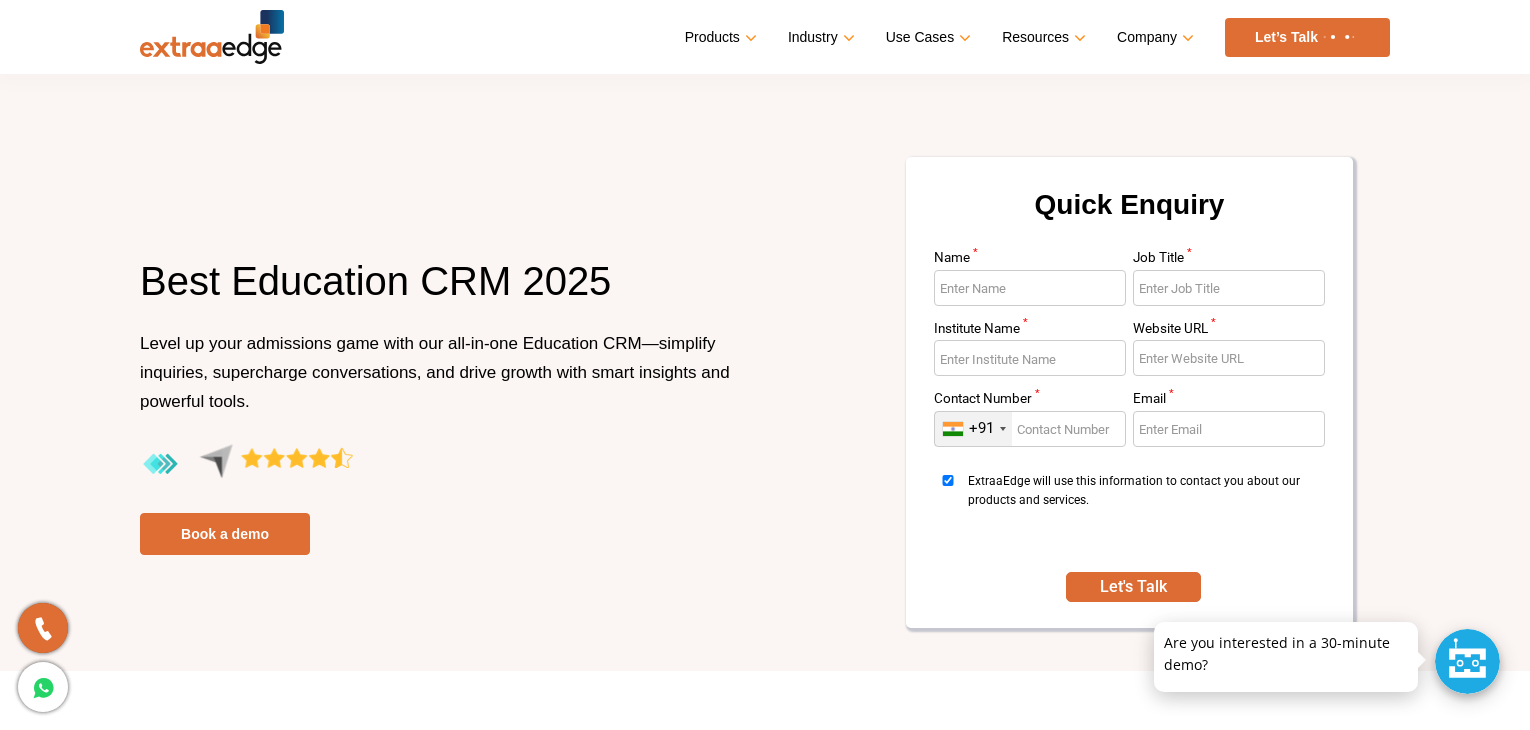 scroll, scrollTop: 8810, scrollLeft: 0, axis: vertical 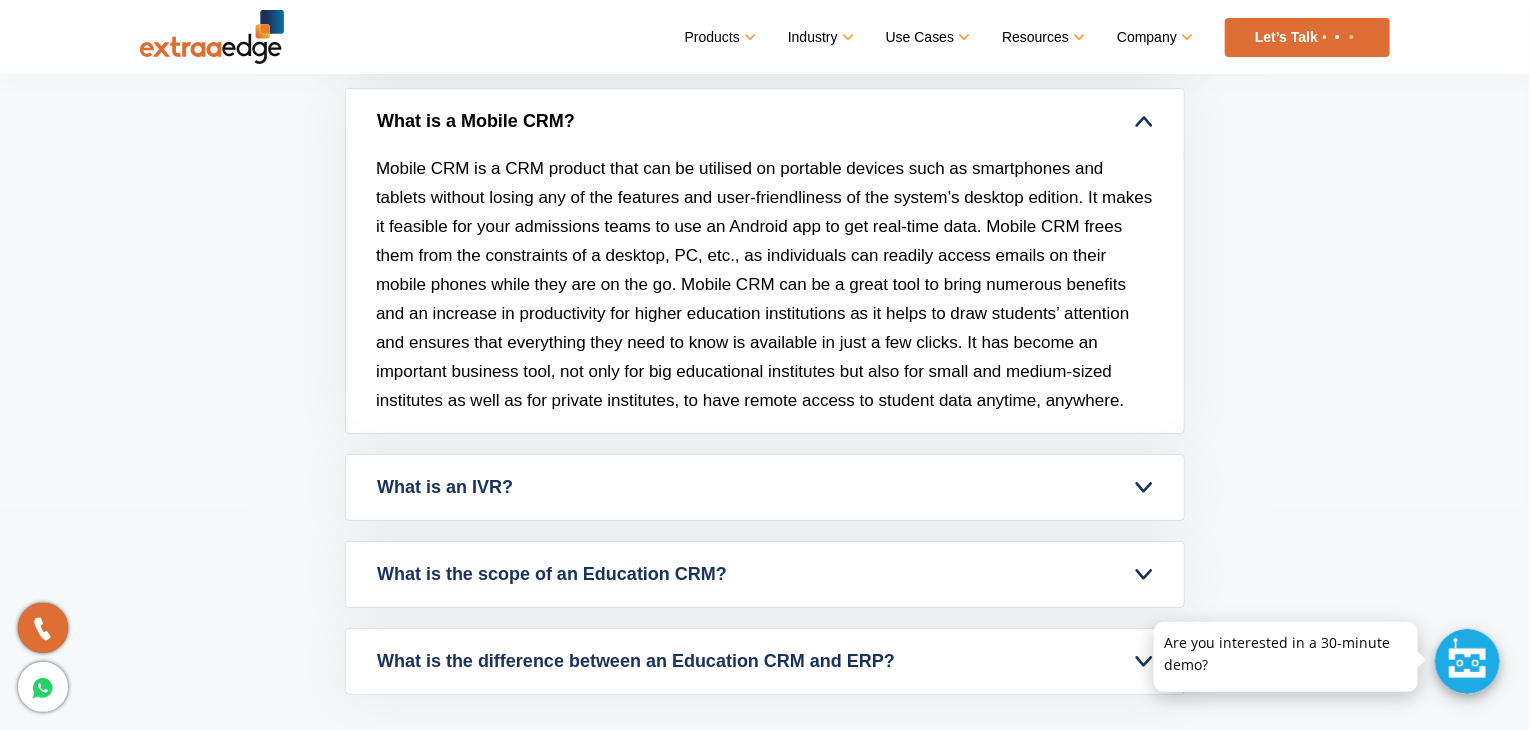 click on "What is a Mobile CRM?" at bounding box center (765, 121) 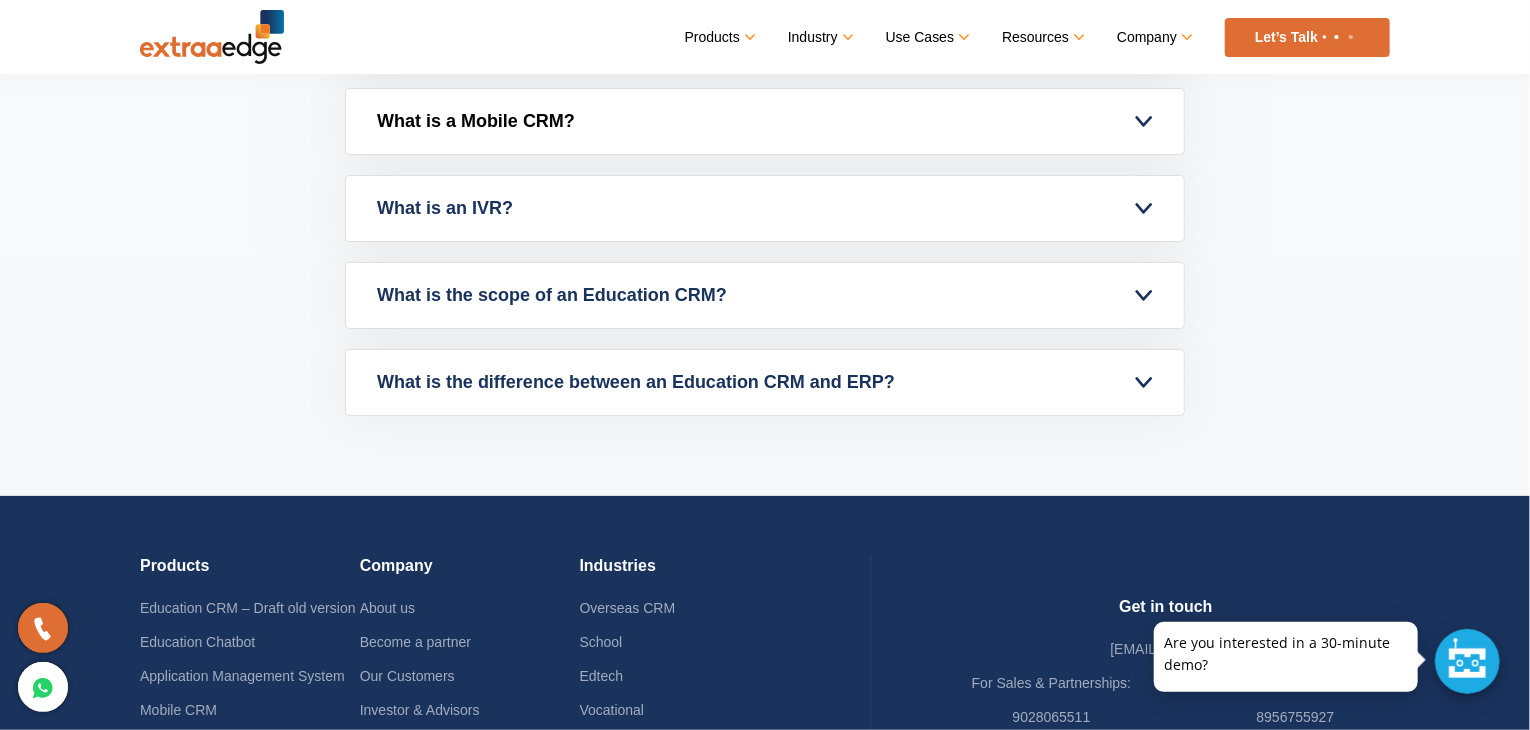 click on "What is a Mobile CRM?" at bounding box center (765, 121) 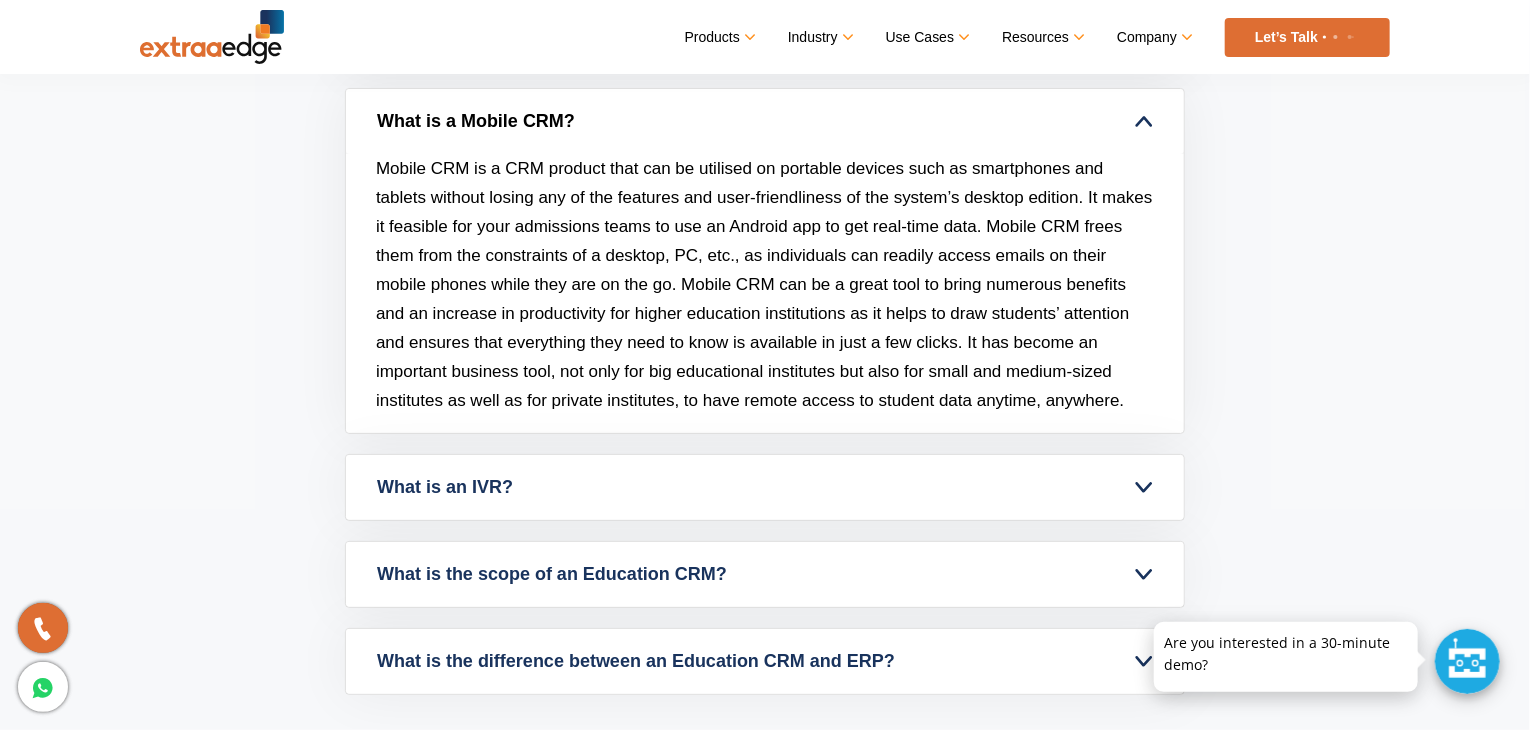 click on "What is a Mobile CRM?" at bounding box center [765, 121] 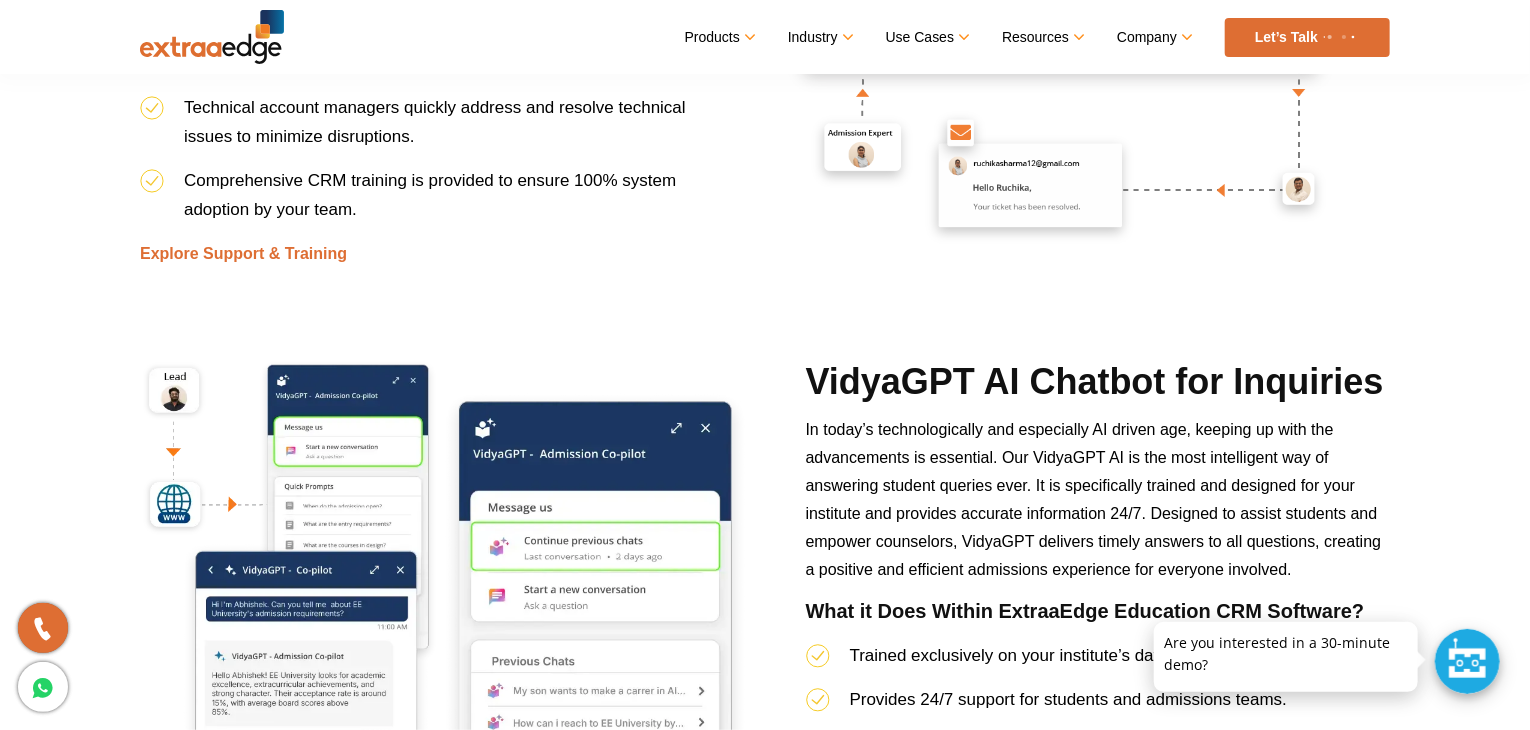 scroll, scrollTop: 6427, scrollLeft: 0, axis: vertical 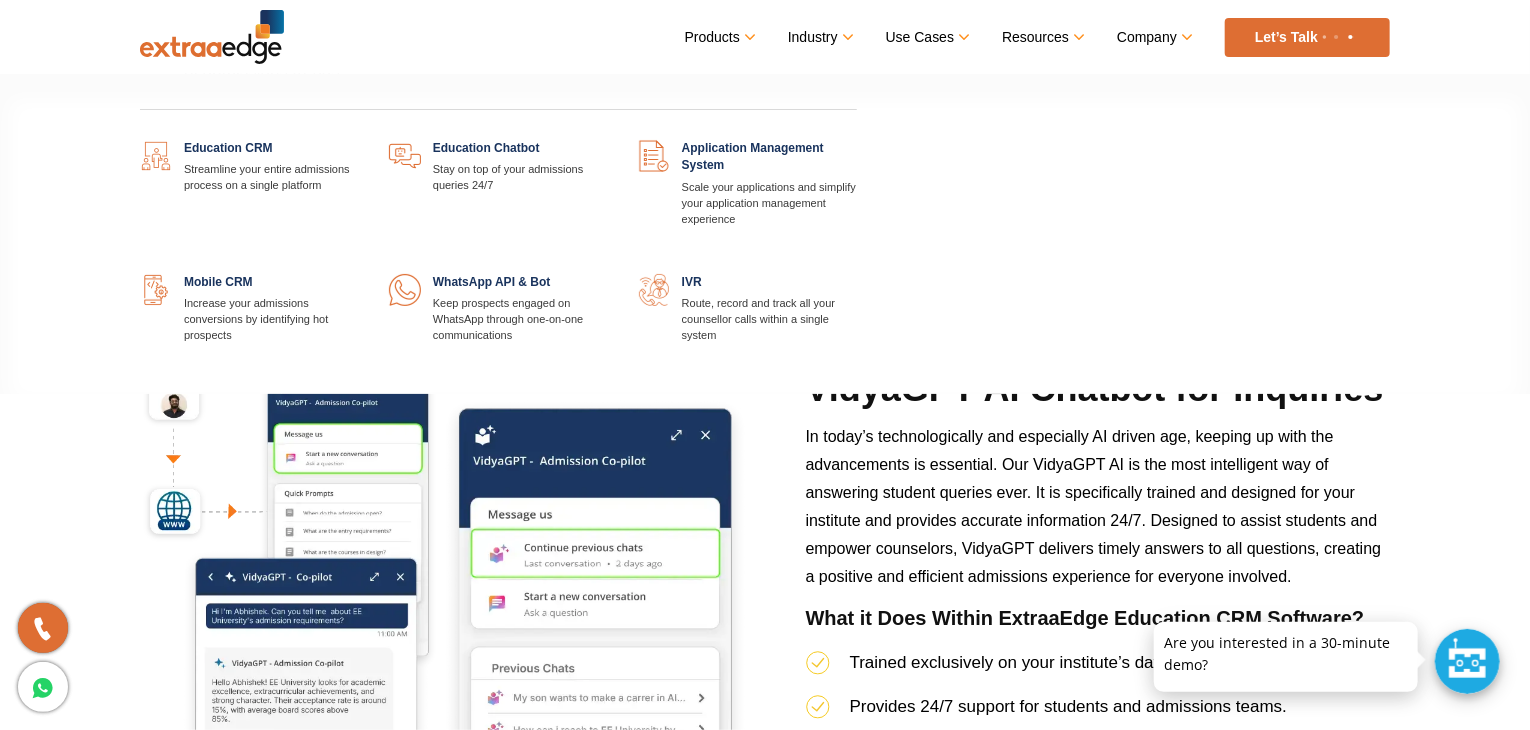 click at bounding box center [359, 140] 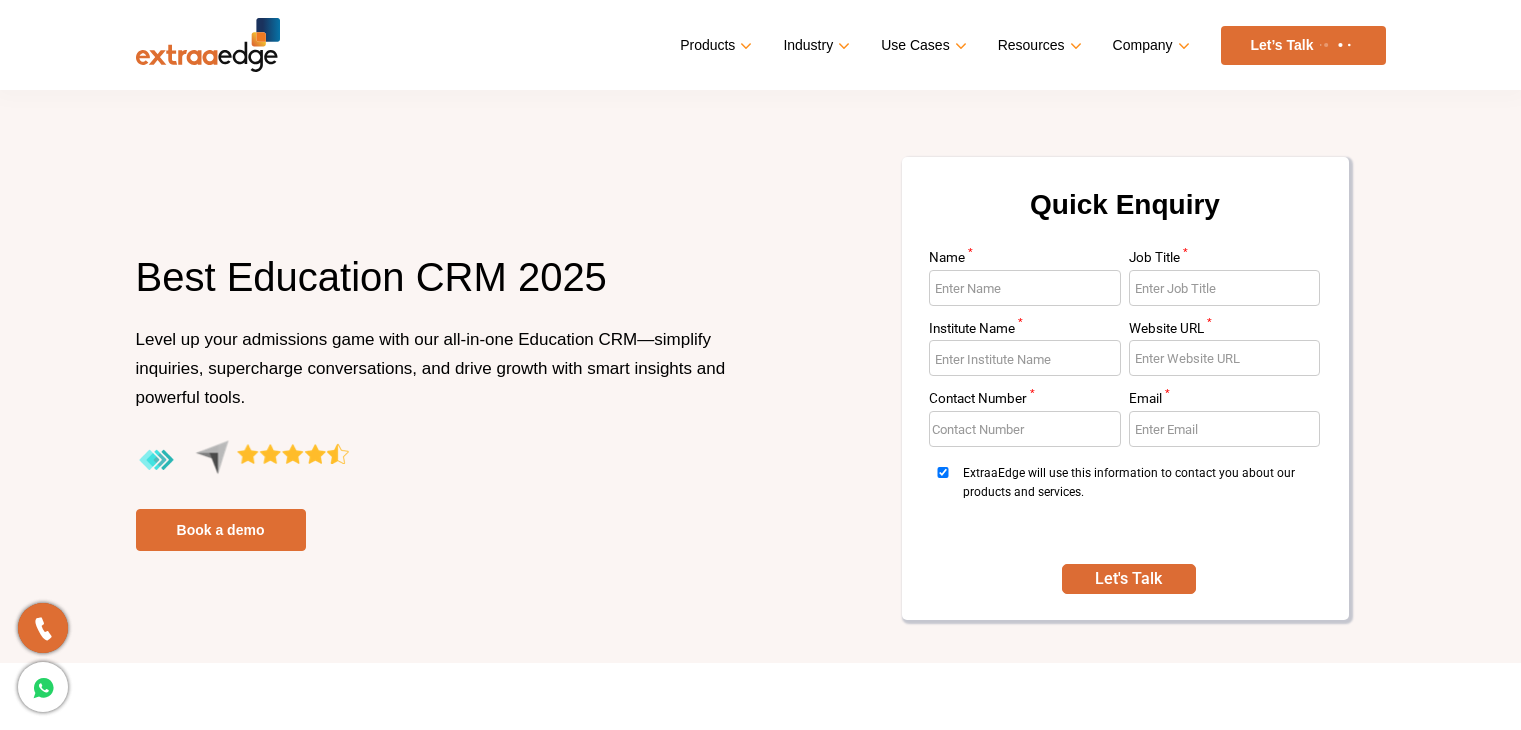 scroll, scrollTop: 0, scrollLeft: 0, axis: both 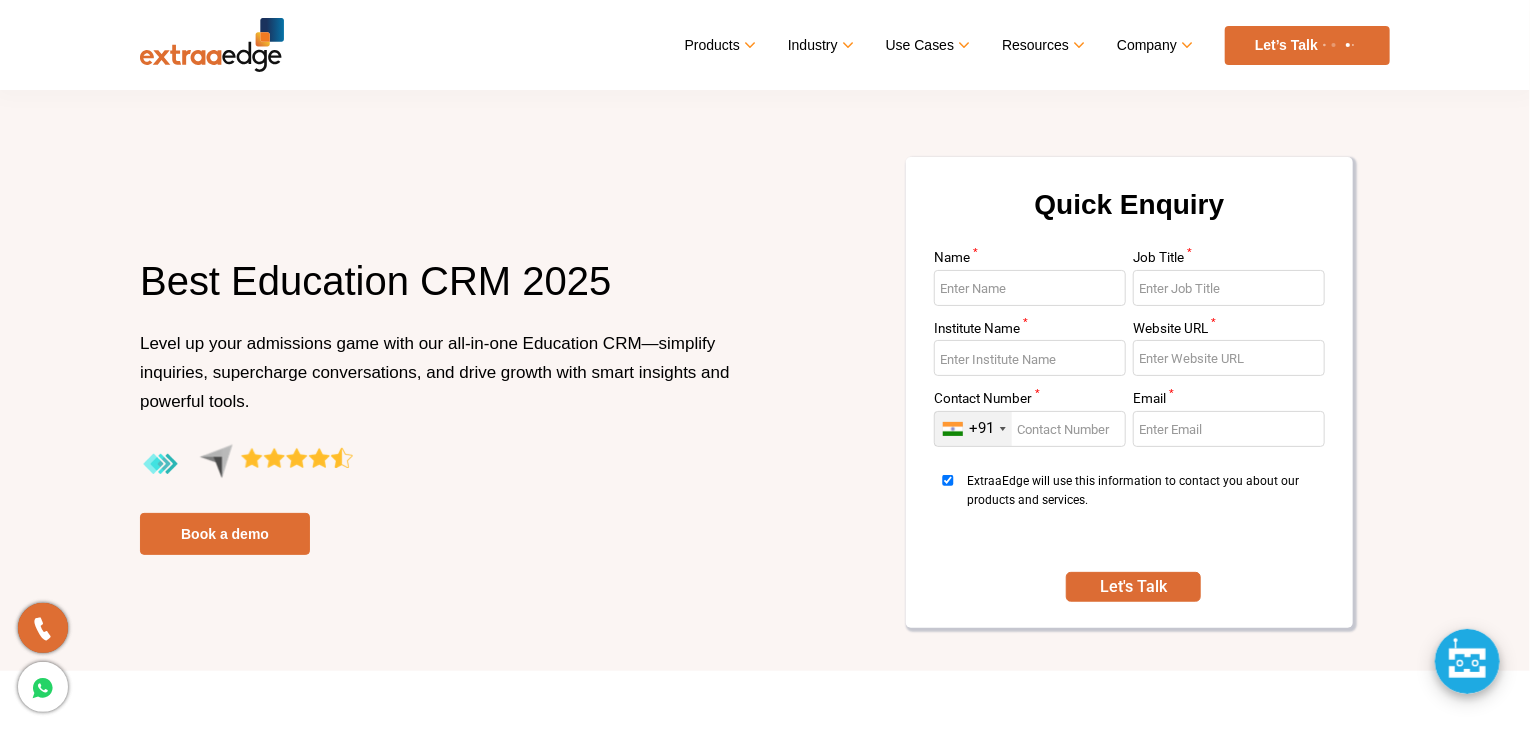 click on "Best Education CRM 2025" at bounding box center (445, 292) 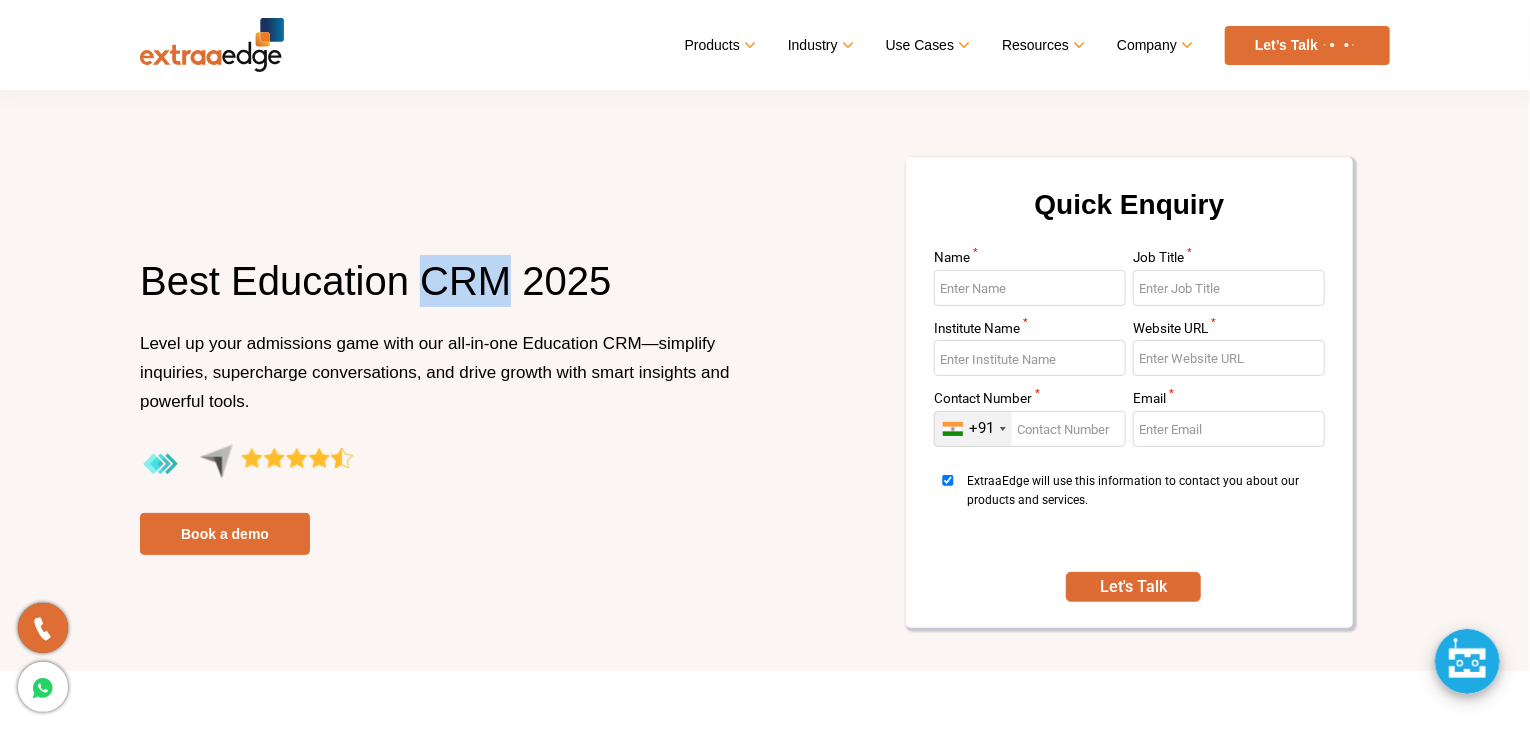 click on "Best Education CRM 2025" at bounding box center (445, 292) 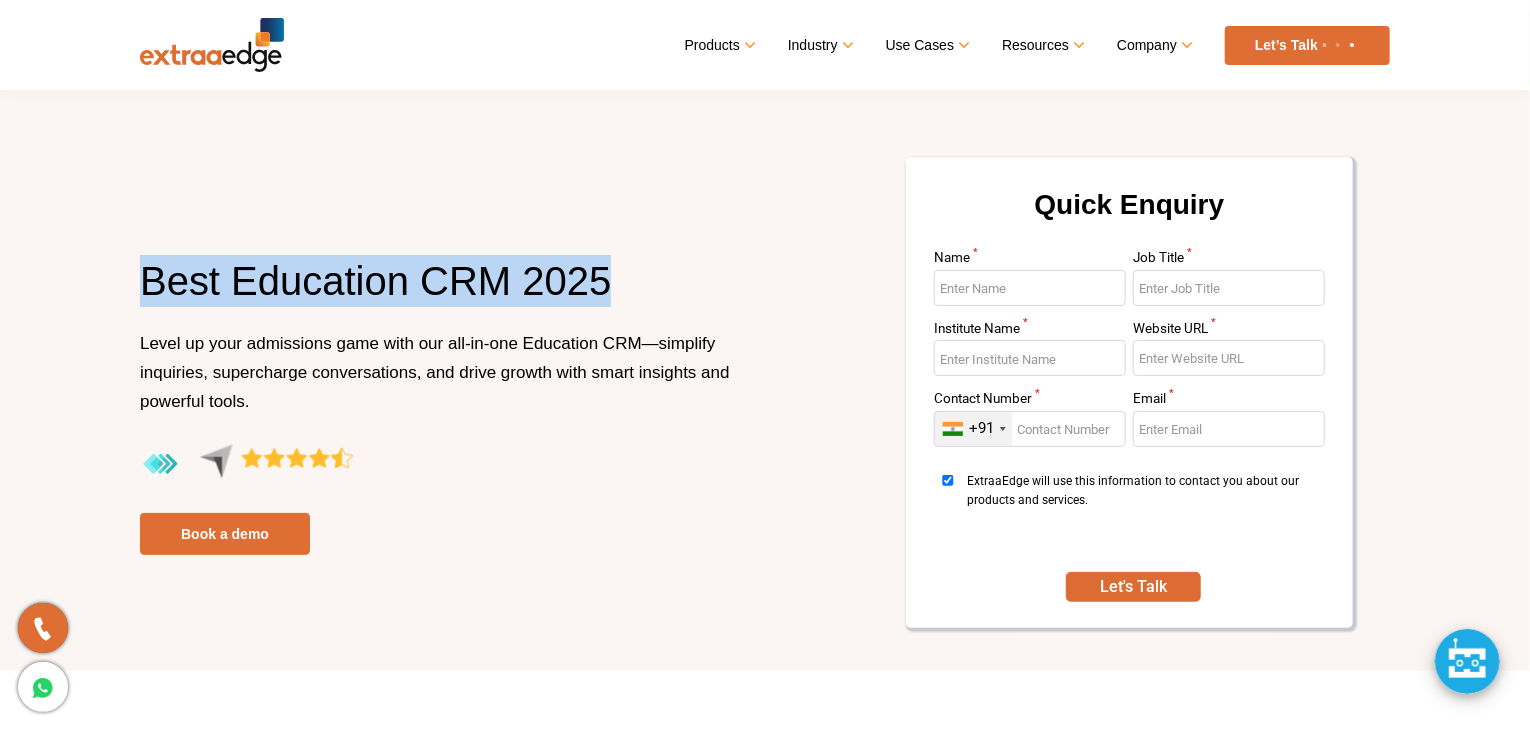 click on "Best Education CRM 2025" at bounding box center [445, 292] 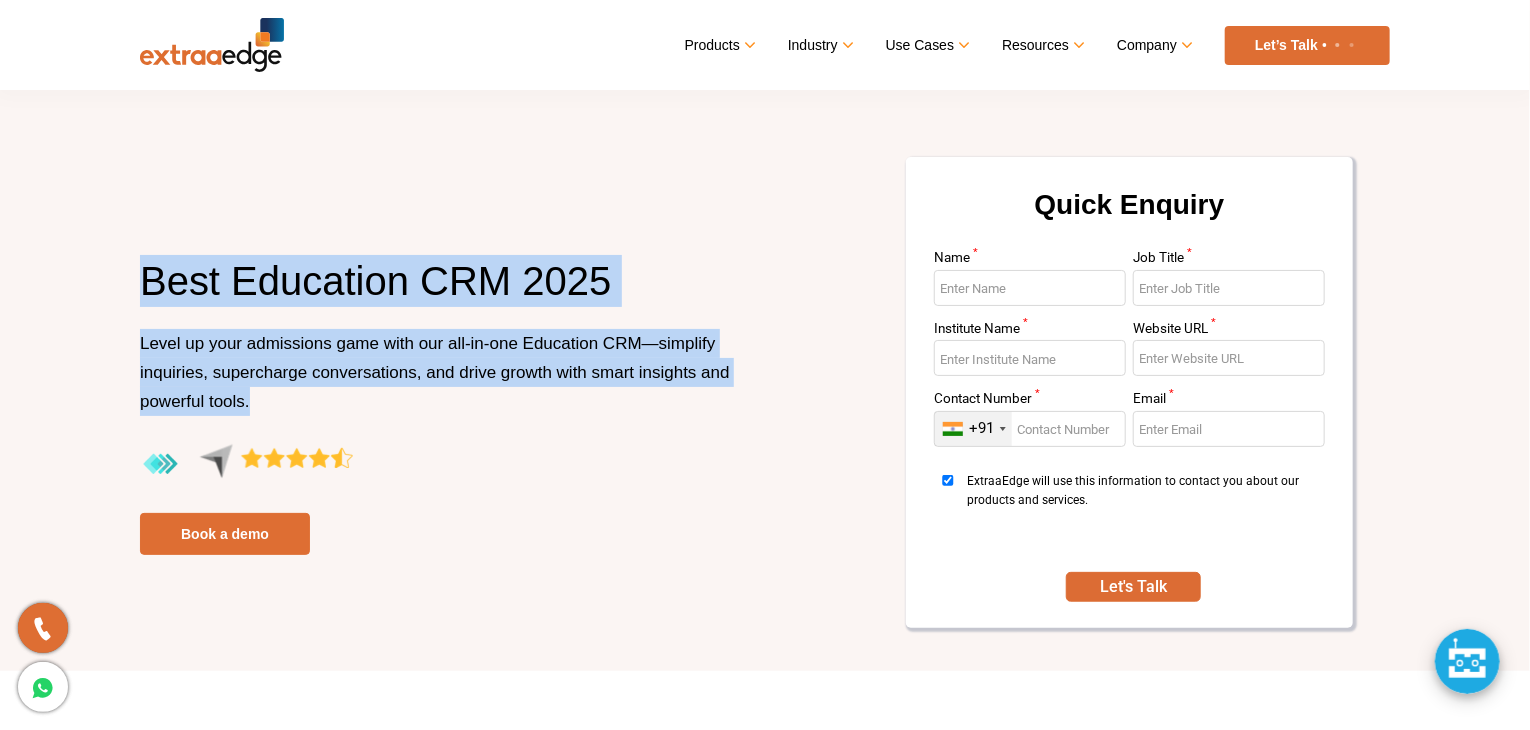 drag, startPoint x: 463, startPoint y: 278, endPoint x: 488, endPoint y: 421, distance: 145.16887 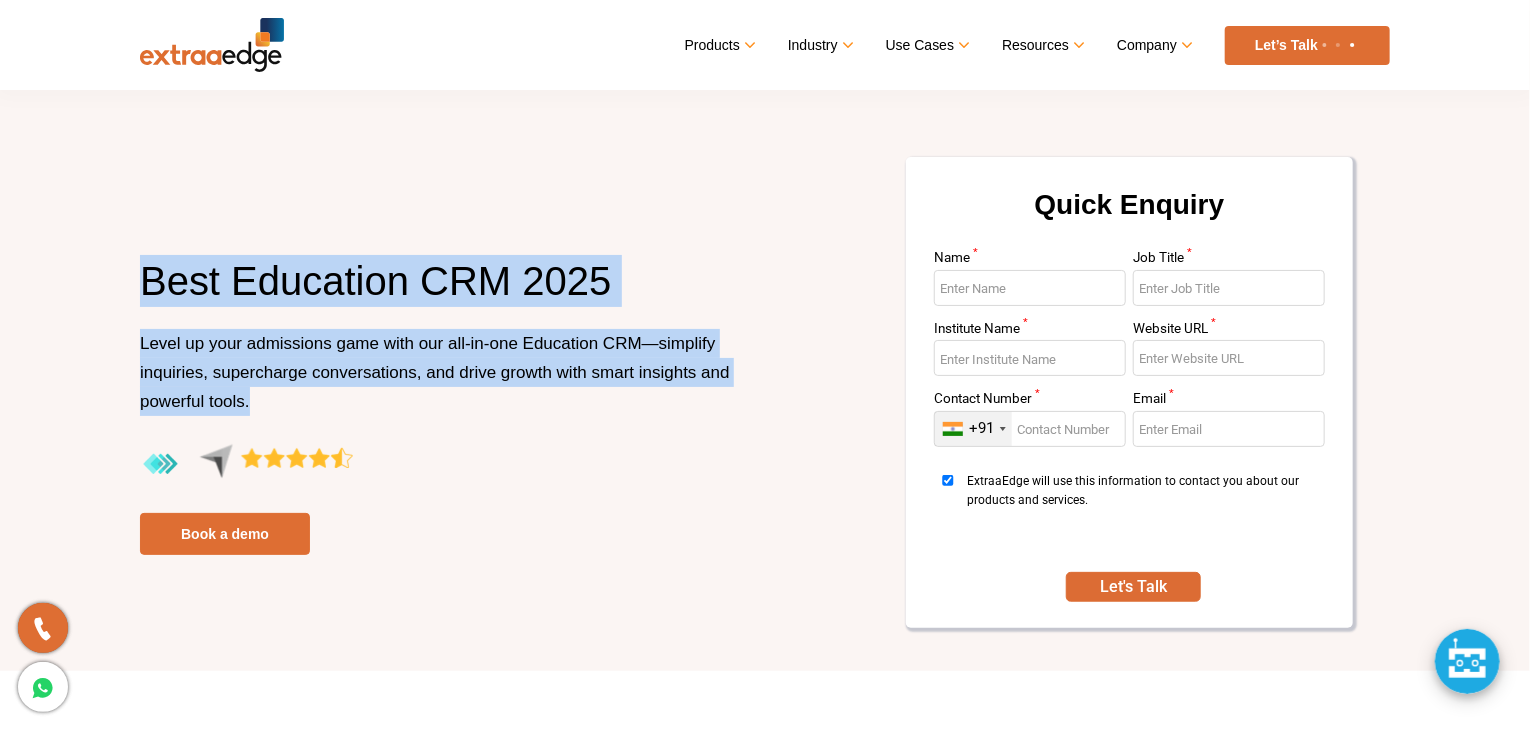 click on "Best Education CRM 2025
Level up your admissions game with our all-in-one Education CRM—simplify inquiries, supercharge conversations, and drive growth with smart insights and powerful tools.
Book a demo" at bounding box center [445, 405] 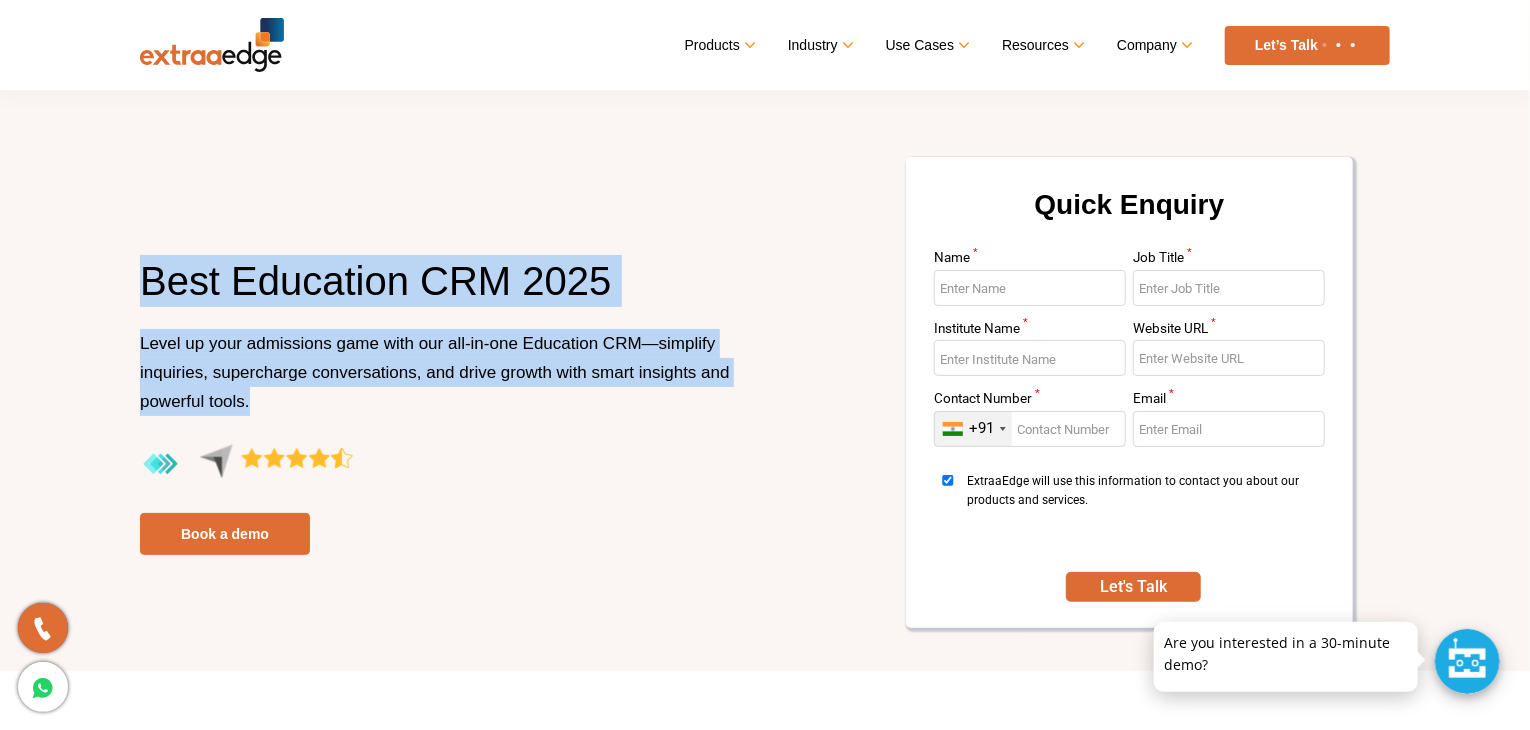 click on "Level up your admissions game with our all-in-one Education CRM—simplify inquiries, supercharge conversations, and drive growth with smart insights and powerful tools." at bounding box center [445, 386] 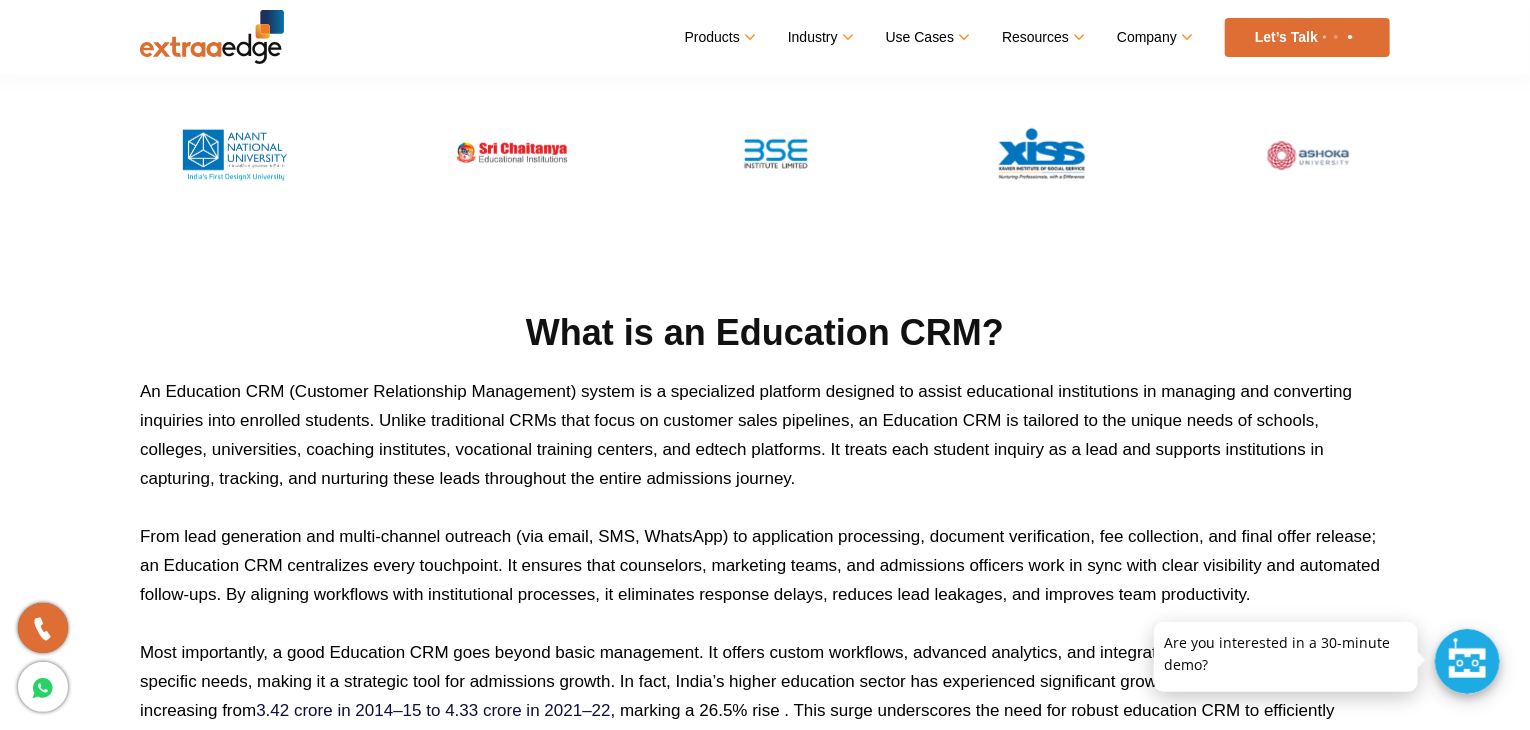 scroll, scrollTop: 724, scrollLeft: 0, axis: vertical 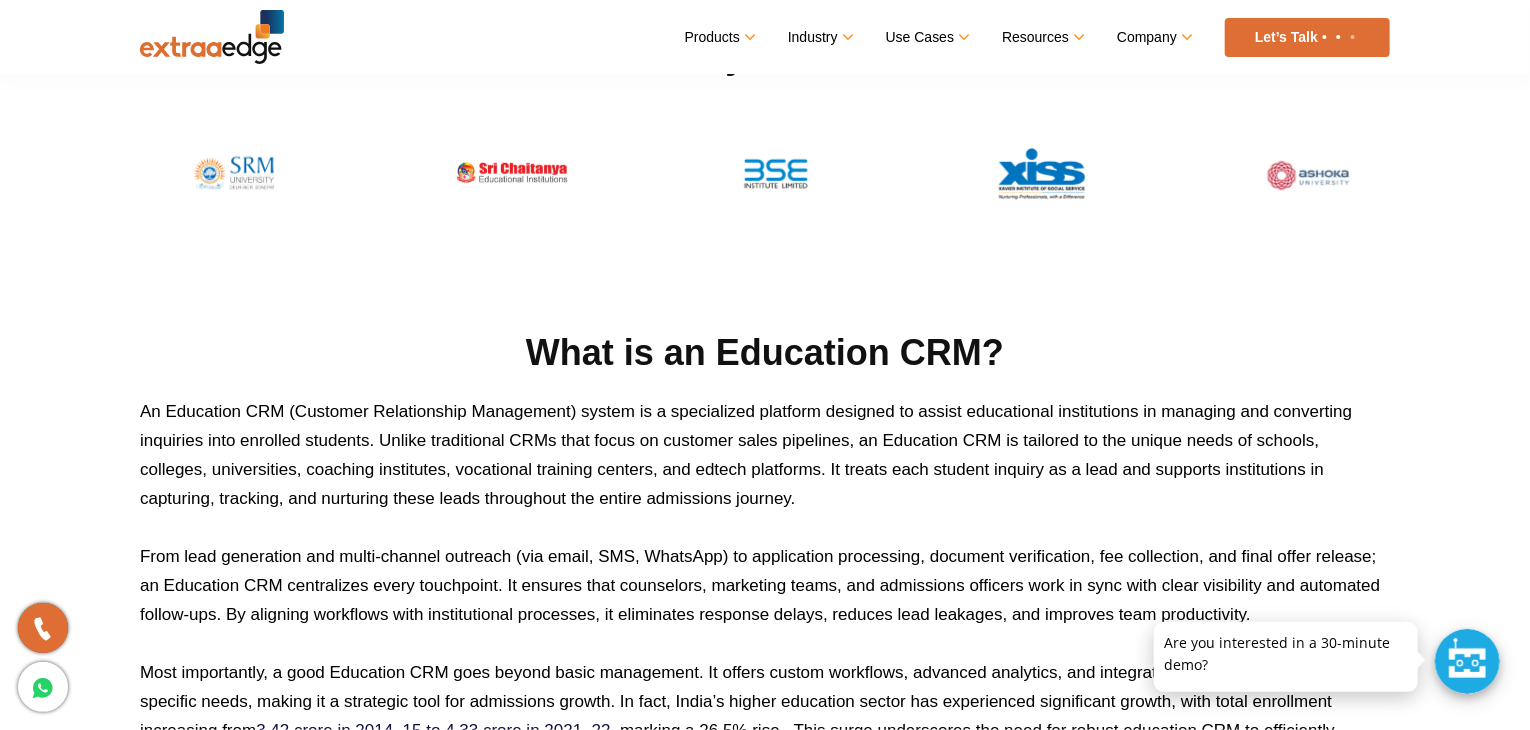 click at bounding box center (511, 211) 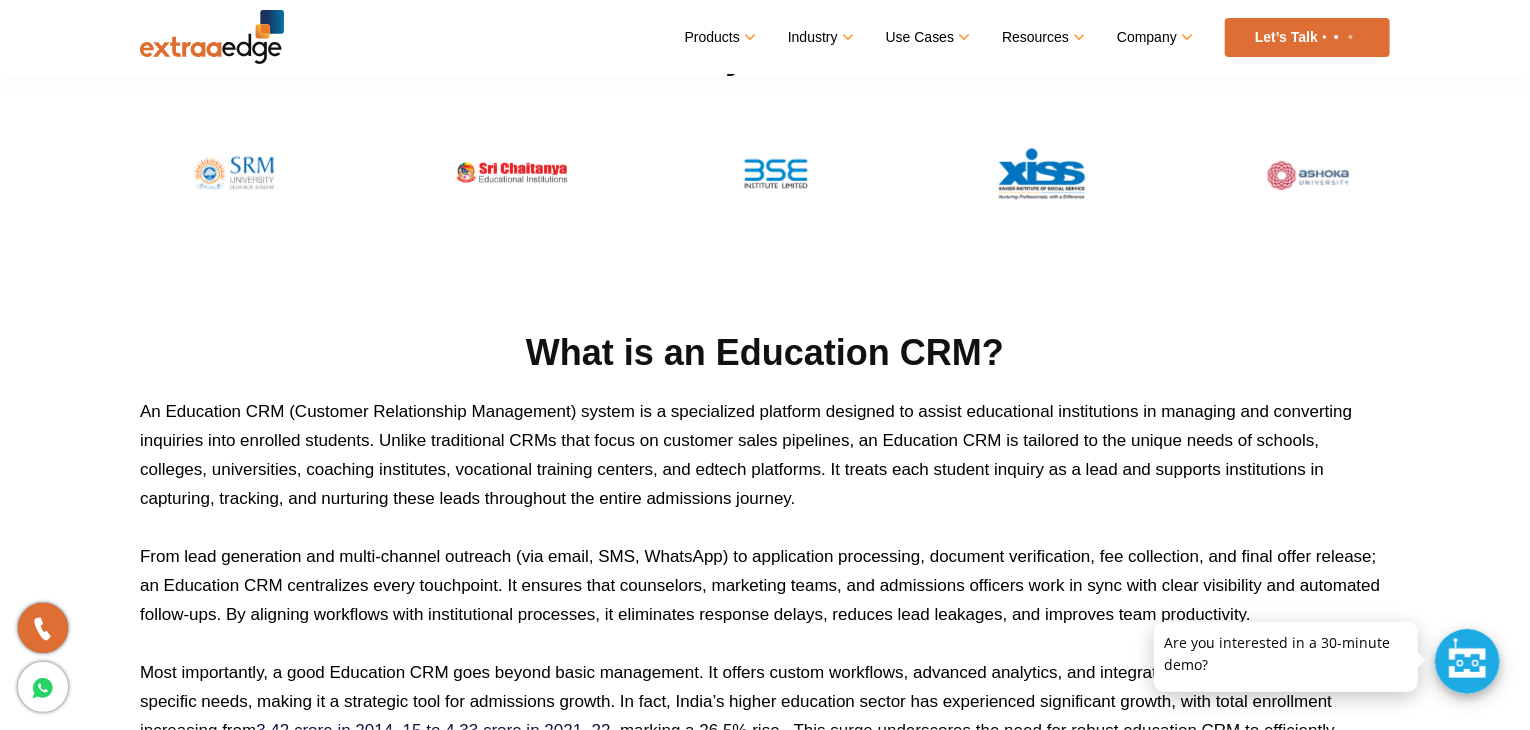 click at bounding box center (511, 211) 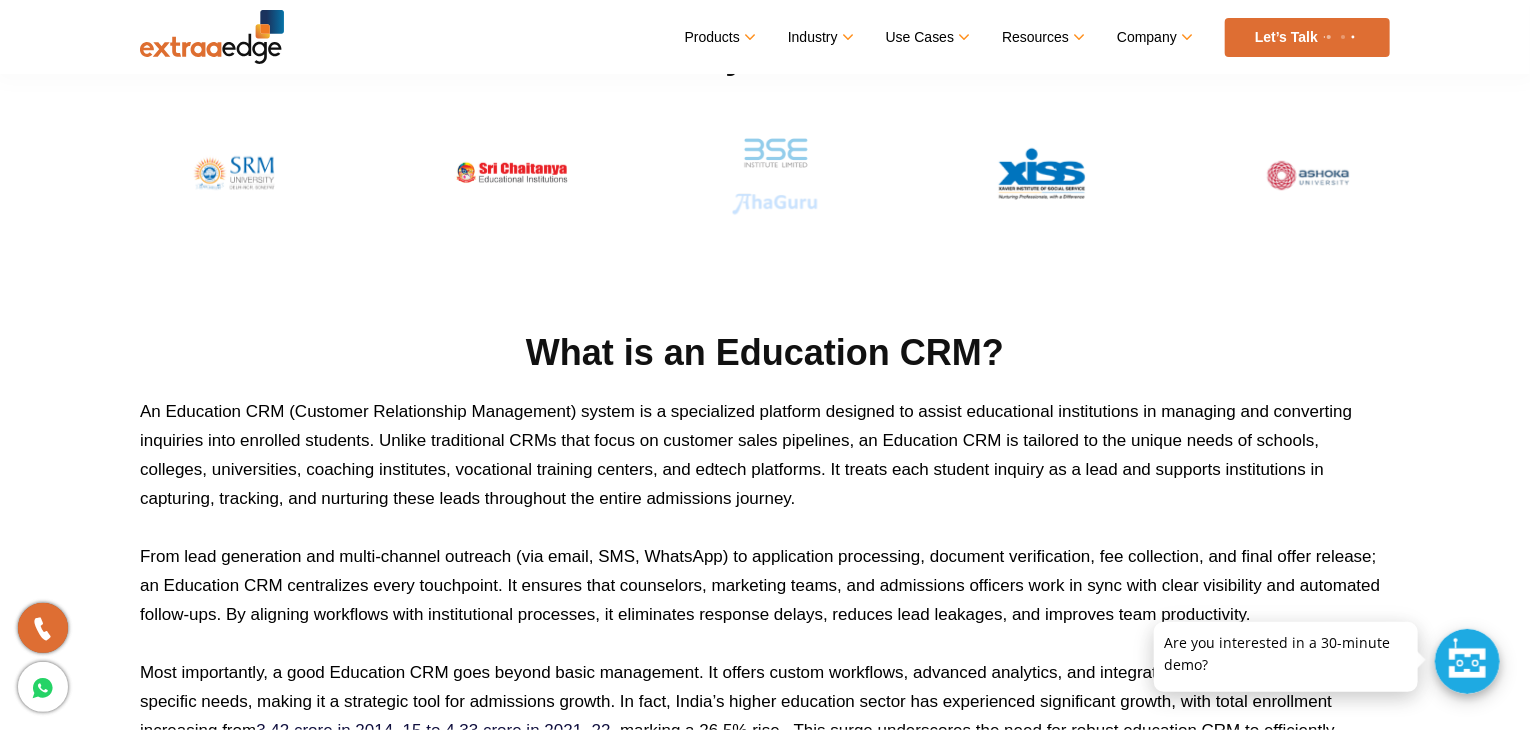 drag, startPoint x: 562, startPoint y: 175, endPoint x: 596, endPoint y: 368, distance: 195.97194 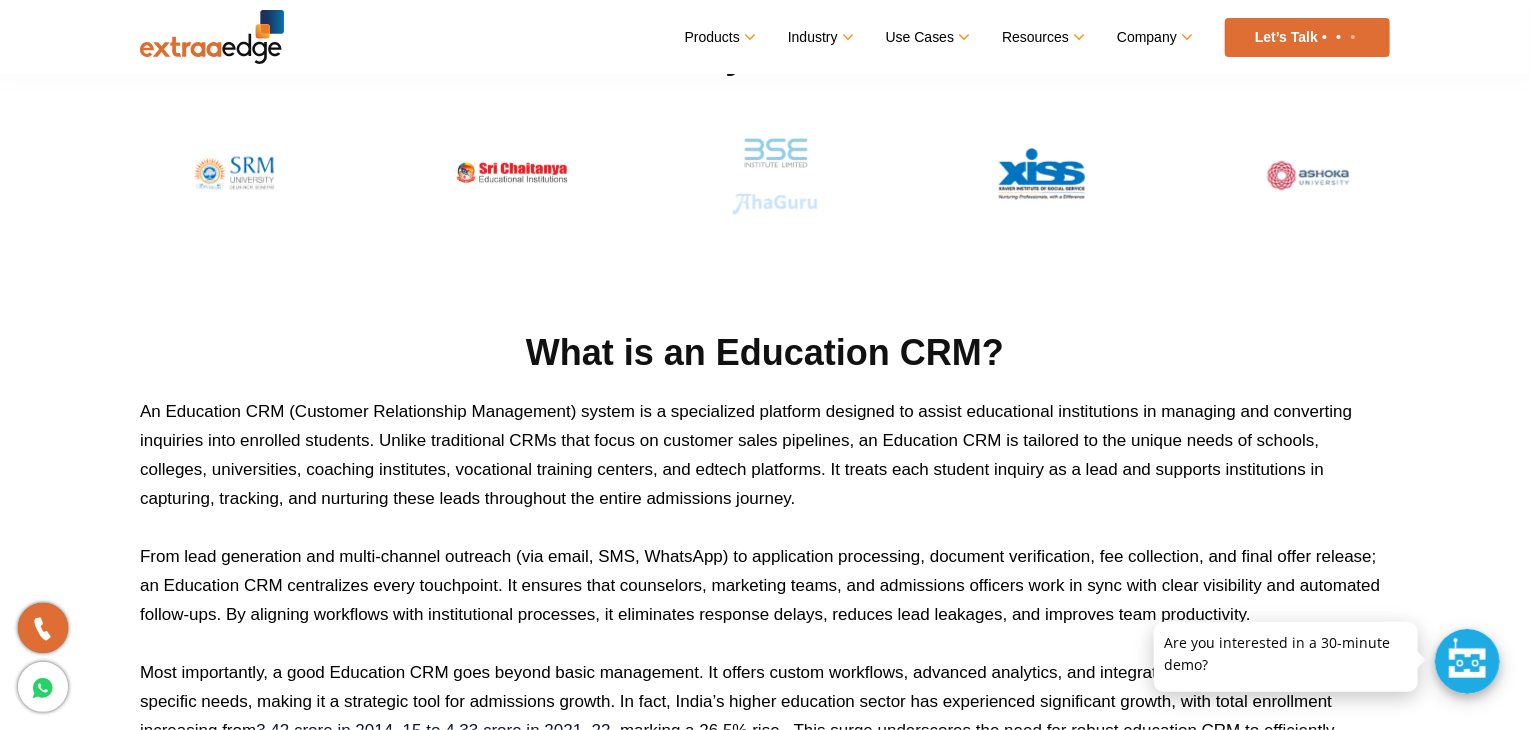 click on "Menu
Close
Products
Education CRM
Streamline your entire admissions process on a single platform
Education Chatbot
Application Management System" at bounding box center [765, 4410] 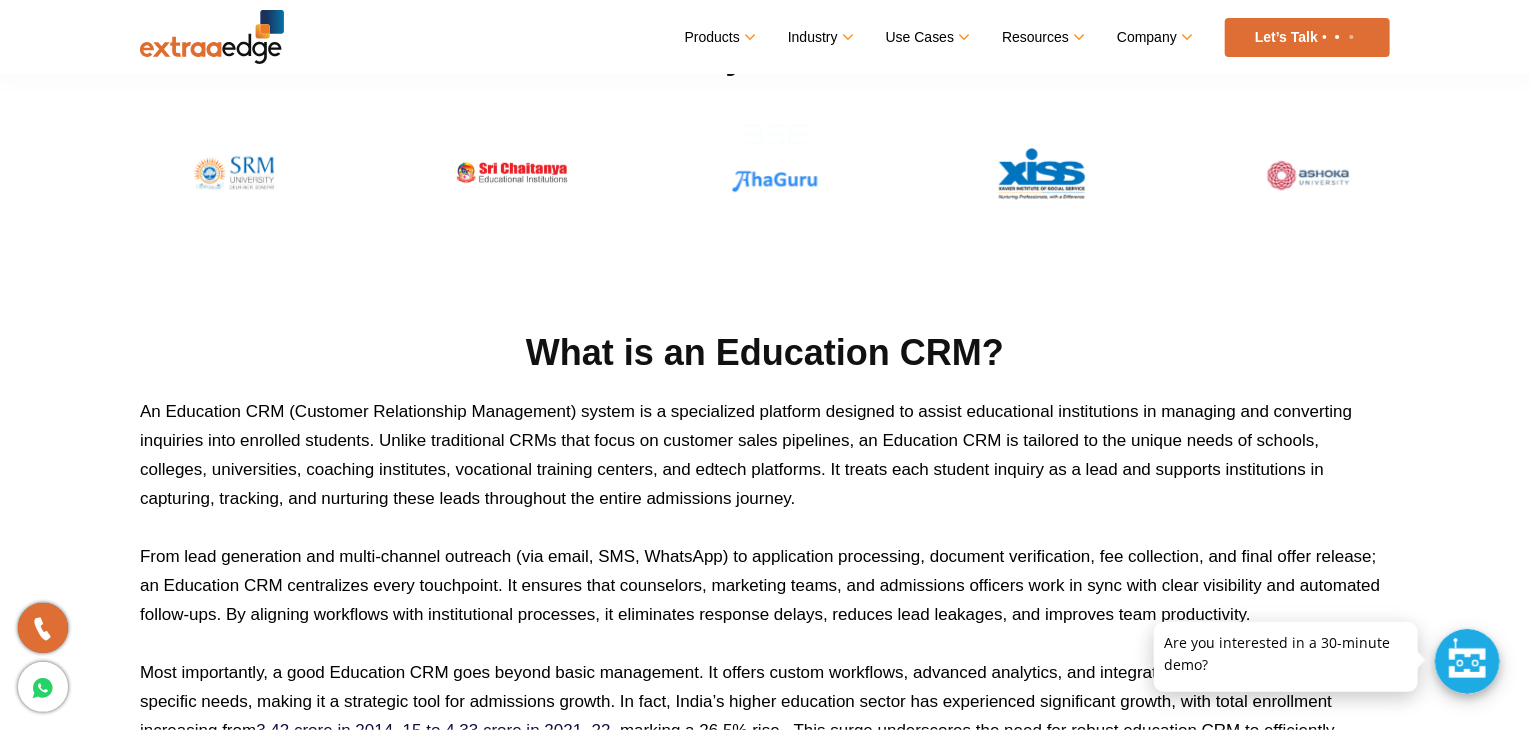 click on "What is an Education CRM?" at bounding box center (765, 353) 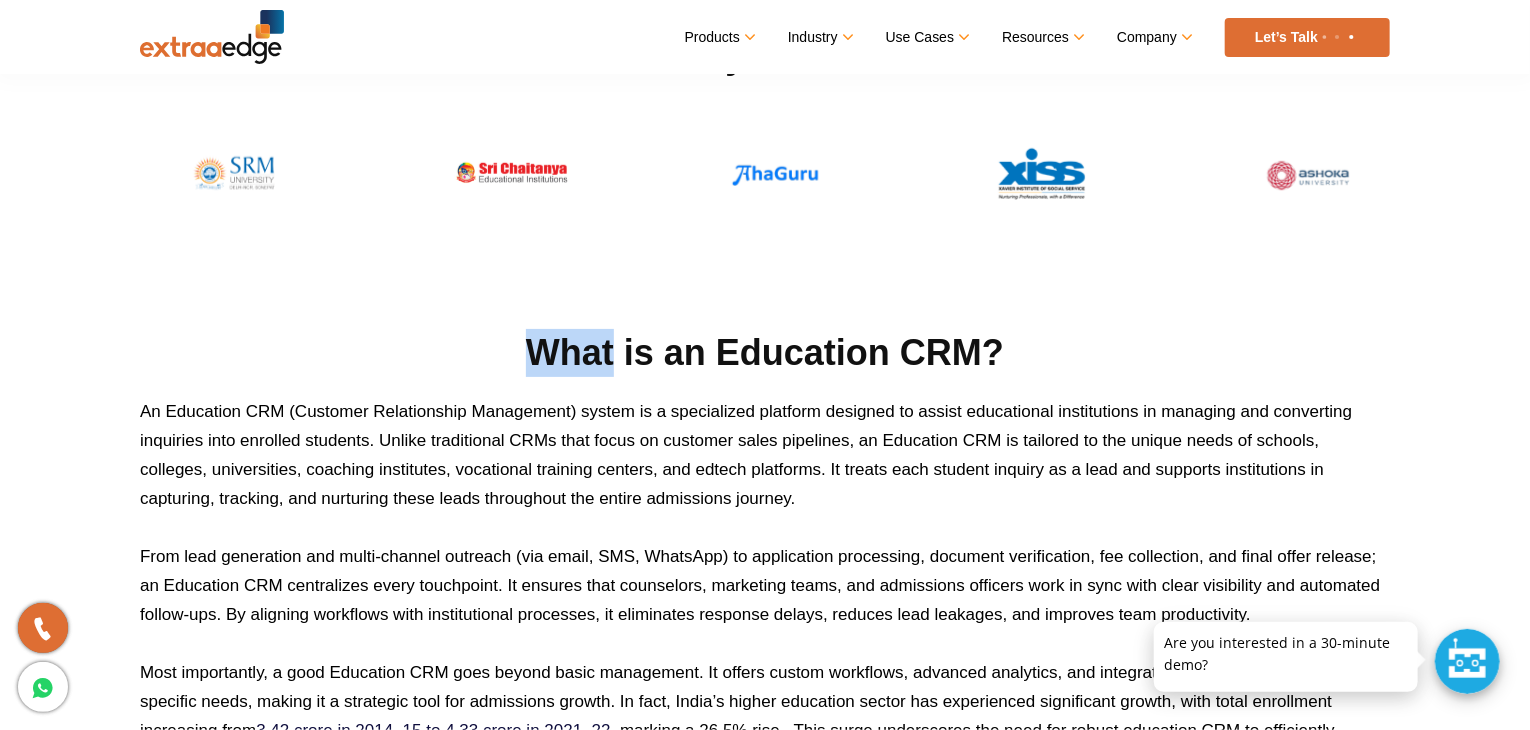 click on "What is an Education CRM?" at bounding box center (765, 353) 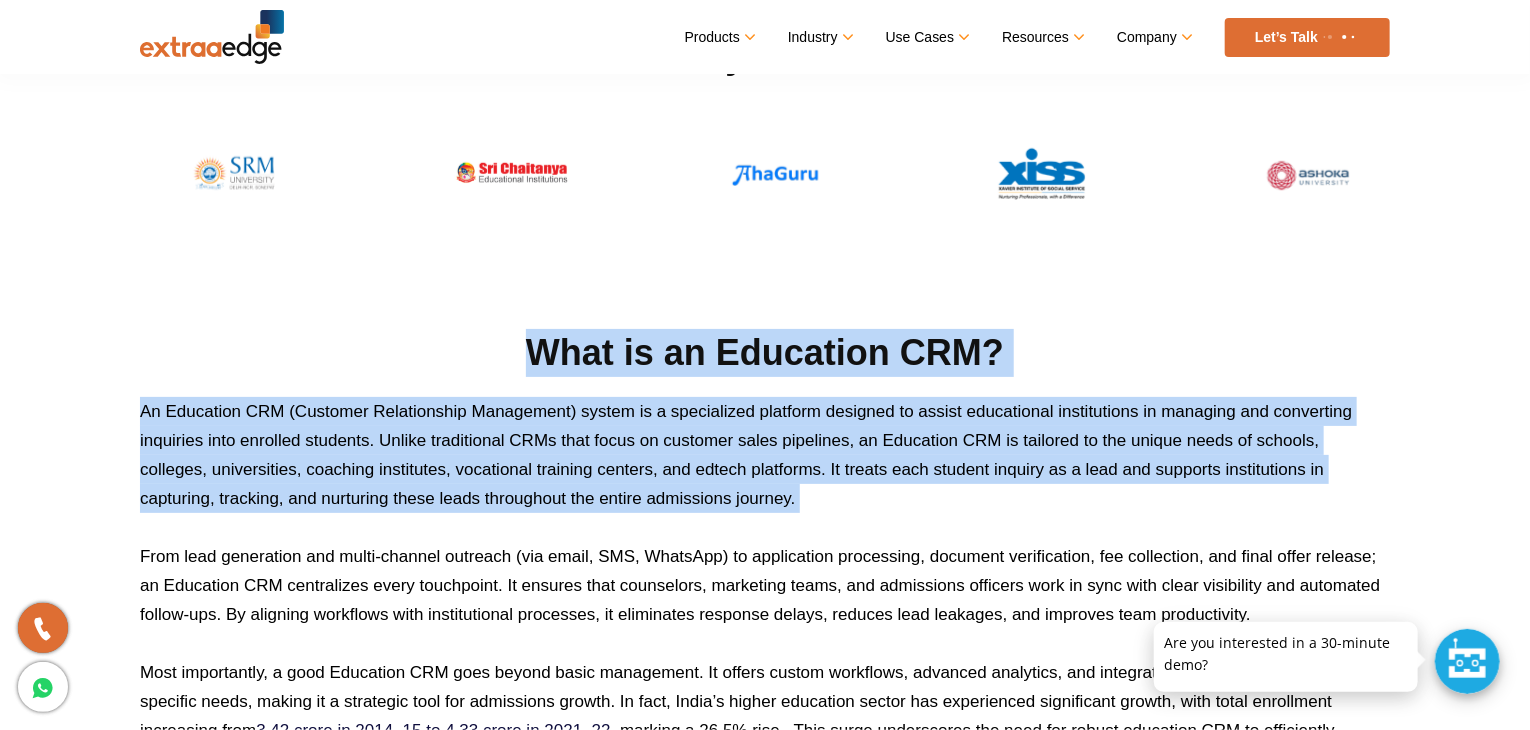 drag, startPoint x: 596, startPoint y: 368, endPoint x: 603, endPoint y: 433, distance: 65.37584 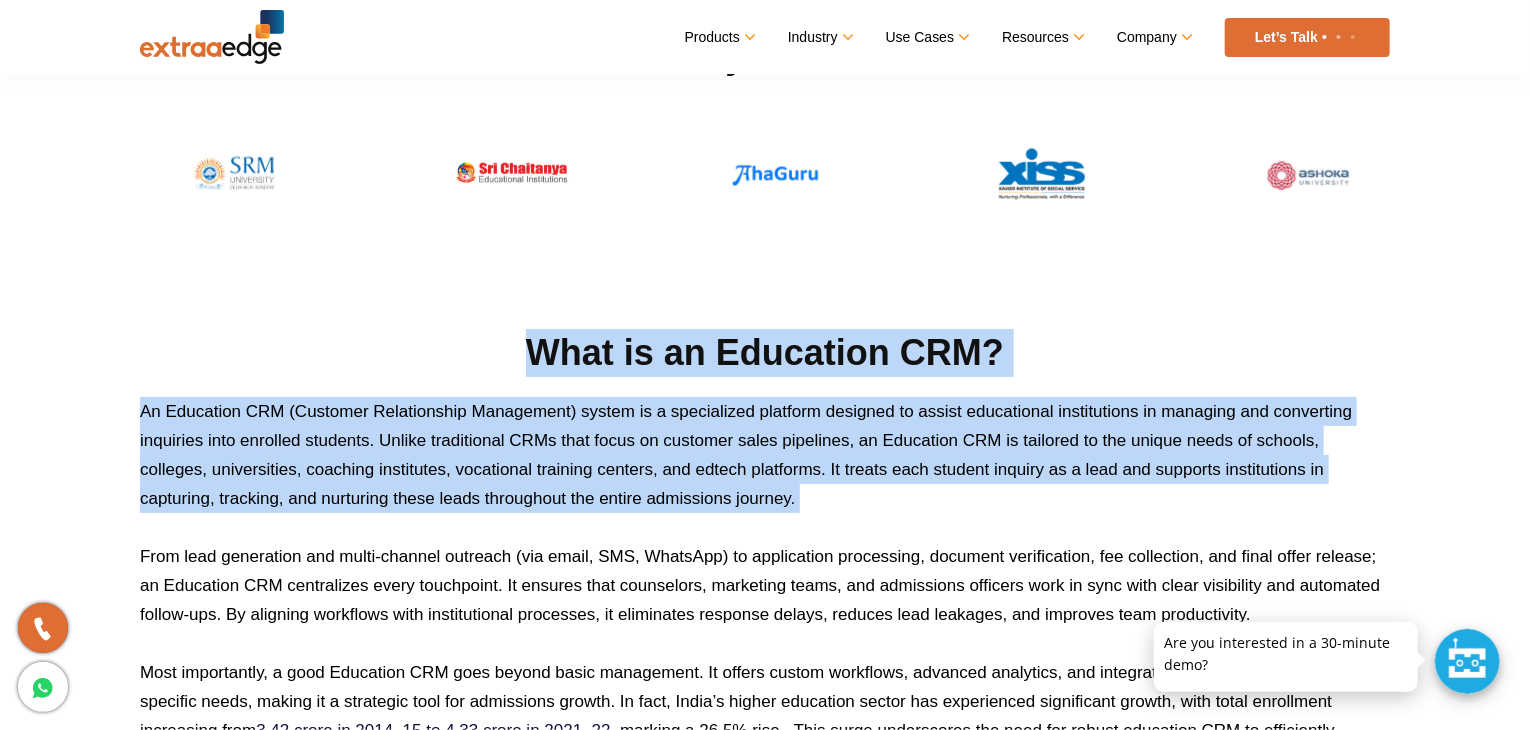 click on "What is an Education CRM?
An Education CRM (Customer Relationship Management) system is a specialized platform designed to assist educational institutions in managing and converting inquiries into enrolled students. Unlike traditional CRMs that focus on customer sales pipelines, an Education CRM is tailored to the unique needs of schools, colleges, universities, coaching institutes, vocational training centers, and edtech platforms. It treats each student inquiry as a lead and supports institutions in capturing, tracking, and nurturing these leads throughout the entire admissions journey.
Most importantly, a good Education CRM goes beyond basic management. It offers custom workflows, advanced analytics, and integrations tailored to education-specific needs, making it a strategic tool for admissions growth. In fact, India’s higher education sector has experienced significant growth, with total enrollment increasing from  3.42 crore in 2014–15 to 4.33 crore in 2021–22" at bounding box center [765, 551] 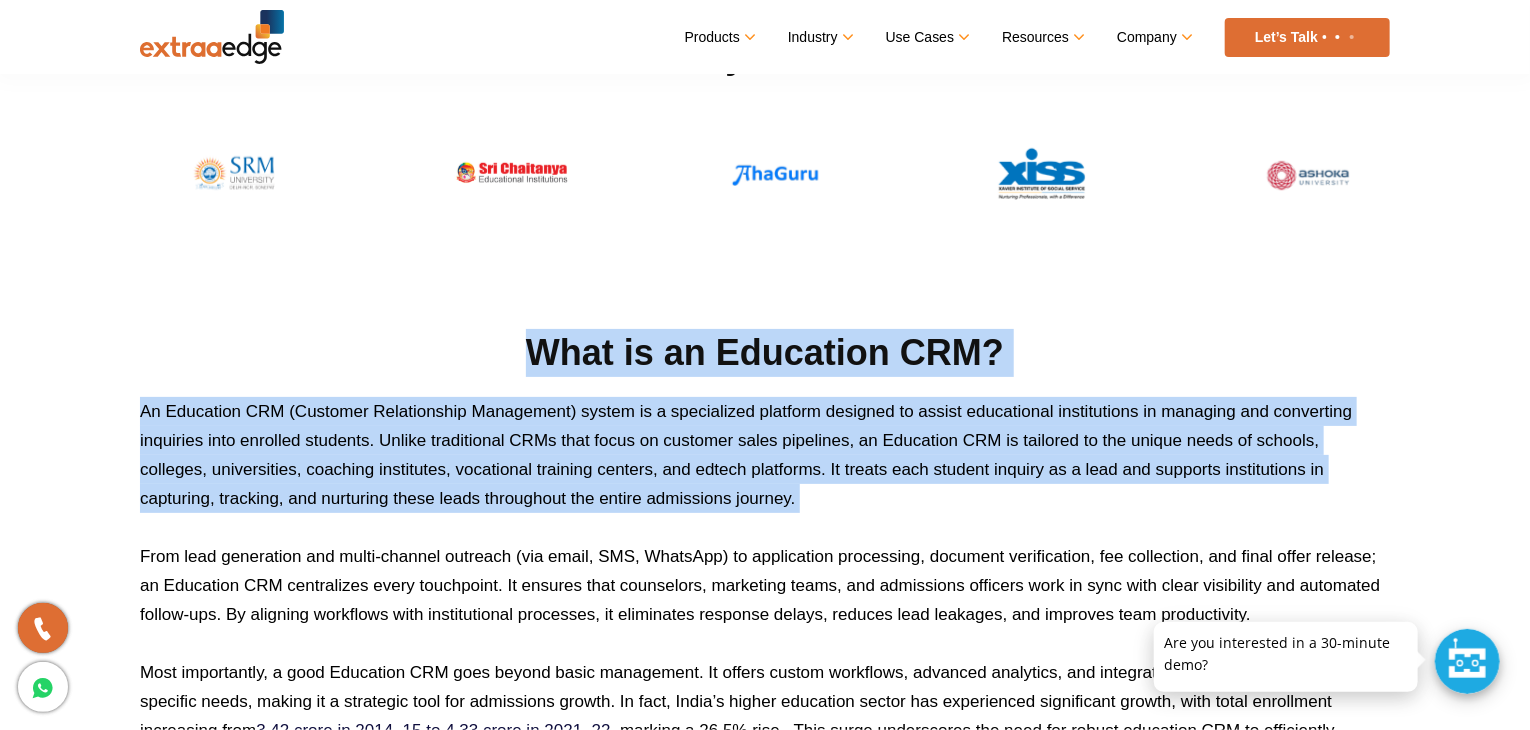 click on "An Education CRM (Customer Relationship Management) system is a specialized platform designed to assist educational institutions in managing and converting inquiries into enrolled students. Unlike traditional CRMs that focus on customer sales pipelines, an Education CRM is tailored to the unique needs of schools, colleges, universities, coaching institutes, vocational training centers, and edtech platforms. It treats each student inquiry as a lead and supports institutions in capturing, tracking, and nurturing these leads throughout the entire admissions journey." at bounding box center [765, 455] 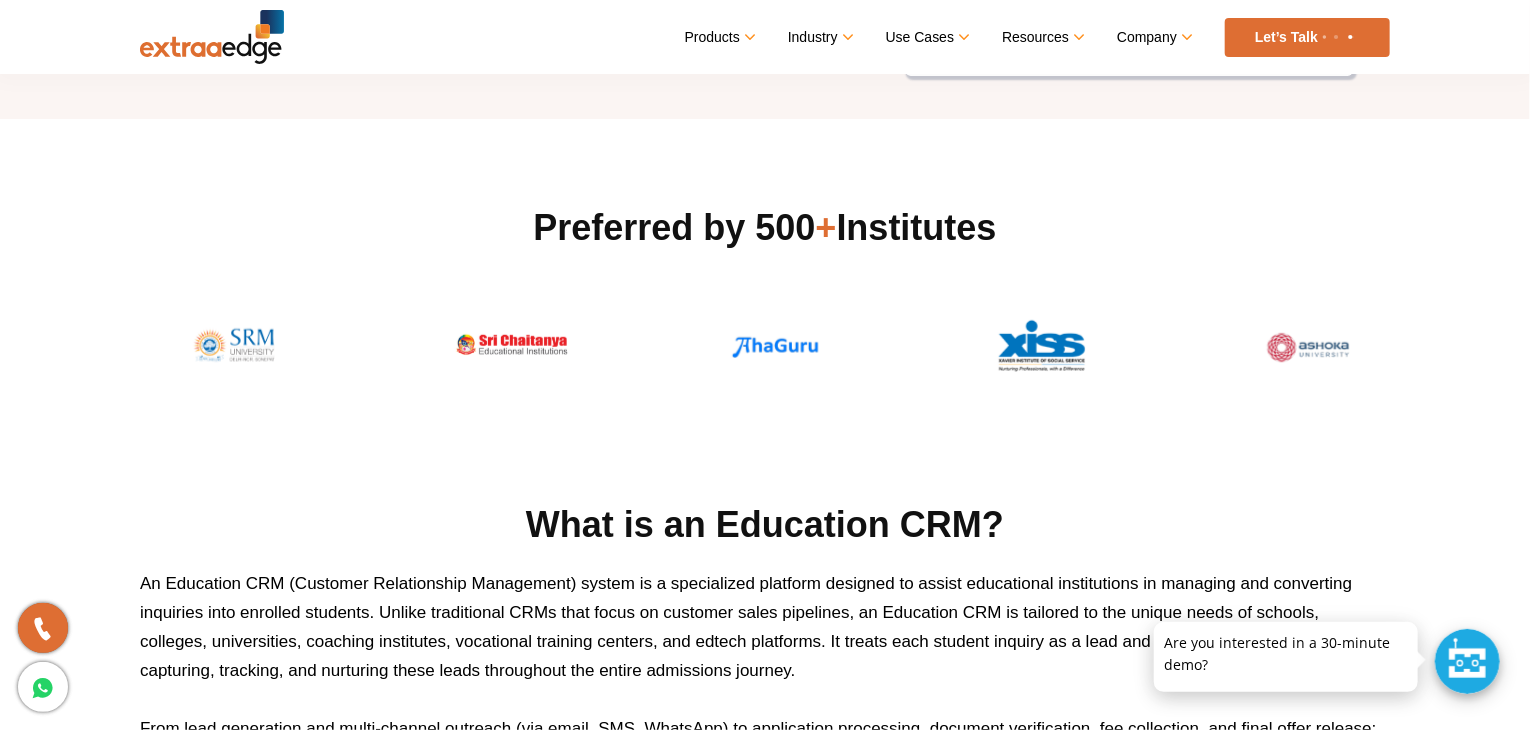 scroll, scrollTop: 432, scrollLeft: 0, axis: vertical 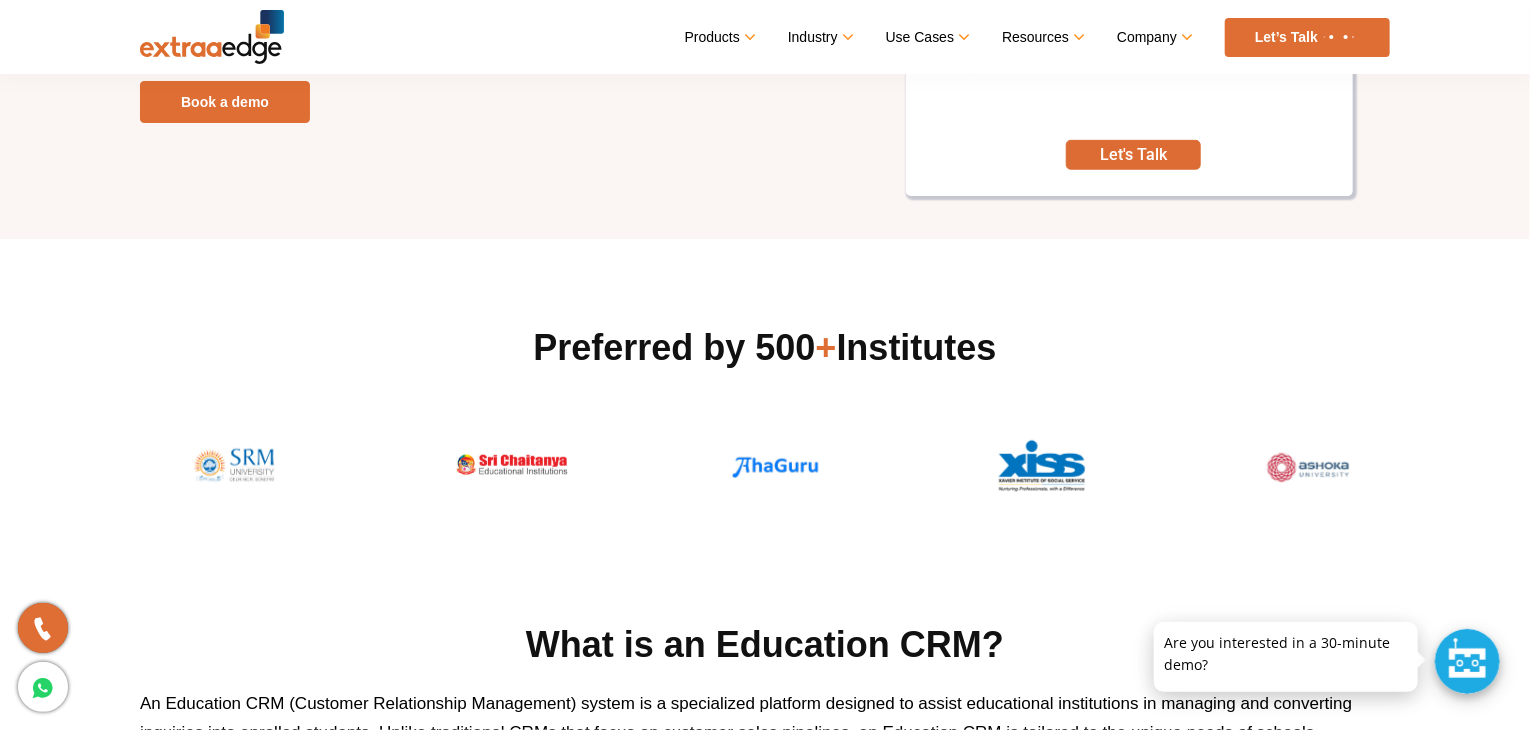 click on "Preferred by 500 +  Institutes" at bounding box center [765, 348] 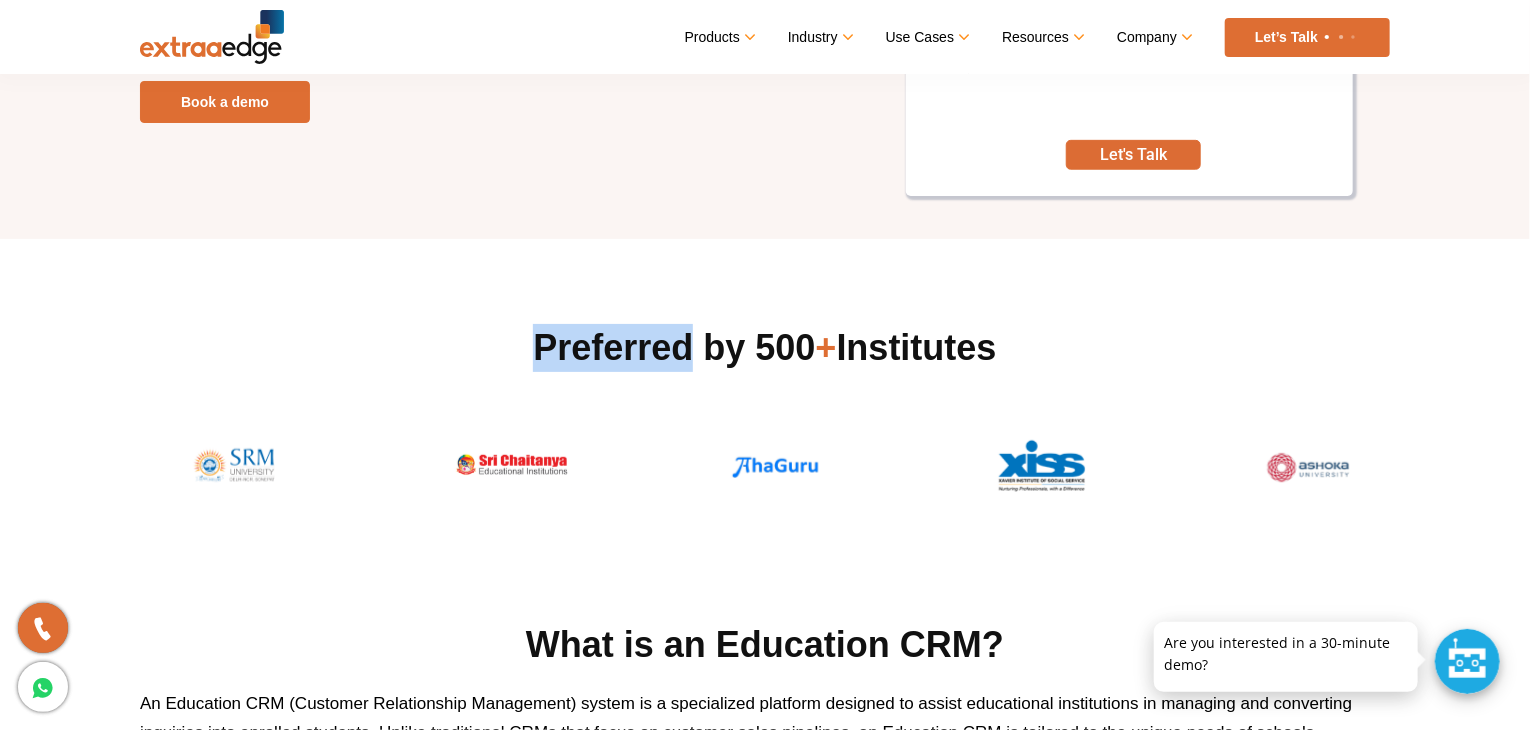 click on "Preferred by 500 +  Institutes" at bounding box center [765, 348] 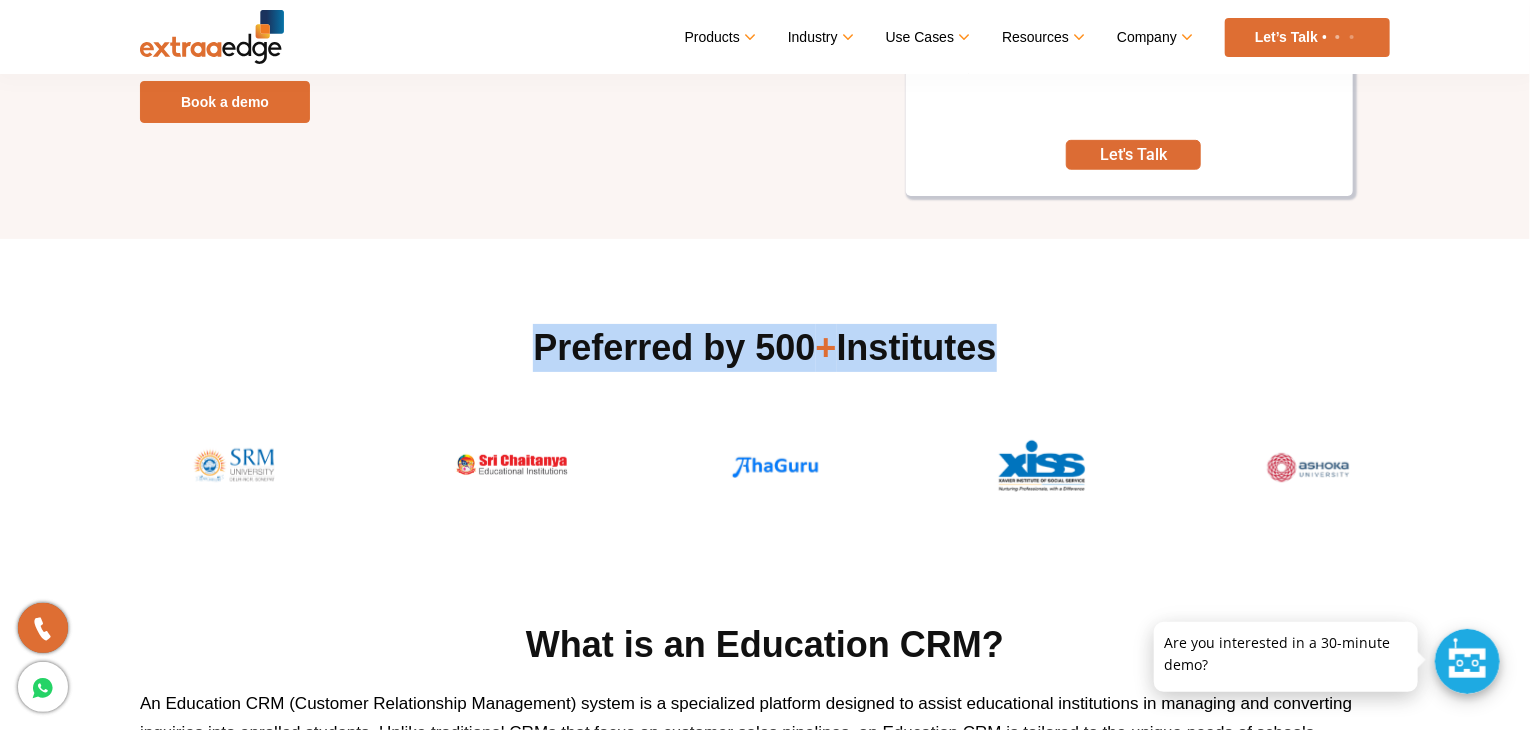 drag, startPoint x: 636, startPoint y: 330, endPoint x: 685, endPoint y: 325, distance: 49.25444 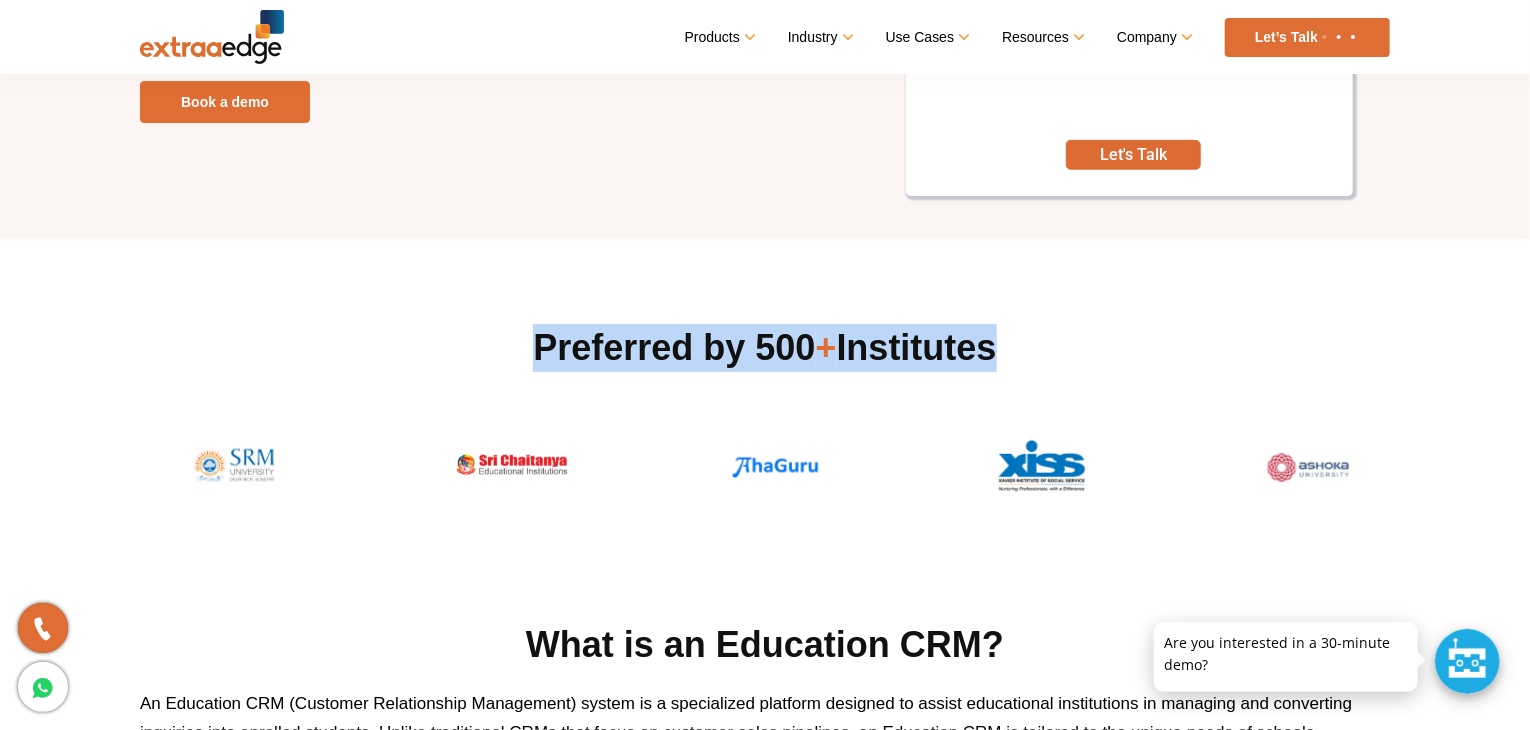 click on "Preferred by 500 +  Institutes" at bounding box center [765, 348] 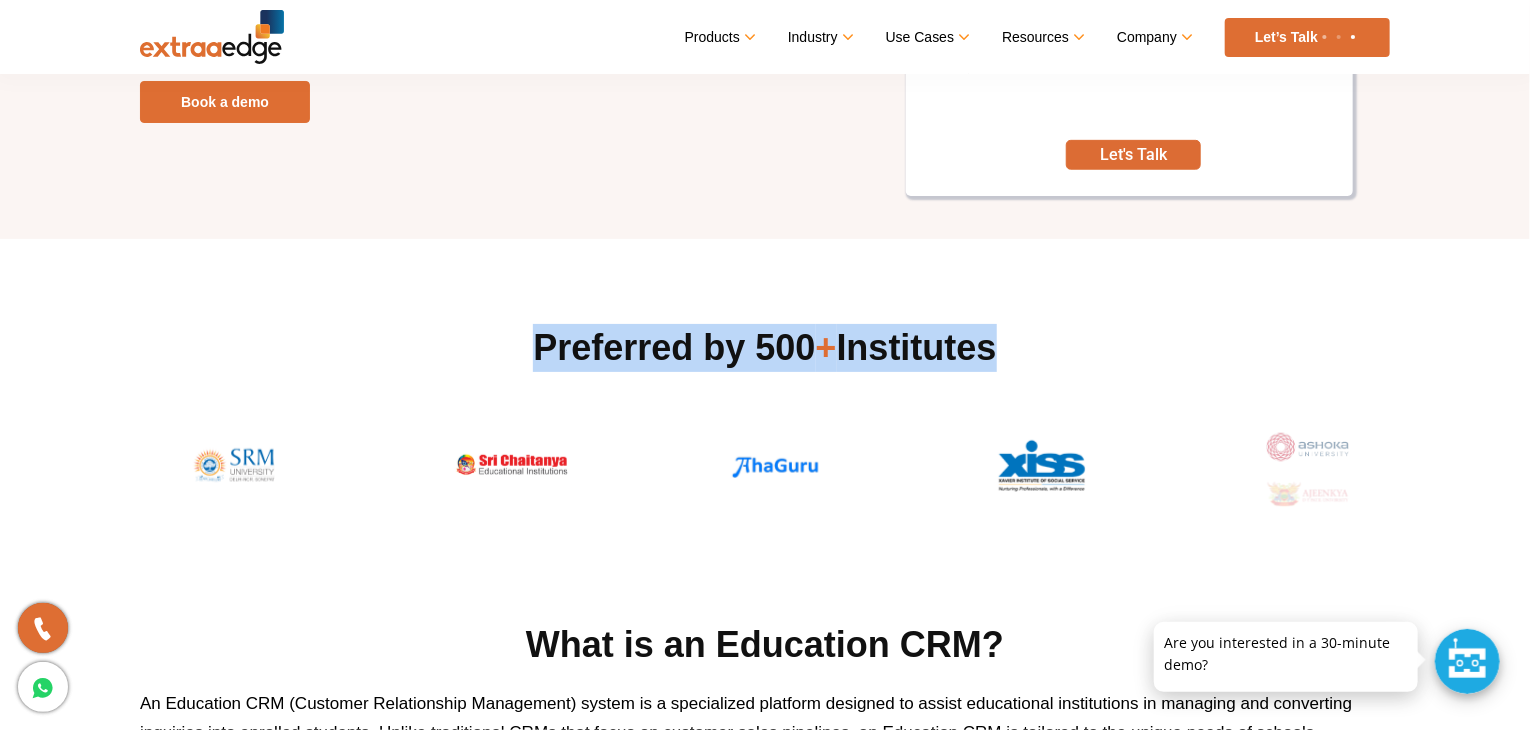 click on "Preferred by 500 +  Institutes" at bounding box center (765, 348) 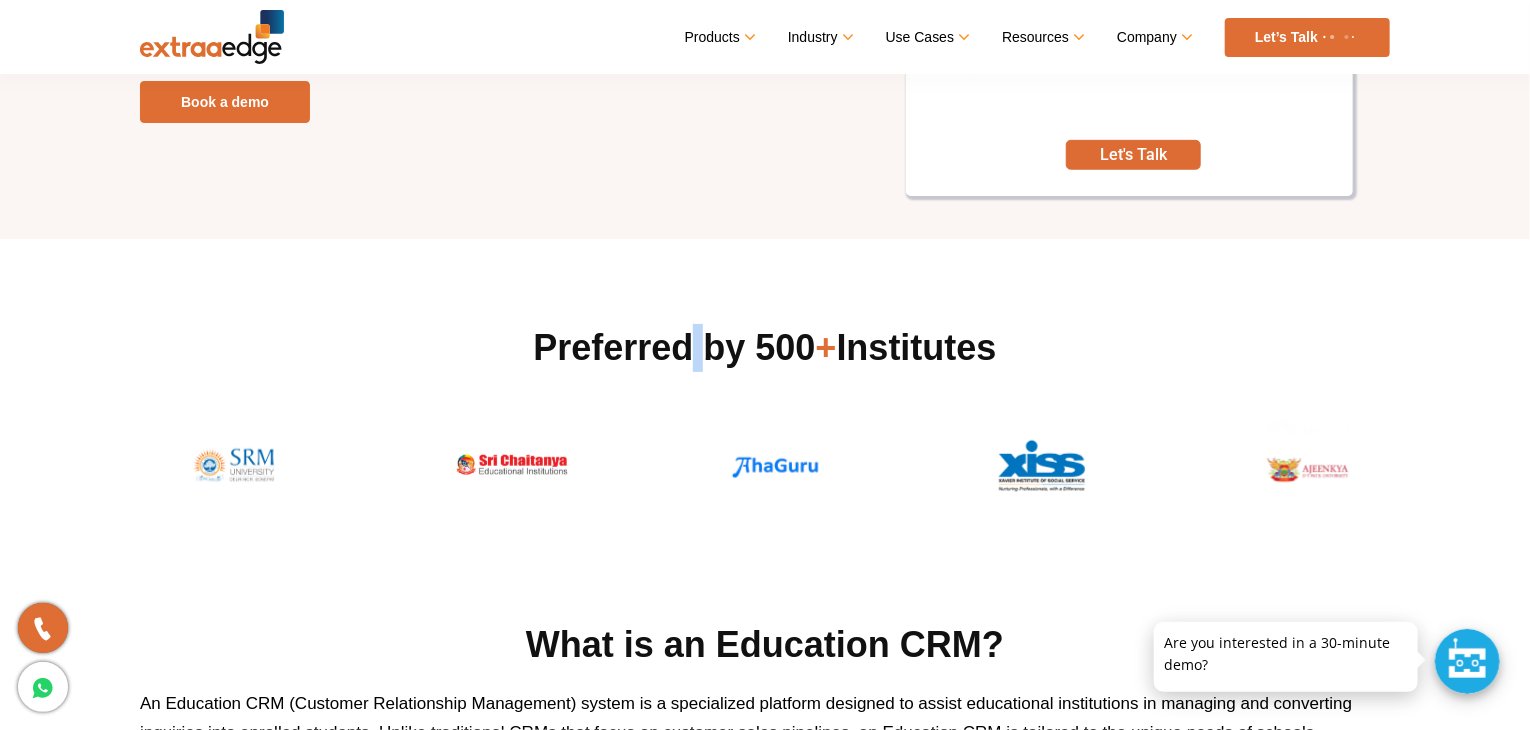 click on "Preferred by 500 +  Institutes" at bounding box center [765, 348] 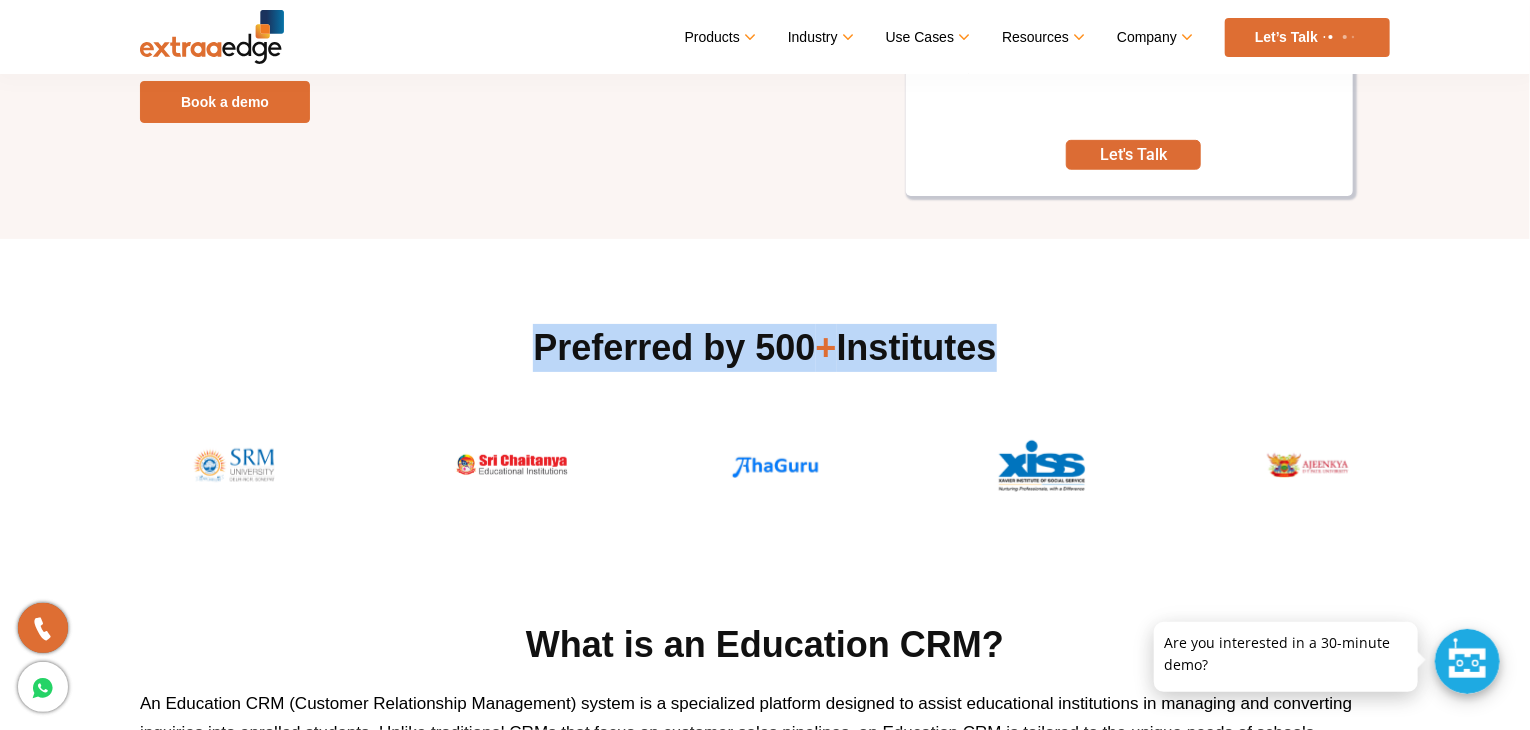 click on "Preferred by 500 +  Institutes" at bounding box center [765, 348] 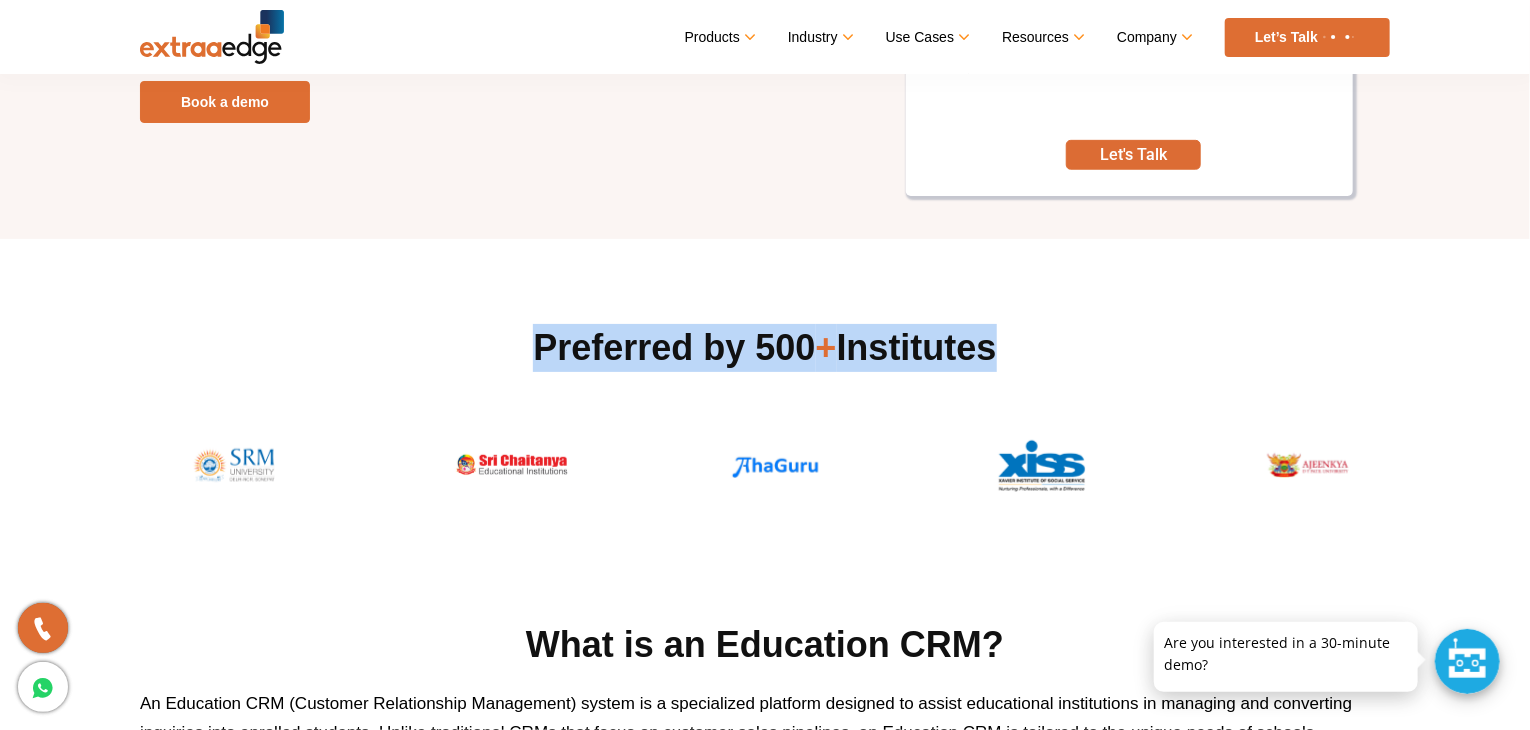 click on "Preferred by 500 +  Institutes" at bounding box center (765, 348) 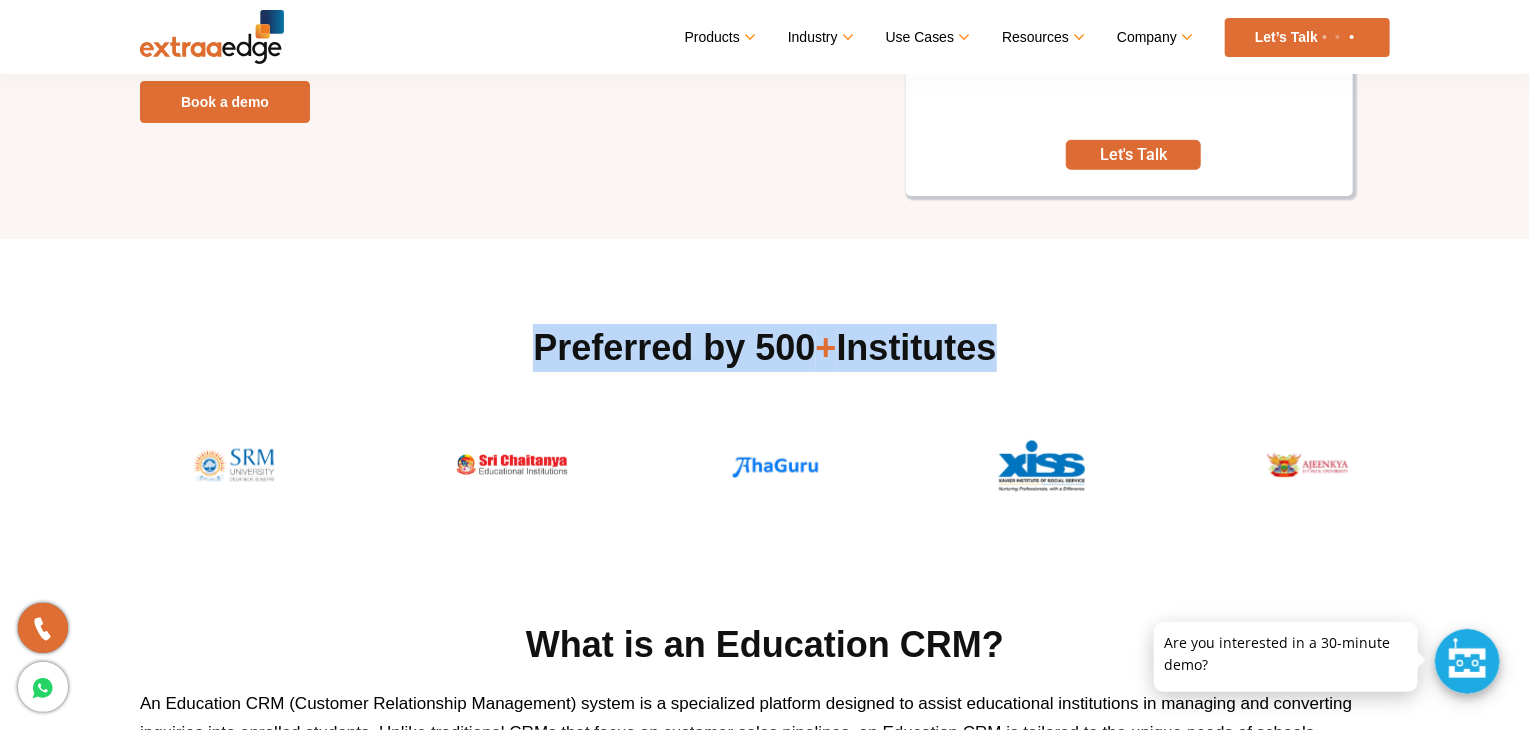 click on "Preferred by 500 +  Institutes" at bounding box center (765, 348) 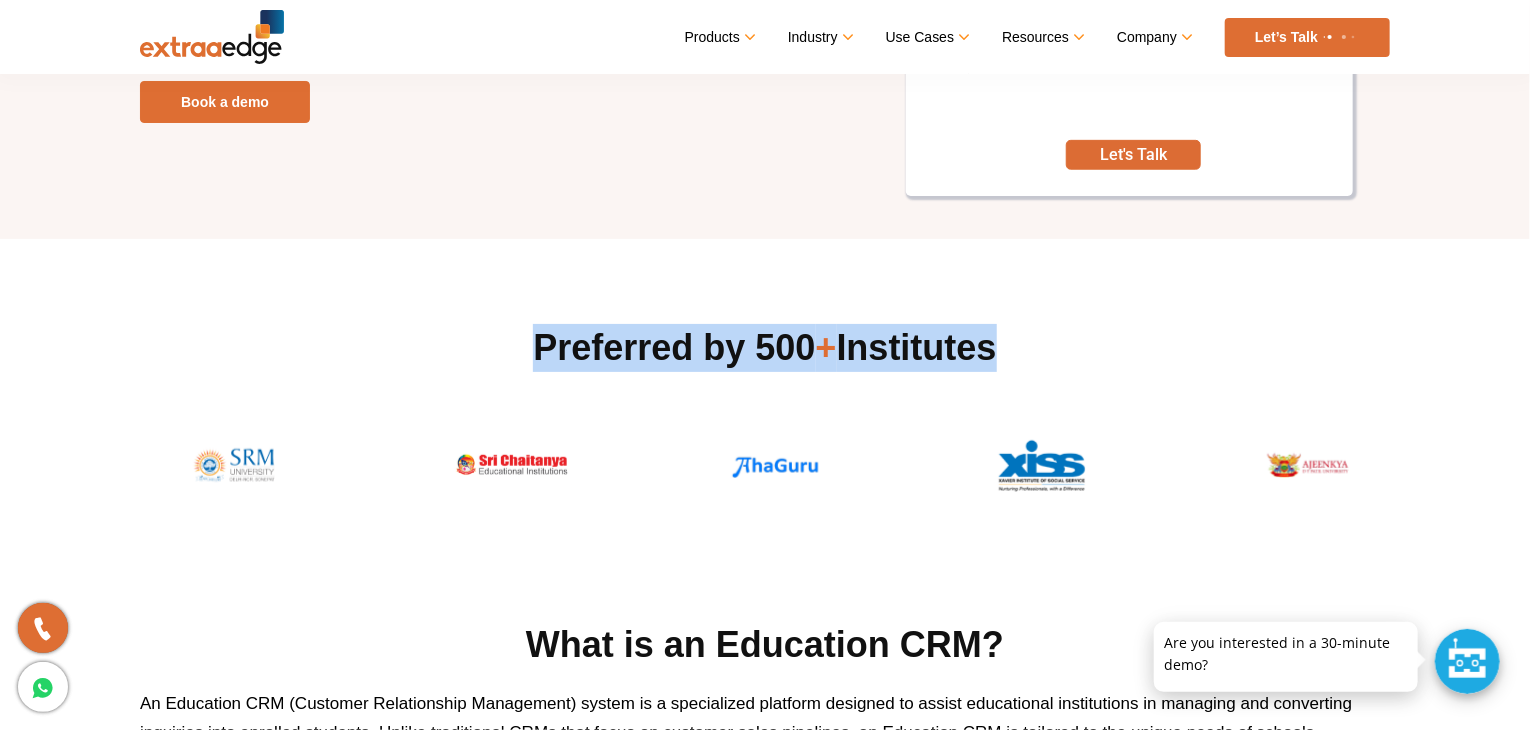 click on "Preferred by 500 +  Institutes" at bounding box center [765, 348] 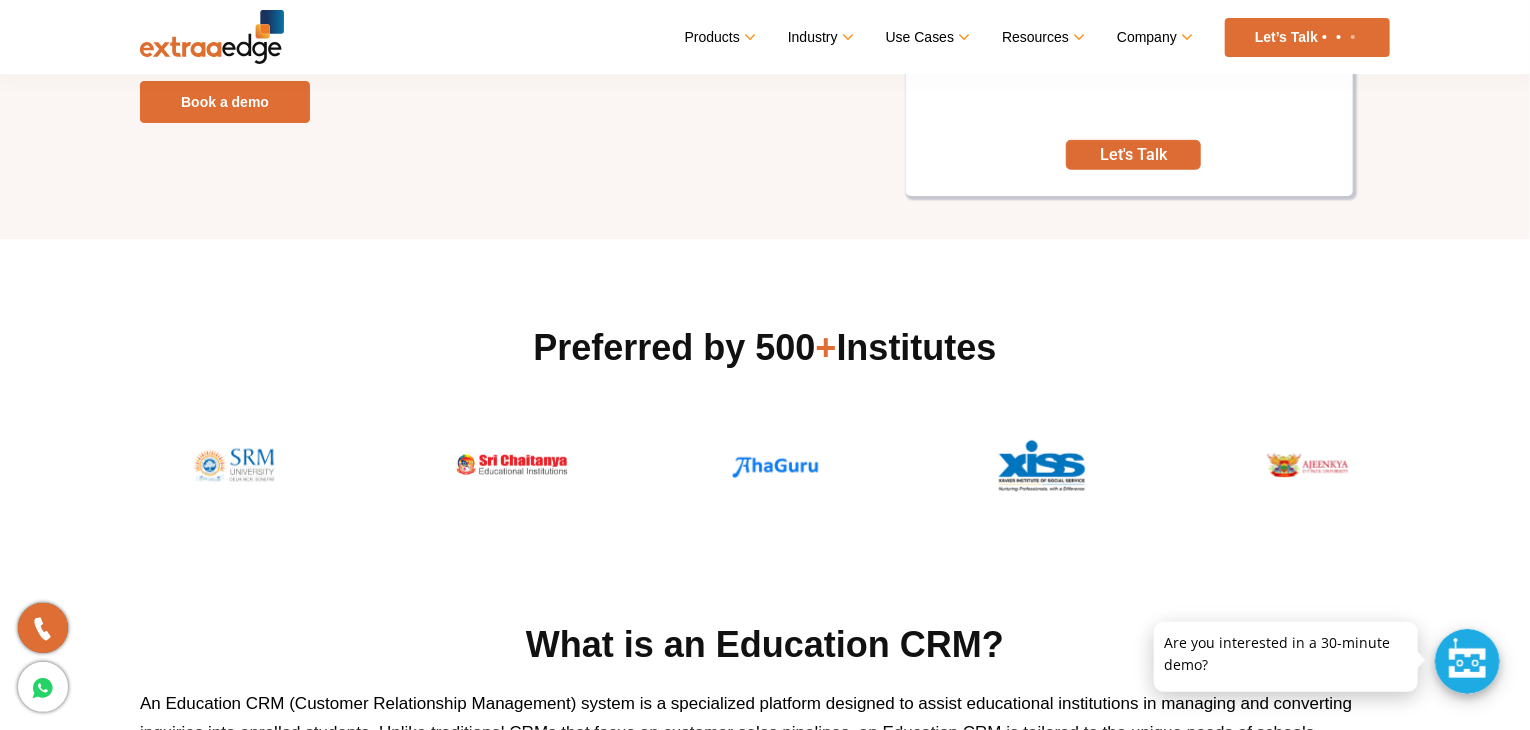 click on "Preferred by 500 +  Institutes" at bounding box center [765, 348] 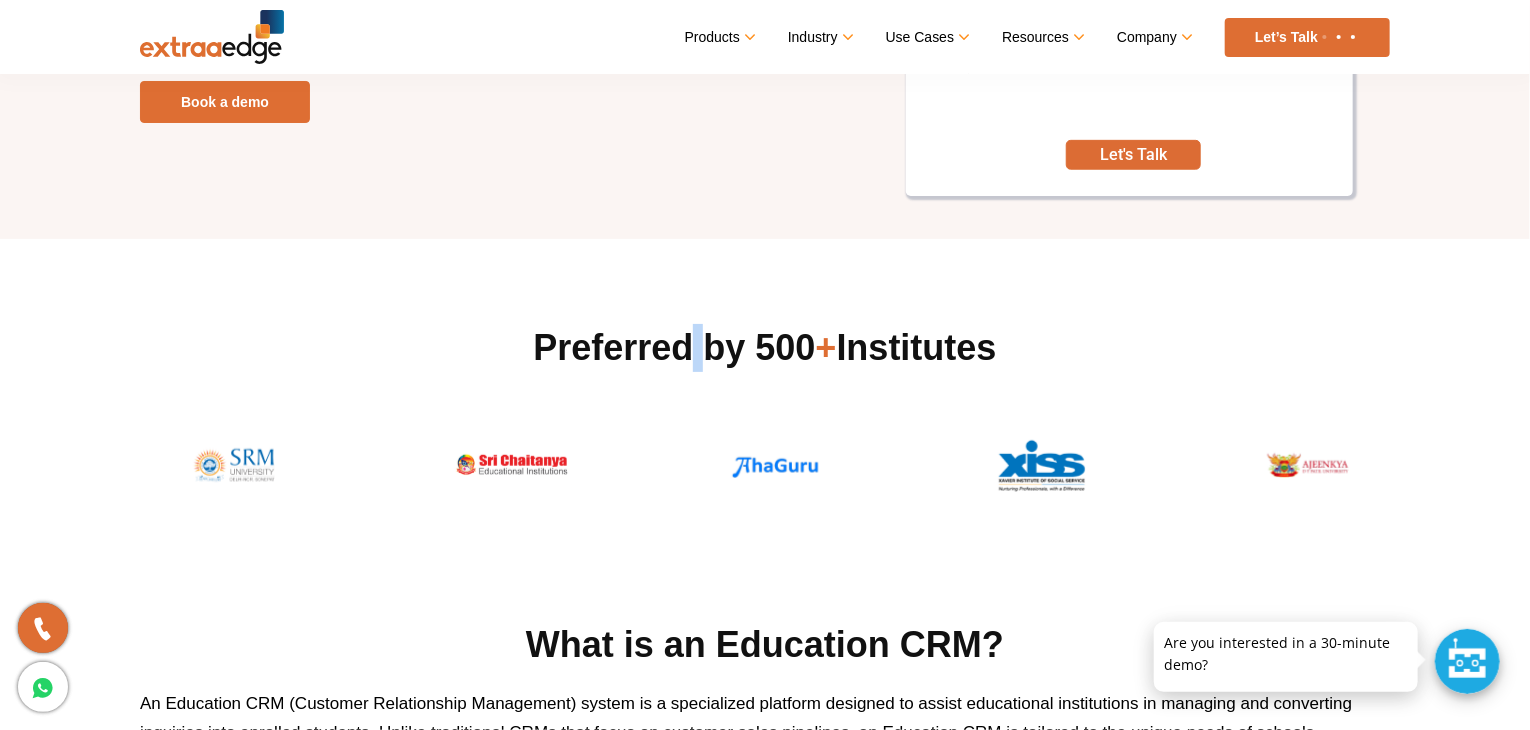click on "Preferred by 500 +  Institutes" at bounding box center (765, 348) 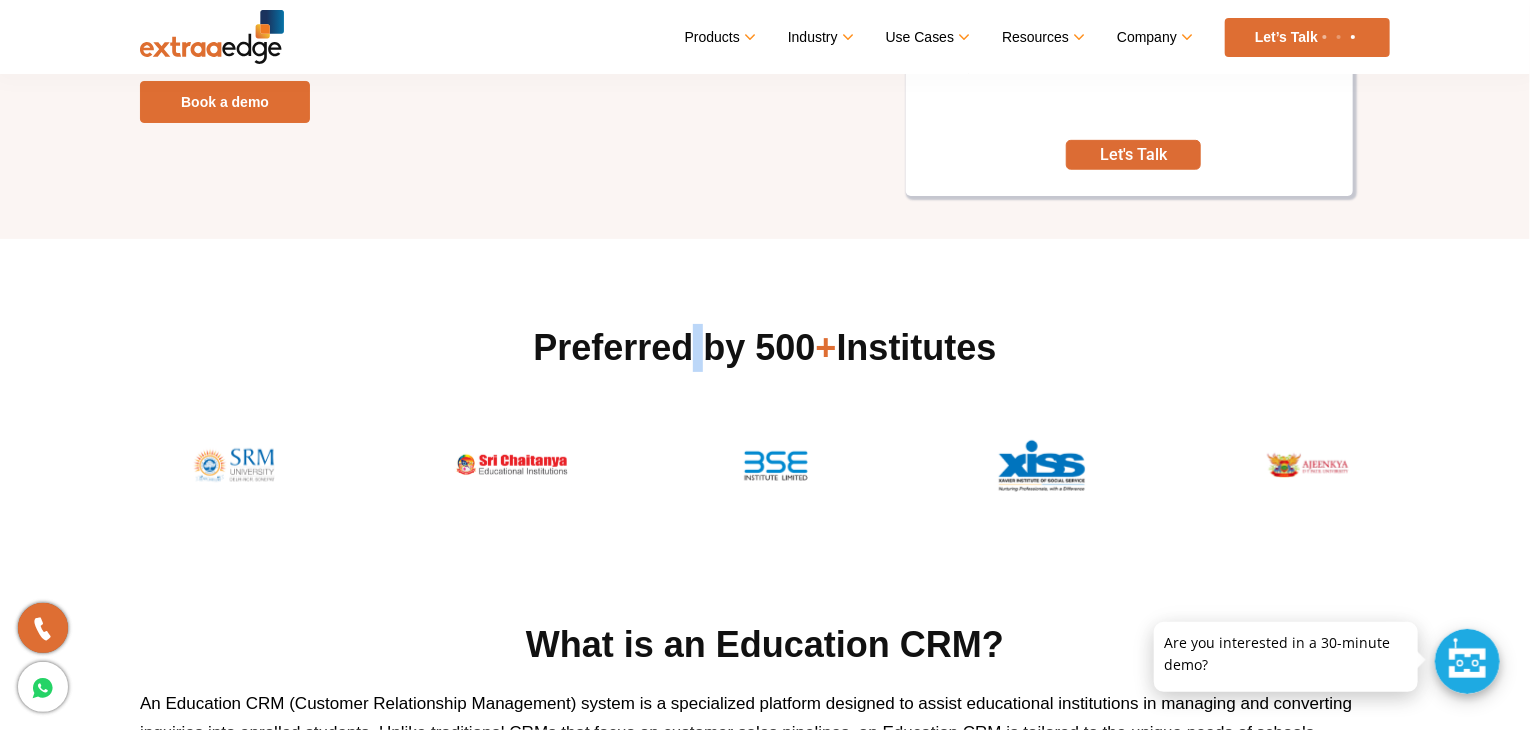 click on "Preferred by 500 +  Institutes" at bounding box center (765, 348) 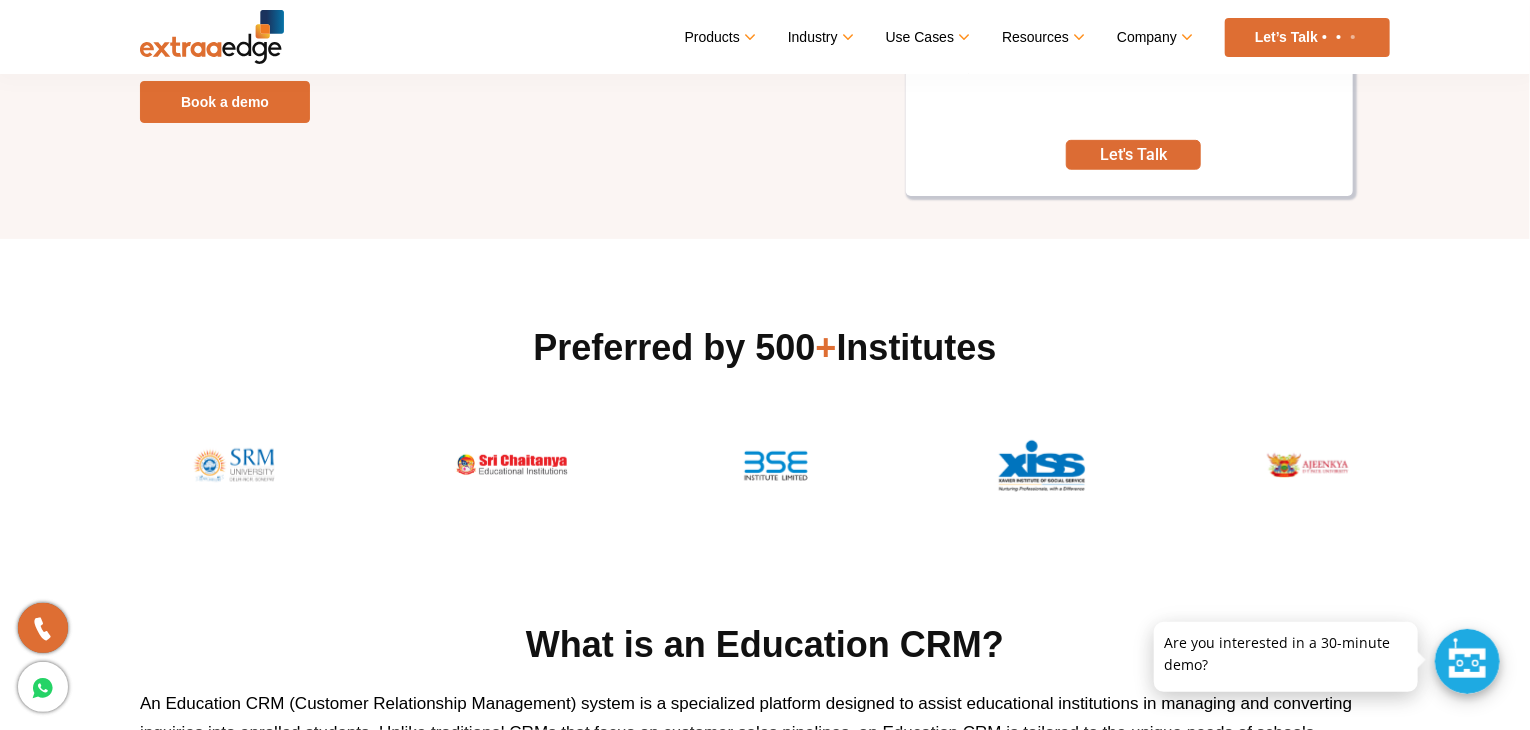 click on "Preferred by 500 +  Institutes" at bounding box center [765, 348] 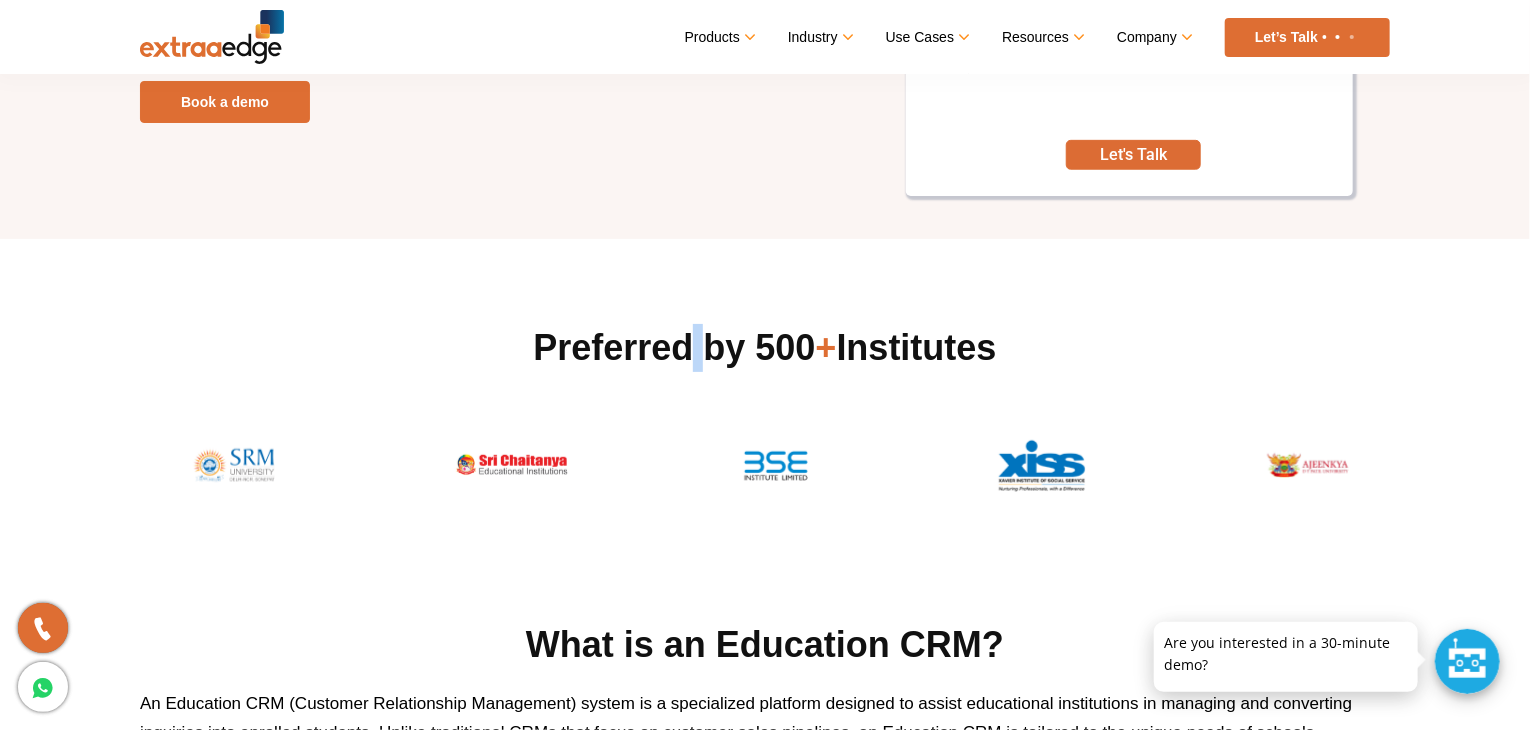 click on "Preferred by 500 +  Institutes" at bounding box center (765, 348) 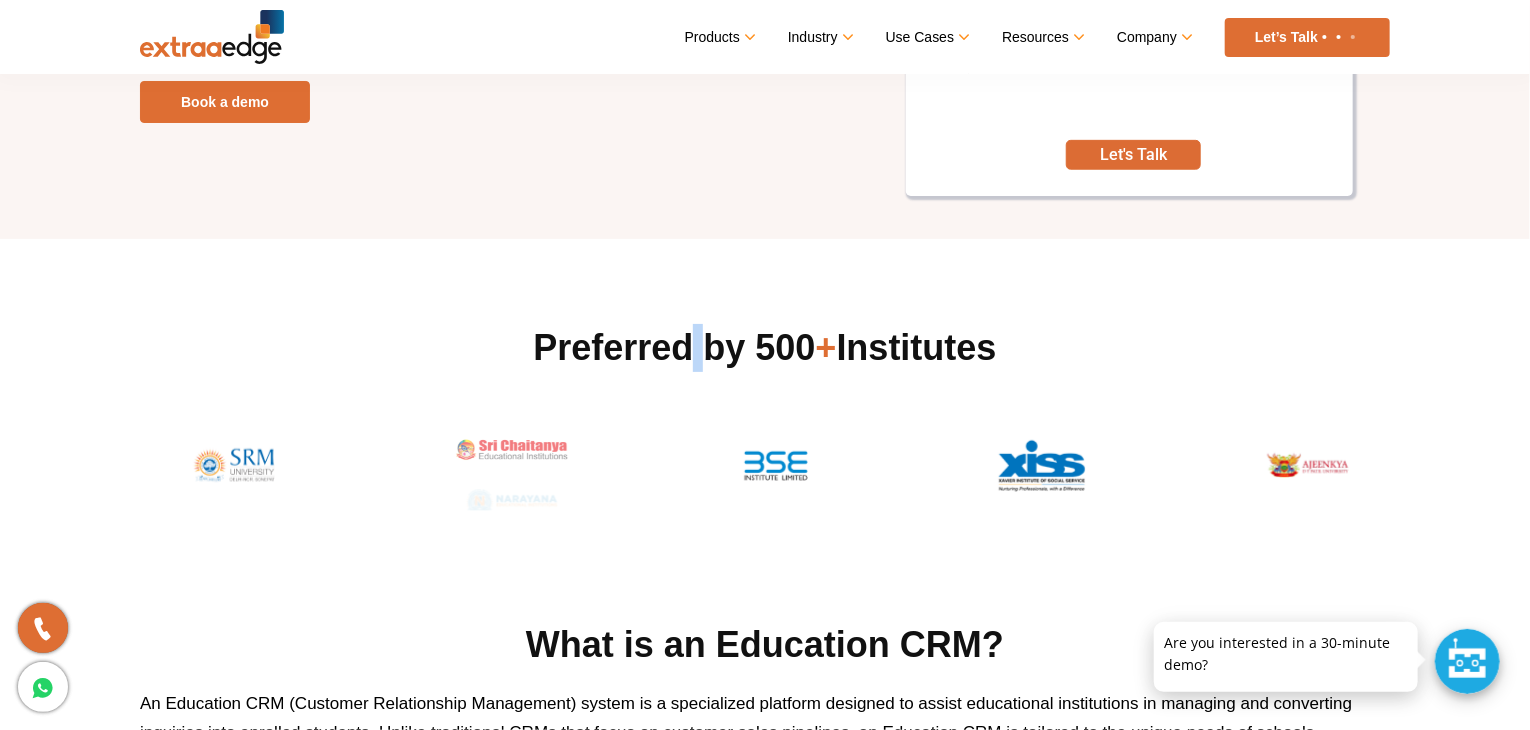 click on "Preferred by 500 +  Institutes" at bounding box center (765, 348) 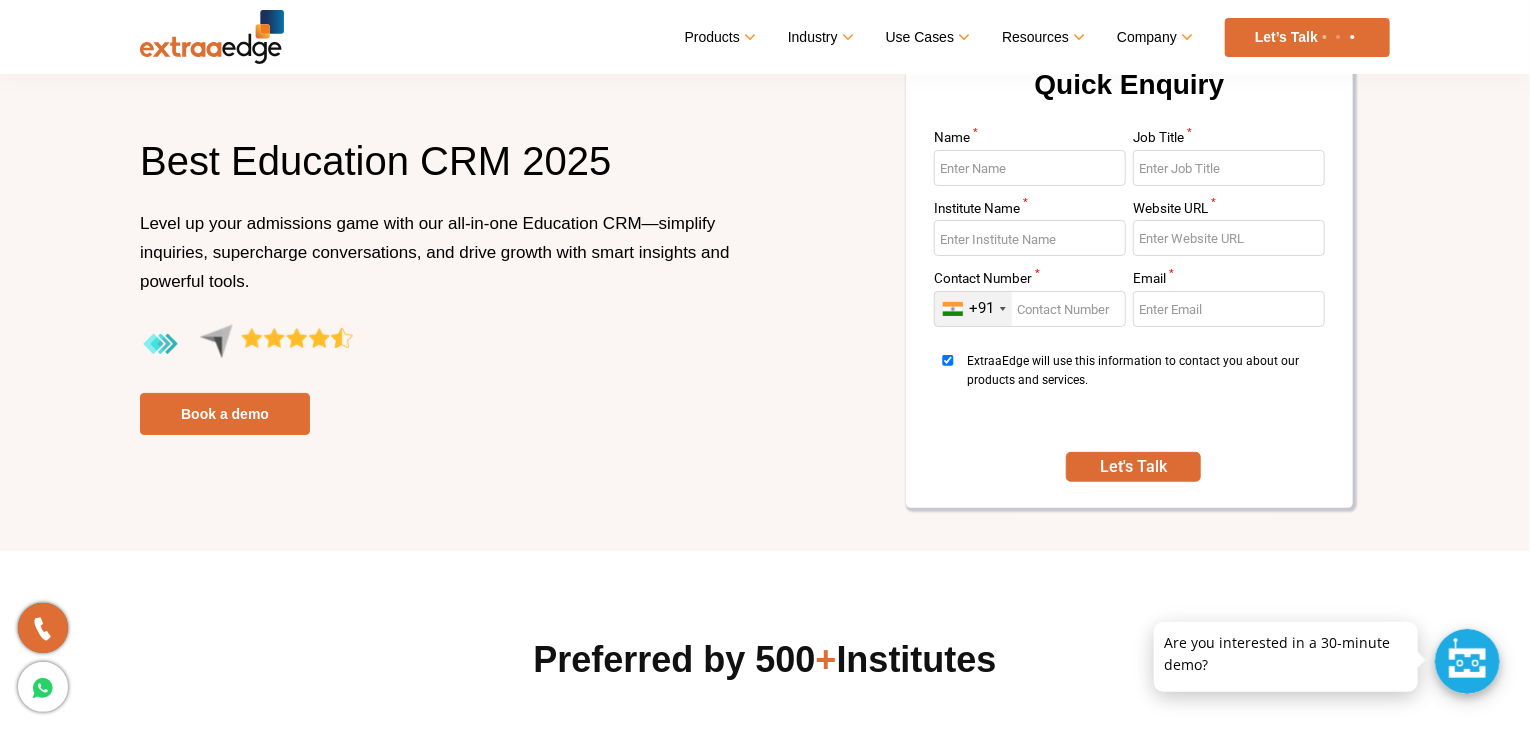 scroll, scrollTop: 116, scrollLeft: 0, axis: vertical 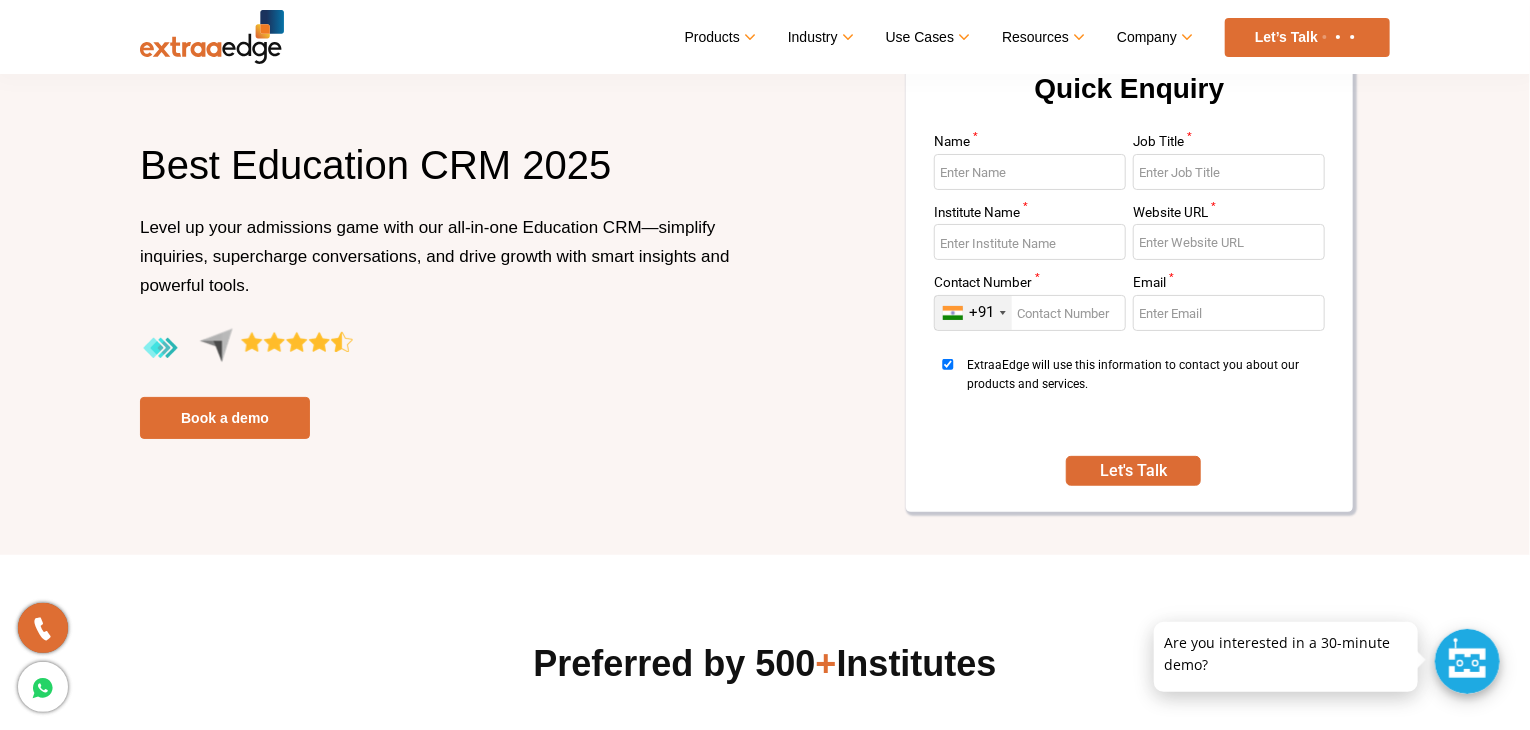 click on "Level up your admissions game with our all-in-one Education CRM—simplify inquiries, supercharge conversations, and drive growth with smart insights and powerful tools." at bounding box center (445, 270) 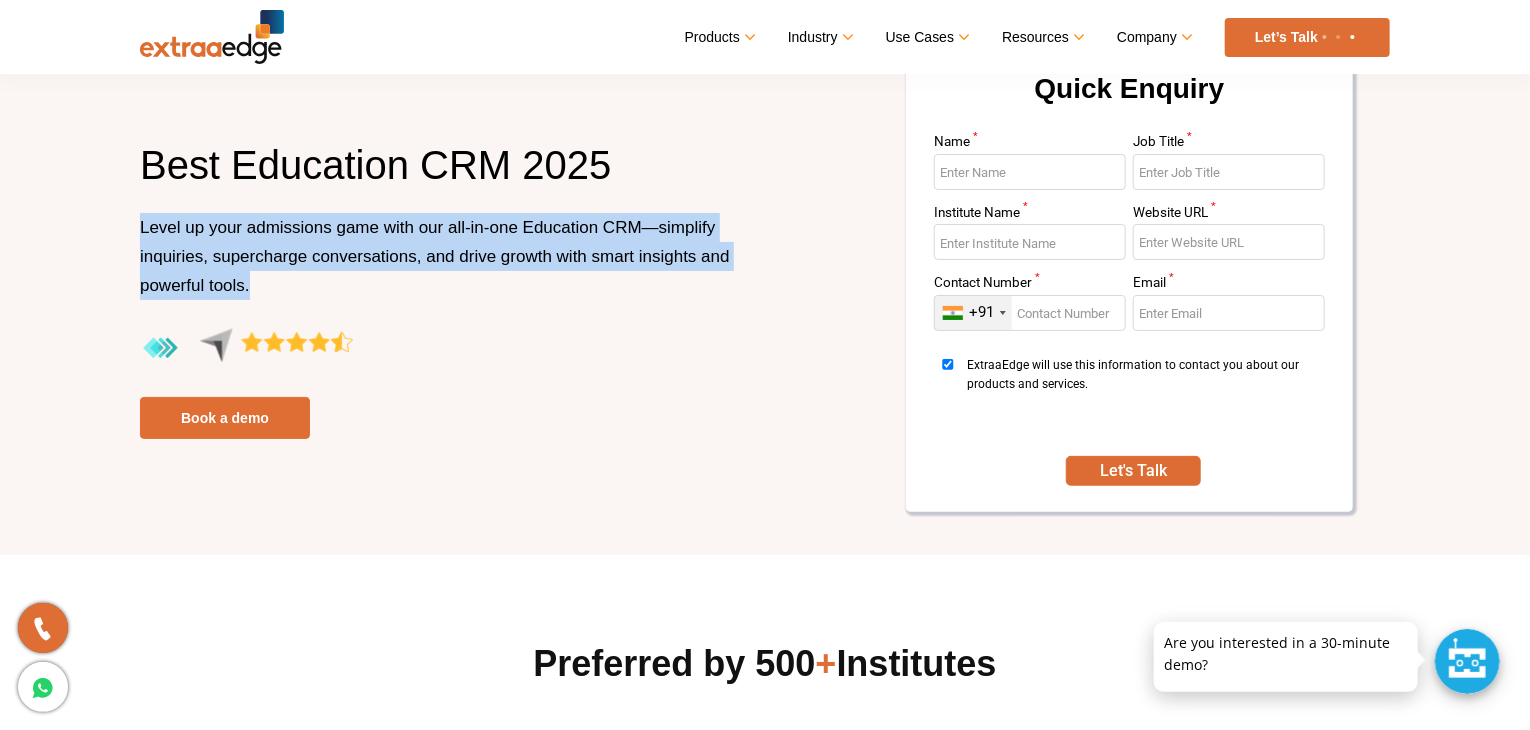 drag, startPoint x: 692, startPoint y: 274, endPoint x: 702, endPoint y: 200, distance: 74.672615 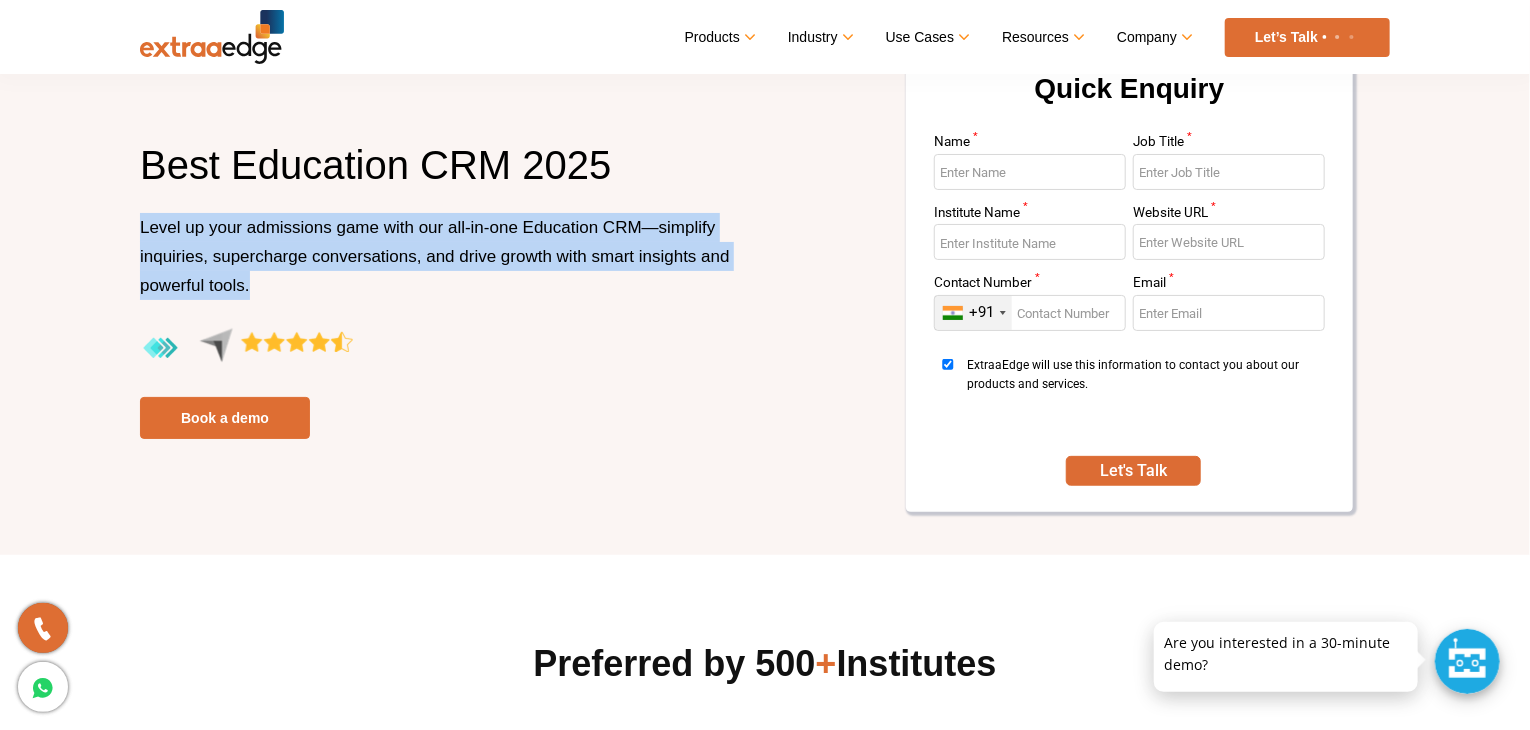 click on "Best Education CRM 2025
Level up your admissions game with our all-in-one Education CRM—simplify inquiries, supercharge conversations, and drive growth with smart insights and powerful tools.
Book a demo" at bounding box center (445, 289) 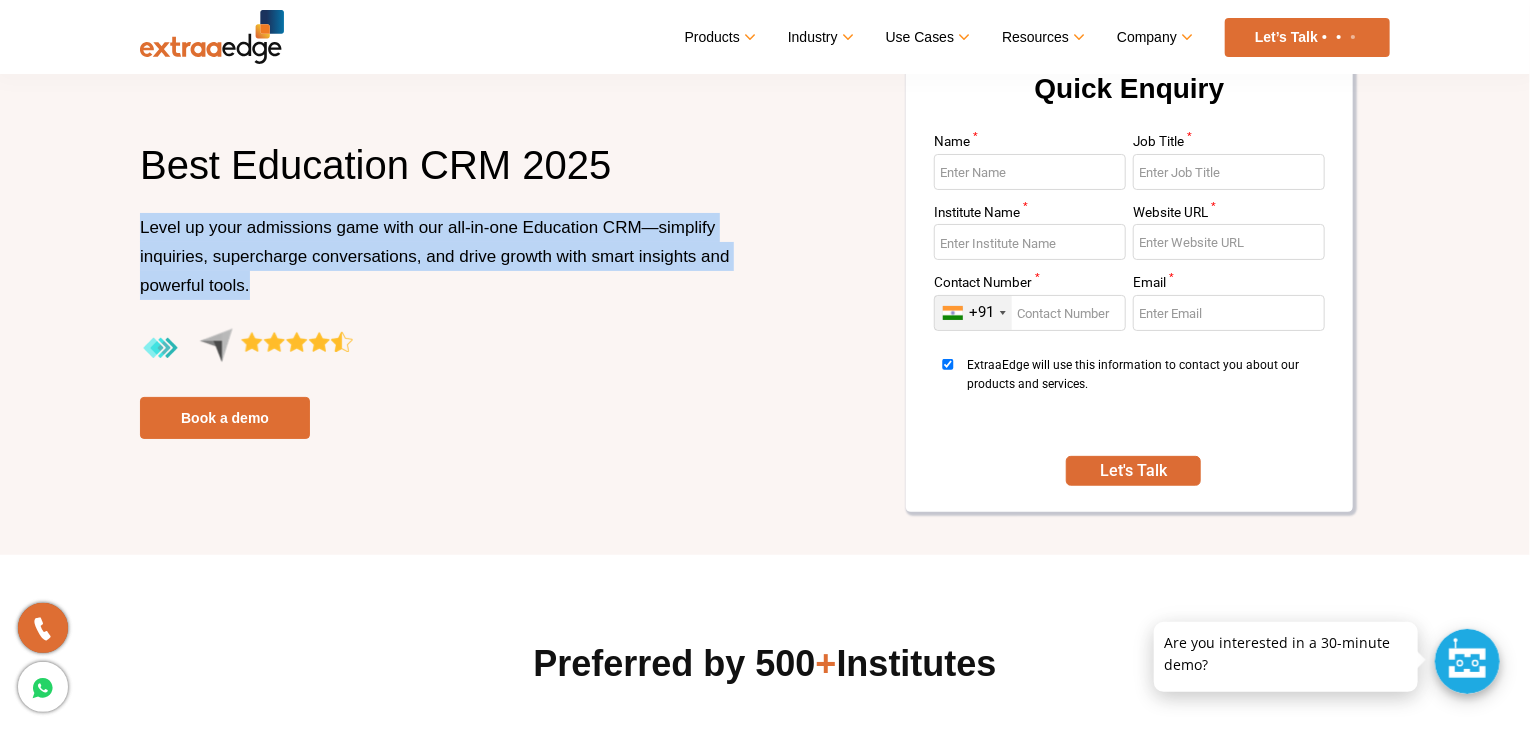 click on "Best Education CRM 2025" at bounding box center (445, 176) 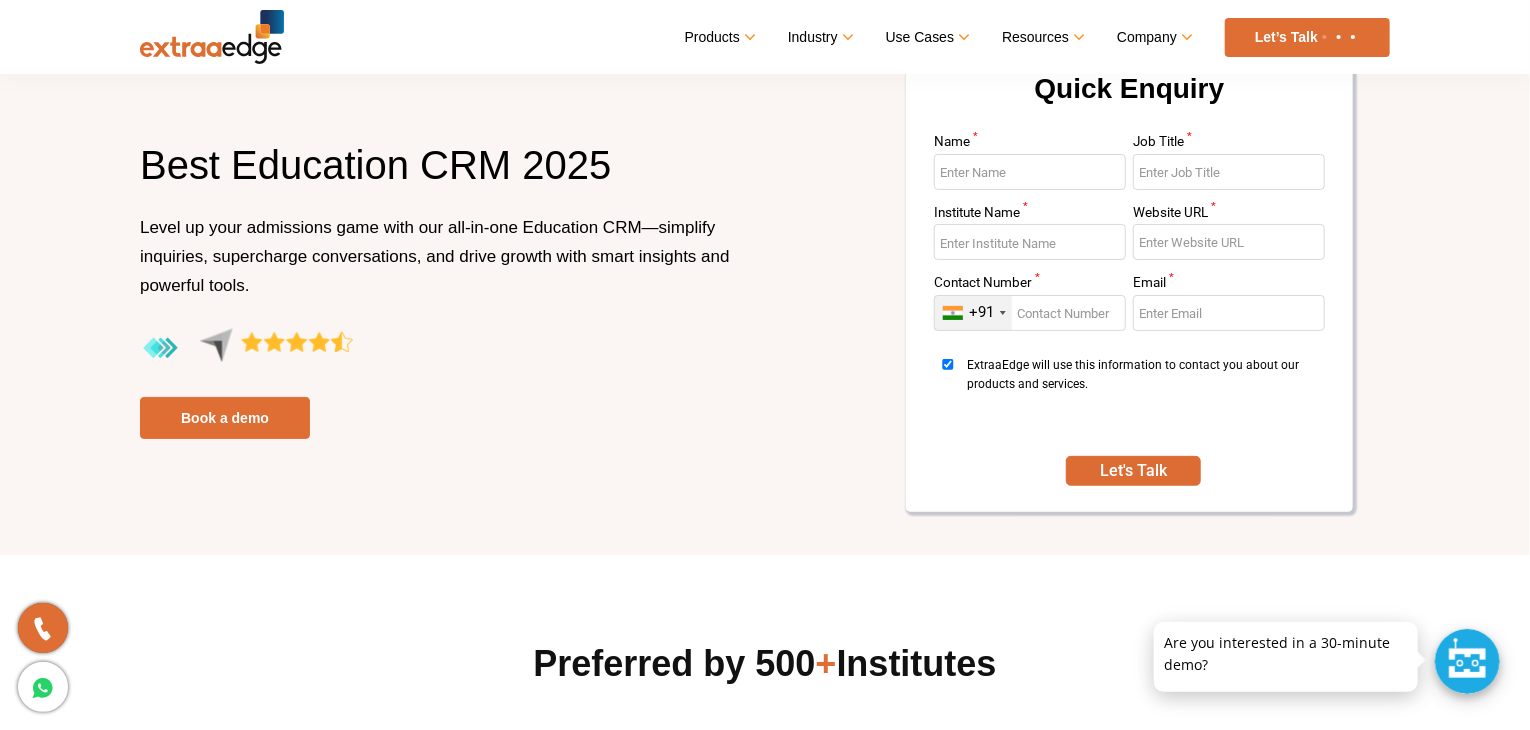click on "Best Education CRM 2025" at bounding box center (445, 176) 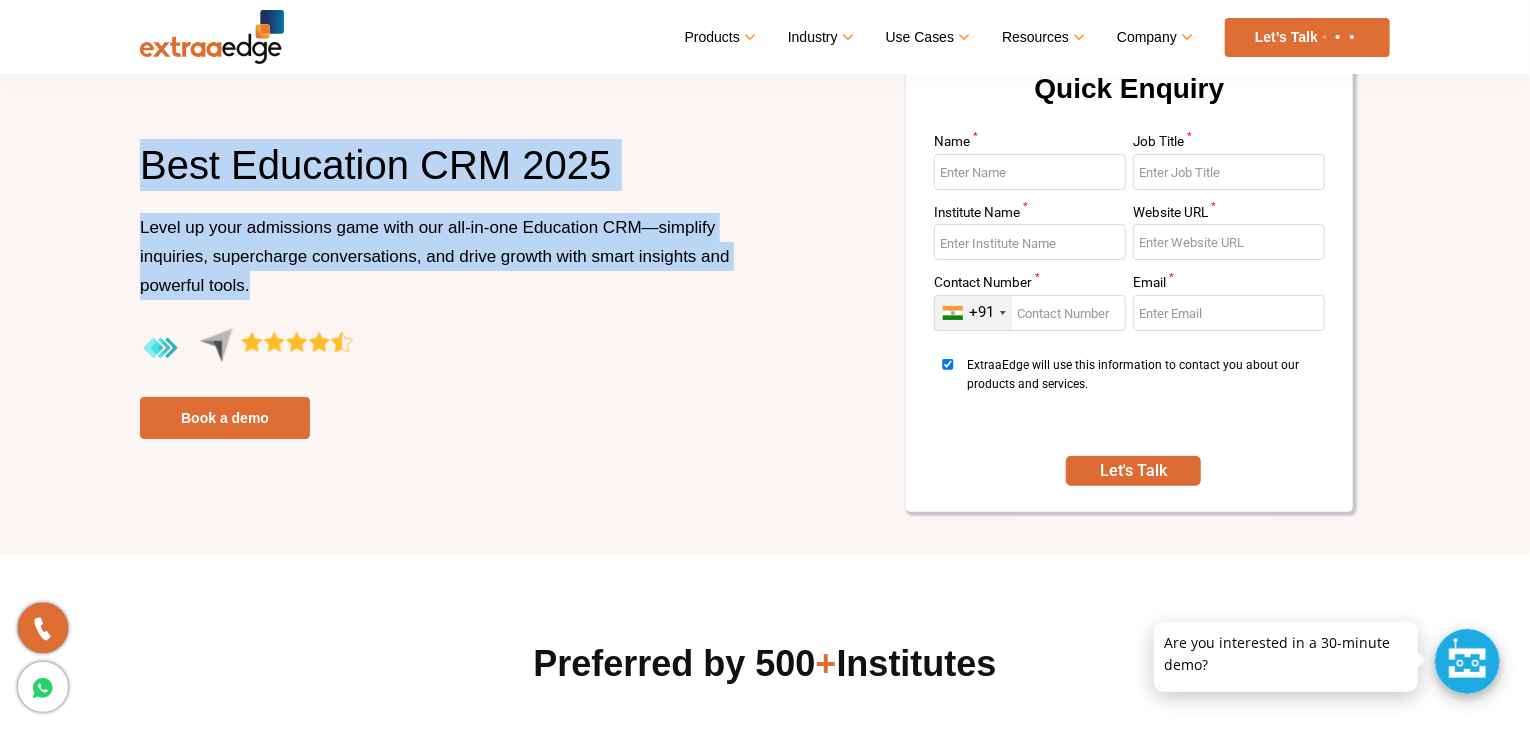 drag, startPoint x: 702, startPoint y: 200, endPoint x: 702, endPoint y: 237, distance: 37 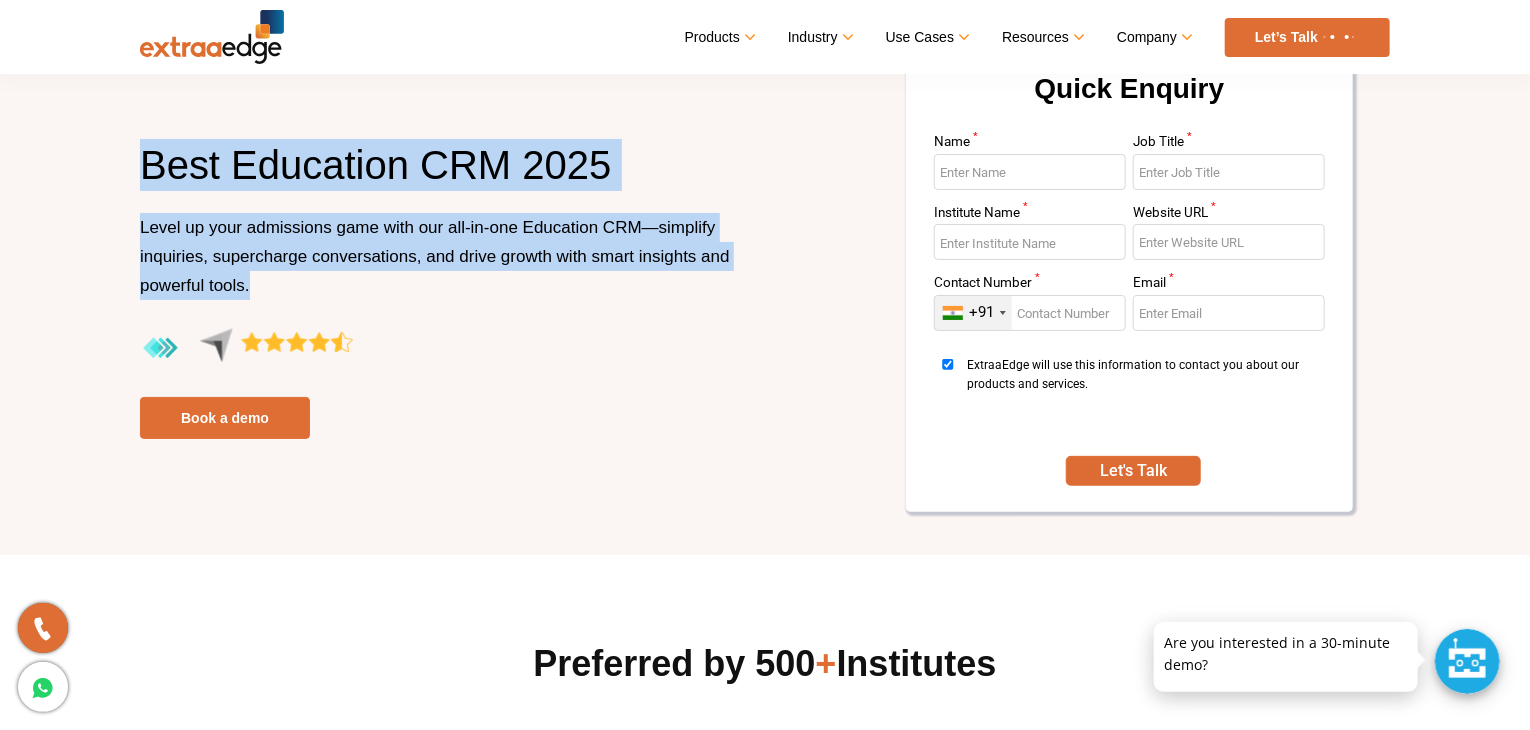 click on "Best Education CRM 2025
Level up your admissions game with our all-in-one Education CRM—simplify inquiries, supercharge conversations, and drive growth with smart insights and powerful tools.
Book a demo" at bounding box center (445, 289) 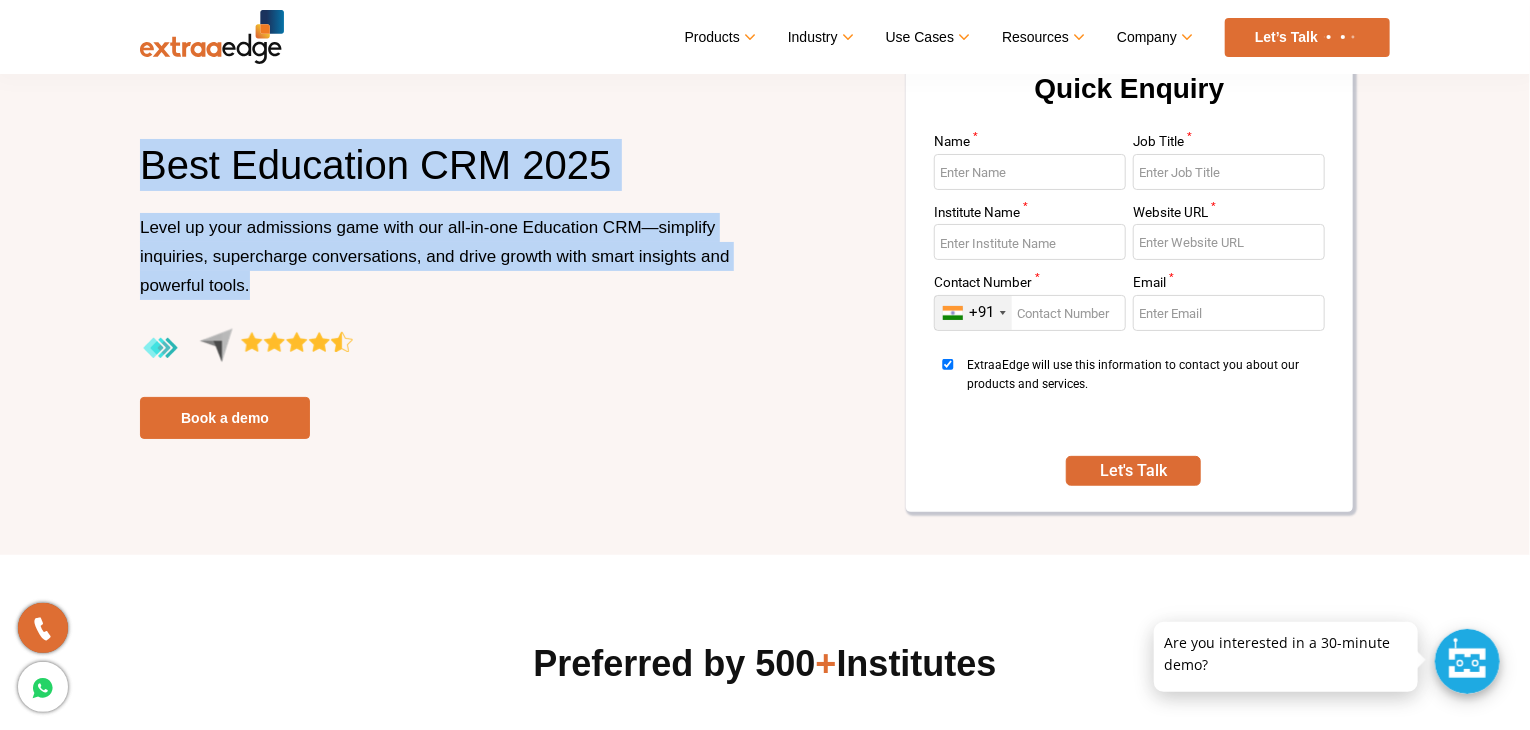 click on "Level up your admissions game with our all-in-one Education CRM—simplify inquiries, supercharge conversations, and drive growth with smart insights and powerful tools." at bounding box center (435, 256) 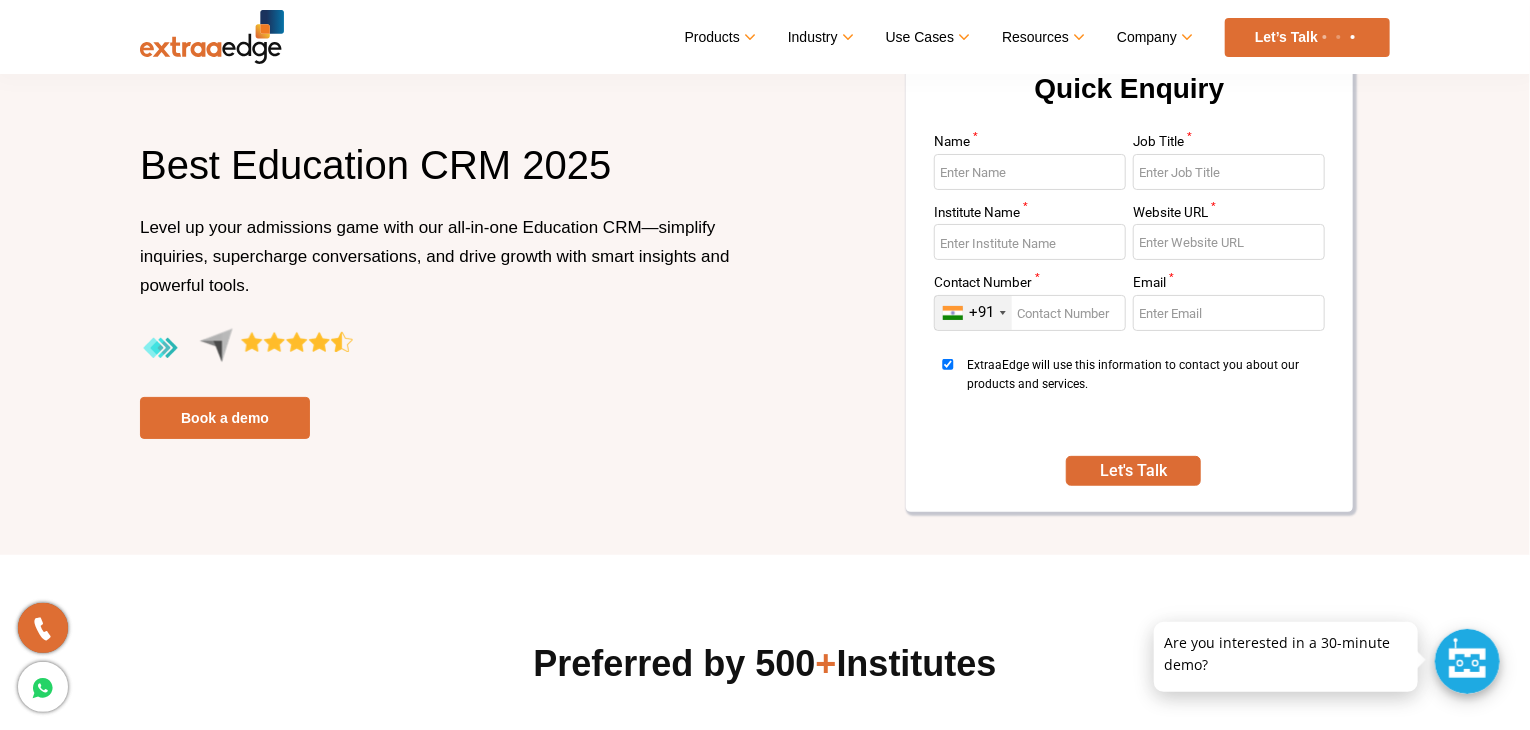 click on "Level up your admissions game with our all-in-one Education CRM—simplify inquiries, supercharge conversations, and drive growth with smart insights and powerful tools." at bounding box center (435, 256) 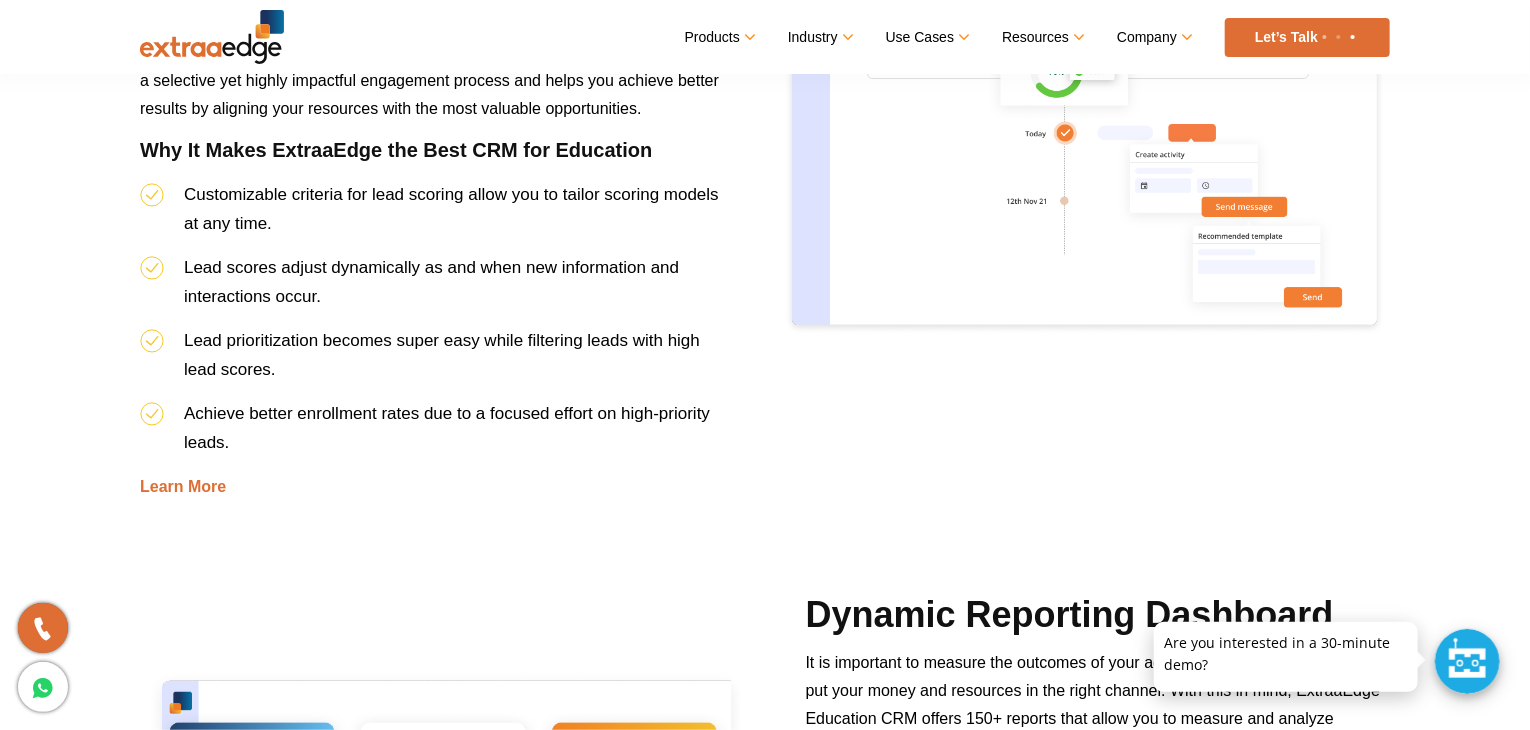 scroll, scrollTop: 3535, scrollLeft: 0, axis: vertical 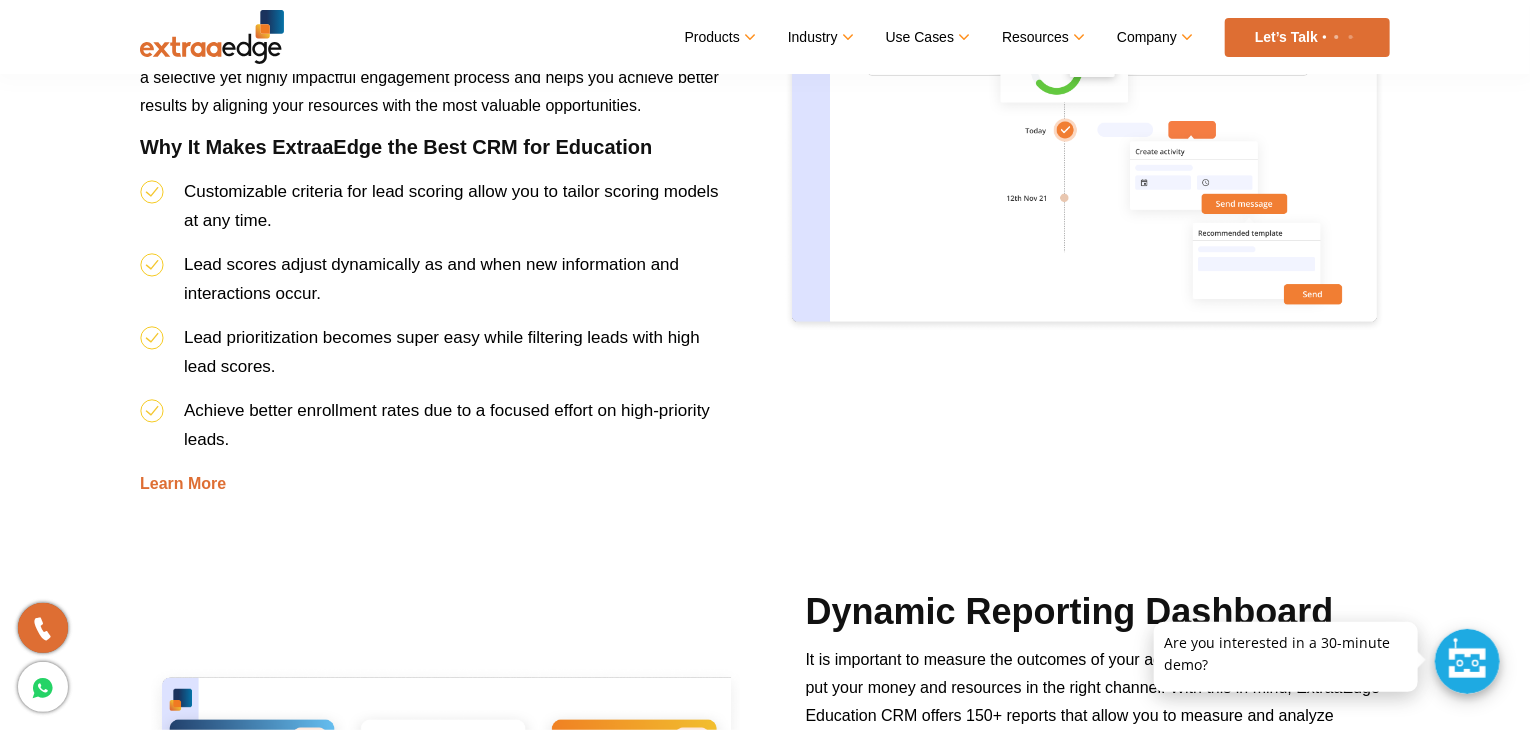 click on "Lead prioritization becomes super easy while filtering leads with high lead scores." at bounding box center (442, 352) 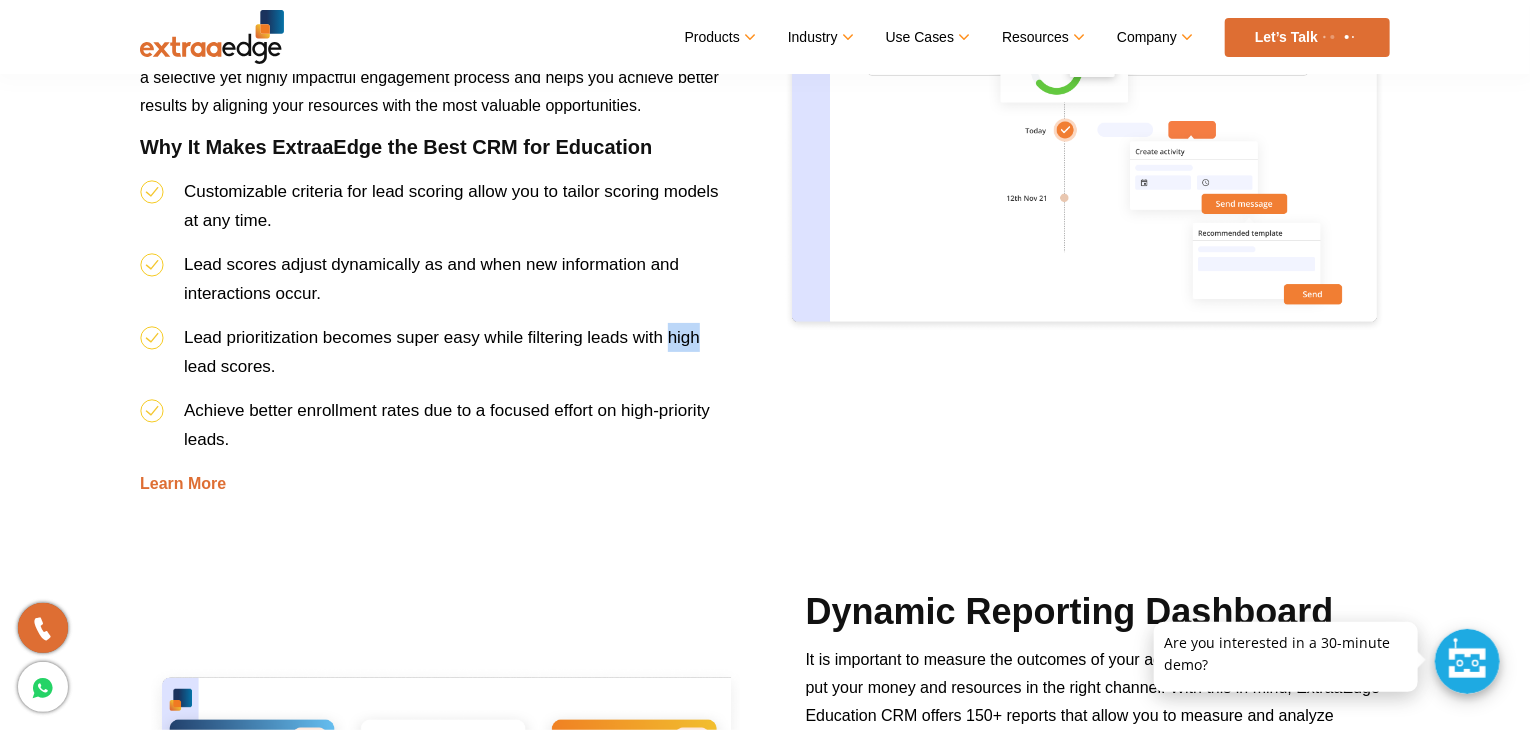 click on "Lead prioritization becomes super easy while filtering leads with high lead scores." at bounding box center [442, 352] 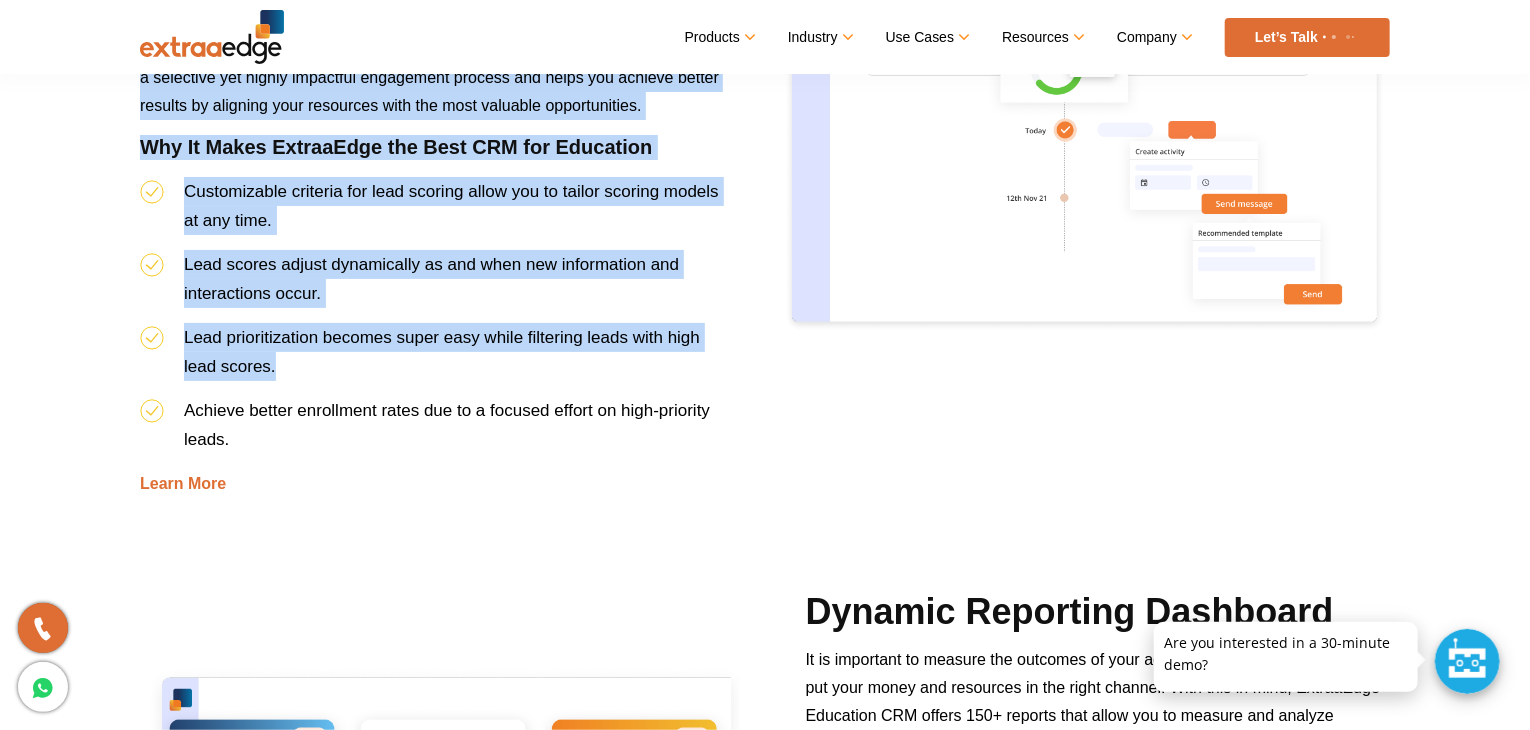 drag, startPoint x: 682, startPoint y: 335, endPoint x: 726, endPoint y: 128, distance: 211.62466 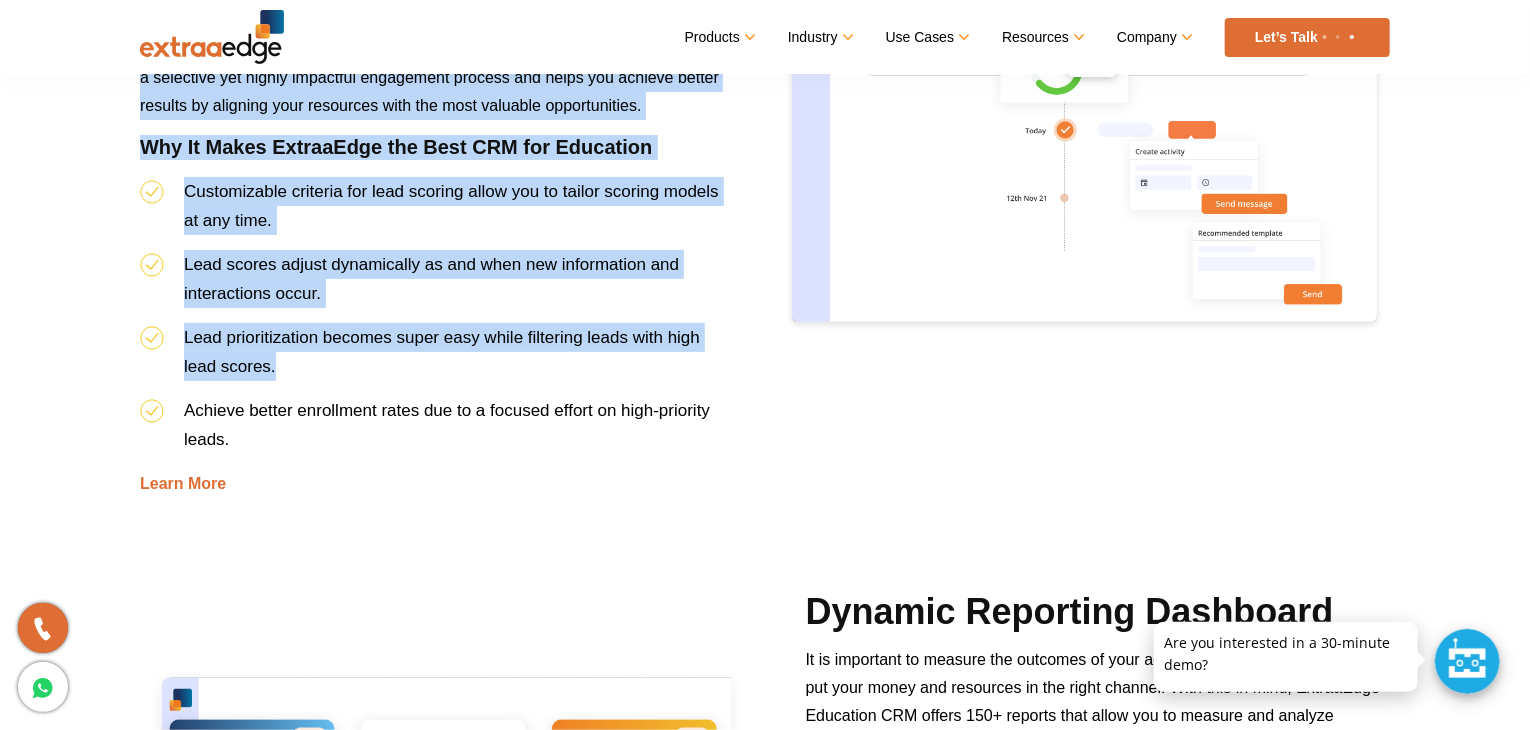 click on "Intelligent Lead Scores
Achieve a competitive advantage with intelligent lead scoring and enable strategic prioritization of your leads. Through analyzing crucial data points and lead behaviours, our CRM platform assigns scores to each lead. Lead scoring ensures a selective yet highly impactful engagement process and helps you achieve better results by aligning your resources with the most valuable opportunities.
Why It Makes ExtraaEdge the Best CRM for Education
Customizable criteria for lead scoring allow you to tailor scoring models at any time.
Lead scores adjust dynamically as and when new information and interactions occur.
Lead prioritization becomes super easy while filtering leads with high lead scores.
Achieve better enrollment rates due to a focused effort on high-priority leads.
Learn More" at bounding box center (432, 210) 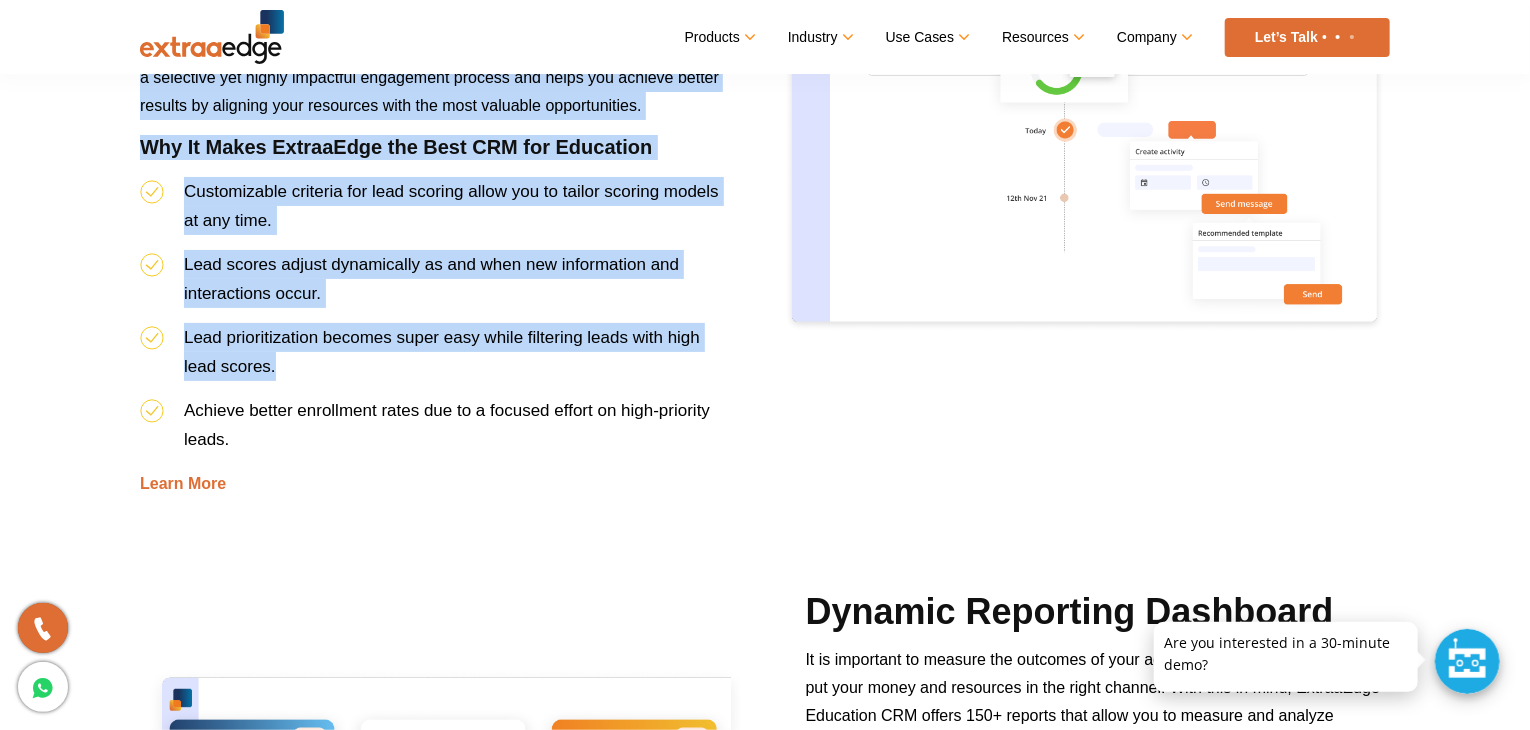 click on "Intelligent Lead Scores
Achieve a competitive advantage with intelligent lead scoring and enable strategic prioritization of your leads. Through analyzing crucial data points and lead behaviours, our CRM platform assigns scores to each lead. Lead scoring ensures a selective yet highly impactful engagement process and helps you achieve better results by aligning your resources with the most valuable opportunities.
Why It Makes ExtraaEdge the Best CRM for Education
Customizable criteria for lead scoring allow you to tailor scoring models at any time.
Lead scores adjust dynamically as and when new information and interactions occur.
Lead prioritization becomes super easy while filtering leads with high lead scores.
Achieve better enrollment rates due to a focused effort on high-priority leads.
Learn More" at bounding box center [432, 210] 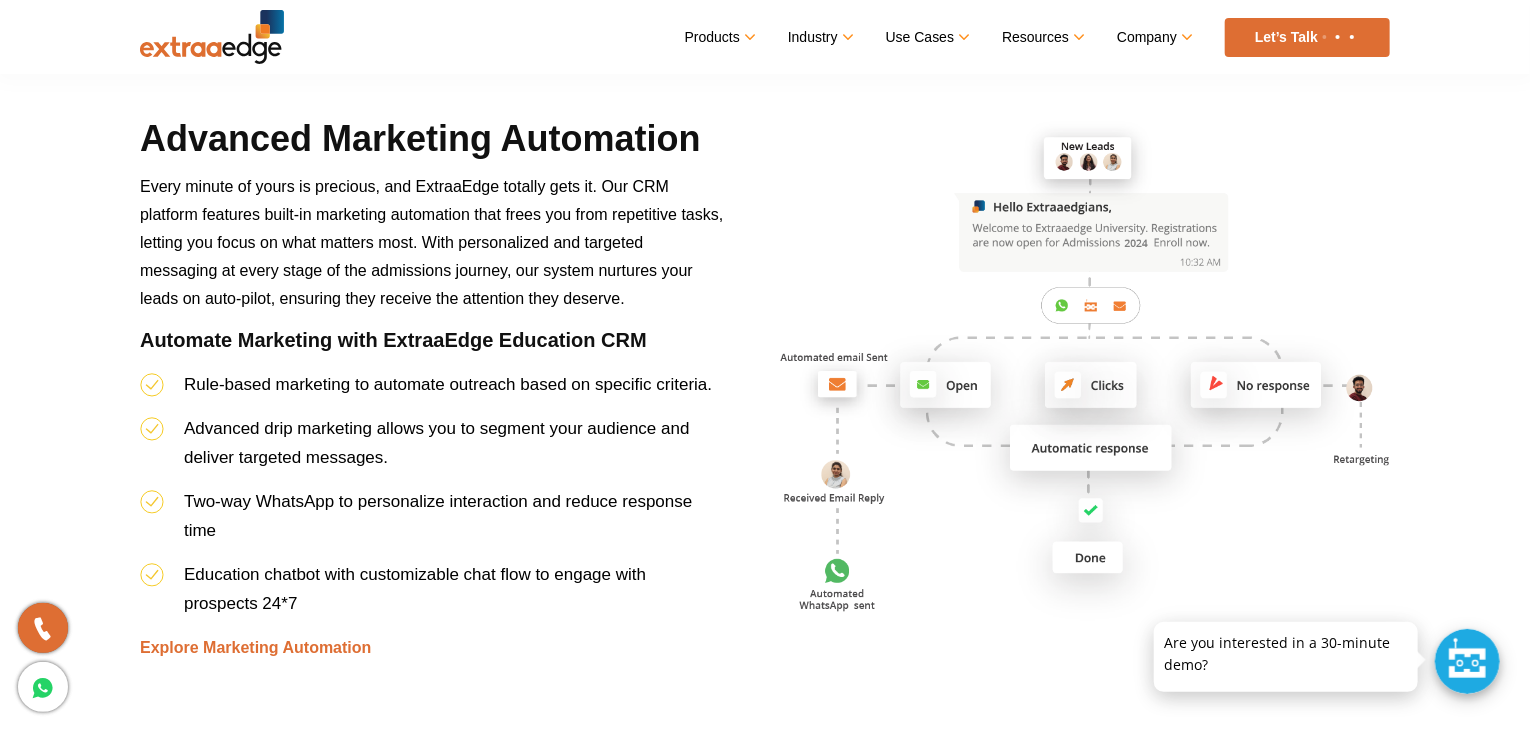 scroll, scrollTop: 4711, scrollLeft: 0, axis: vertical 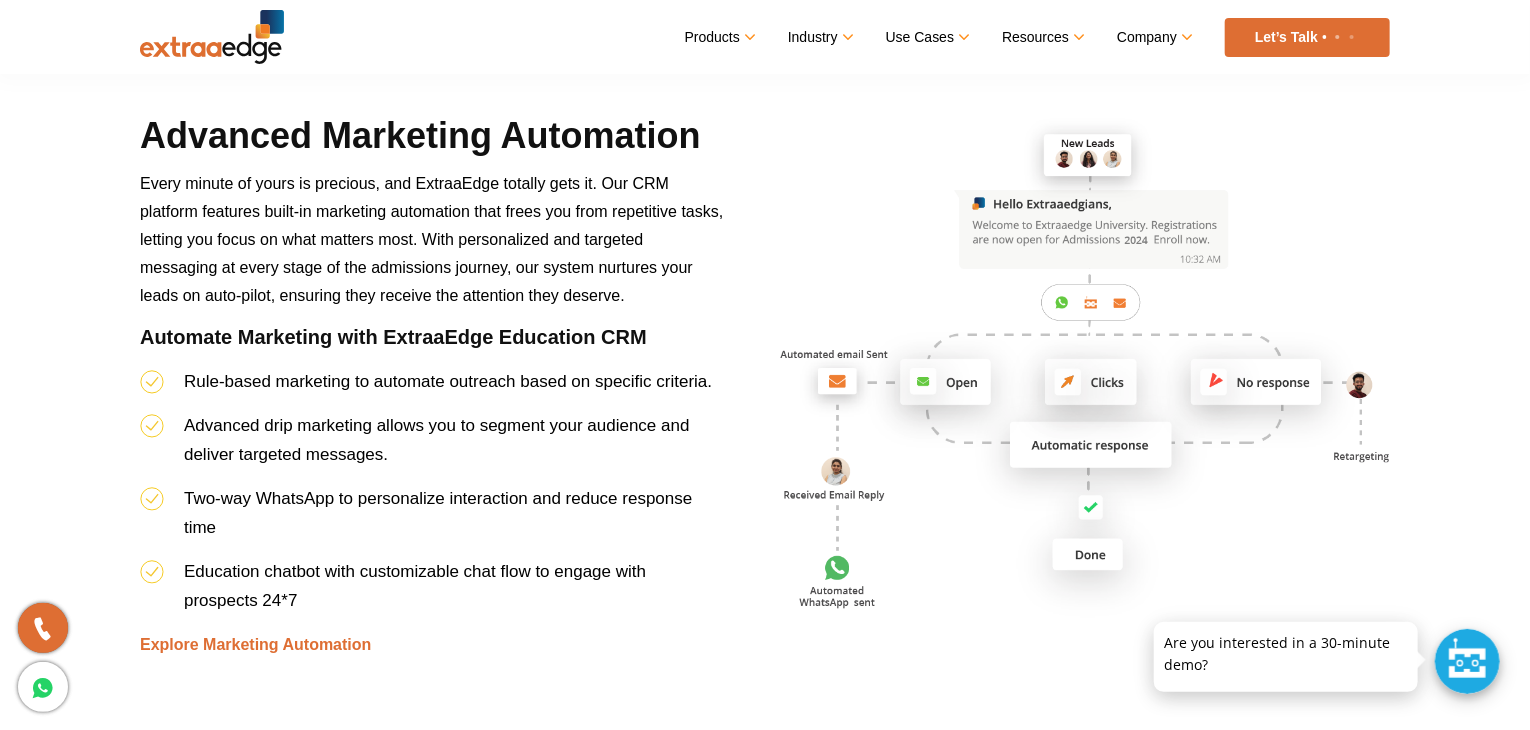 click on "Advanced Marketing Automation" at bounding box center (432, 141) 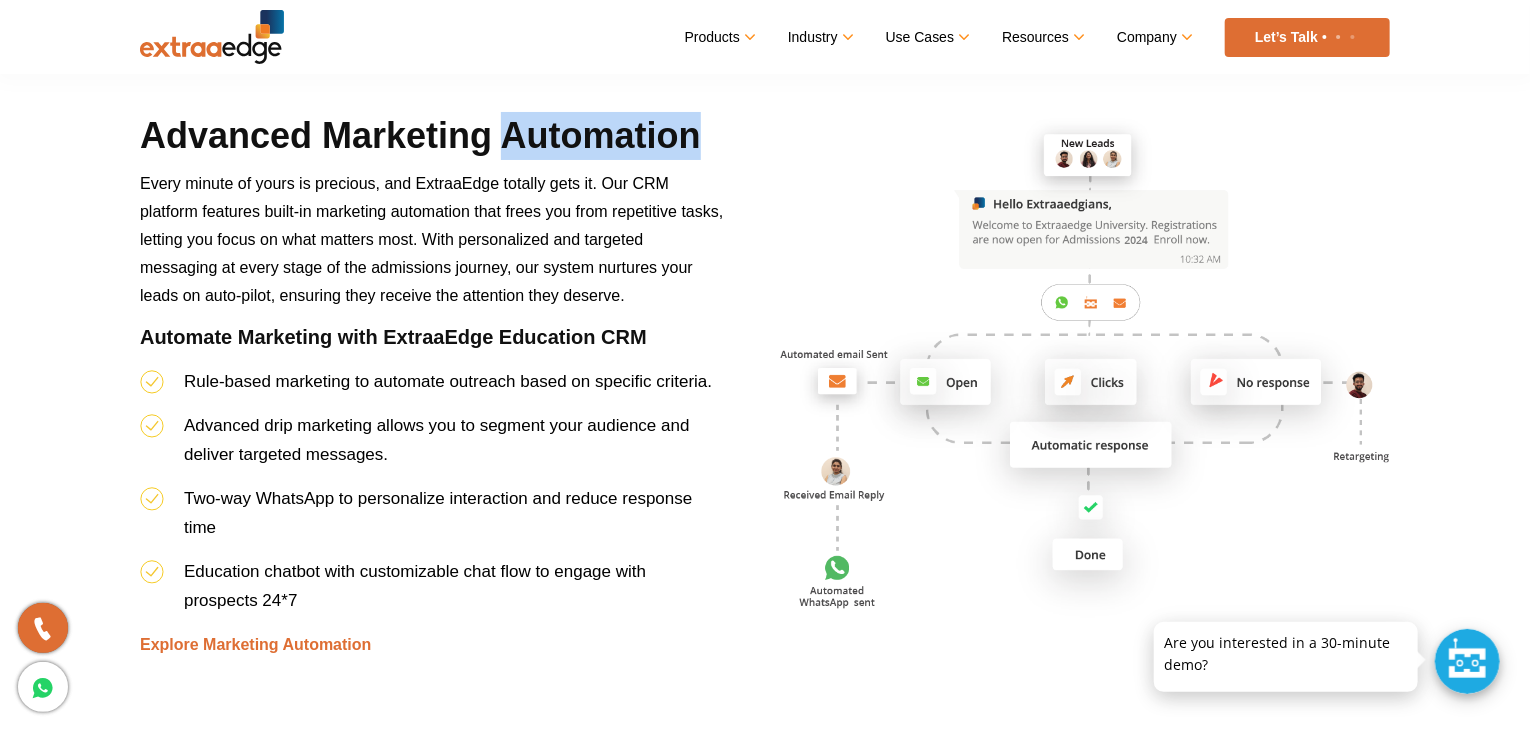 click on "Advanced Marketing Automation" at bounding box center [432, 141] 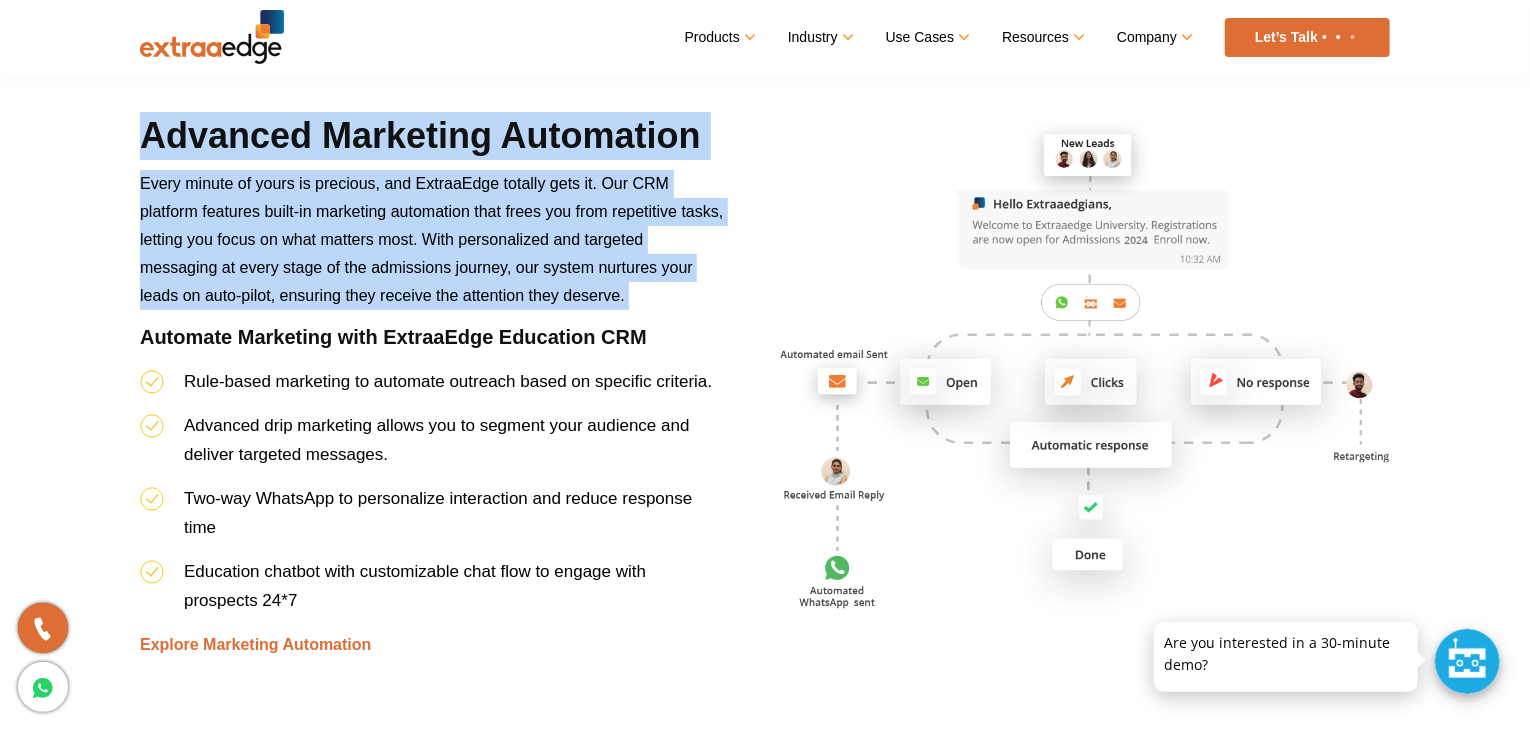 drag, startPoint x: 673, startPoint y: 141, endPoint x: 684, endPoint y: 246, distance: 105.574615 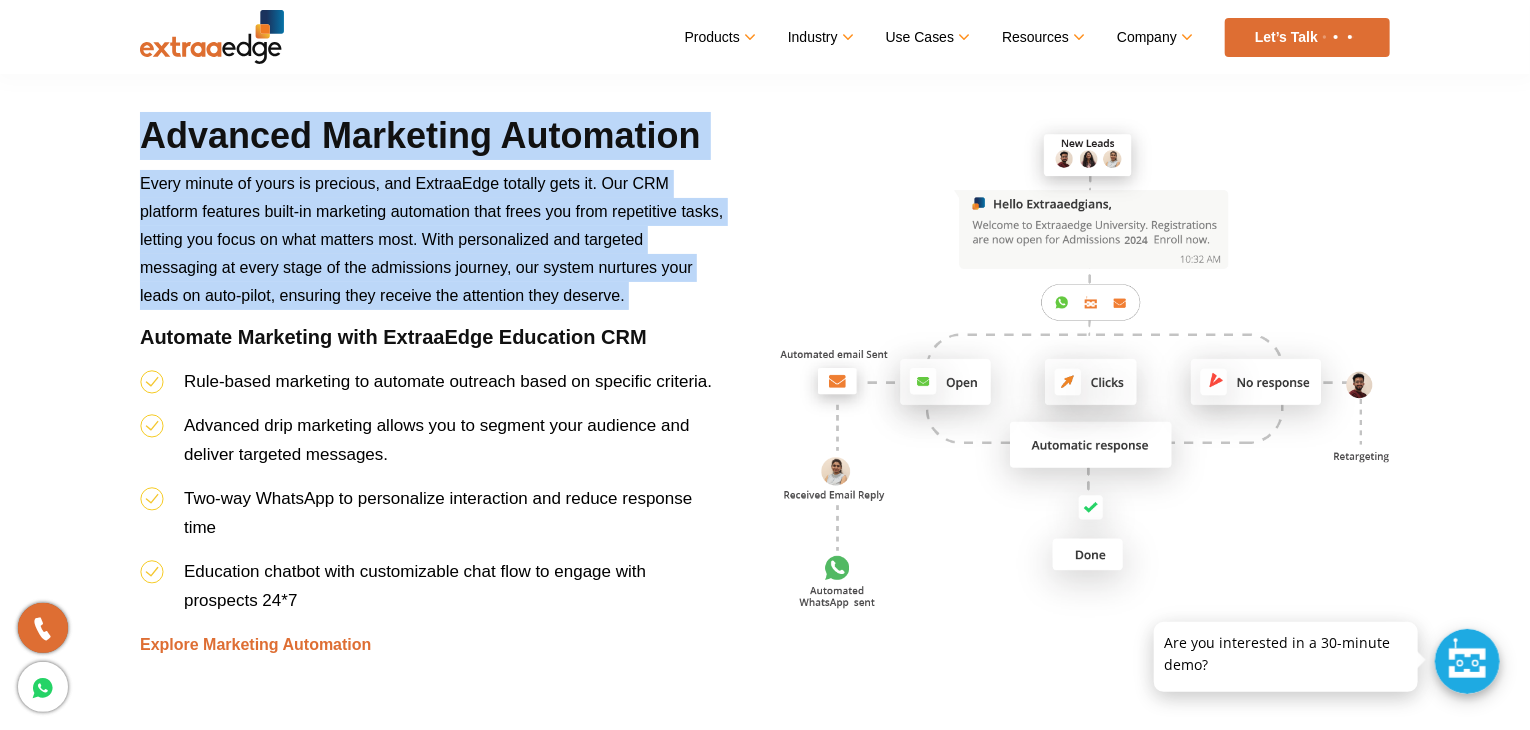 click on "Advanced Marketing Automation
Every minute of yours is precious, and ExtraaEdge totally gets it. Our CRM platform features built-in marketing automation that frees you from repetitive tasks, letting you focus on what matters most. With personalized and targeted messaging at every stage of the admissions journey, our system nurtures your leads on auto-pilot, ensuring they receive the attention they deserve.
Automate Marketing with ExtraaEdge Education CRM
Rule-based marketing to automate outreach based on specific criteria.
Advanced drip marketing allows you to segment your audience and deliver targeted messages.
Two-way WhatsApp to personalize interaction and reduce response time
Education chatbot with customizable chat flow to engage with prospects 24*7
Explore Marketing Automation" at bounding box center (432, 385) 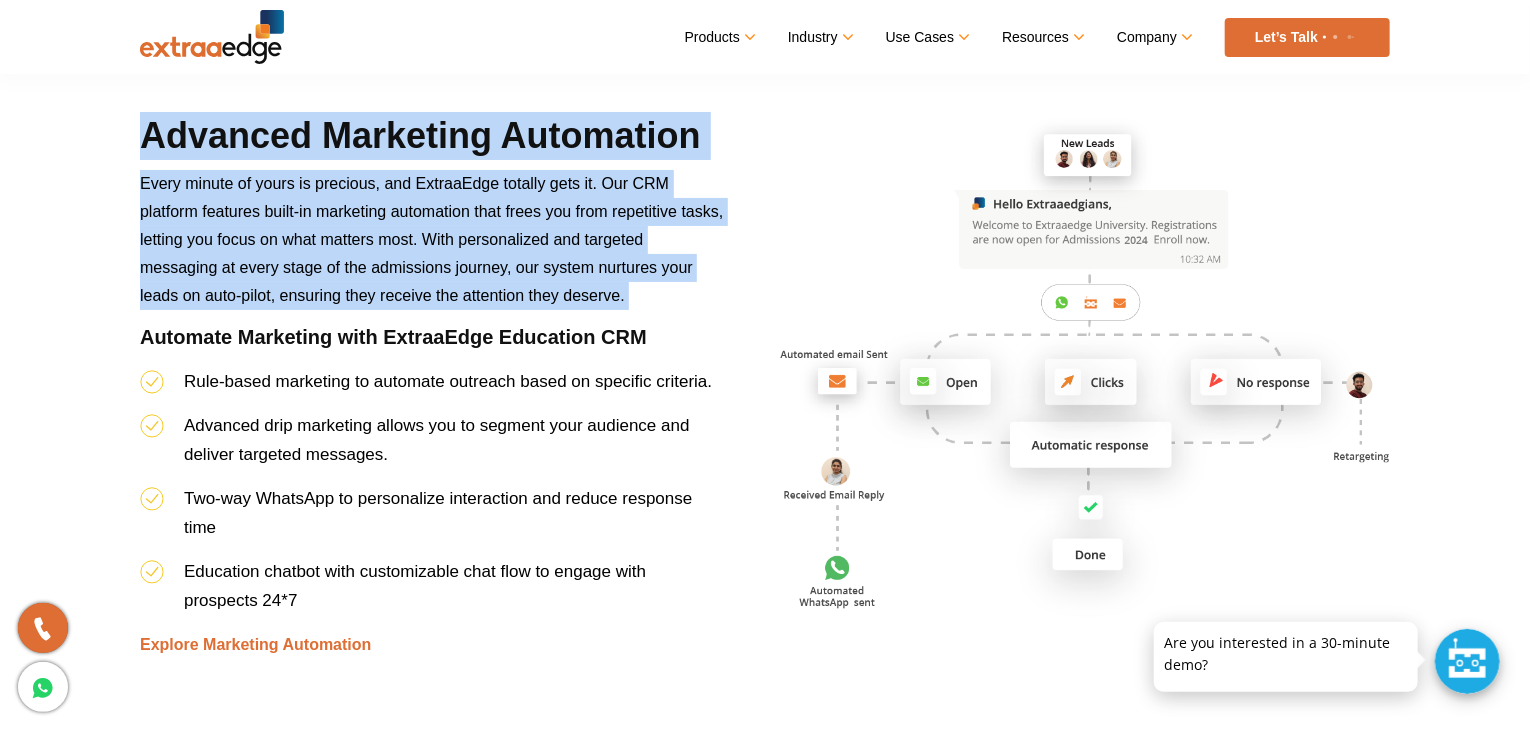 click on "Every minute of yours is precious, and ExtraaEdge totally gets it. Our CRM platform features built-in marketing automation that frees you from repetitive tasks, letting you focus on what matters most. With personalized and targeted messaging at every stage of the admissions journey, our system nurtures your leads on auto-pilot, ensuring they receive the attention they deserve." at bounding box center (432, 247) 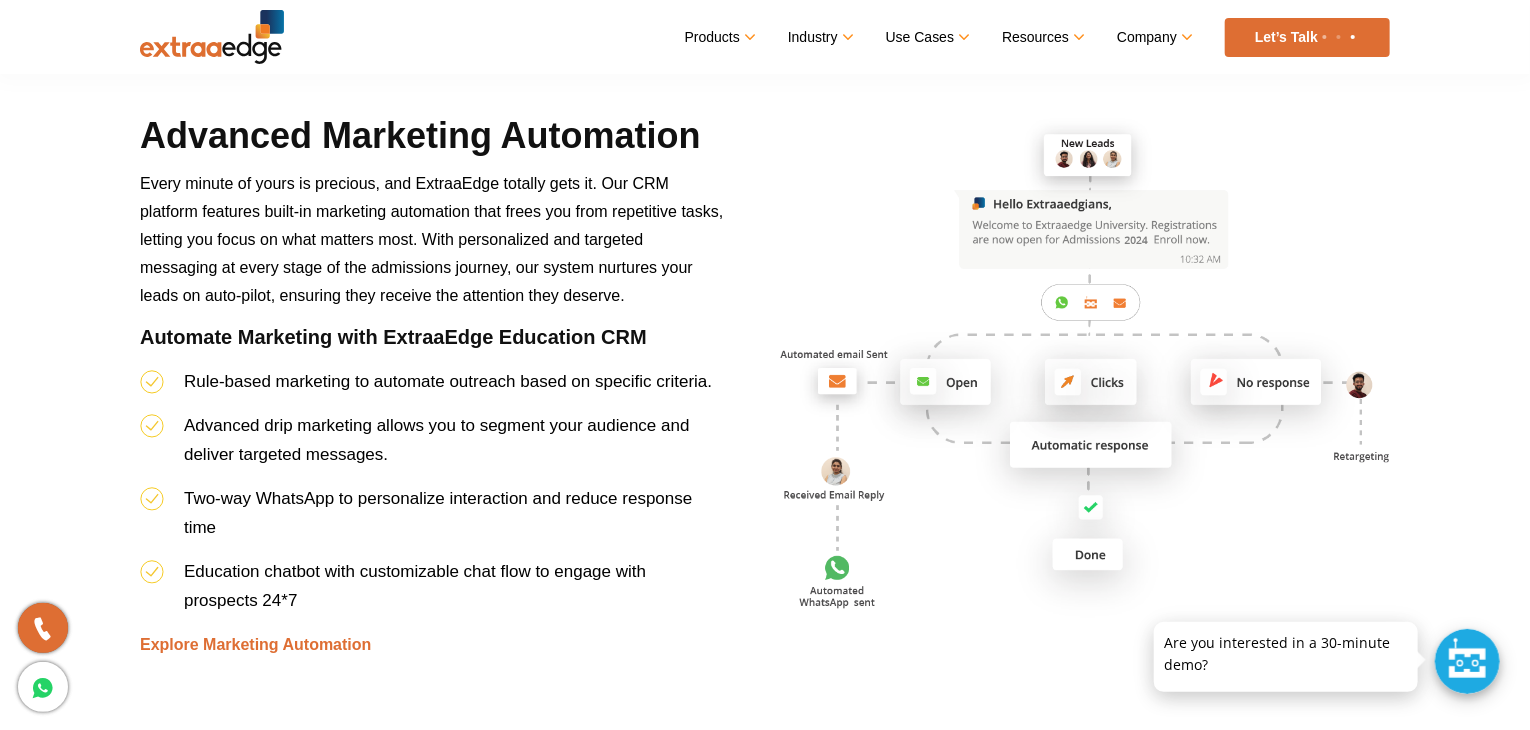 click on "Every minute of yours is precious, and ExtraaEdge totally gets it. Our CRM platform features built-in marketing automation that frees you from repetitive tasks, letting you focus on what matters most. With personalized and targeted messaging at every stage of the admissions journey, our system nurtures your leads on auto-pilot, ensuring they receive the attention they deserve." at bounding box center (432, 247) 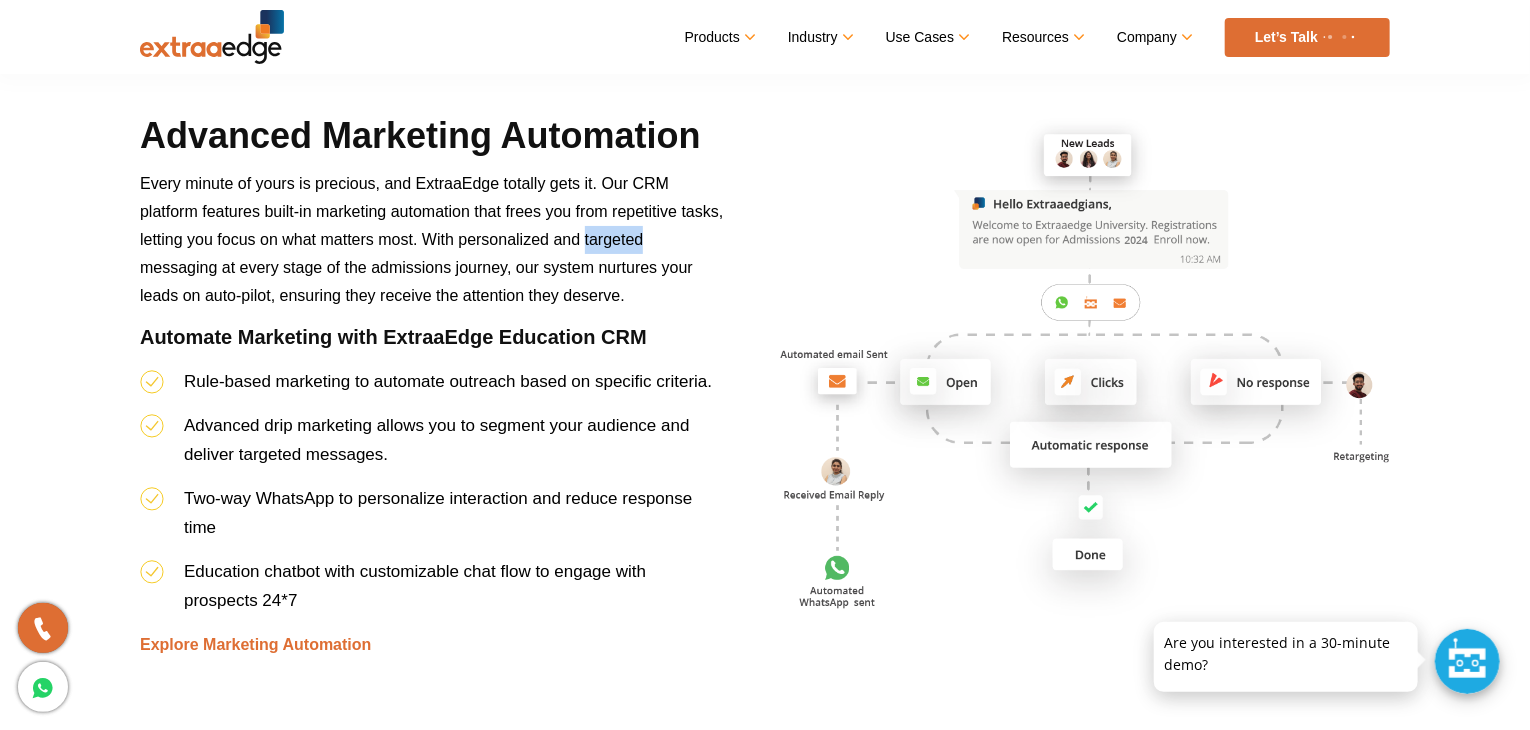 click on "Every minute of yours is precious, and ExtraaEdge totally gets it. Our CRM platform features built-in marketing automation that frees you from repetitive tasks, letting you focus on what matters most. With personalized and targeted messaging at every stage of the admissions journey, our system nurtures your leads on auto-pilot, ensuring they receive the attention they deserve." at bounding box center (432, 247) 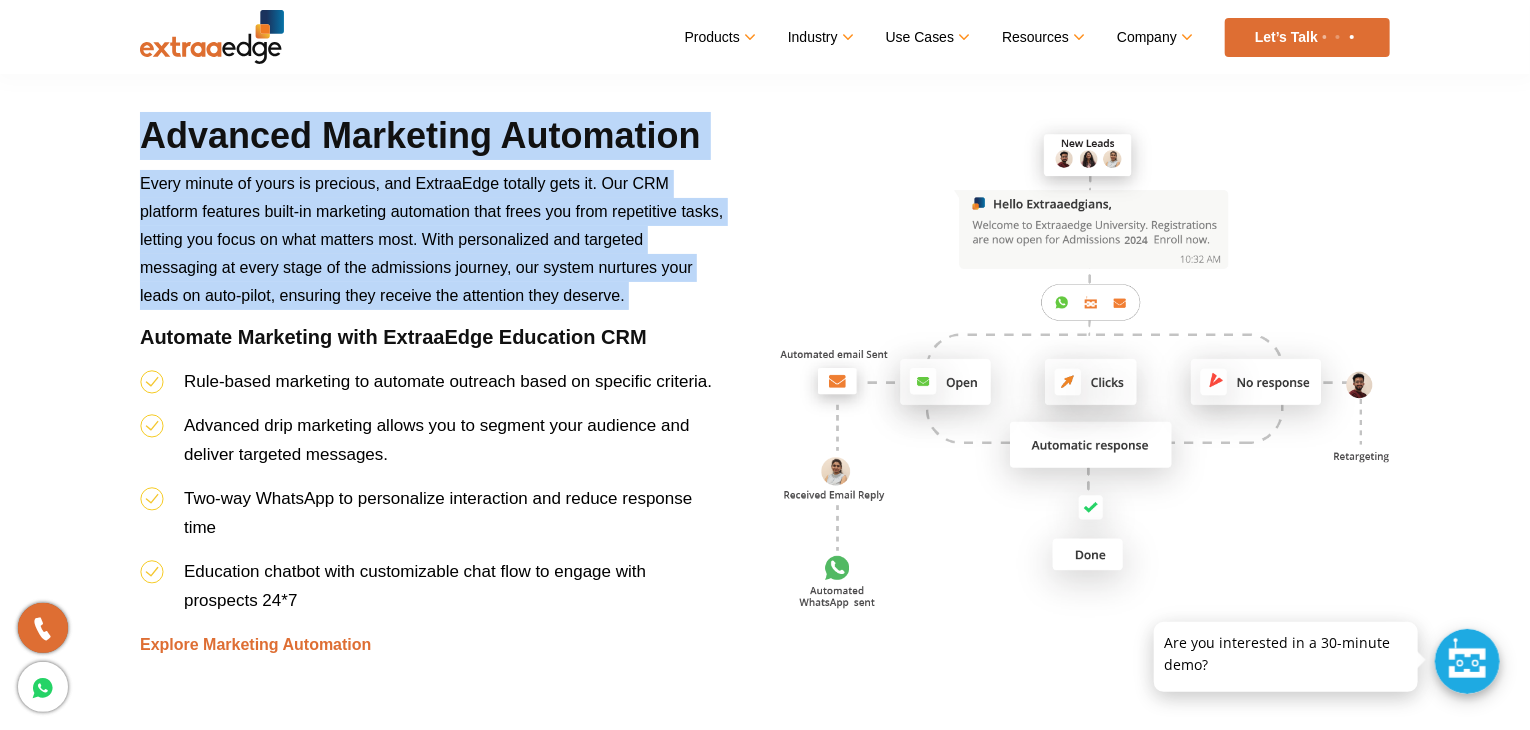 drag, startPoint x: 684, startPoint y: 246, endPoint x: 697, endPoint y: 141, distance: 105.801704 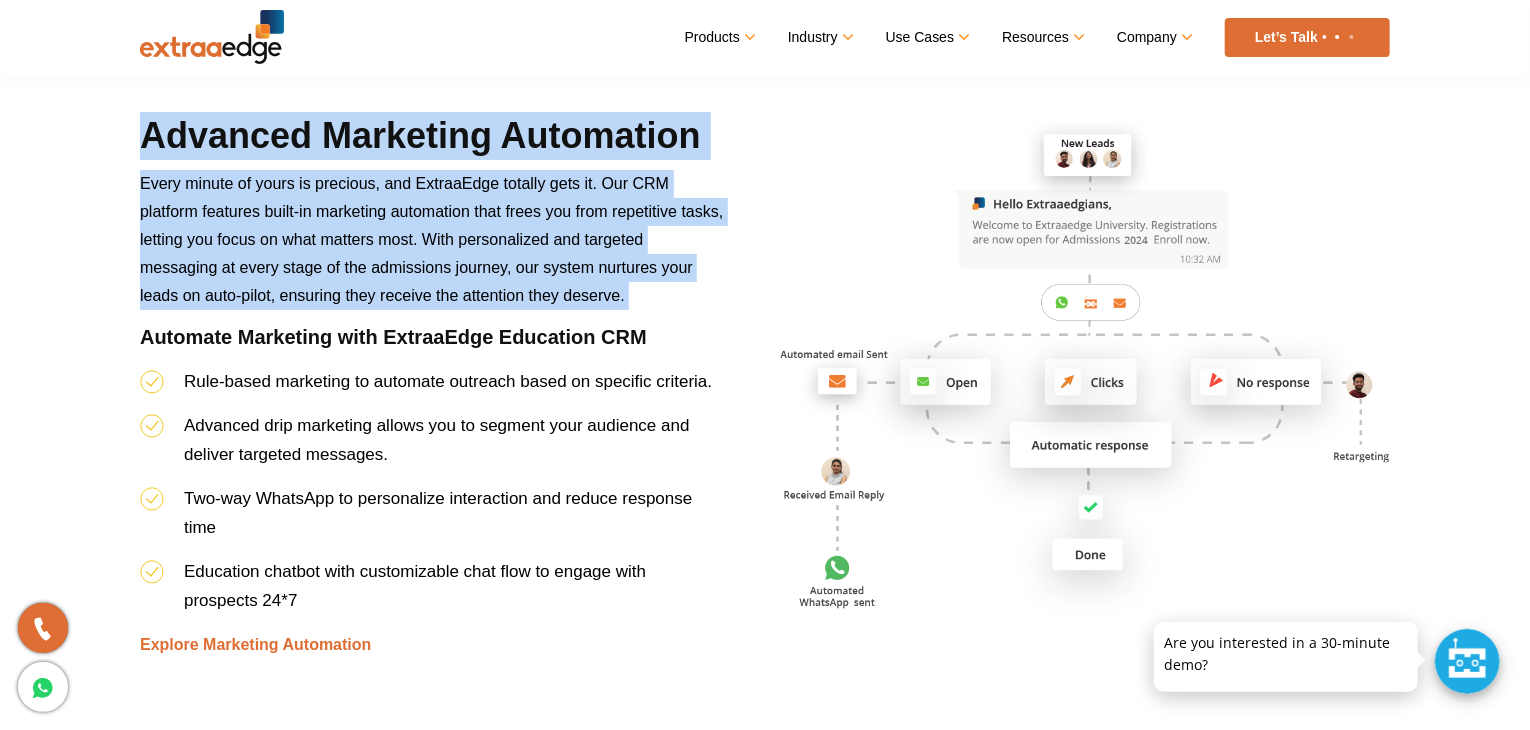 click on "Advanced Marketing Automation
Every minute of yours is precious, and ExtraaEdge totally gets it. Our CRM platform features built-in marketing automation that frees you from repetitive tasks, letting you focus on what matters most. With personalized and targeted messaging at every stage of the admissions journey, our system nurtures your leads on auto-pilot, ensuring they receive the attention they deserve.
Automate Marketing with ExtraaEdge Education CRM
Rule-based marketing to automate outreach based on specific criteria.
Advanced drip marketing allows you to segment your audience and deliver targeted messages.
Two-way WhatsApp to personalize interaction and reduce response time
Education chatbot with customizable chat flow to engage with prospects 24*7
Explore Marketing Automation" at bounding box center [432, 385] 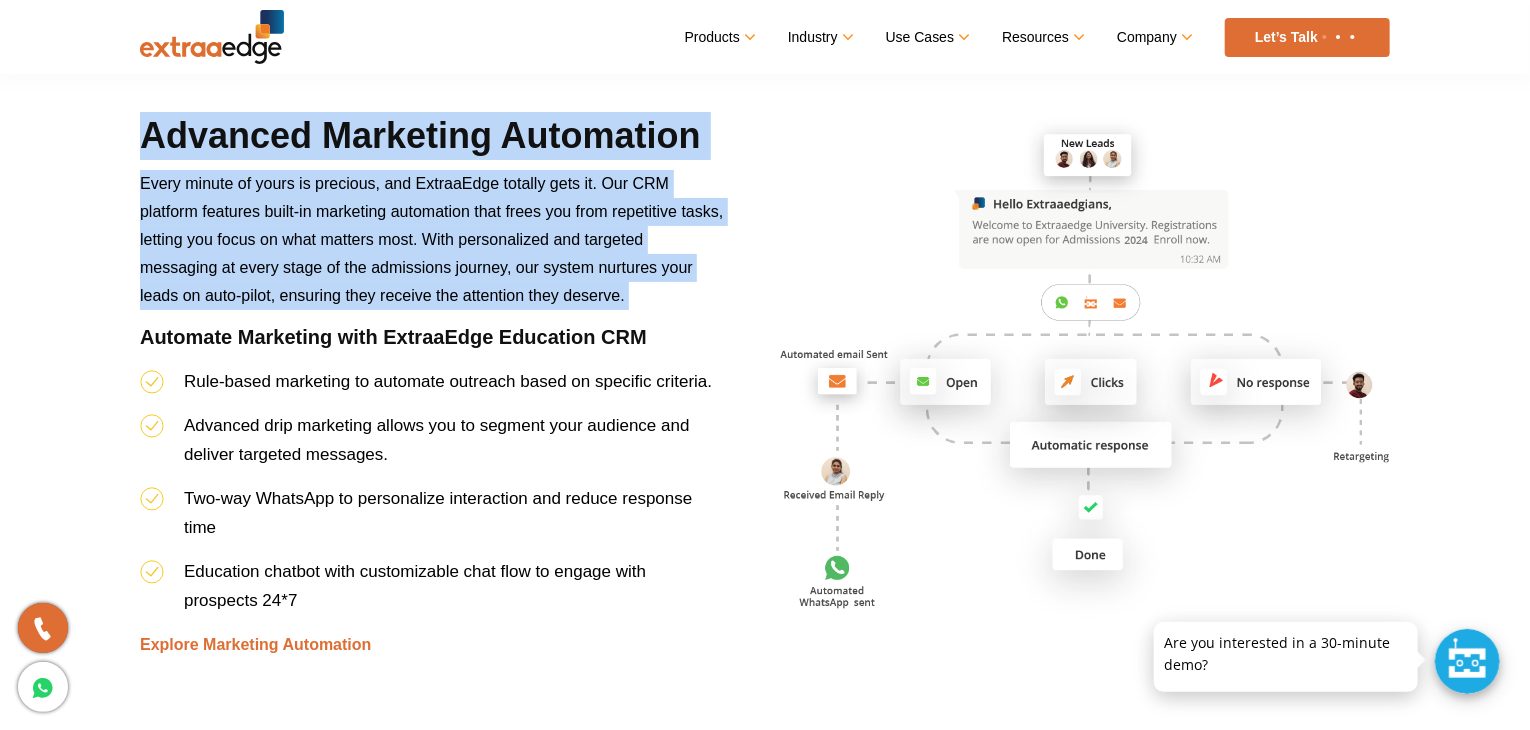 click on "Advanced Marketing Automation" at bounding box center (432, 141) 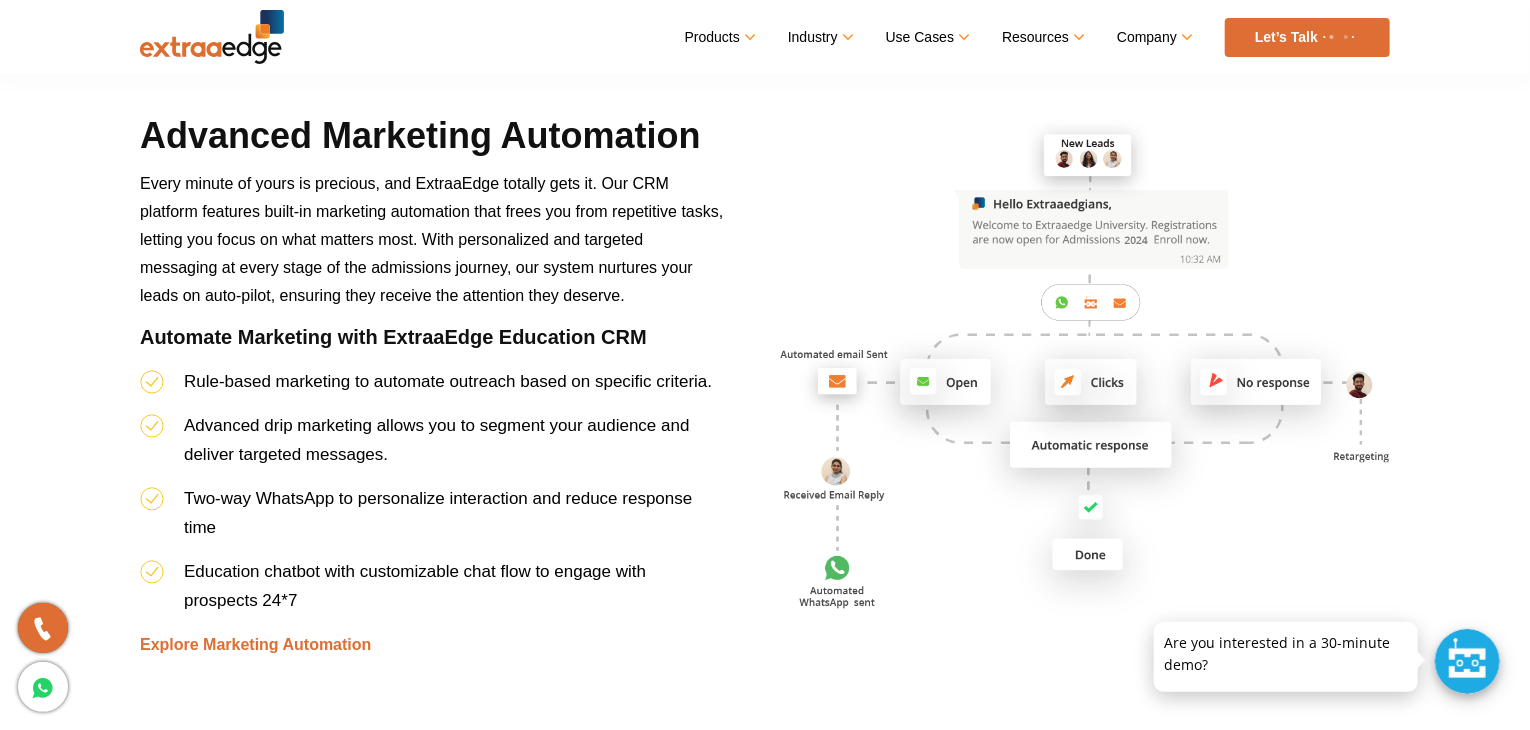 click on "Advanced Marketing Automation" at bounding box center (432, 141) 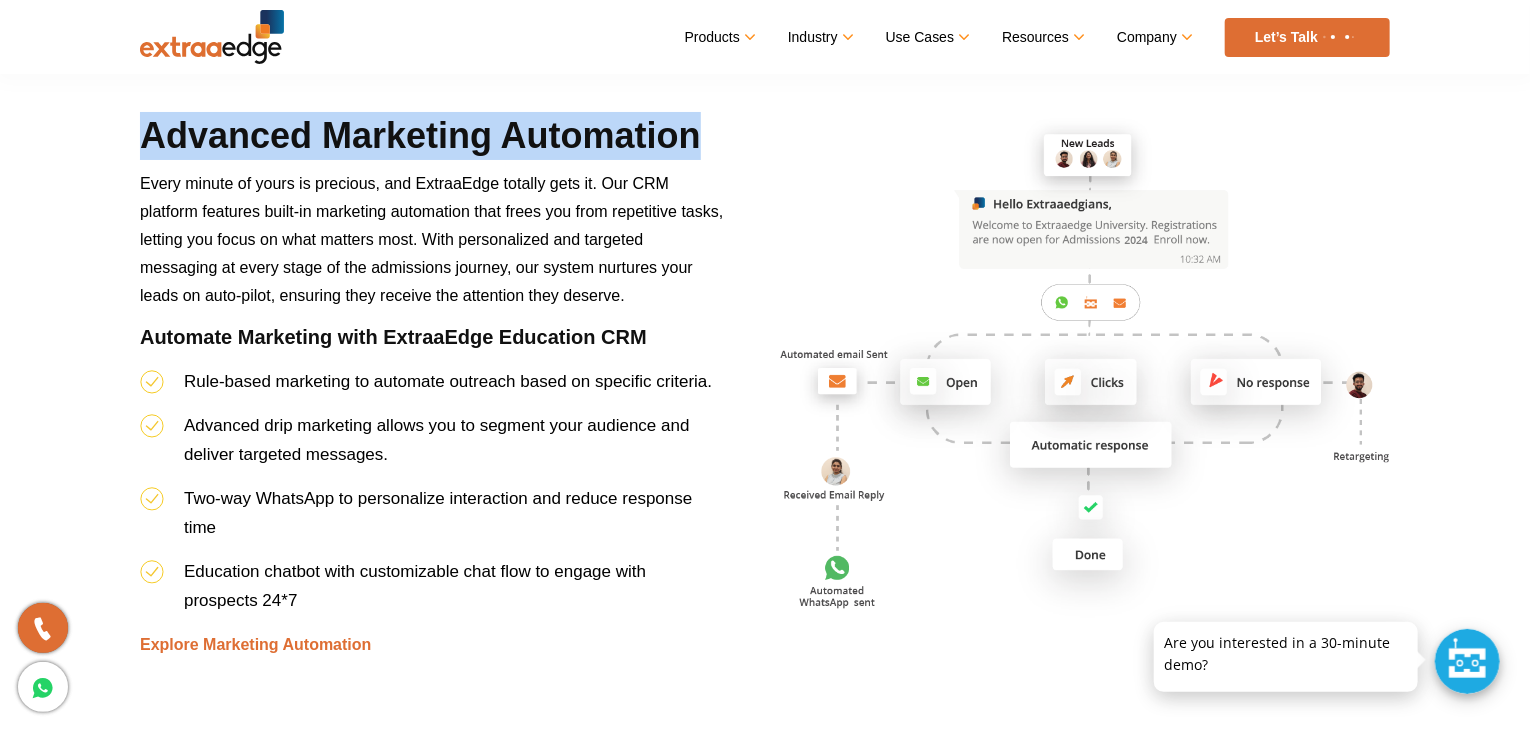click on "Advanced Marketing Automation" at bounding box center [432, 141] 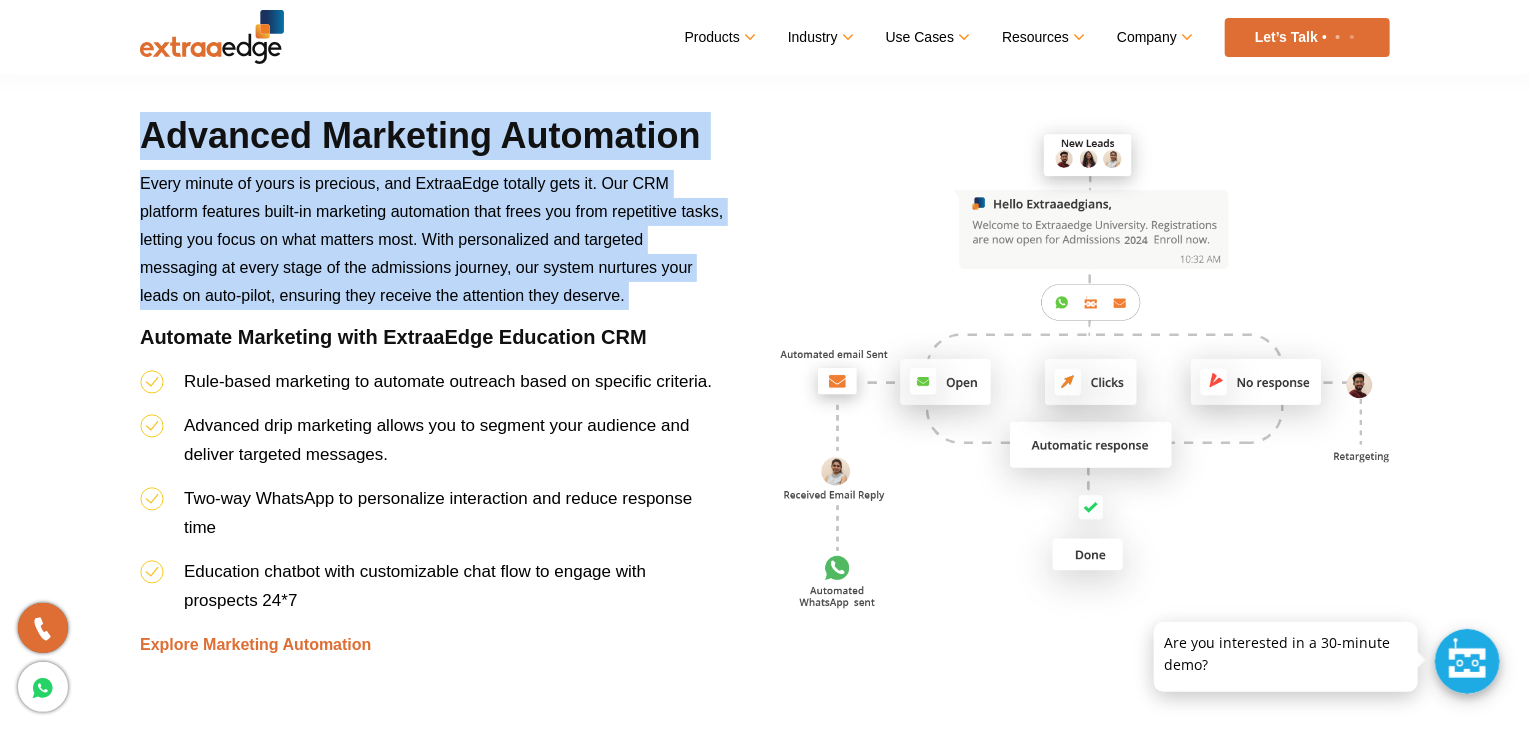 drag, startPoint x: 697, startPoint y: 141, endPoint x: 702, endPoint y: 185, distance: 44.28318 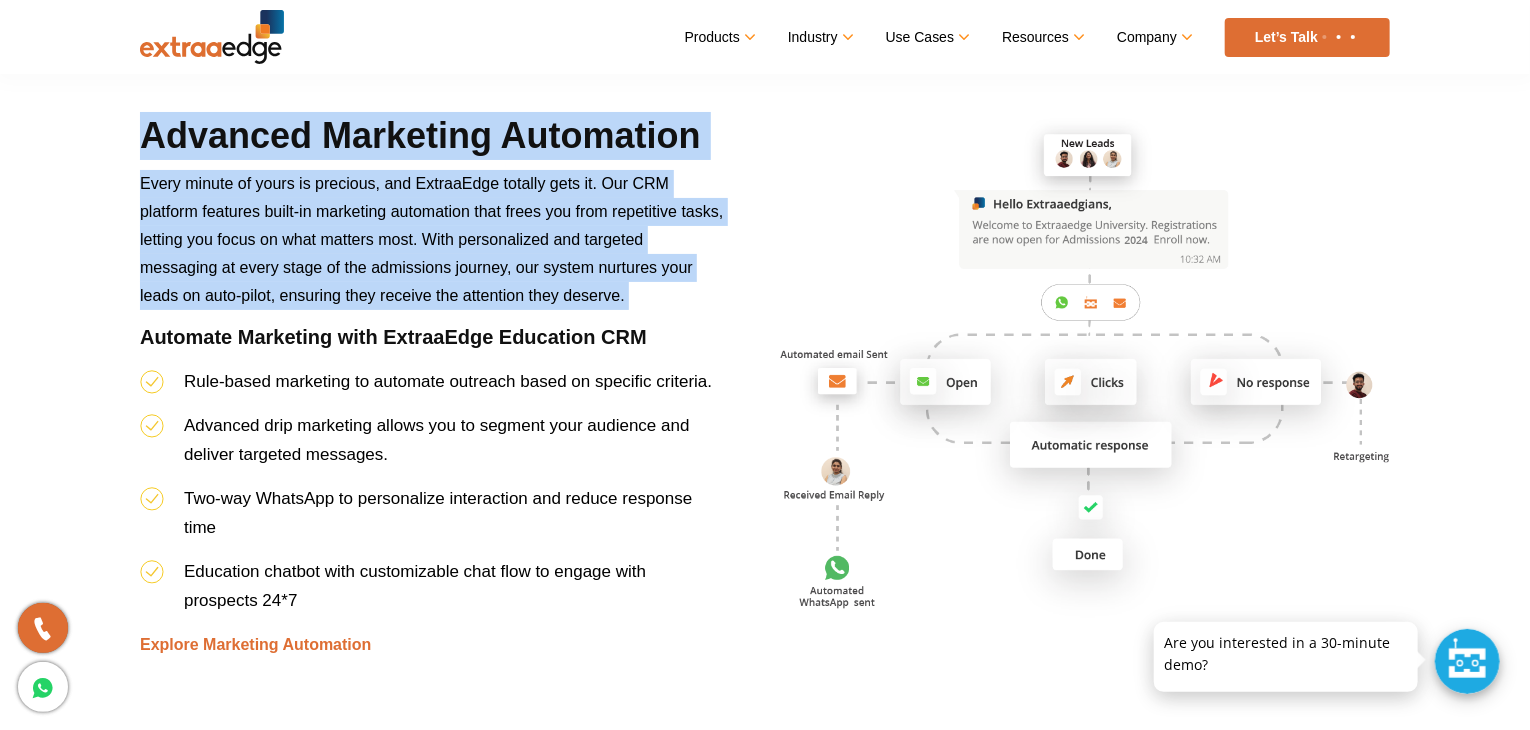 click on "Advanced Marketing Automation
Every minute of yours is precious, and ExtraaEdge totally gets it. Our CRM platform features built-in marketing automation that frees you from repetitive tasks, letting you focus on what matters most. With personalized and targeted messaging at every stage of the admissions journey, our system nurtures your leads on auto-pilot, ensuring they receive the attention they deserve.
Automate Marketing with ExtraaEdge Education CRM
Rule-based marketing to automate outreach based on specific criteria.
Advanced drip marketing allows you to segment your audience and deliver targeted messages.
Two-way WhatsApp to personalize interaction and reduce response time
Education chatbot with customizable chat flow to engage with prospects 24*7
Explore Marketing Automation" at bounding box center (432, 385) 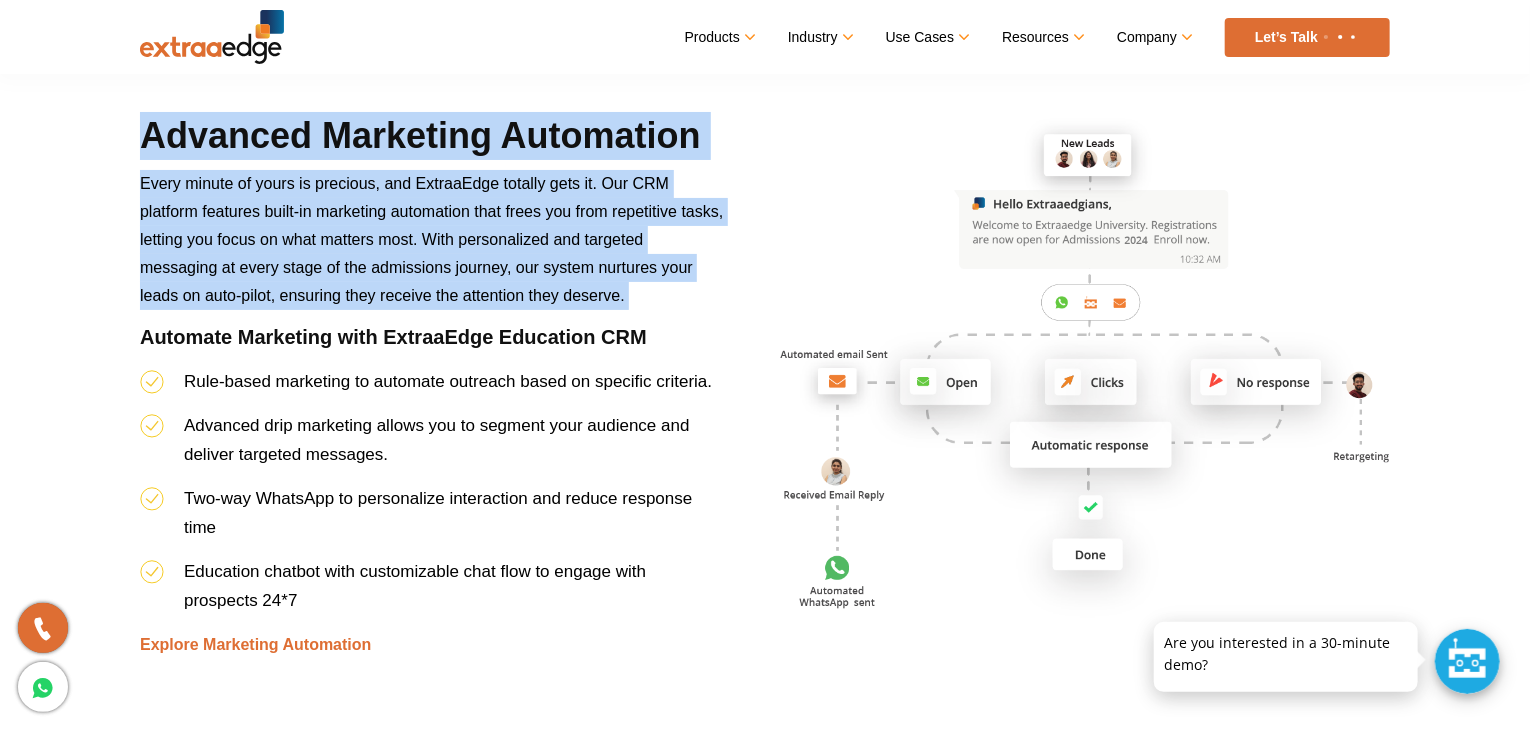 click on "Every minute of yours is precious, and ExtraaEdge totally gets it. Our CRM platform features built-in marketing automation that frees you from repetitive tasks, letting you focus on what matters most. With personalized and targeted messaging at every stage of the admissions journey, our system nurtures your leads on auto-pilot, ensuring they receive the attention they deserve." at bounding box center (432, 247) 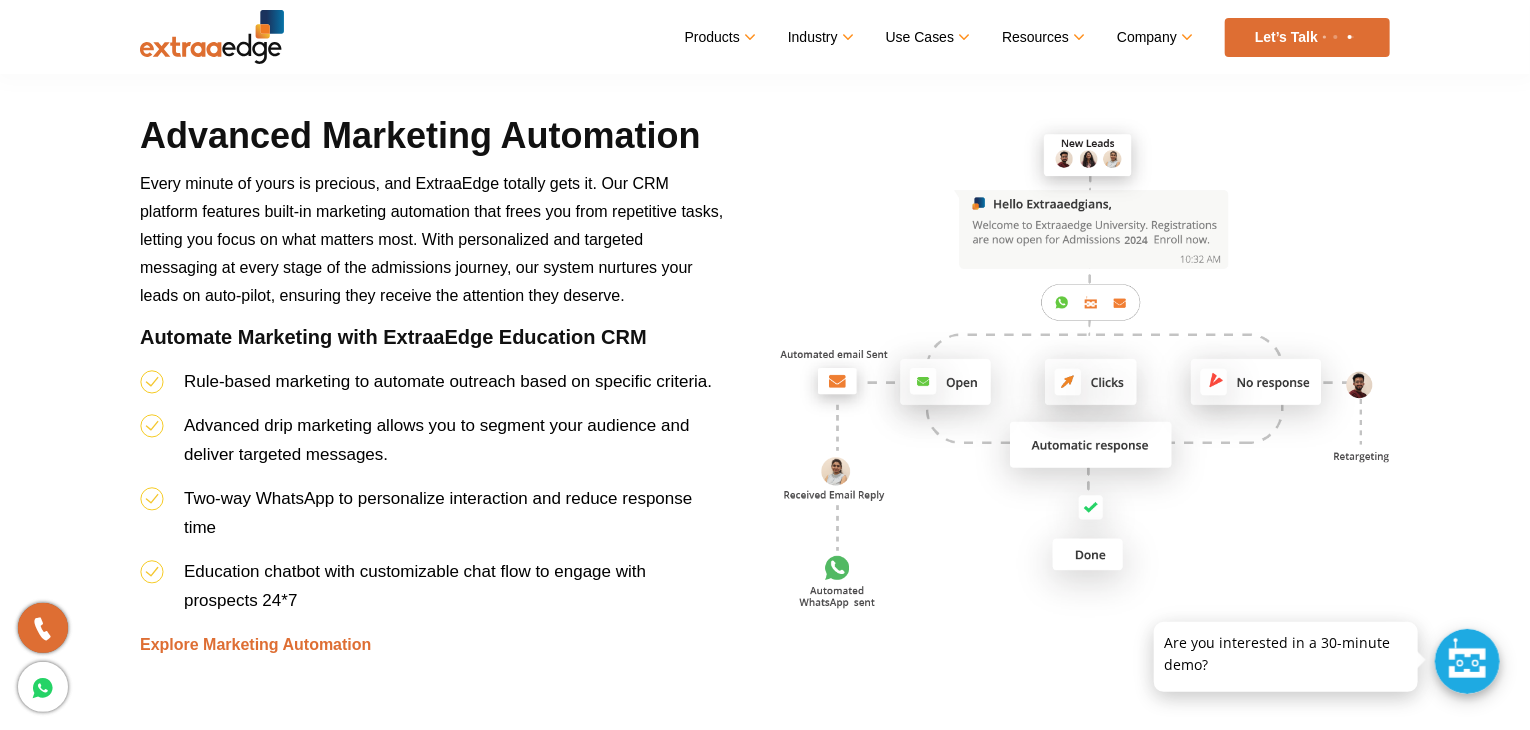 click on "Every minute of yours is precious, and ExtraaEdge totally gets it. Our CRM platform features built-in marketing automation that frees you from repetitive tasks, letting you focus on what matters most. With personalized and targeted messaging at every stage of the admissions journey, our system nurtures your leads on auto-pilot, ensuring they receive the attention they deserve." at bounding box center (431, 239) 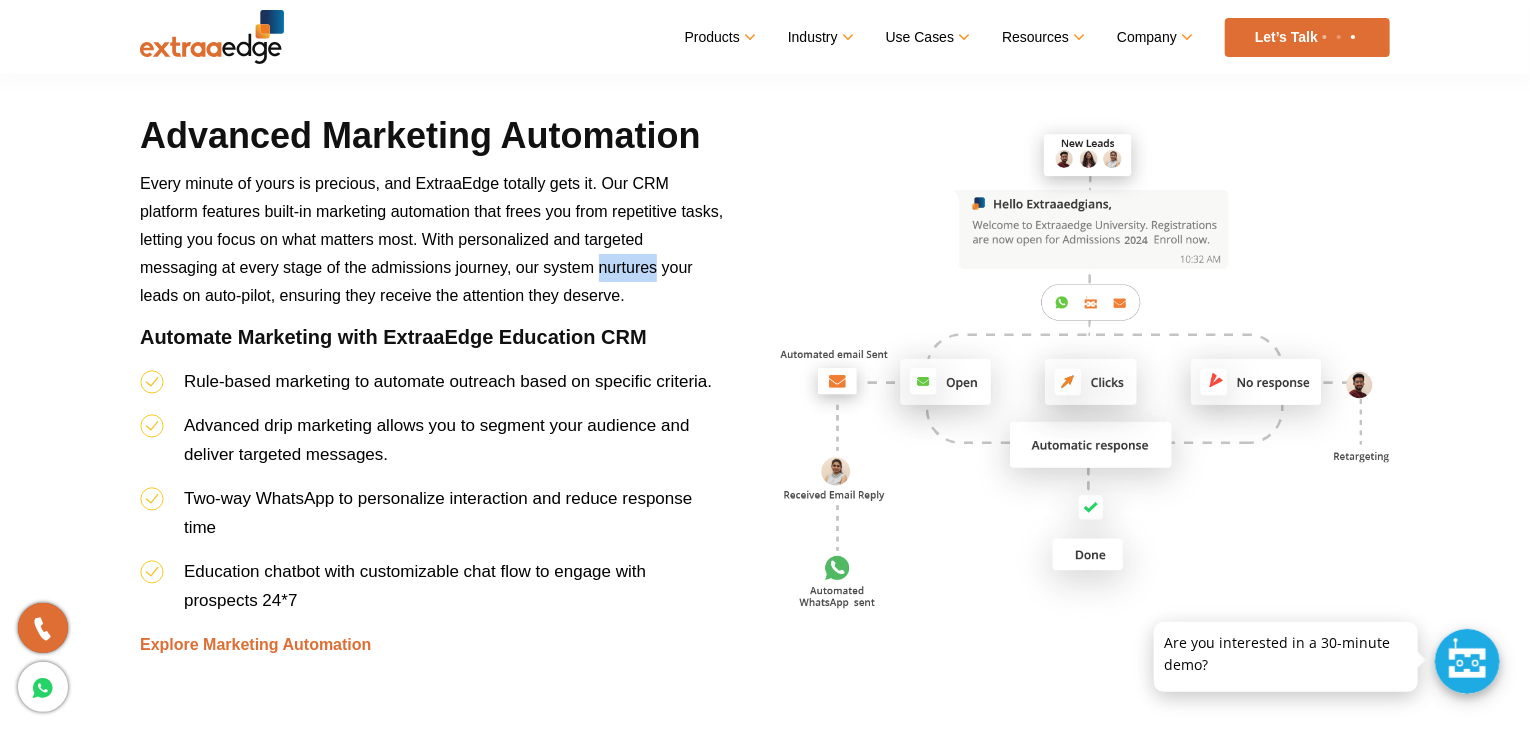 click on "Every minute of yours is precious, and ExtraaEdge totally gets it. Our CRM platform features built-in marketing automation that frees you from repetitive tasks, letting you focus on what matters most. With personalized and targeted messaging at every stage of the admissions journey, our system nurtures your leads on auto-pilot, ensuring they receive the attention they deserve." at bounding box center (431, 239) 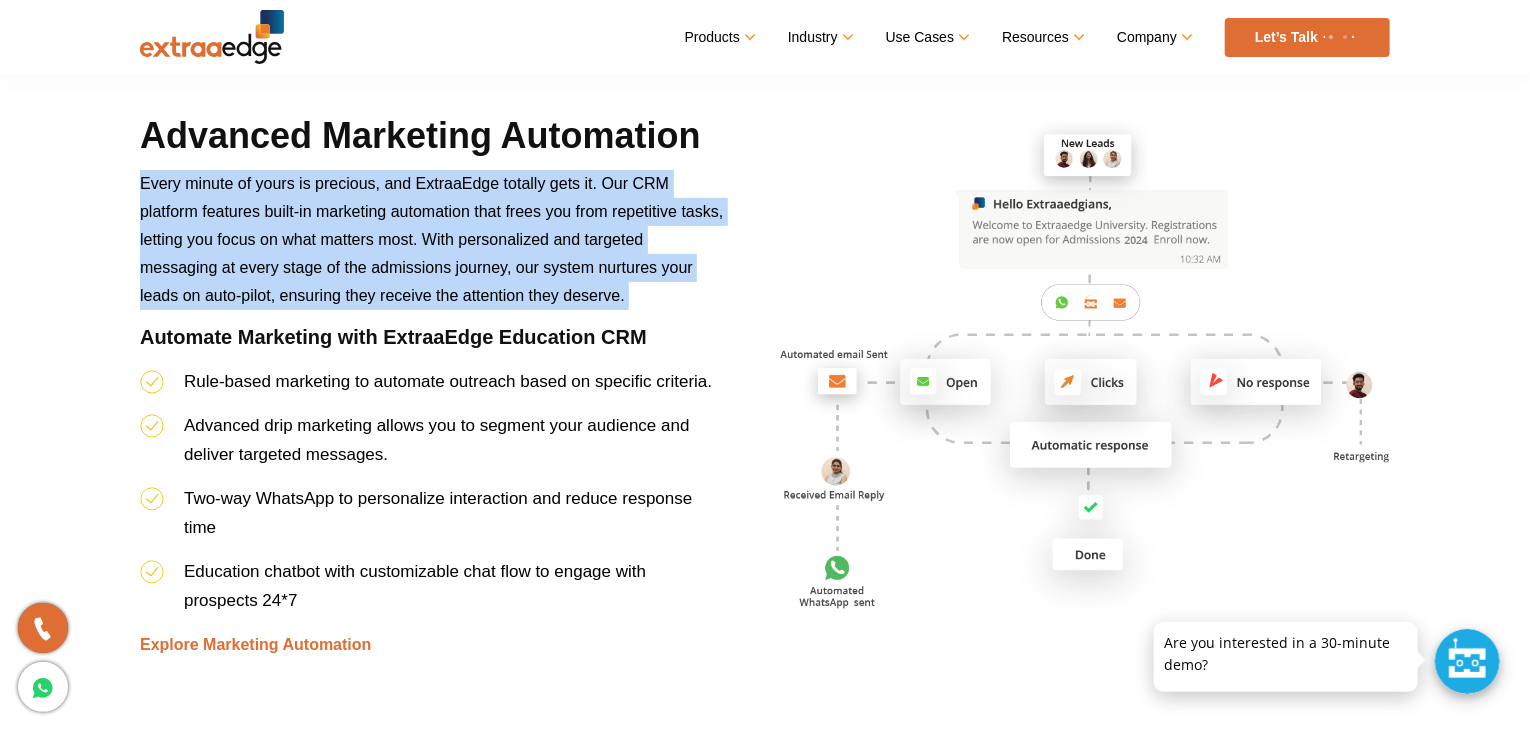 drag, startPoint x: 651, startPoint y: 259, endPoint x: 653, endPoint y: 224, distance: 35.057095 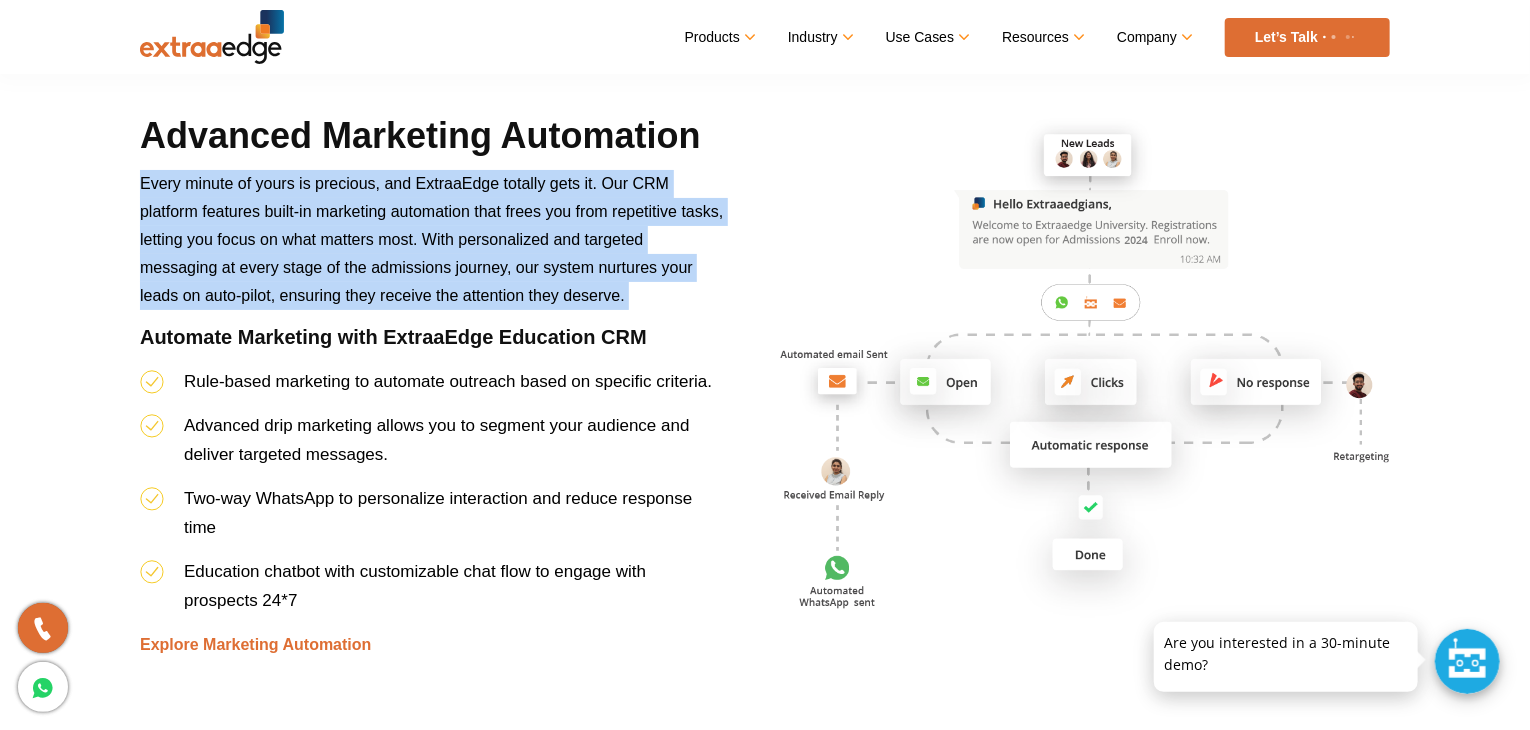 click on "Every minute of yours is precious, and ExtraaEdge totally gets it. Our CRM platform features built-in marketing automation that frees you from repetitive tasks, letting you focus on what matters most. With personalized and targeted messaging at every stage of the admissions journey, our system nurtures your leads on auto-pilot, ensuring they receive the attention they deserve." at bounding box center (432, 247) 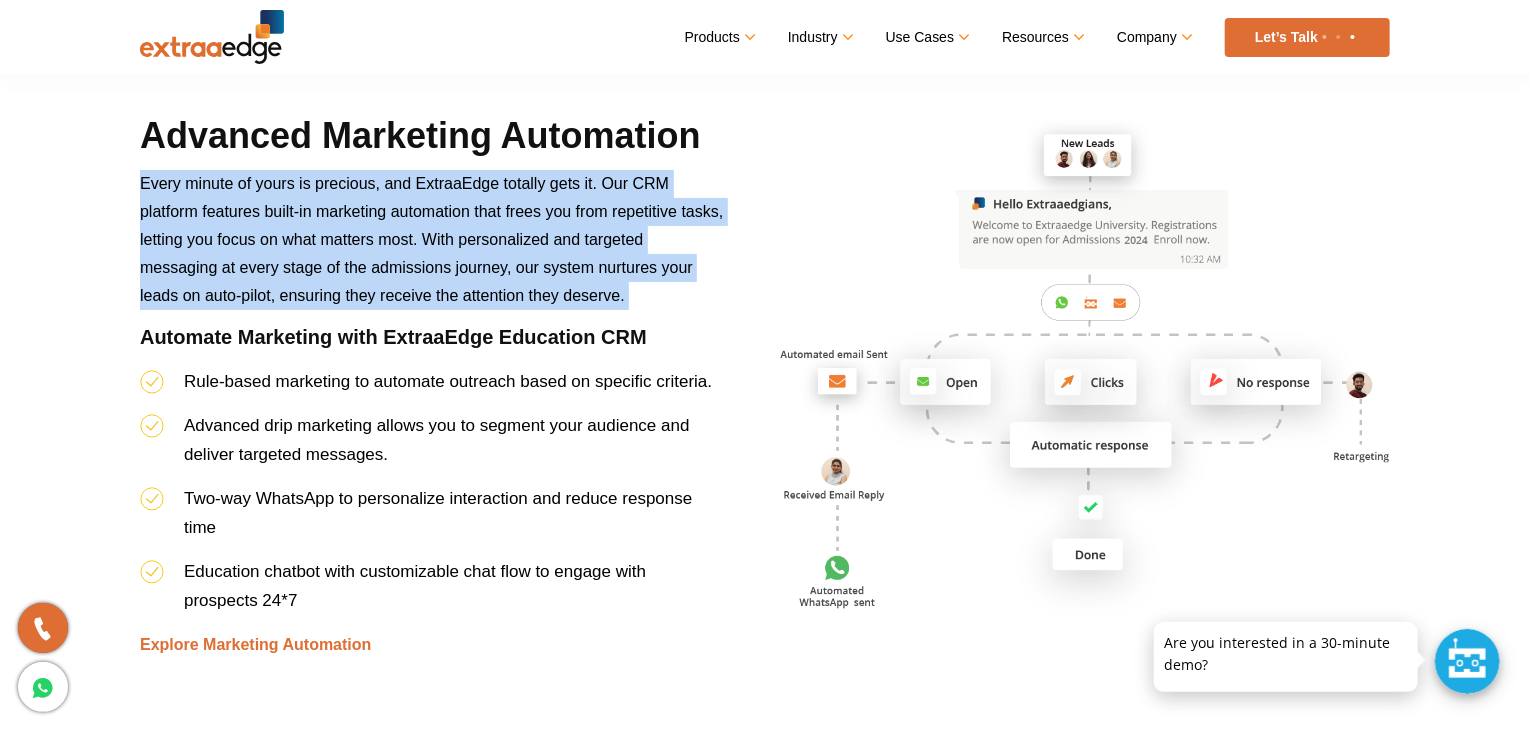 click on "Every minute of yours is precious, and ExtraaEdge totally gets it. Our CRM platform features built-in marketing automation that frees you from repetitive tasks, letting you focus on what matters most. With personalized and targeted messaging at every stage of the admissions journey, our system nurtures your leads on auto-pilot, ensuring they receive the attention they deserve." at bounding box center (432, 247) 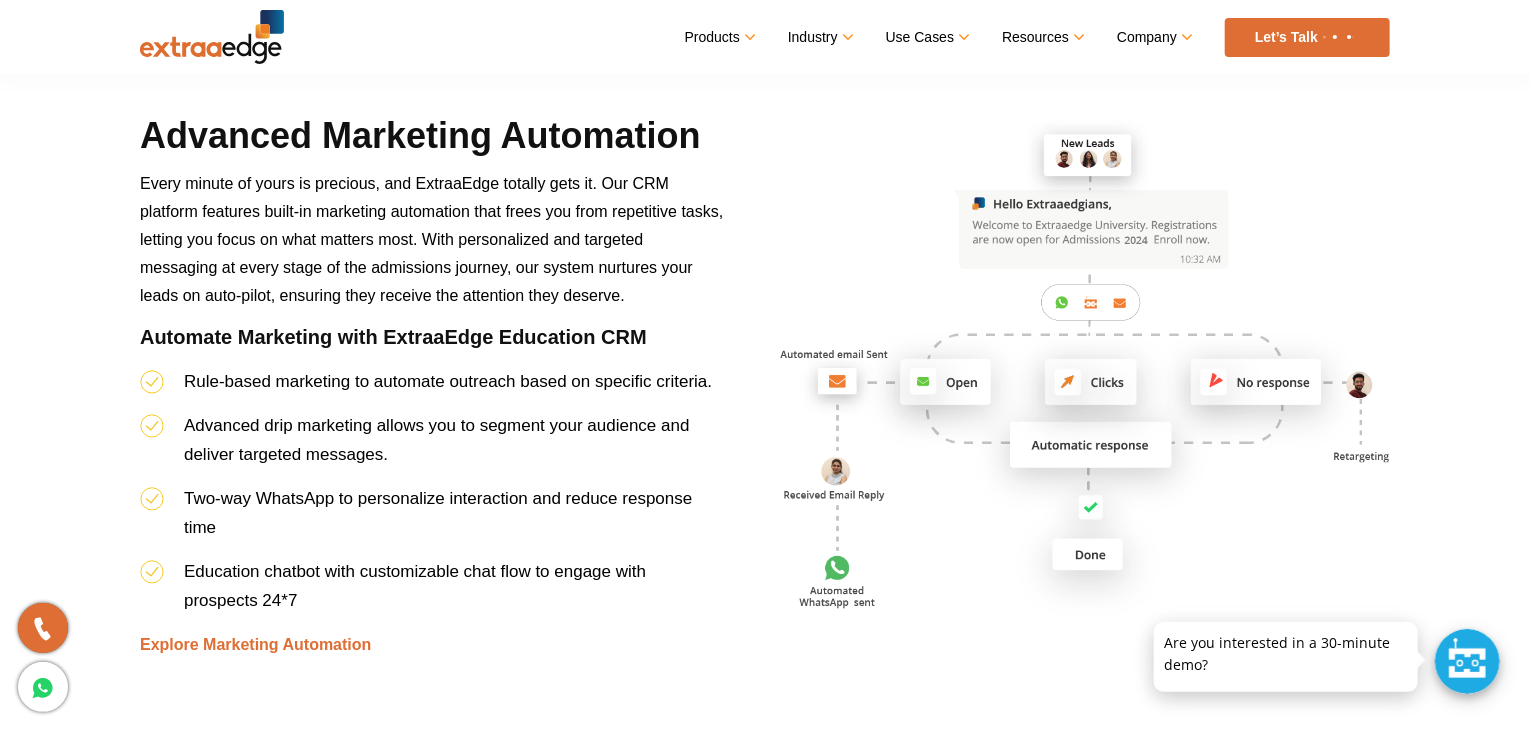 click on "Every minute of yours is precious, and ExtraaEdge totally gets it. Our CRM platform features built-in marketing automation that frees you from repetitive tasks, letting you focus on what matters most. With personalized and targeted messaging at every stage of the admissions journey, our system nurtures your leads on auto-pilot, ensuring they receive the attention they deserve." at bounding box center (432, 247) 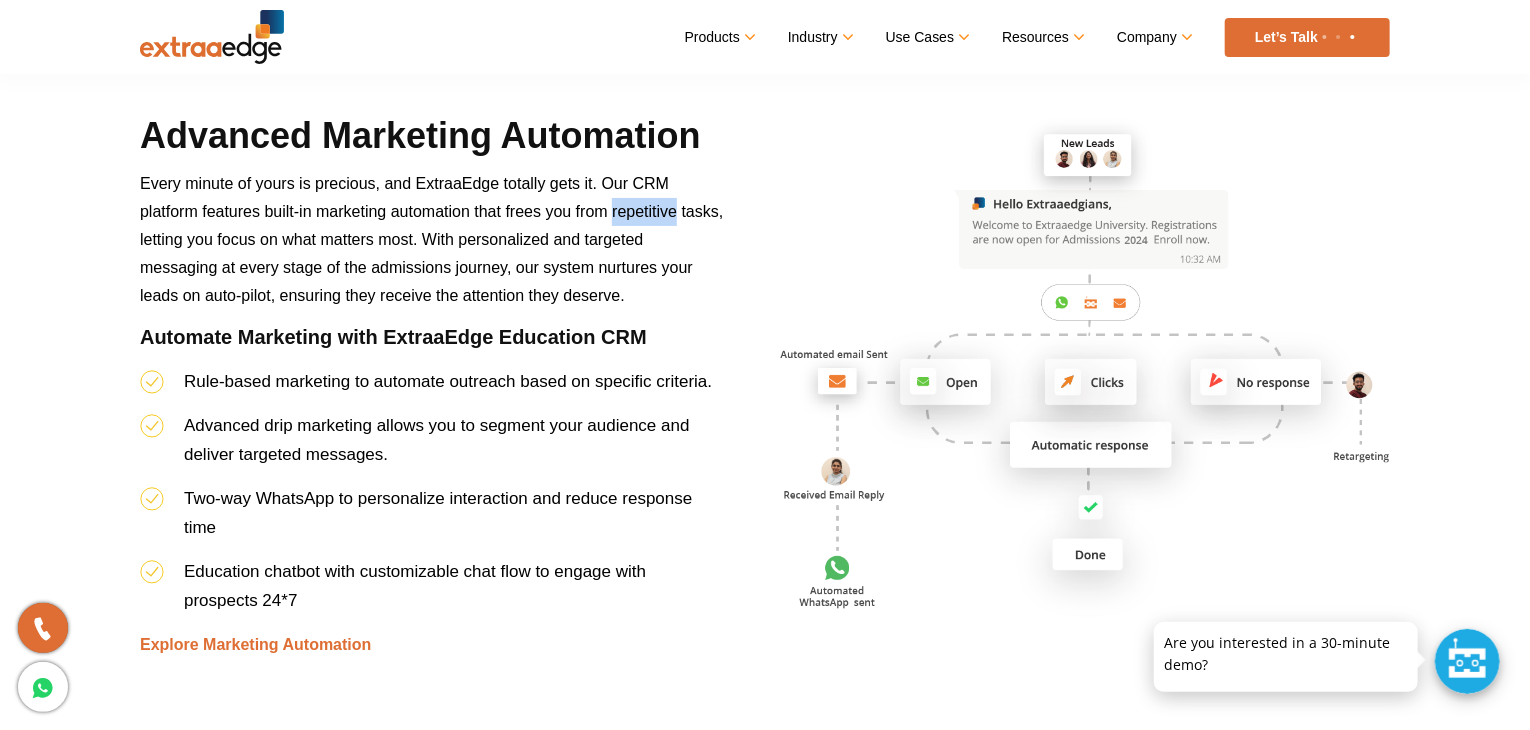 click on "Every minute of yours is precious, and ExtraaEdge totally gets it. Our CRM platform features built-in marketing automation that frees you from repetitive tasks, letting you focus on what matters most. With personalized and targeted messaging at every stage of the admissions journey, our system nurtures your leads on auto-pilot, ensuring they receive the attention they deserve." at bounding box center [432, 247] 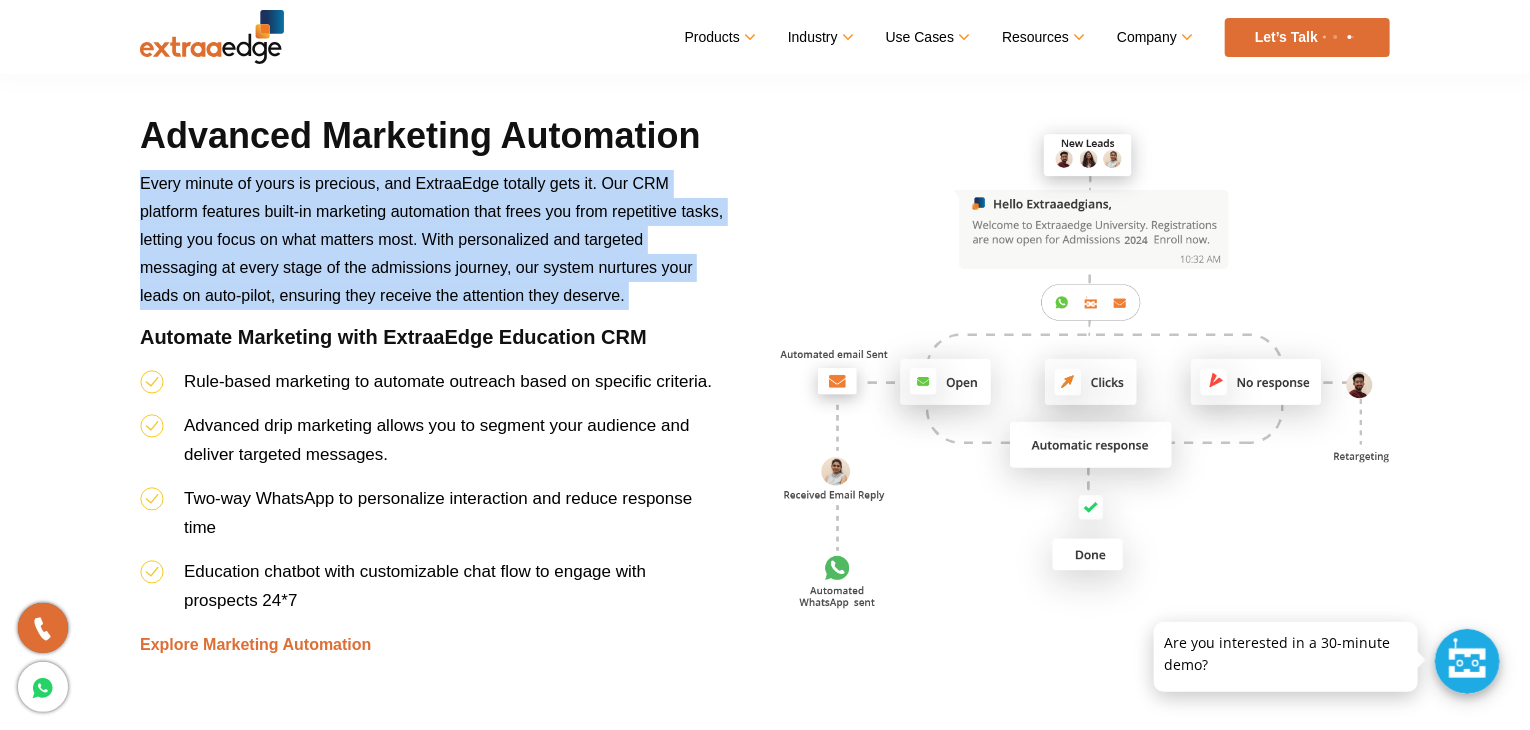 click on "Every minute of yours is precious, and ExtraaEdge totally gets it. Our CRM platform features built-in marketing automation that frees you from repetitive tasks, letting you focus on what matters most. With personalized and targeted messaging at every stage of the admissions journey, our system nurtures your leads on auto-pilot, ensuring they receive the attention they deserve." at bounding box center (432, 247) 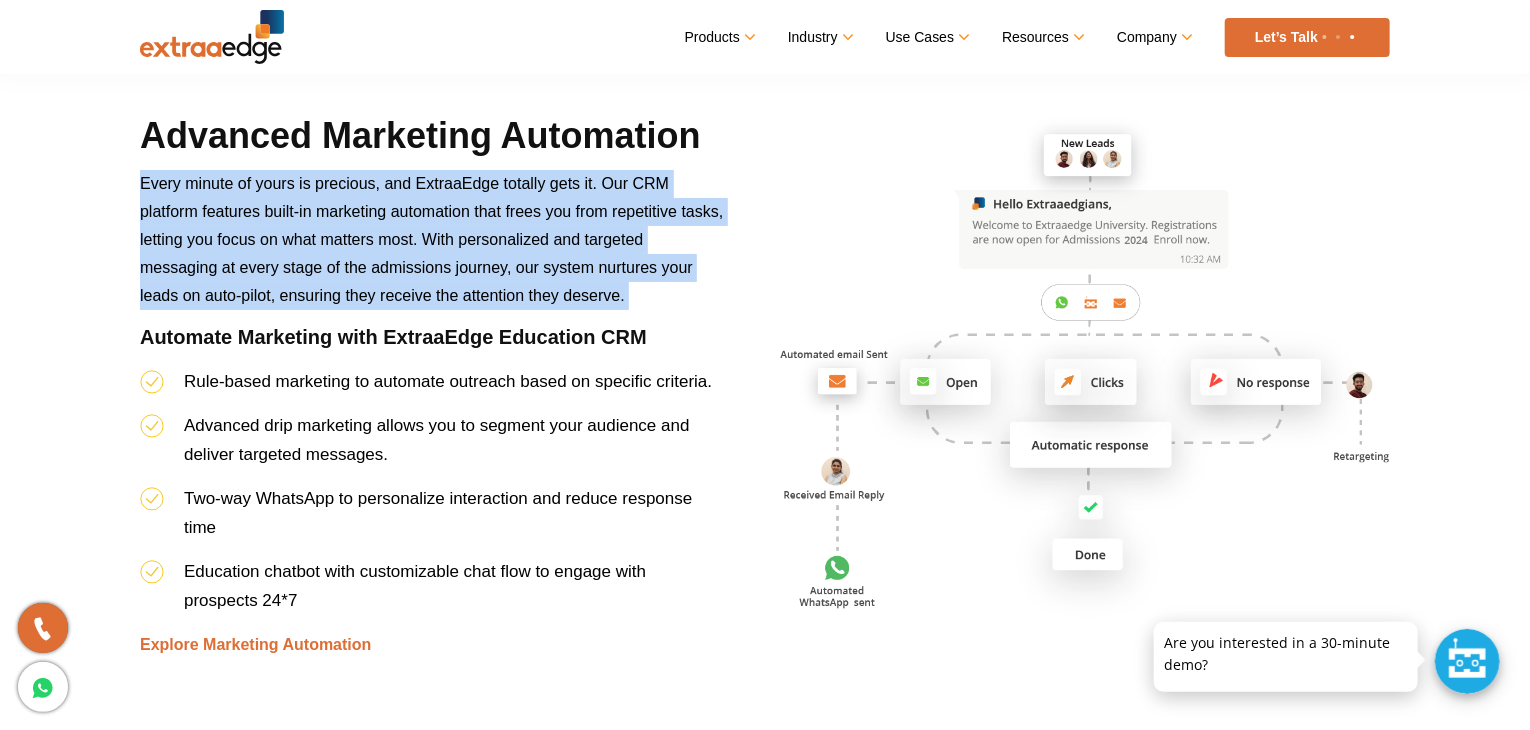 click on "Every minute of yours is precious, and ExtraaEdge totally gets it. Our CRM platform features built-in marketing automation that frees you from repetitive tasks, letting you focus on what matters most. With personalized and targeted messaging at every stage of the admissions journey, our system nurtures your leads on auto-pilot, ensuring they receive the attention they deserve." at bounding box center (432, 247) 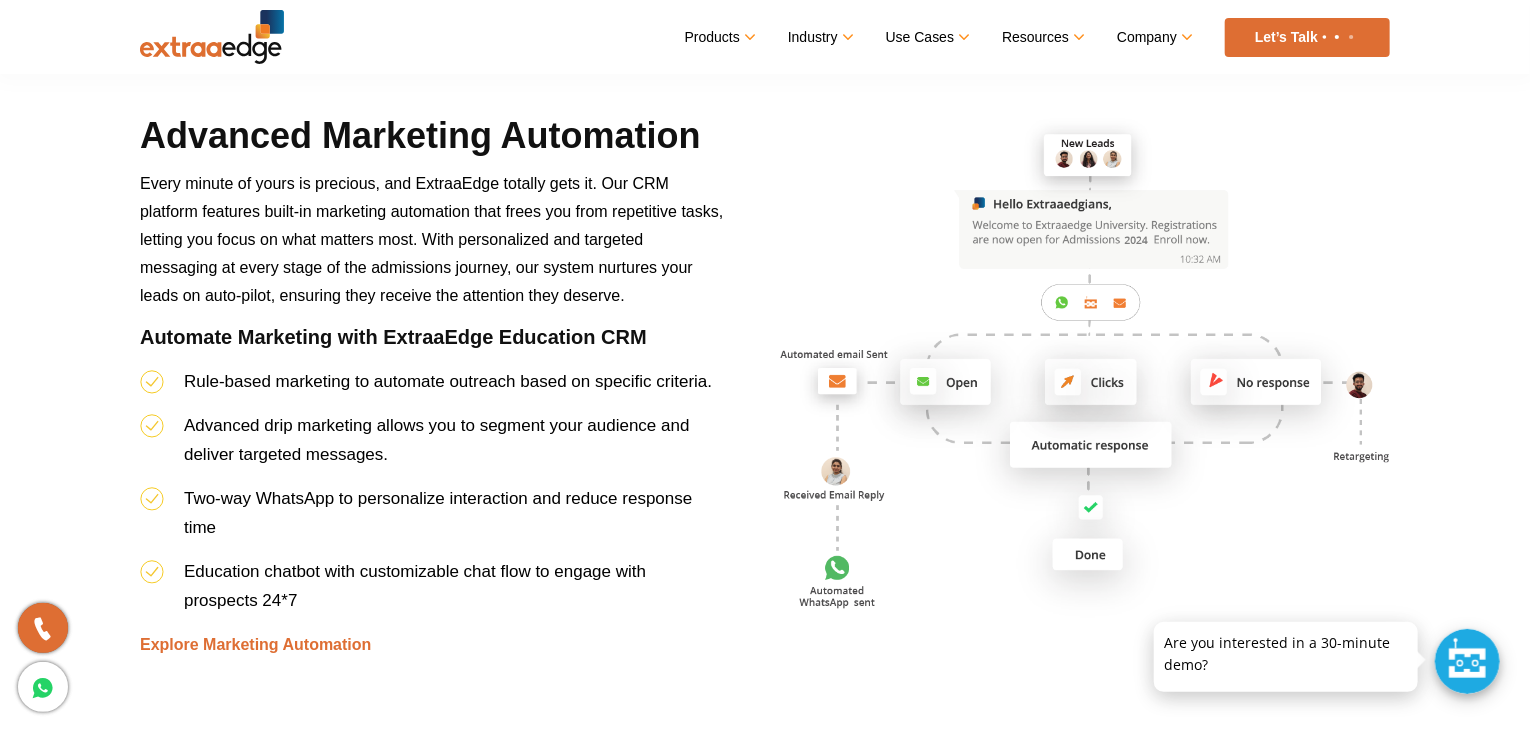 click on "Advanced Marketing Automation" at bounding box center (432, 141) 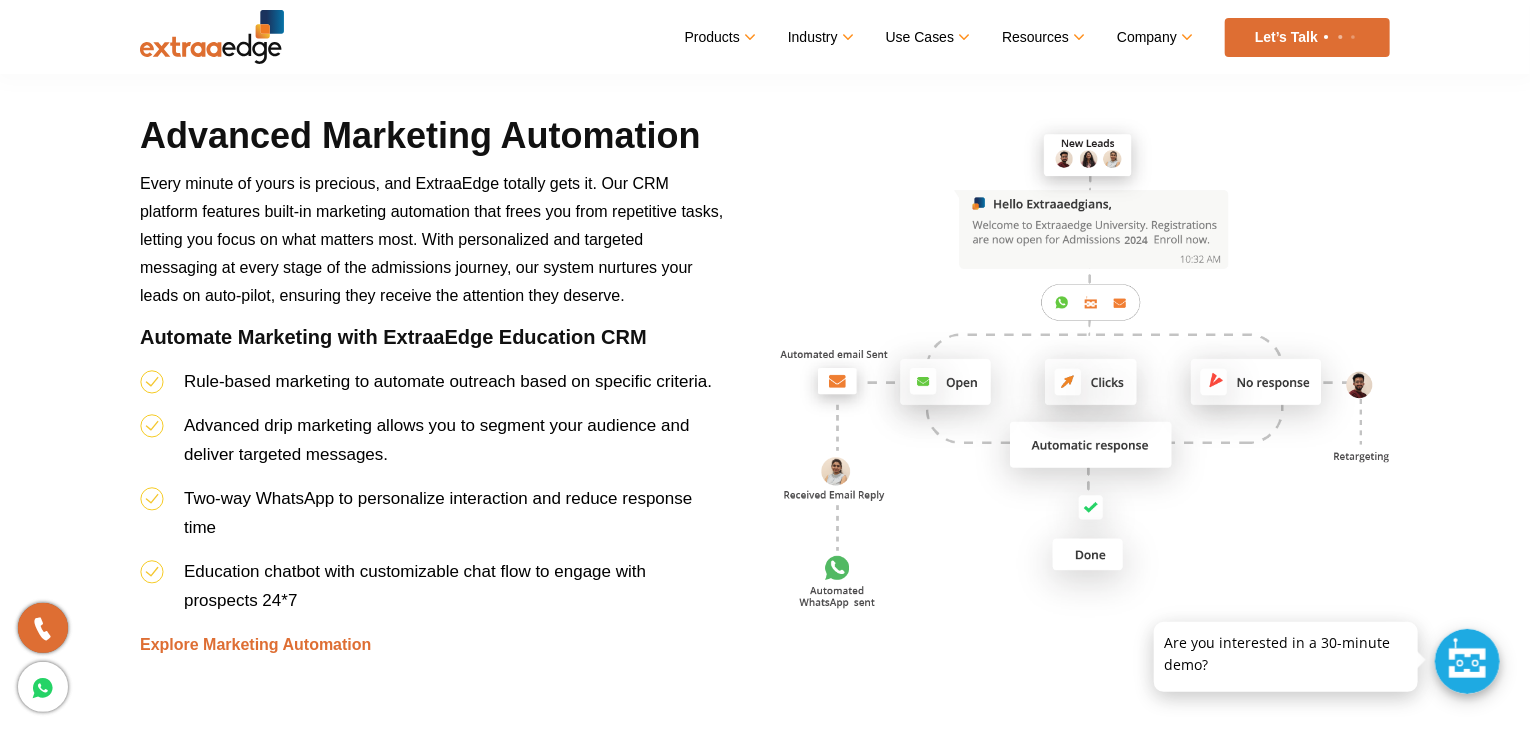 click on "Advanced Marketing Automation" at bounding box center [432, 141] 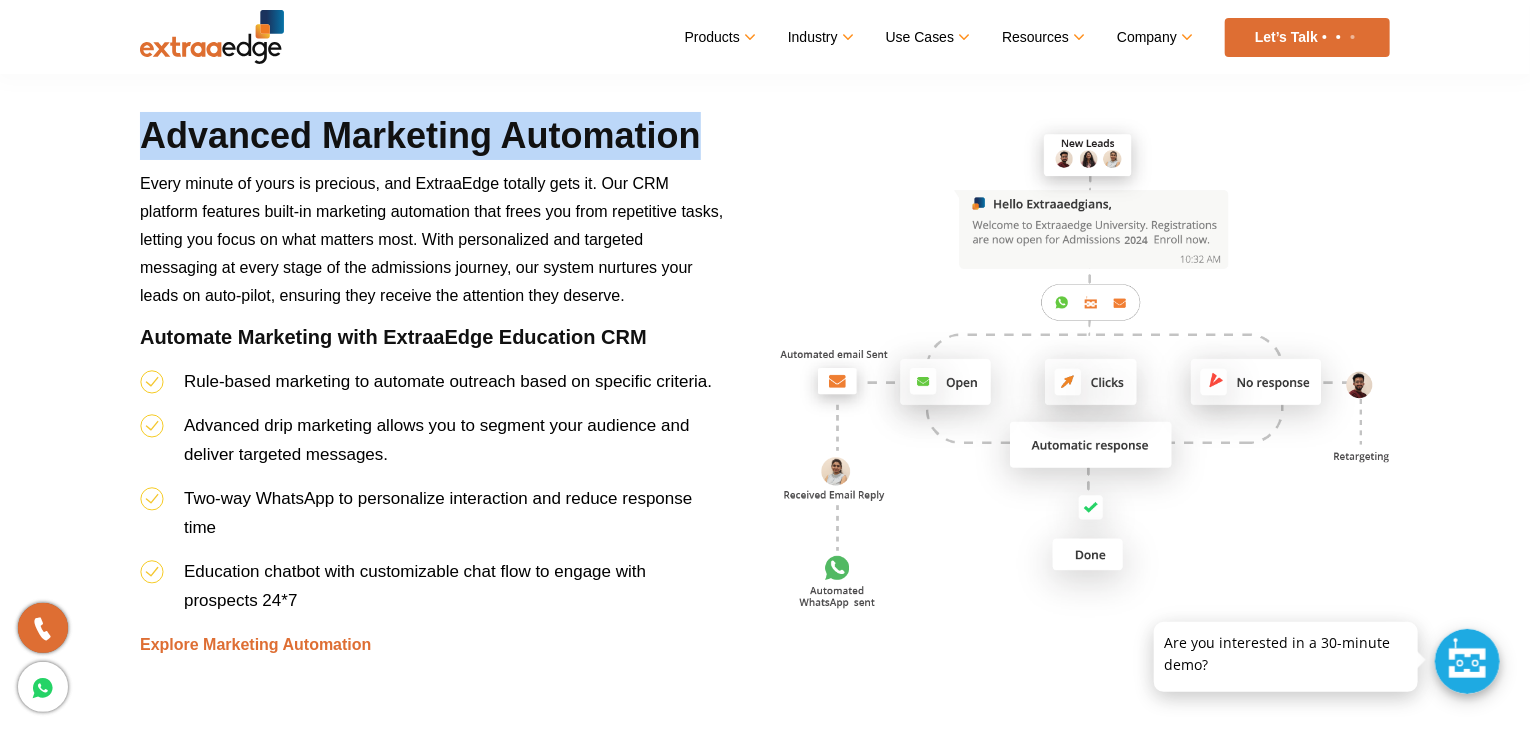 click on "Advanced Marketing Automation" at bounding box center [432, 141] 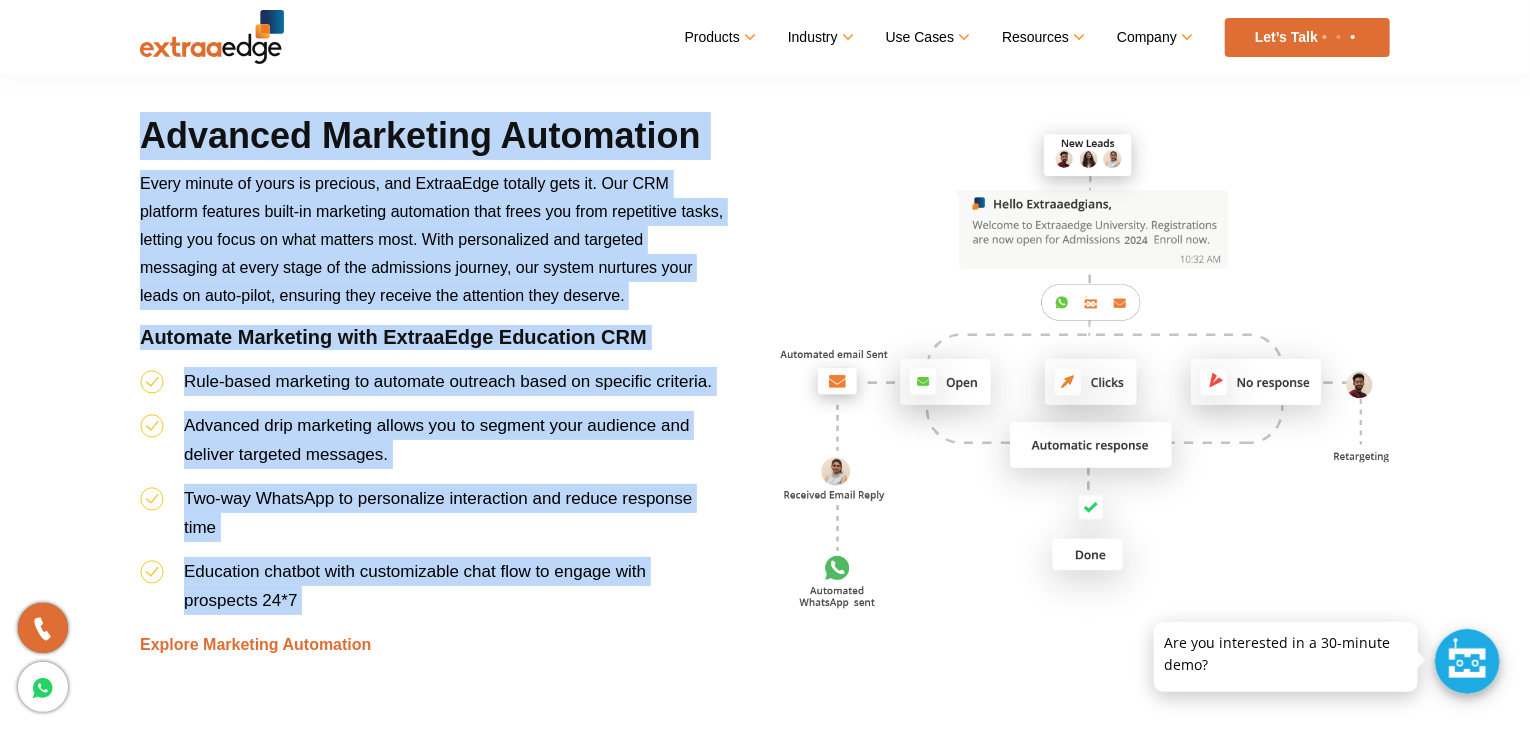 drag, startPoint x: 692, startPoint y: 136, endPoint x: 709, endPoint y: 582, distance: 446.32388 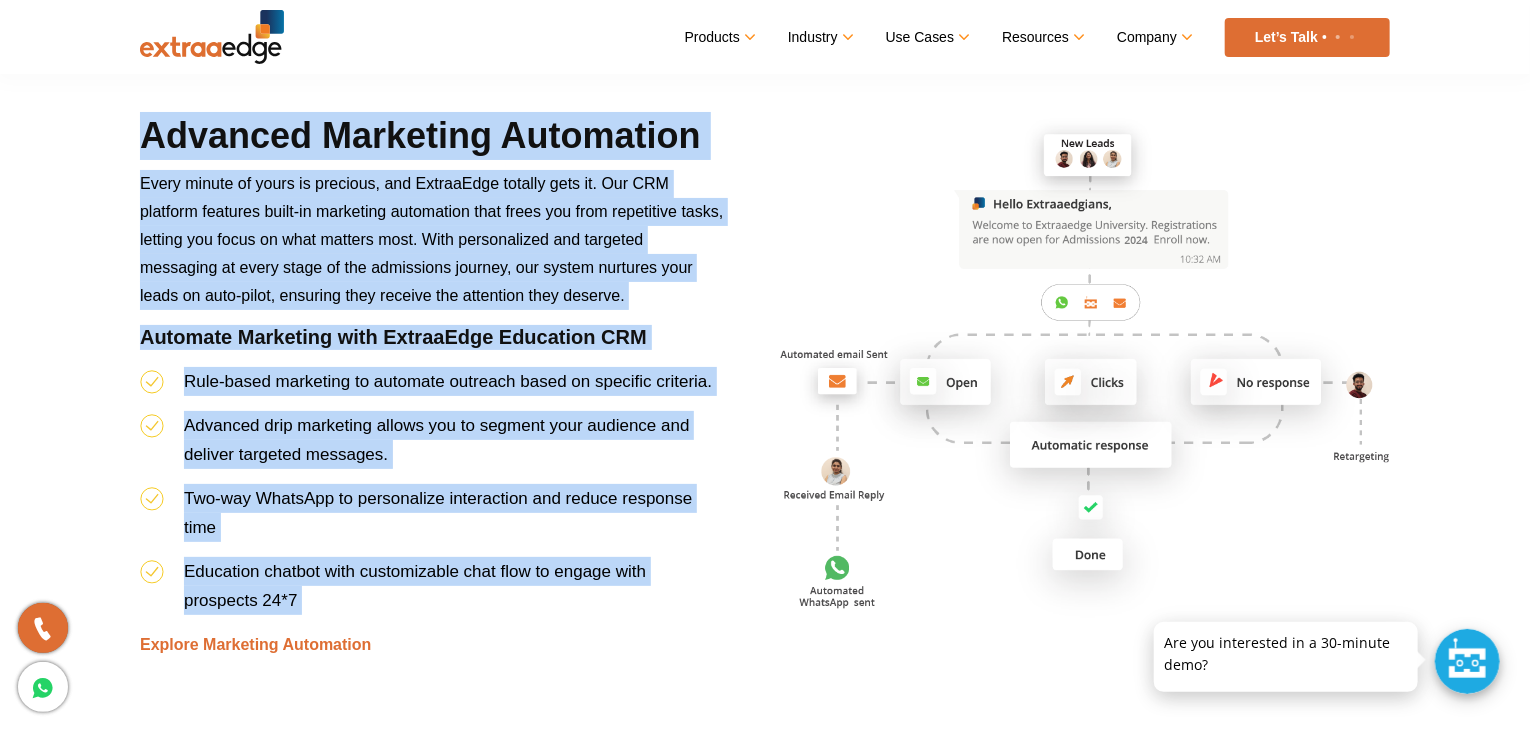 click on "Advanced Marketing Automation
Every minute of yours is precious, and ExtraaEdge totally gets it. Our CRM platform features built-in marketing automation that frees you from repetitive tasks, letting you focus on what matters most. With personalized and targeted messaging at every stage of the admissions journey, our system nurtures your leads on auto-pilot, ensuring they receive the attention they deserve.
Automate Marketing with ExtraaEdge Education CRM
Rule-based marketing to automate outreach based on specific criteria.
Advanced drip marketing allows you to segment your audience and deliver targeted messages.
Two-way WhatsApp to personalize interaction and reduce response time
Education chatbot with customizable chat flow to engage with prospects 24*7
Explore Marketing Automation" at bounding box center [432, 385] 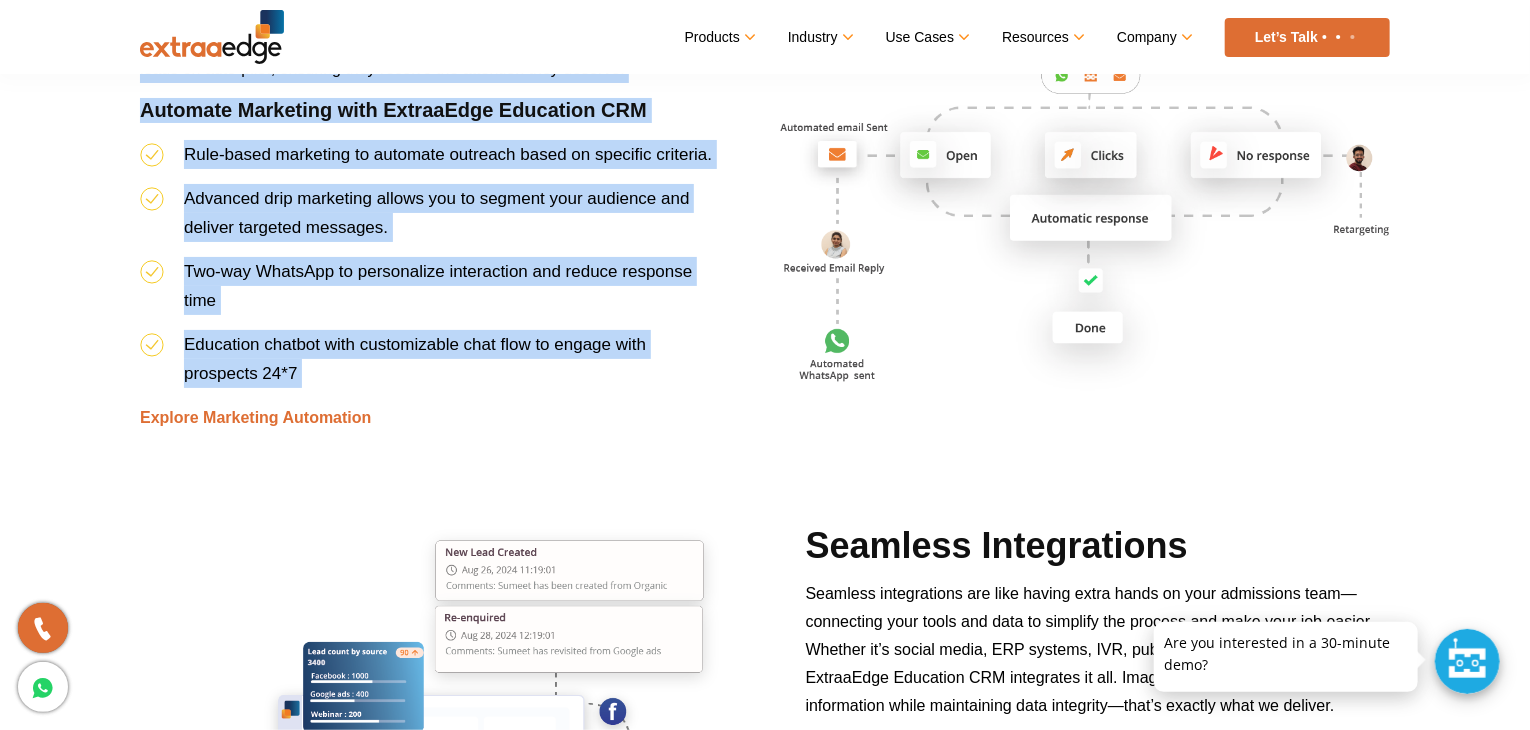 scroll, scrollTop: 4939, scrollLeft: 0, axis: vertical 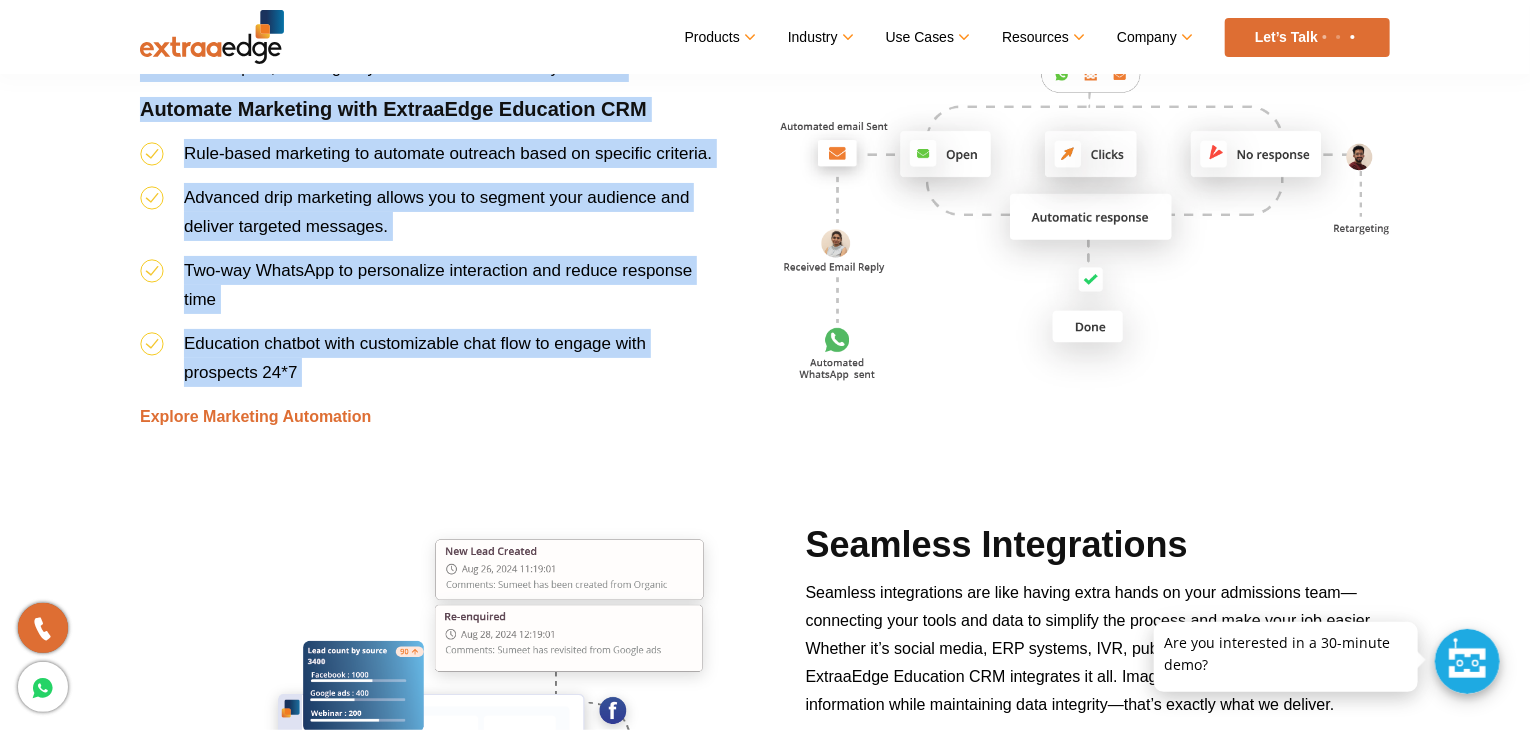 click on "Education chatbot with customizable chat flow to engage with prospects 24*7" at bounding box center [415, 358] 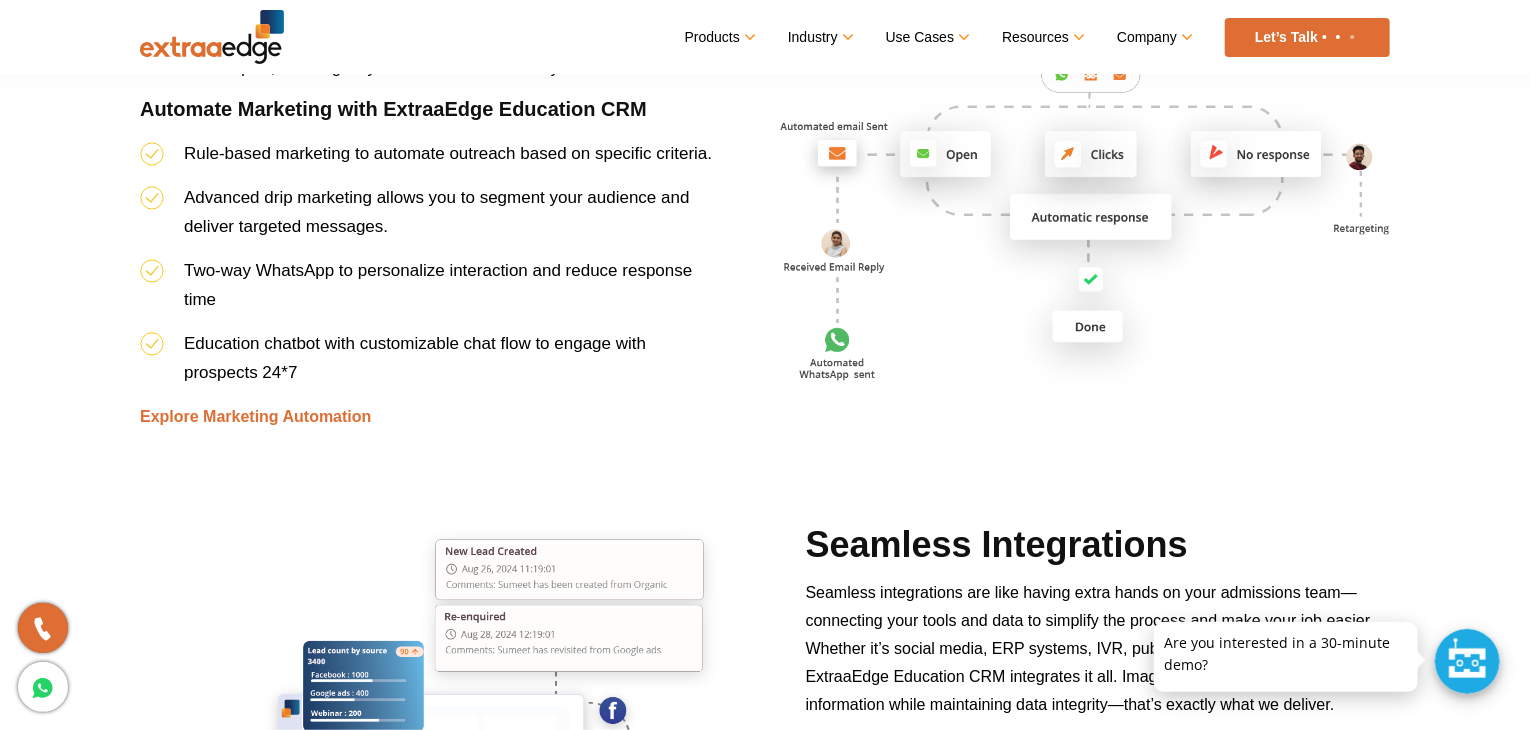 click on "Education chatbot with customizable chat flow to engage with prospects 24*7" at bounding box center (415, 358) 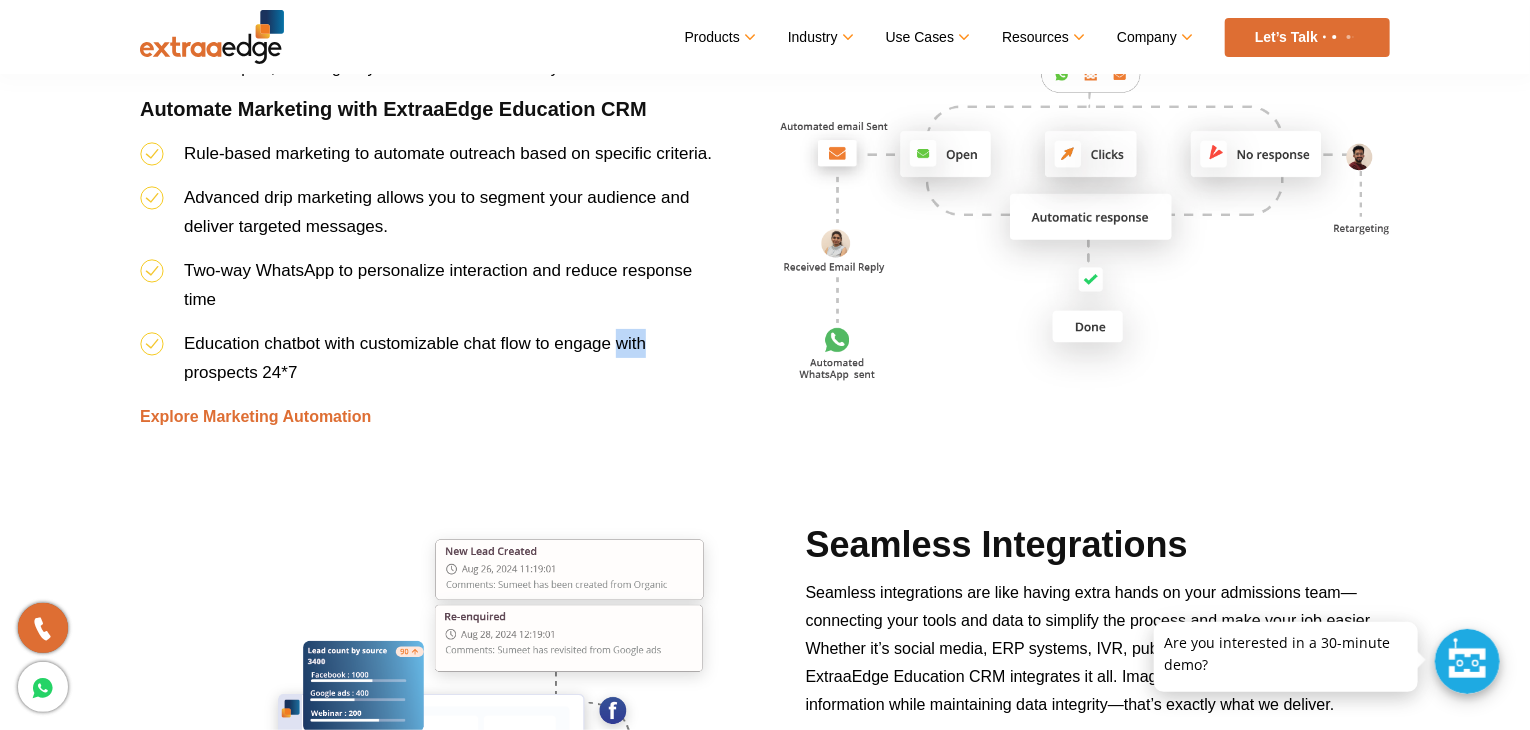 click on "Education chatbot with customizable chat flow to engage with prospects 24*7" at bounding box center (415, 358) 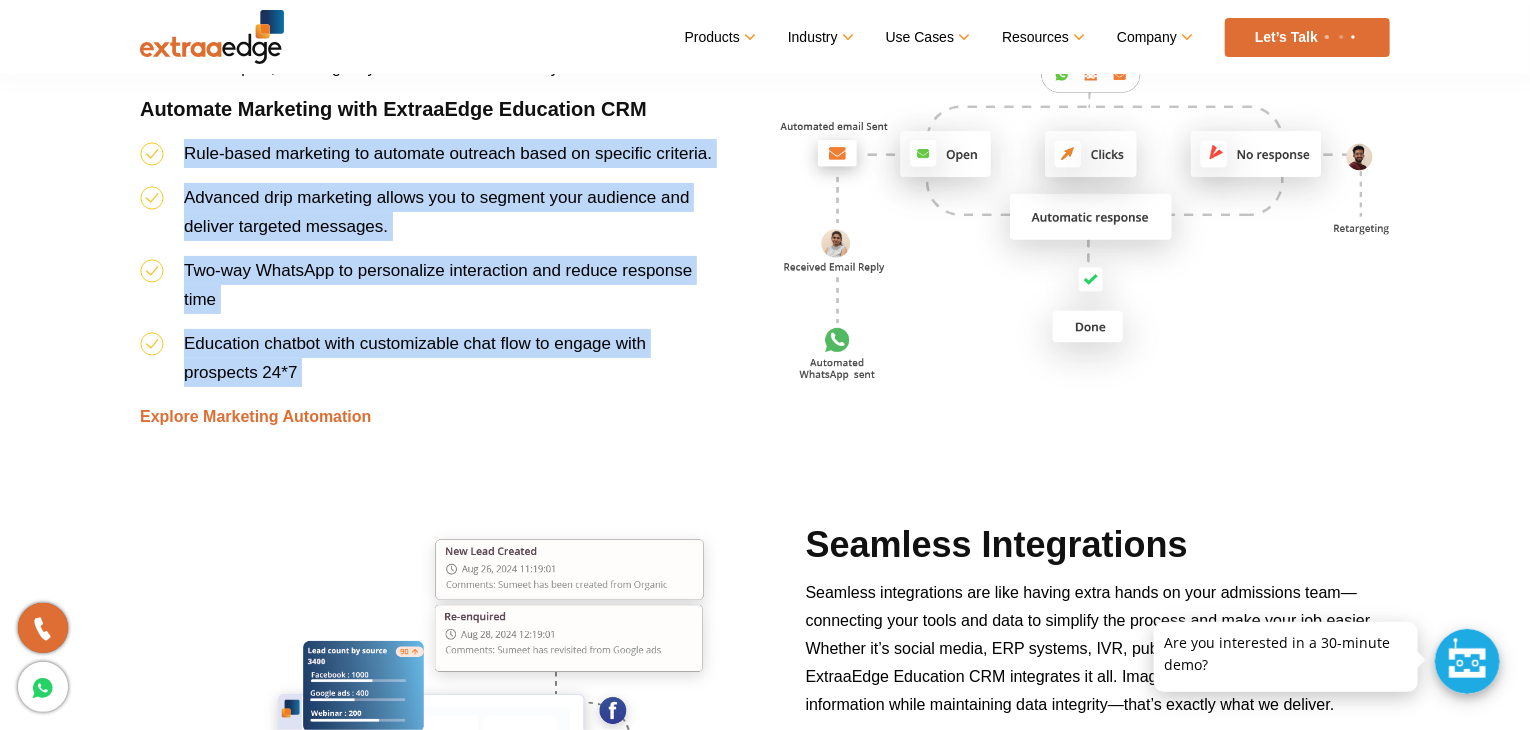 drag, startPoint x: 618, startPoint y: 343, endPoint x: 661, endPoint y: 164, distance: 184.09236 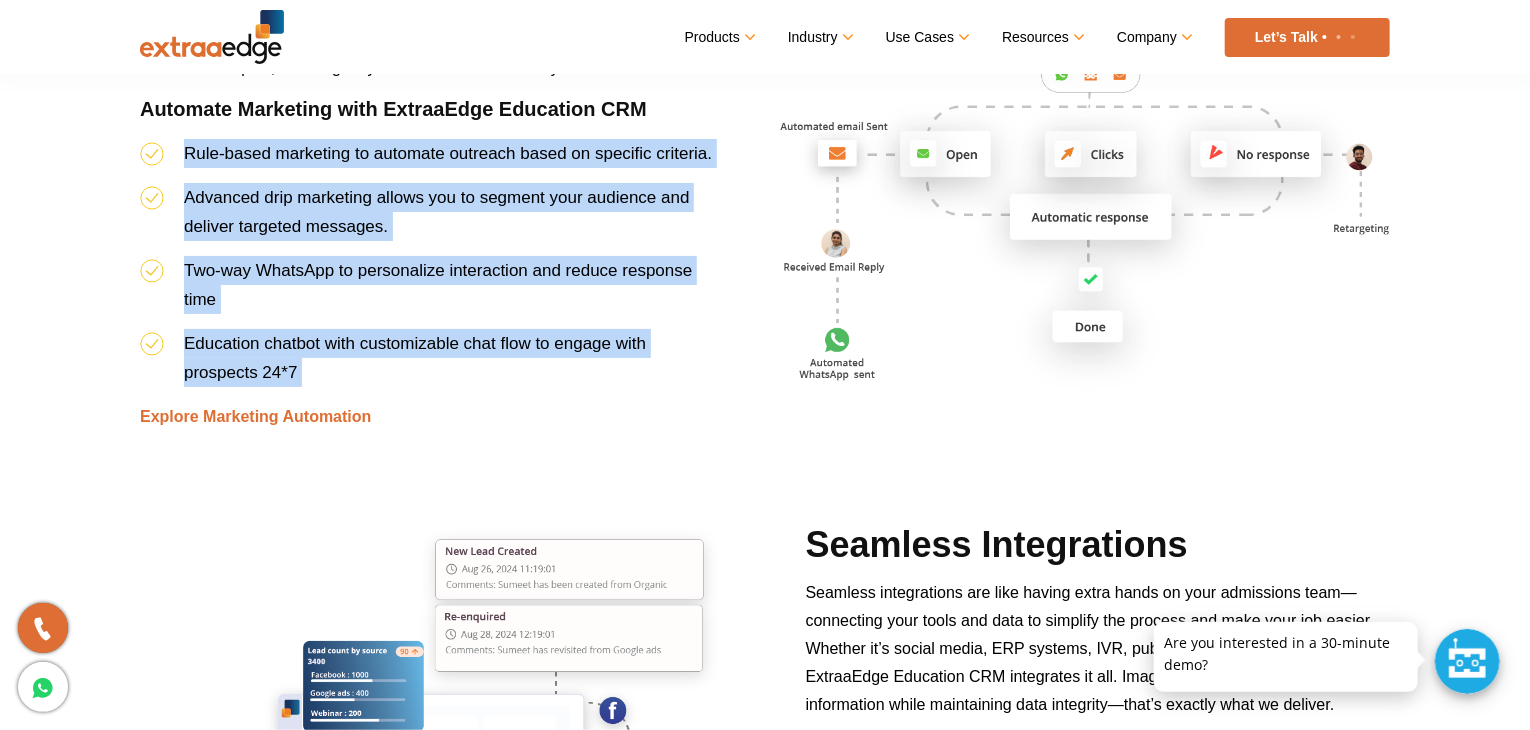 click on "Rule-based marketing to automate outreach based on specific criteria.
Advanced drip marketing allows you to segment your audience and deliver targeted messages.
Two-way WhatsApp to personalize interaction and reduce response time
Education chatbot with customizable chat flow to engage with prospects 24*7" at bounding box center (432, 270) 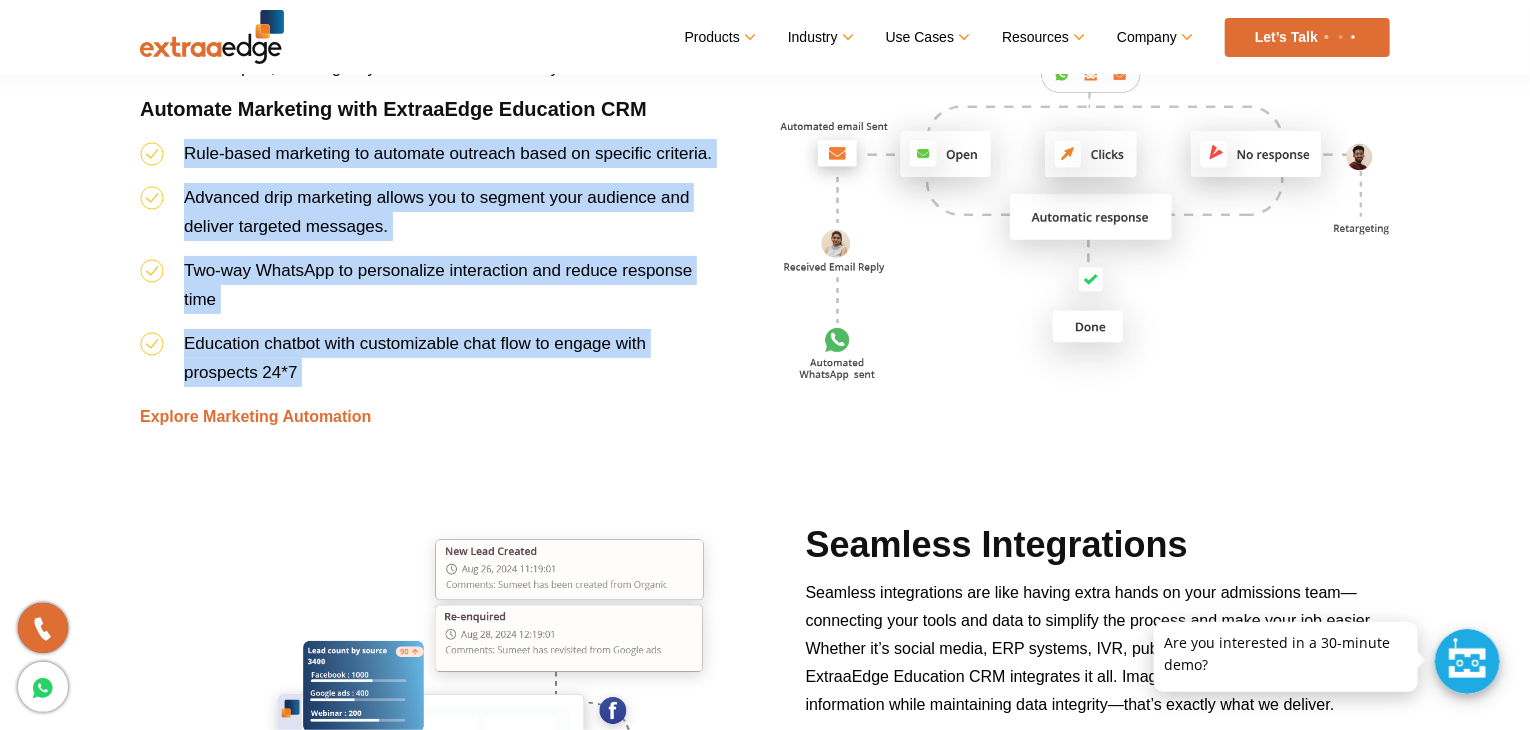 click on "Rule-based marketing to automate outreach based on specific criteria." at bounding box center [432, 161] 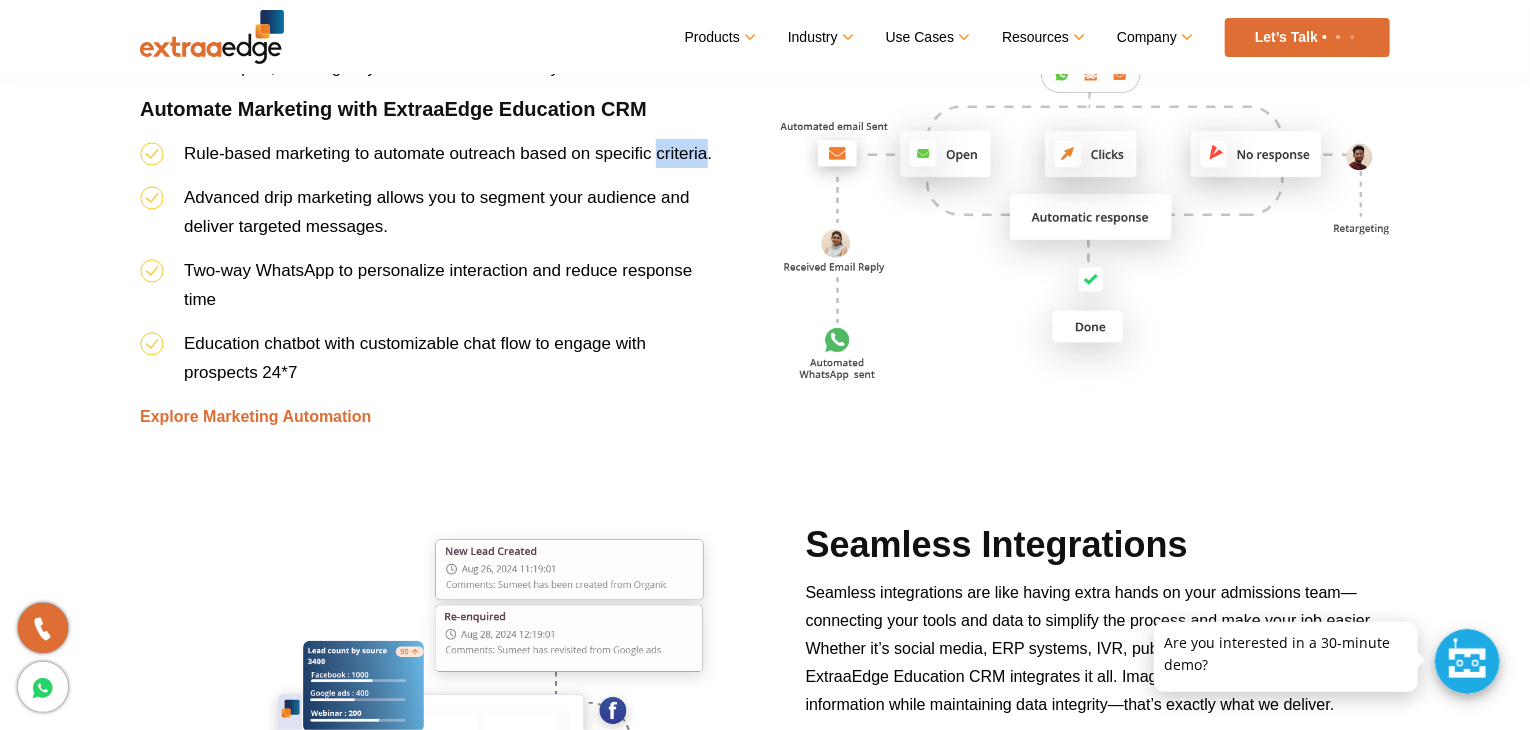 click on "Rule-based marketing to automate outreach based on specific criteria." at bounding box center (432, 161) 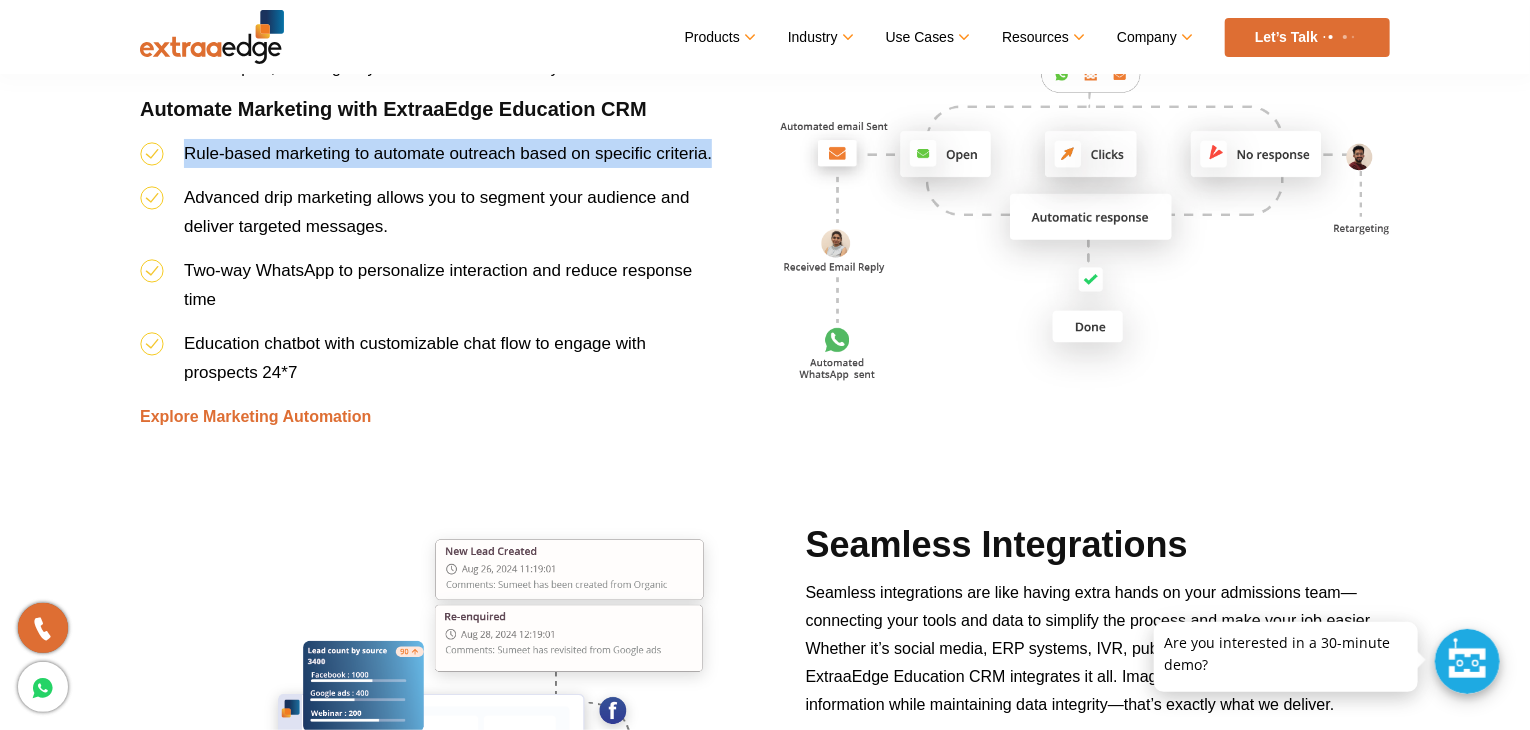 click on "Rule-based marketing to automate outreach based on specific criteria." at bounding box center (432, 161) 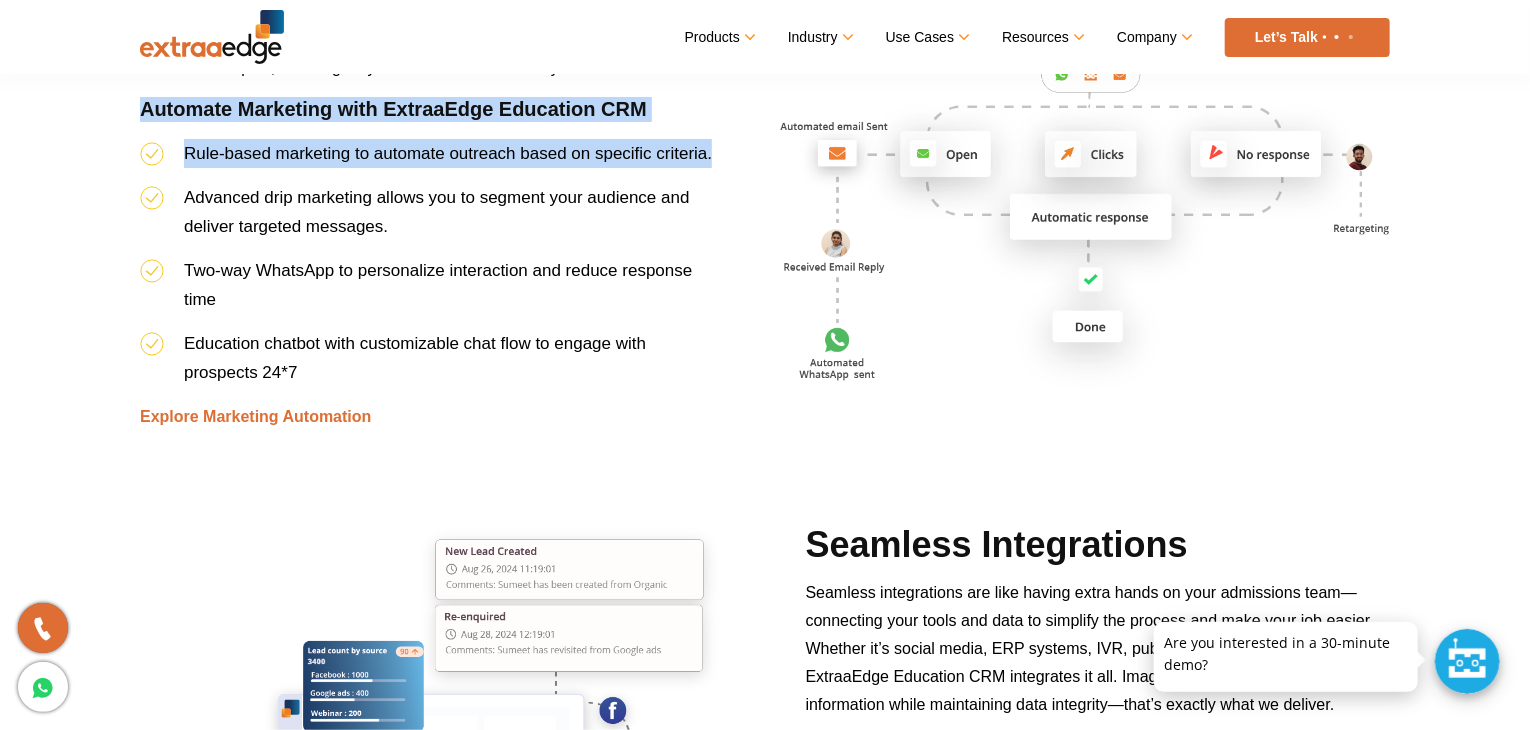 drag, startPoint x: 661, startPoint y: 164, endPoint x: 701, endPoint y: 121, distance: 58.728188 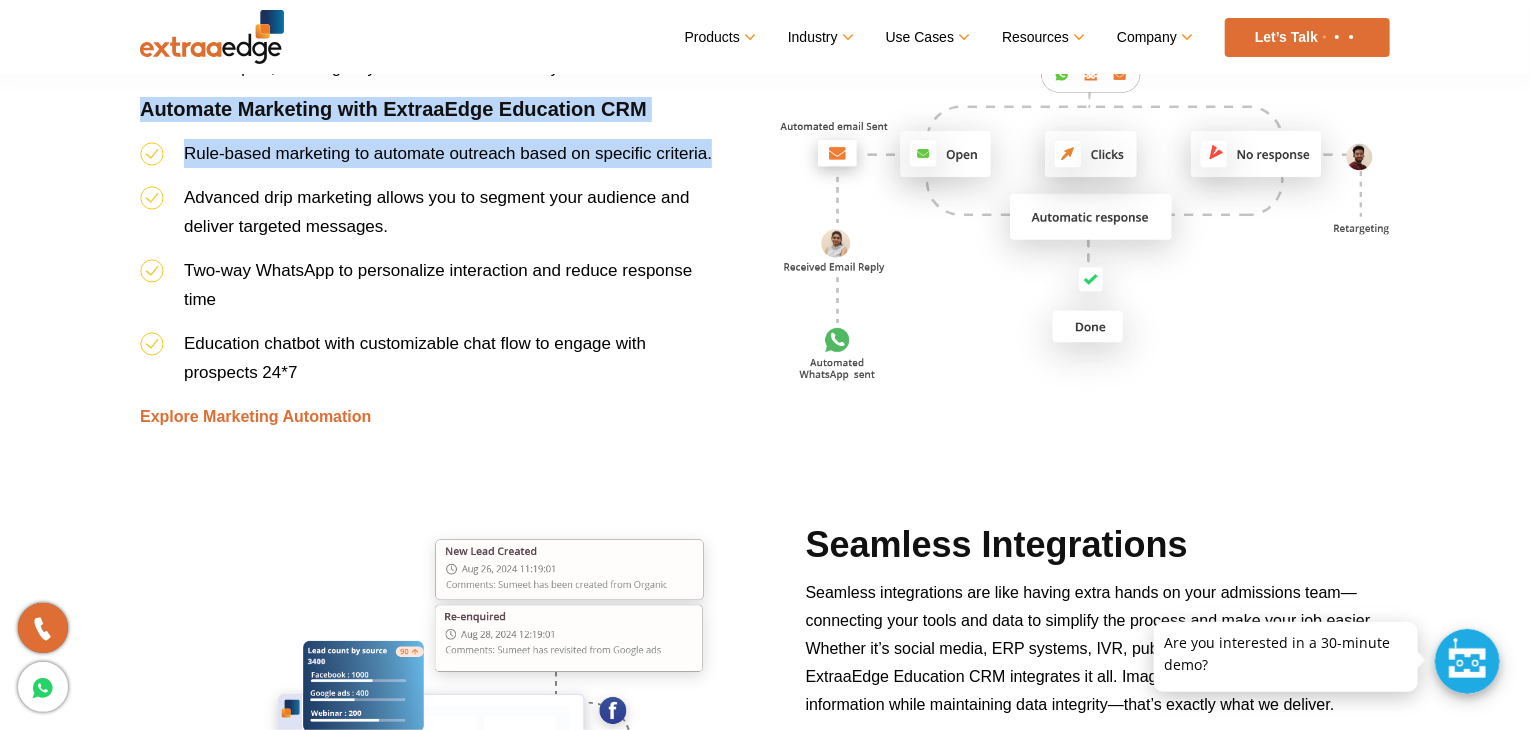 click on "Advanced Marketing Automation
Every minute of yours is precious, and ExtraaEdge totally gets it. Our CRM platform features built-in marketing automation that frees you from repetitive tasks, letting you focus on what matters most. With personalized and targeted messaging at every stage of the admissions journey, our system nurtures your leads on auto-pilot, ensuring they receive the attention they deserve.
Automate Marketing with ExtraaEdge Education CRM
Rule-based marketing to automate outreach based on specific criteria.
Advanced drip marketing allows you to segment your audience and deliver targeted messages.
Two-way WhatsApp to personalize interaction and reduce response time
Education chatbot with customizable chat flow to engage with prospects 24*7
Explore Marketing Automation" at bounding box center (432, 157) 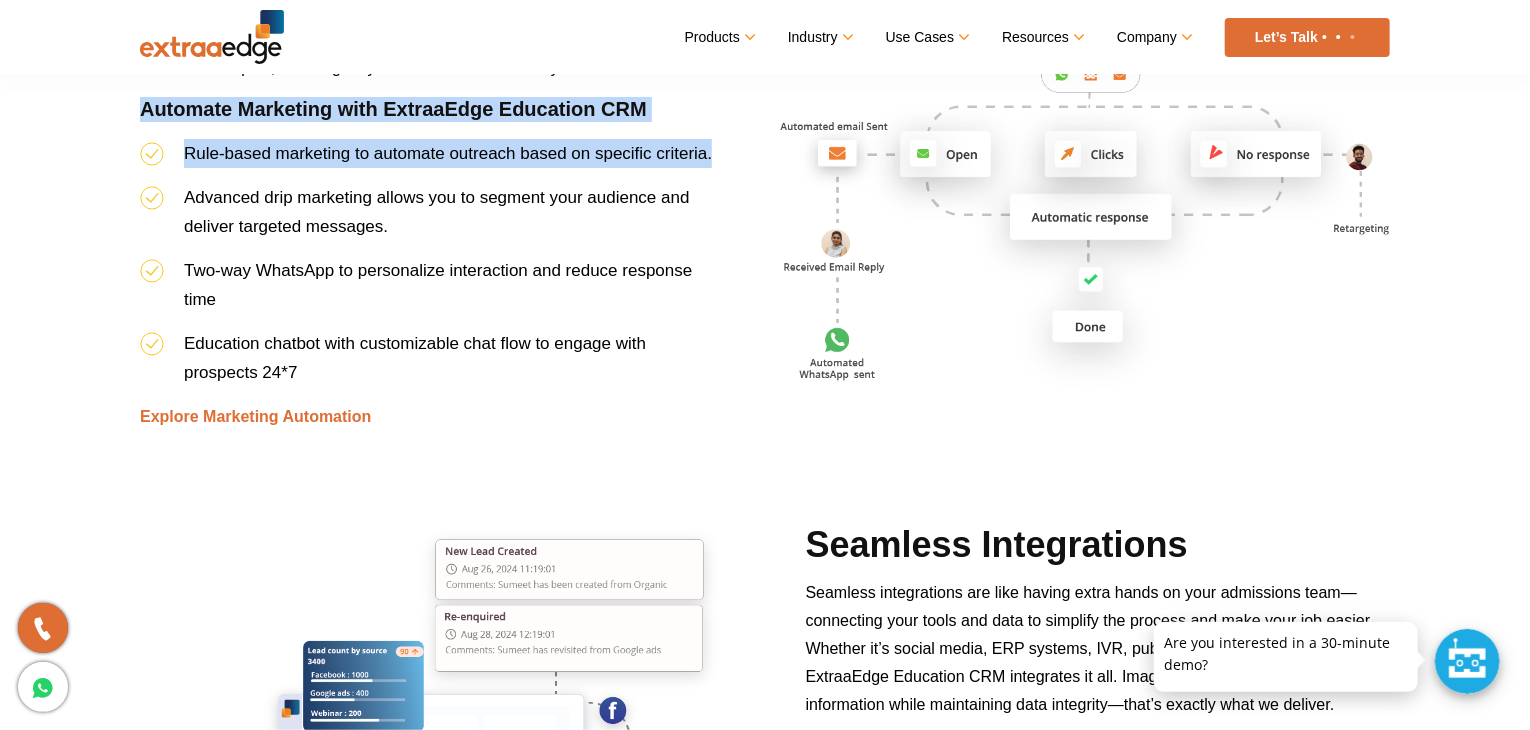 click on "Automate Marketing with ExtraaEdge Education CRM" at bounding box center (432, 118) 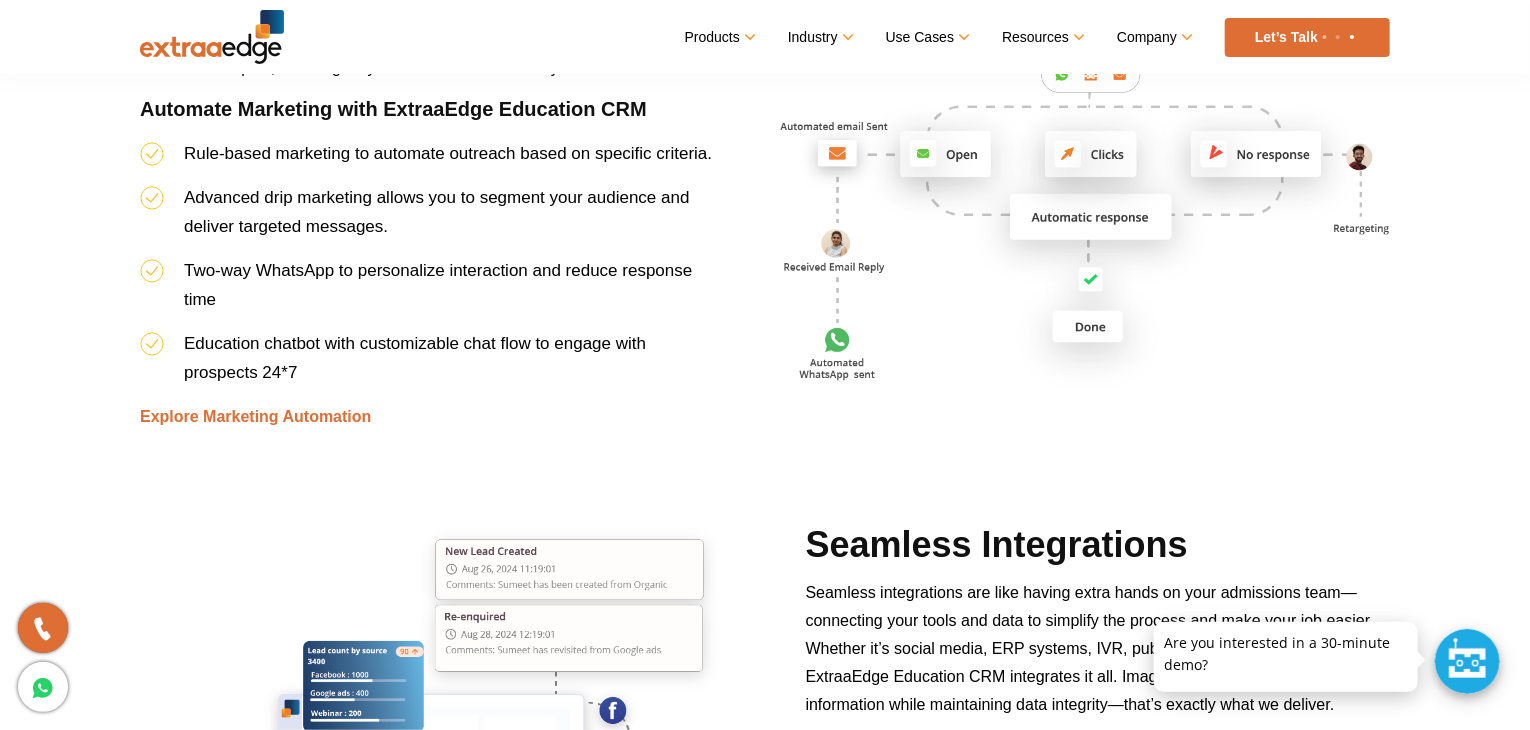 click on "Automate Marketing with ExtraaEdge Education CRM" at bounding box center [432, 118] 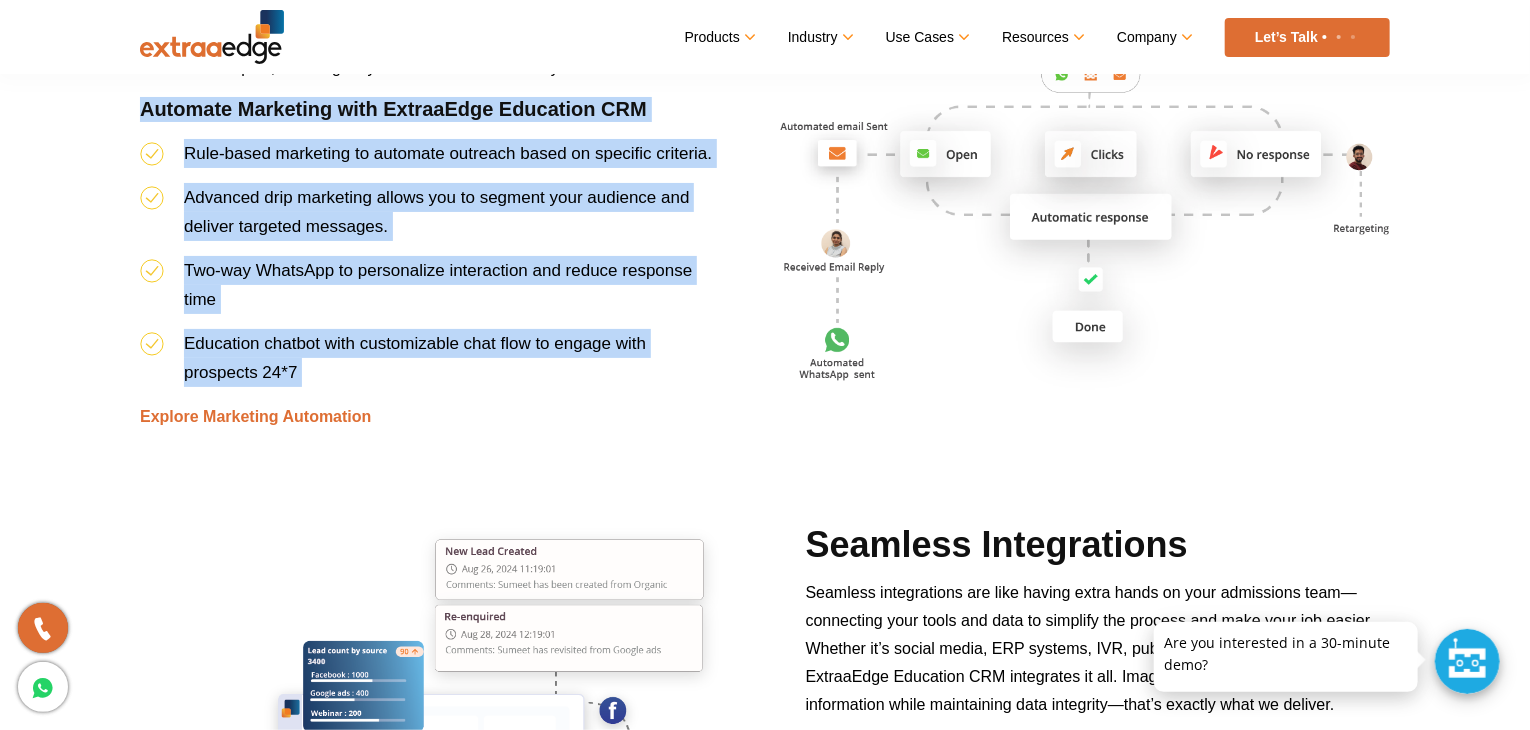 drag, startPoint x: 701, startPoint y: 121, endPoint x: 684, endPoint y: 346, distance: 225.64131 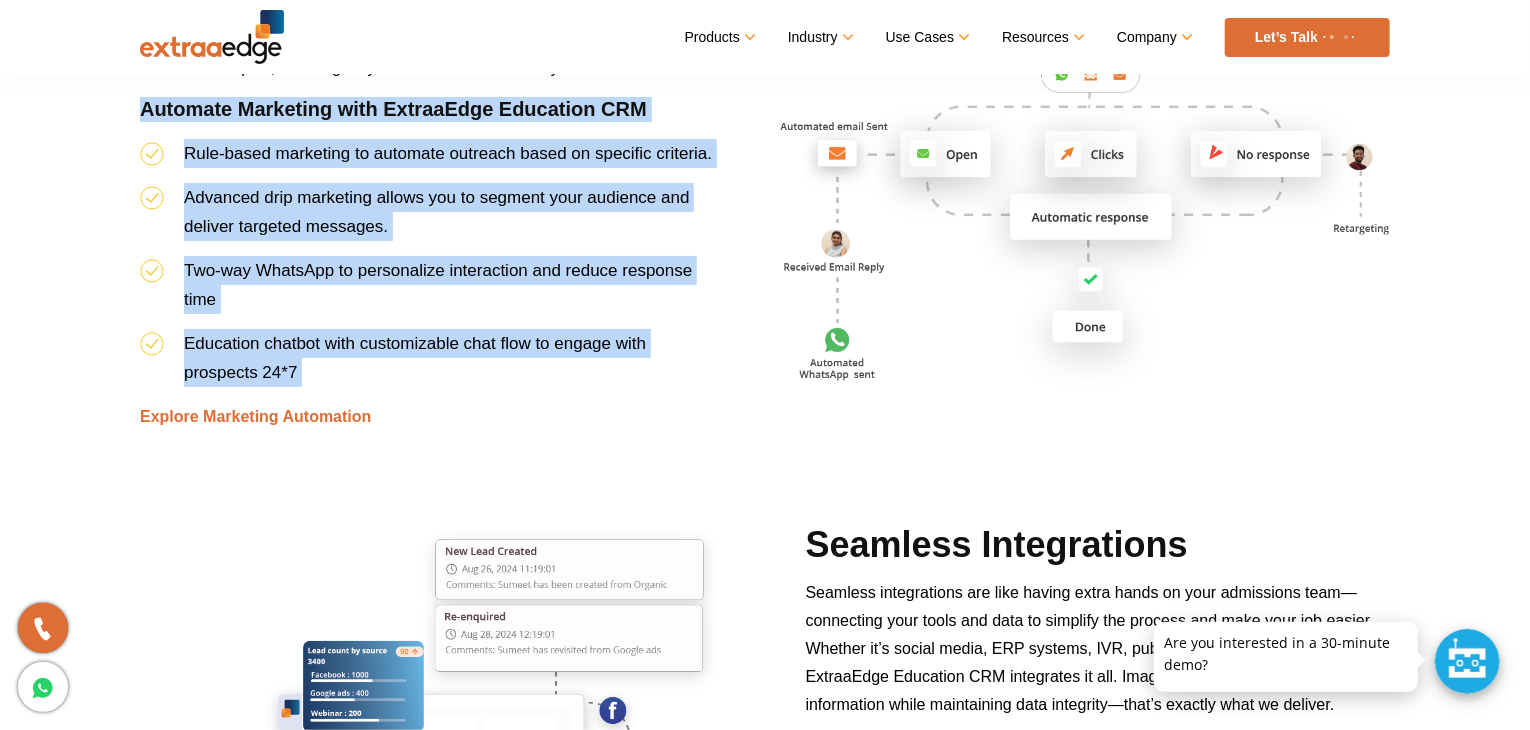 click on "Advanced Marketing Automation
Every minute of yours is precious, and ExtraaEdge totally gets it. Our CRM platform features built-in marketing automation that frees you from repetitive tasks, letting you focus on what matters most. With personalized and targeted messaging at every stage of the admissions journey, our system nurtures your leads on auto-pilot, ensuring they receive the attention they deserve.
Automate Marketing with ExtraaEdge Education CRM
Rule-based marketing to automate outreach based on specific criteria.
Advanced drip marketing allows you to segment your audience and deliver targeted messages.
Two-way WhatsApp to personalize interaction and reduce response time
Education chatbot with customizable chat flow to engage with prospects 24*7
Explore Marketing Automation" at bounding box center (432, 157) 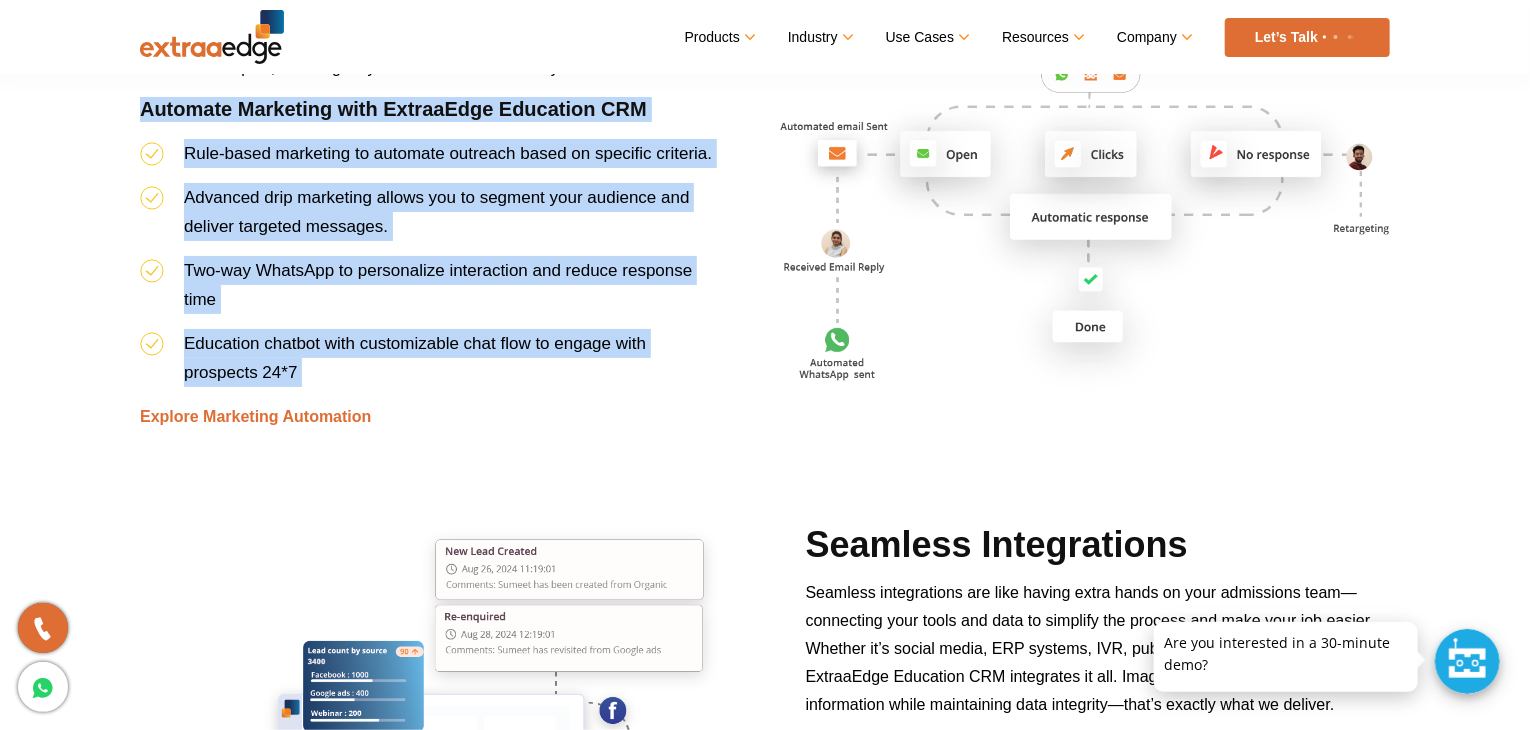 click on "Education chatbot with customizable chat flow to engage with prospects 24*7" at bounding box center [432, 365] 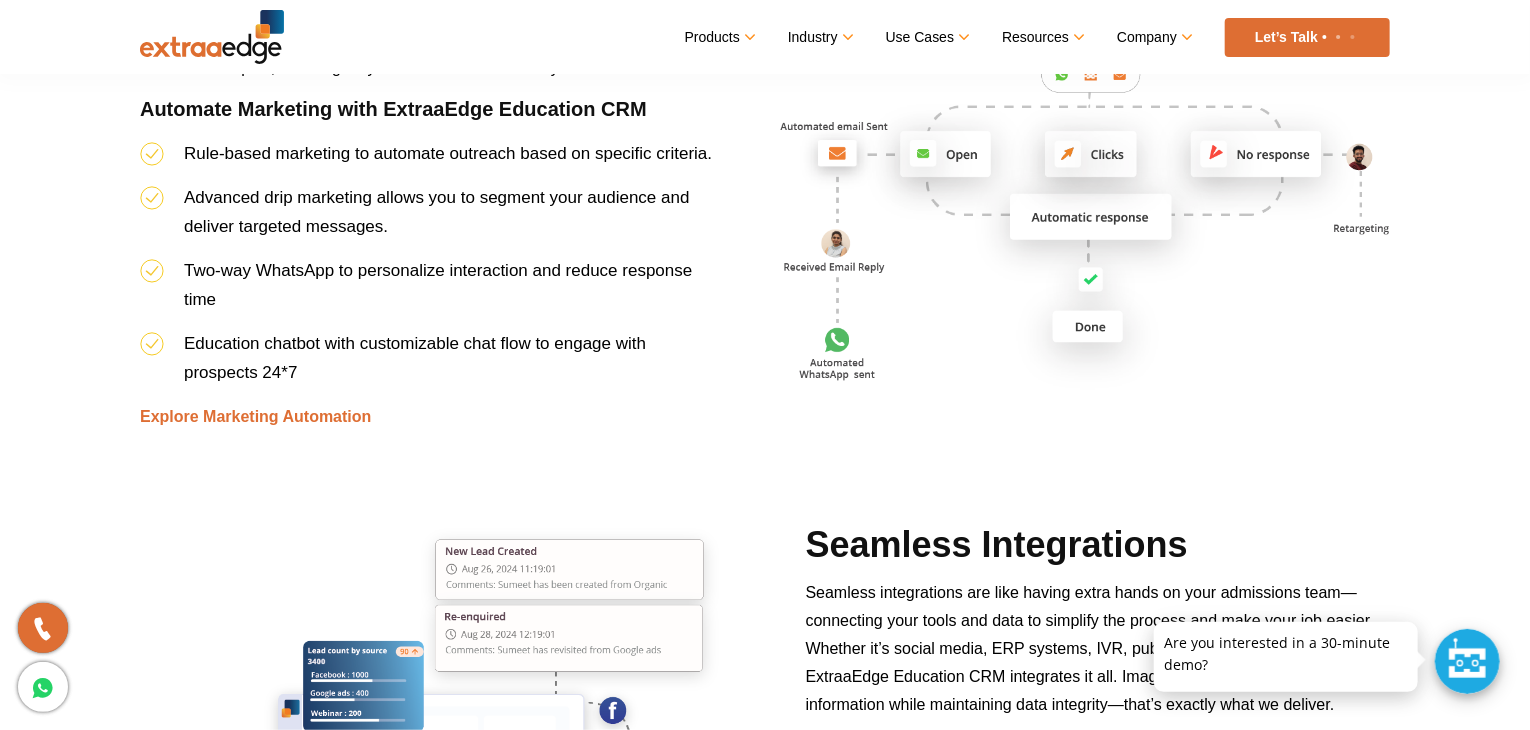 click on "Education chatbot with customizable chat flow to engage with prospects 24*7" at bounding box center [432, 365] 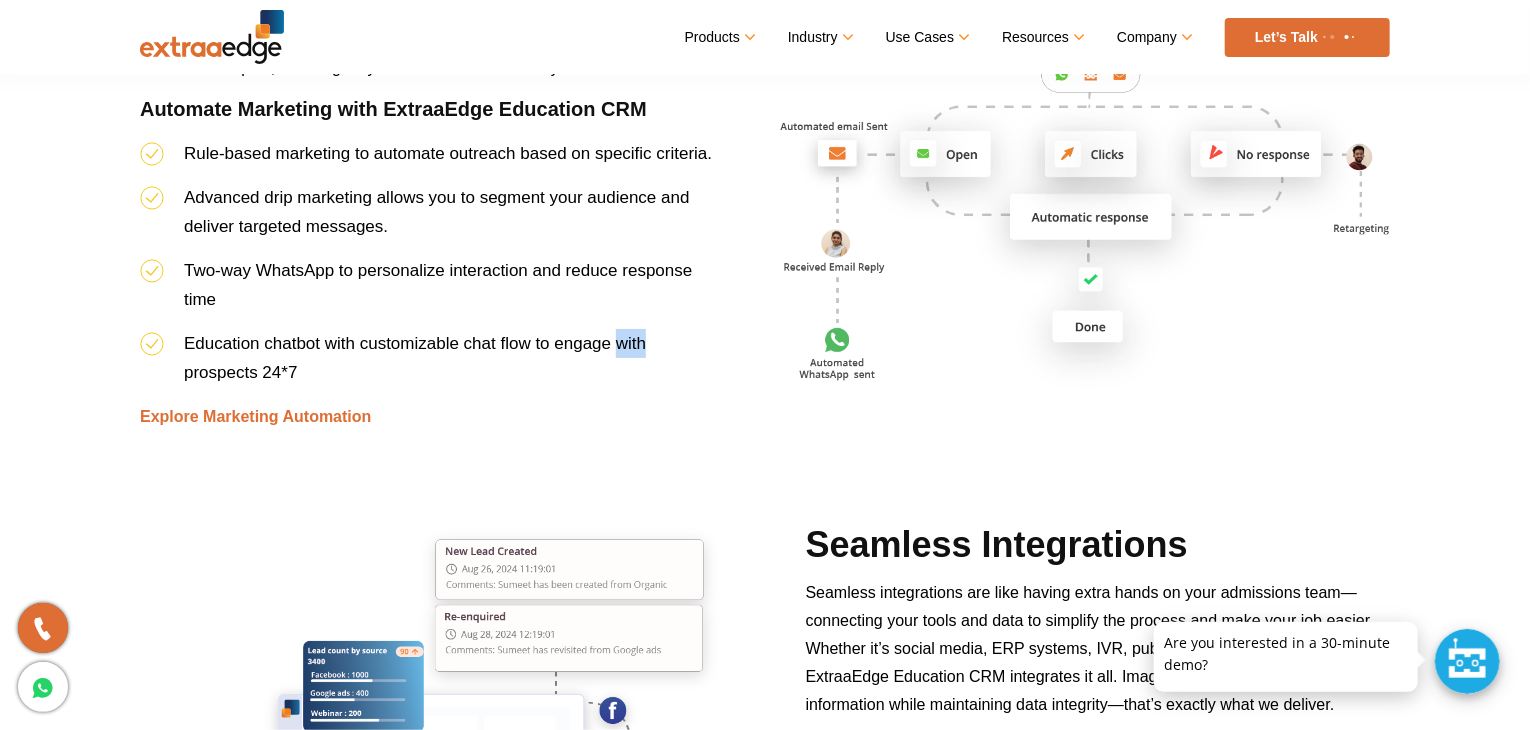 click on "Education chatbot with customizable chat flow to engage with prospects 24*7" at bounding box center (432, 365) 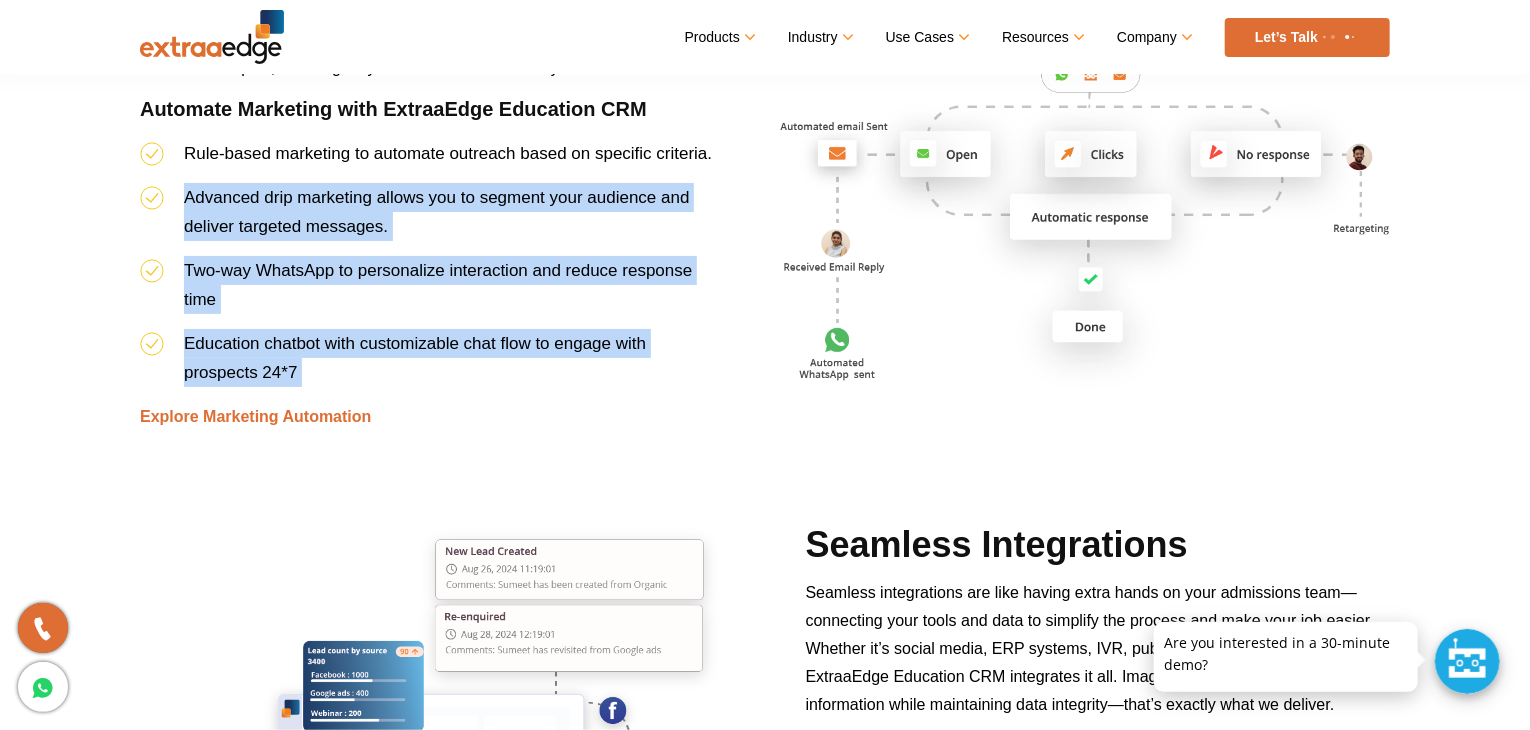 drag, startPoint x: 684, startPoint y: 346, endPoint x: 716, endPoint y: 213, distance: 136.79547 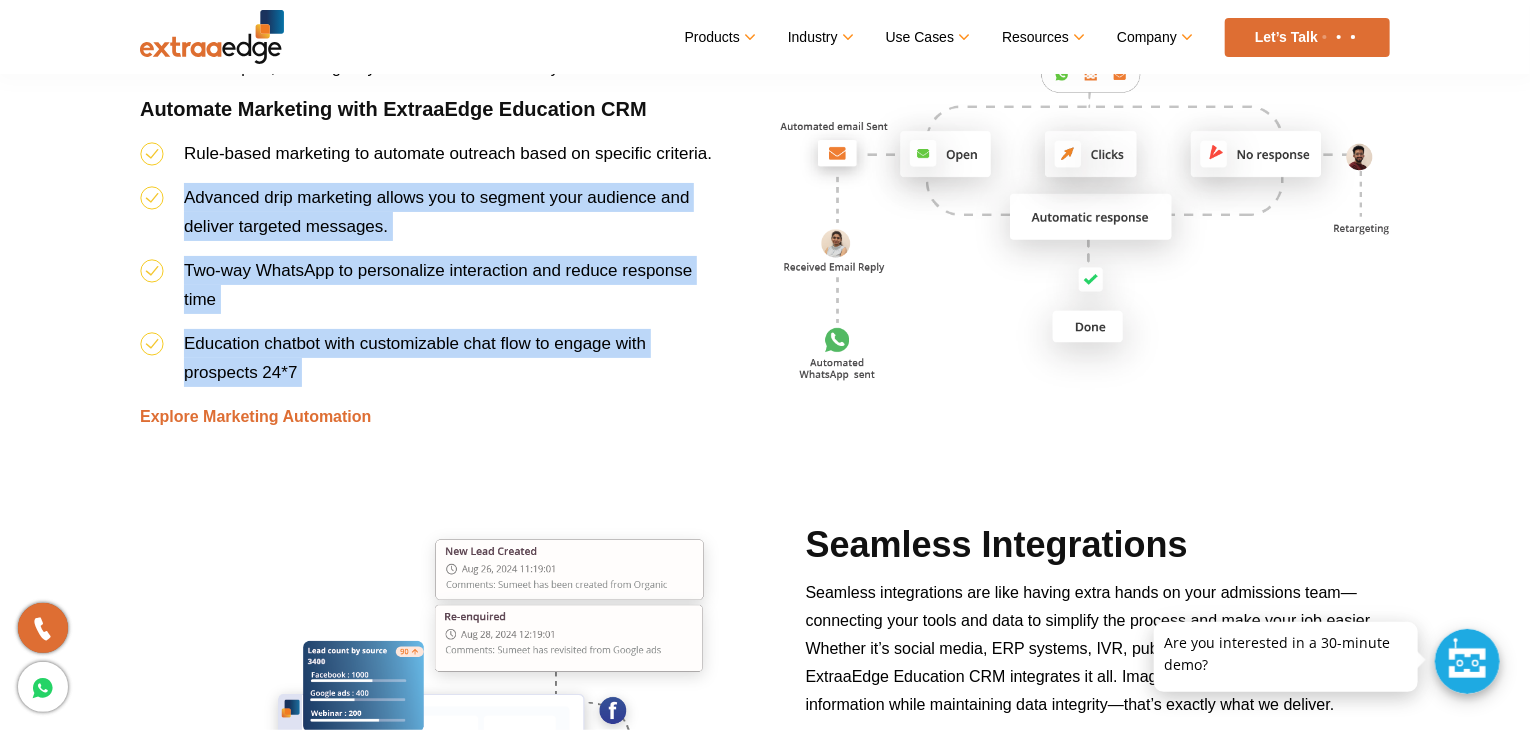 click on "Rule-based marketing to automate outreach based on specific criteria.
Advanced drip marketing allows you to segment your audience and deliver targeted messages.
Two-way WhatsApp to personalize interaction and reduce response time
Education chatbot with customizable chat flow to engage with prospects 24*7" at bounding box center (432, 270) 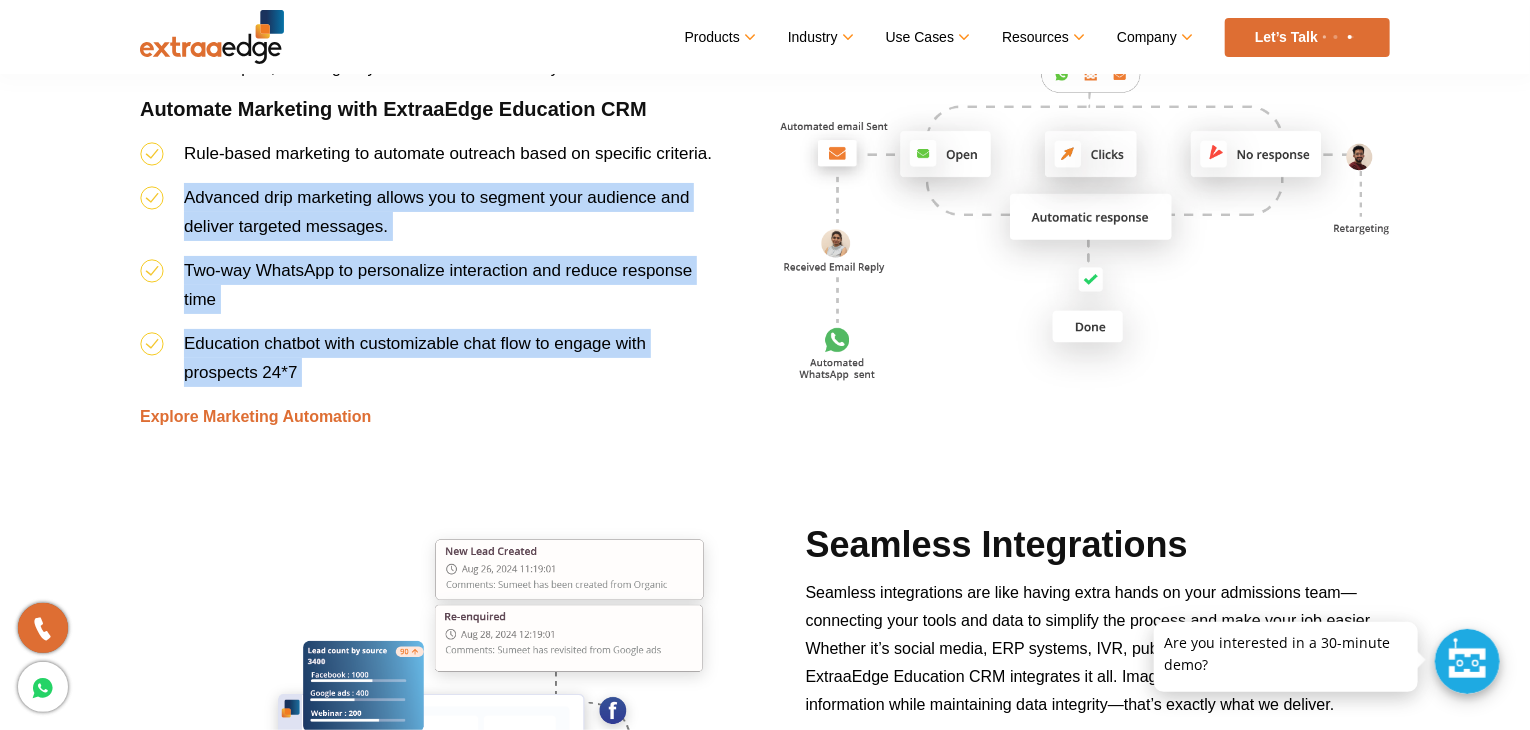 click on "Advanced drip marketing allows you to segment your audience and deliver targeted messages." at bounding box center (432, 219) 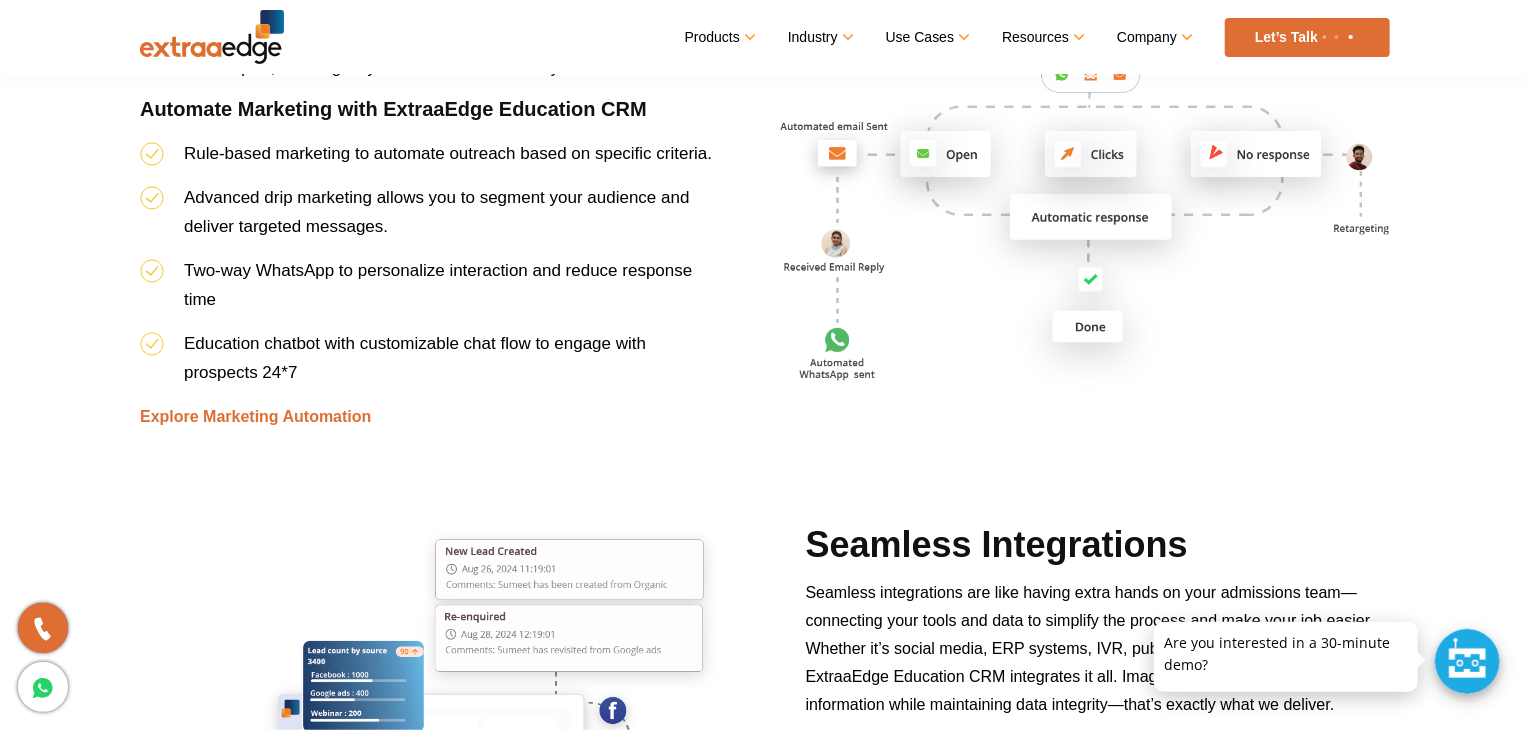 click on "Seamless Integrations" at bounding box center [1098, 550] 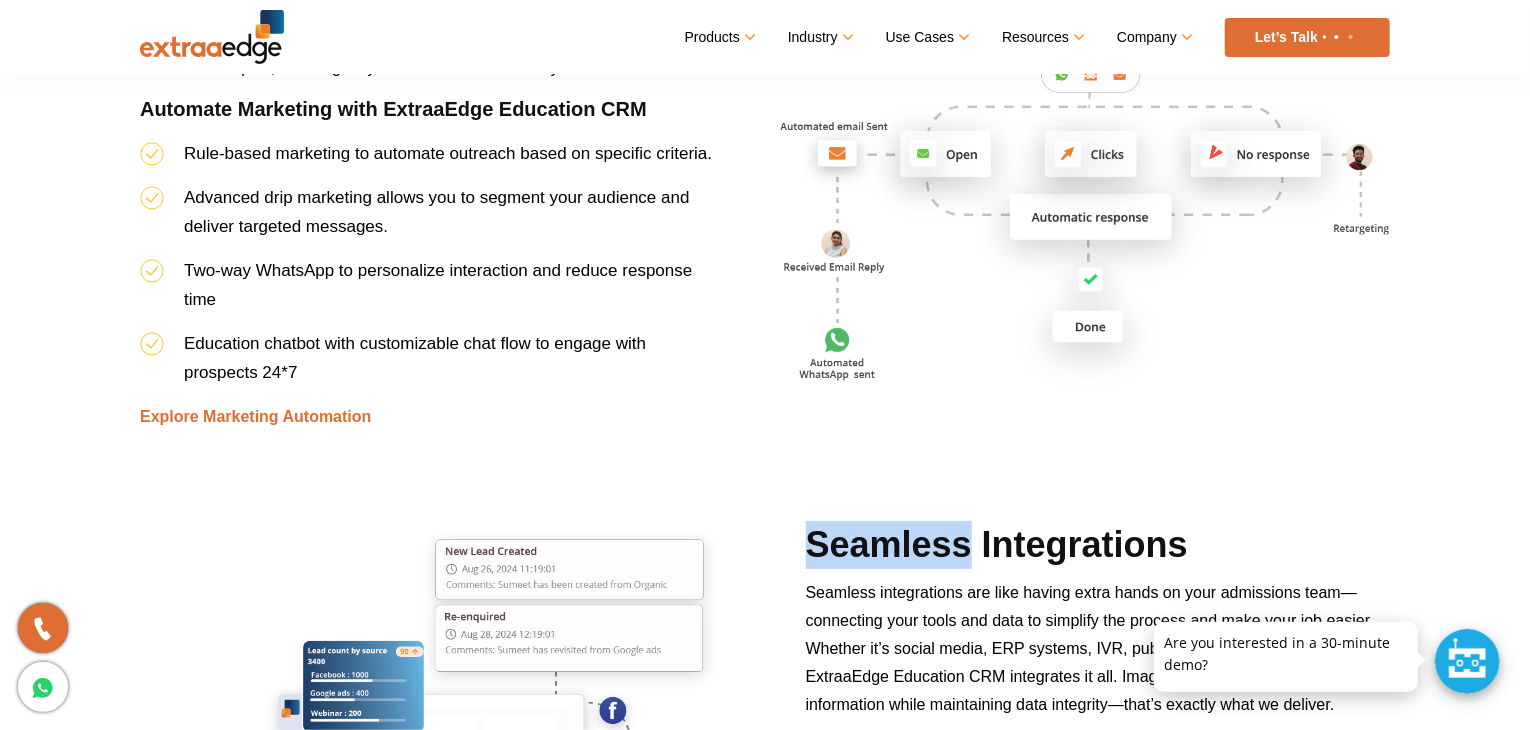 click on "Seamless Integrations" at bounding box center [1098, 550] 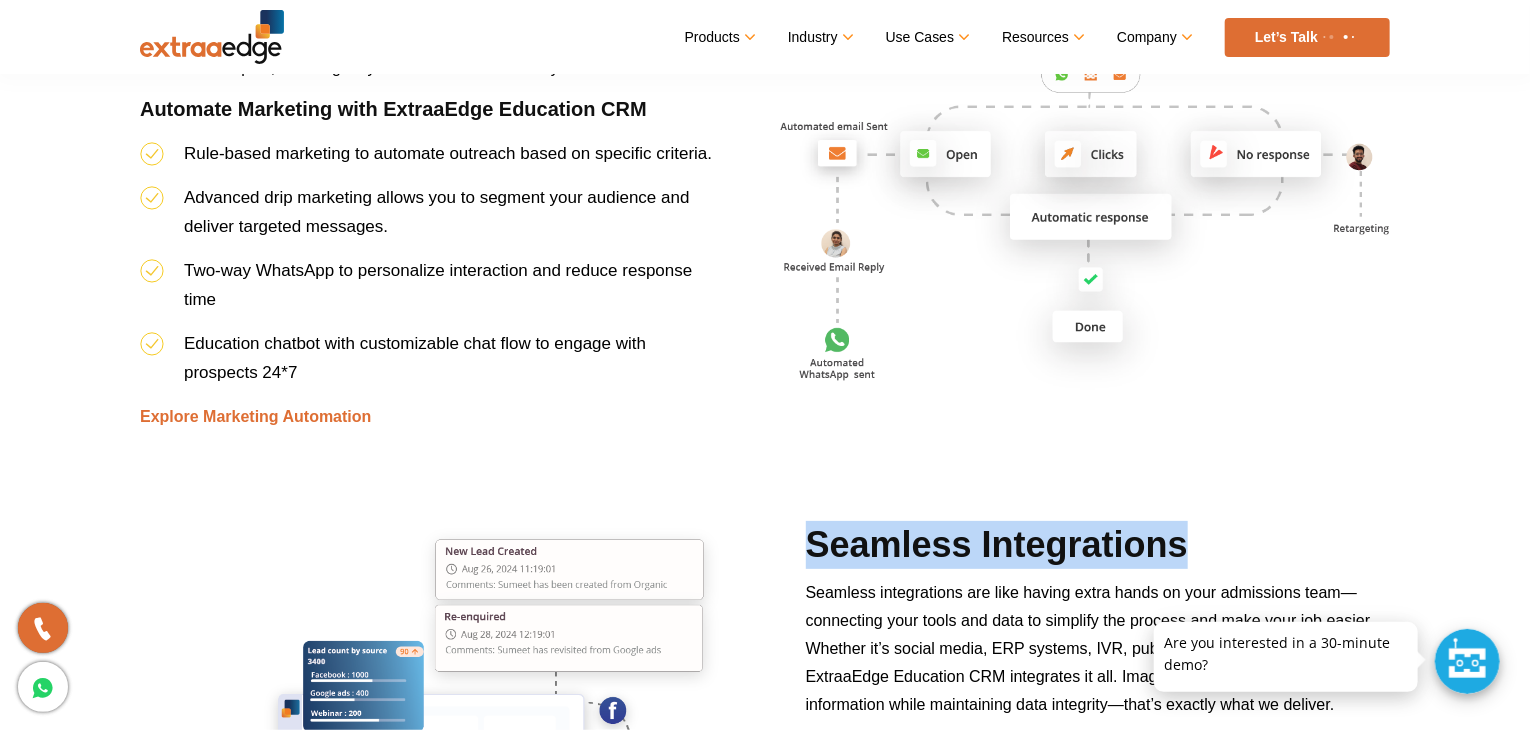 click on "Seamless Integrations" at bounding box center (1098, 550) 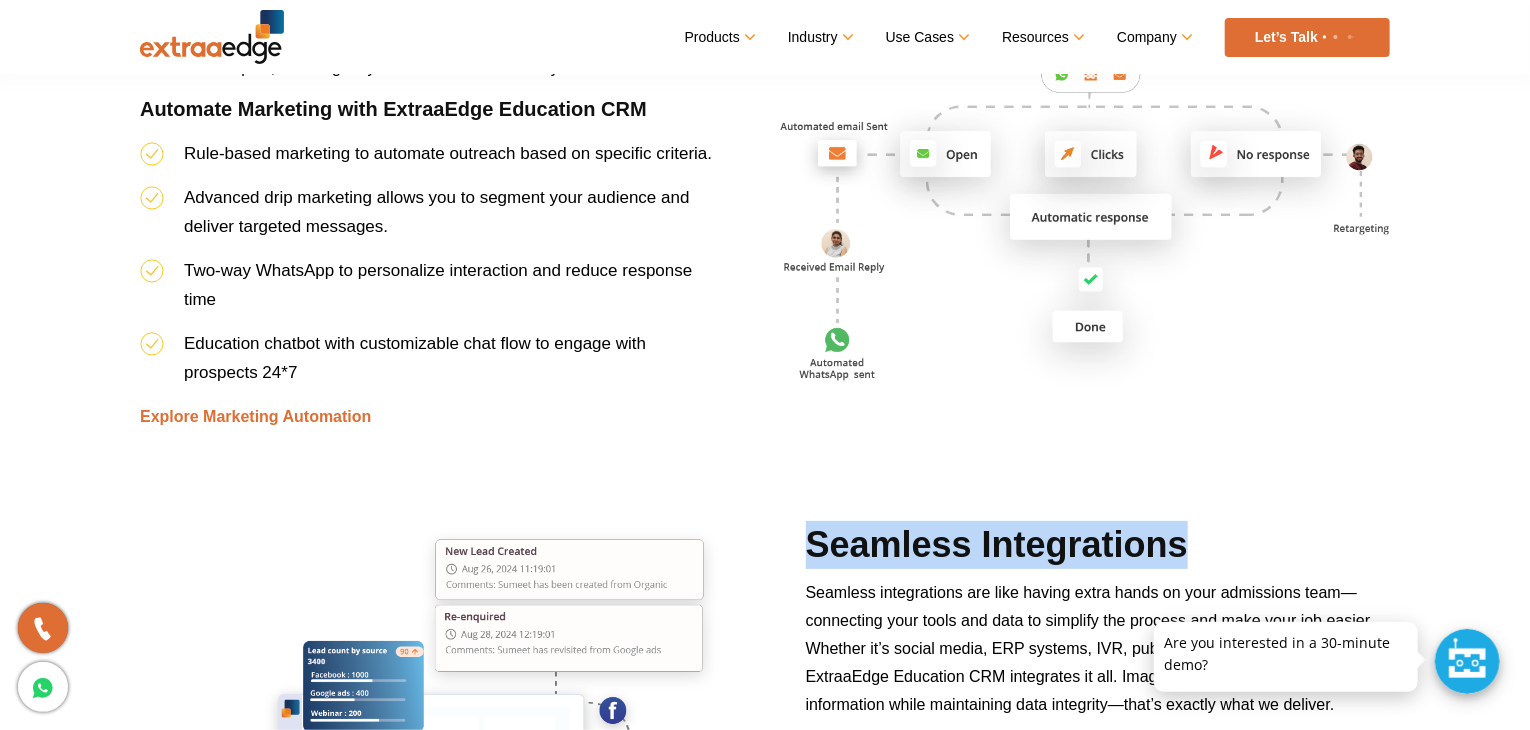 click on "Seamless Integrations" at bounding box center (1098, 550) 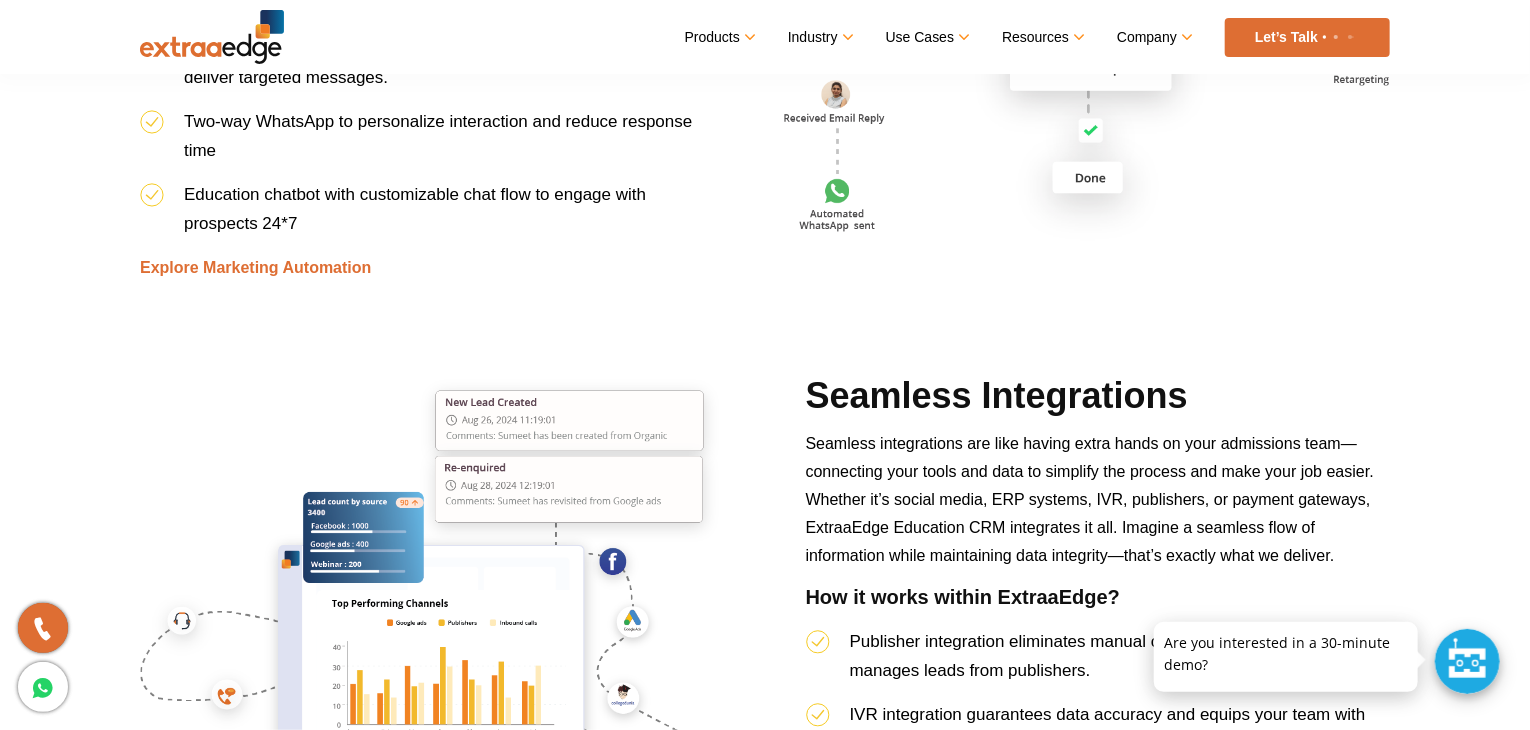 scroll, scrollTop: 5088, scrollLeft: 0, axis: vertical 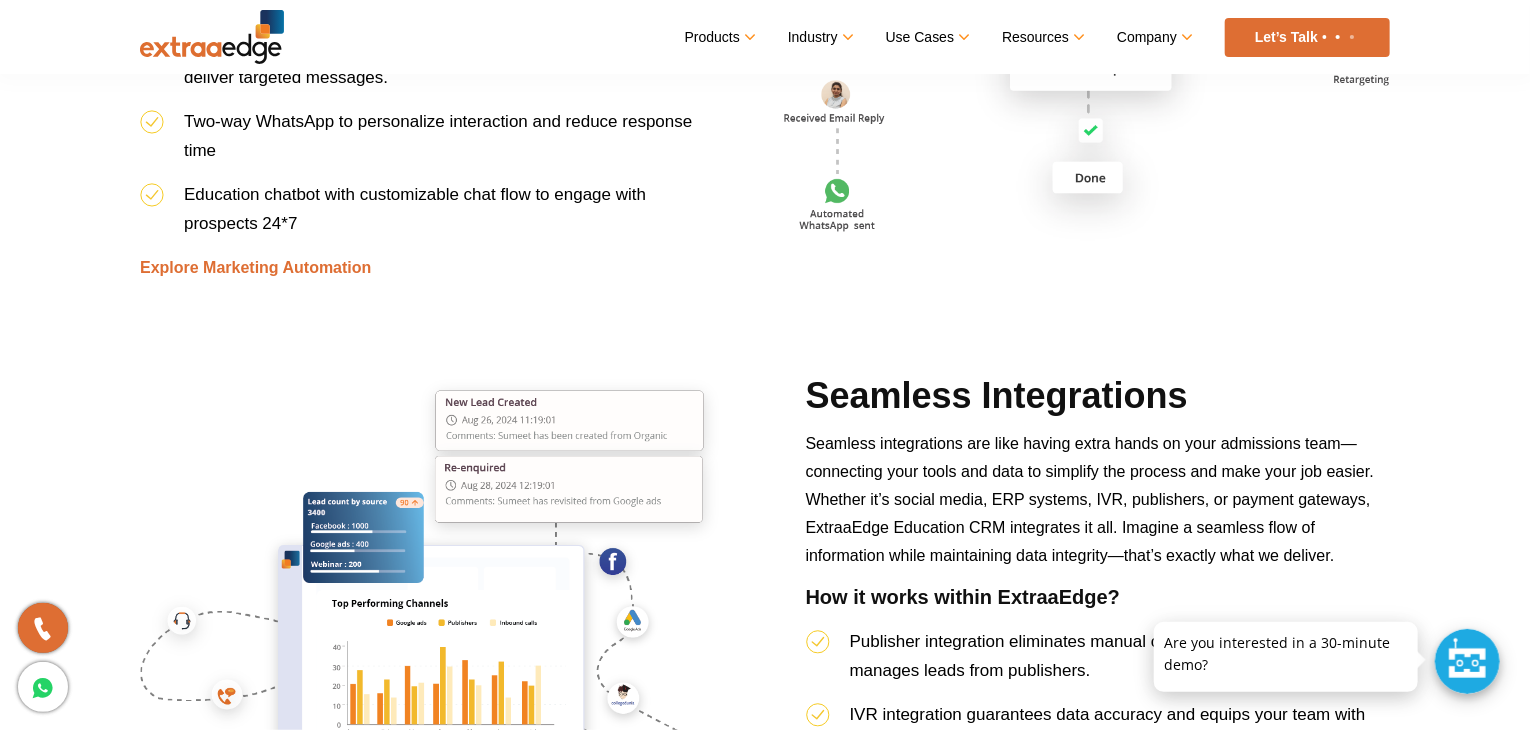 click on "Seamless integrations are like having extra hands on your admissions team—connecting your tools and data to simplify the process and make your job easier. Whether it’s social media, ERP systems, IVR, publishers, or payment gateways, ExtraaEdge Education CRM integrates it all. Imagine a seamless flow of information while maintaining data integrity—that’s exactly what we deliver." at bounding box center (1090, 499) 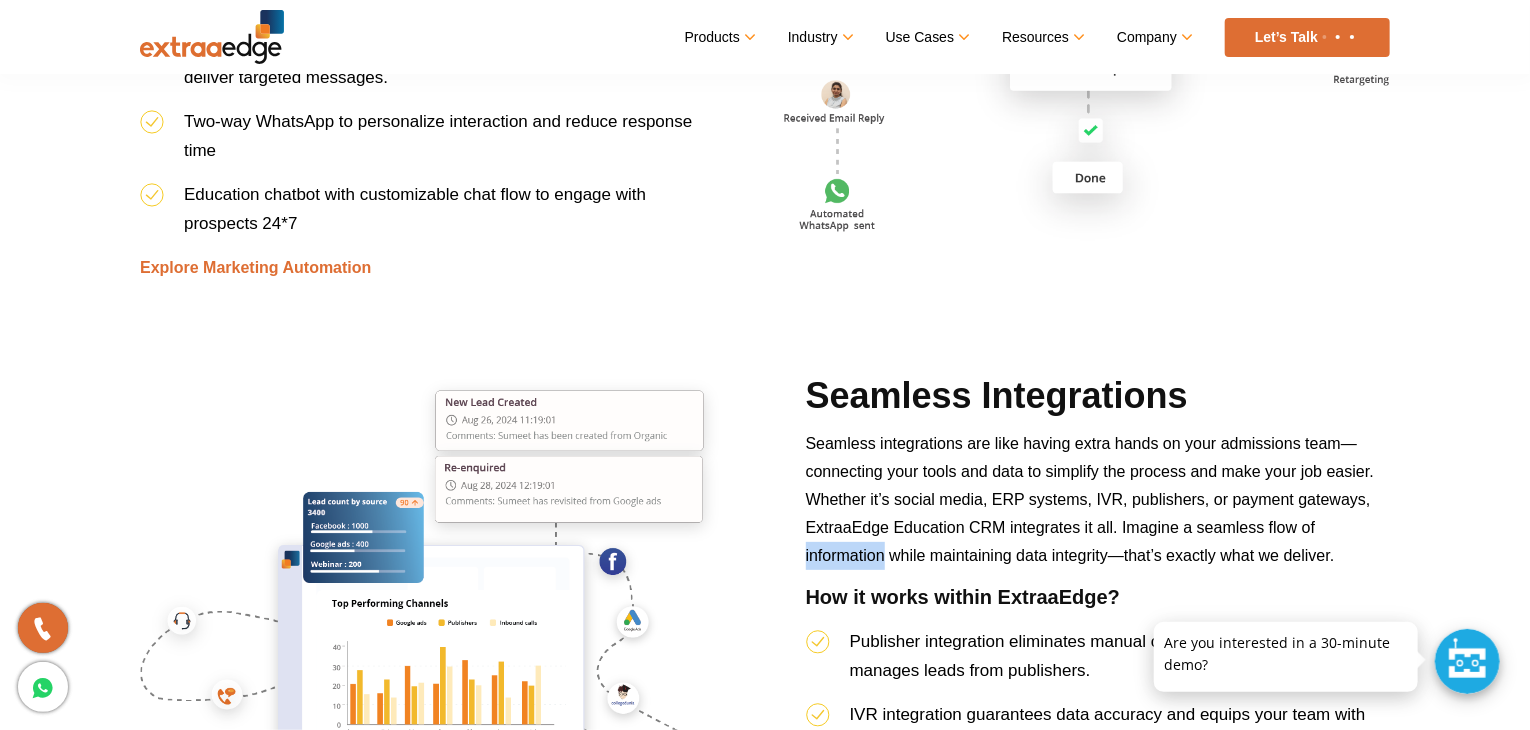 click on "Seamless integrations are like having extra hands on your admissions team—connecting your tools and data to simplify the process and make your job easier. Whether it’s social media, ERP systems, IVR, publishers, or payment gateways, ExtraaEdge Education CRM integrates it all. Imagine a seamless flow of information while maintaining data integrity—that’s exactly what we deliver." at bounding box center (1090, 499) 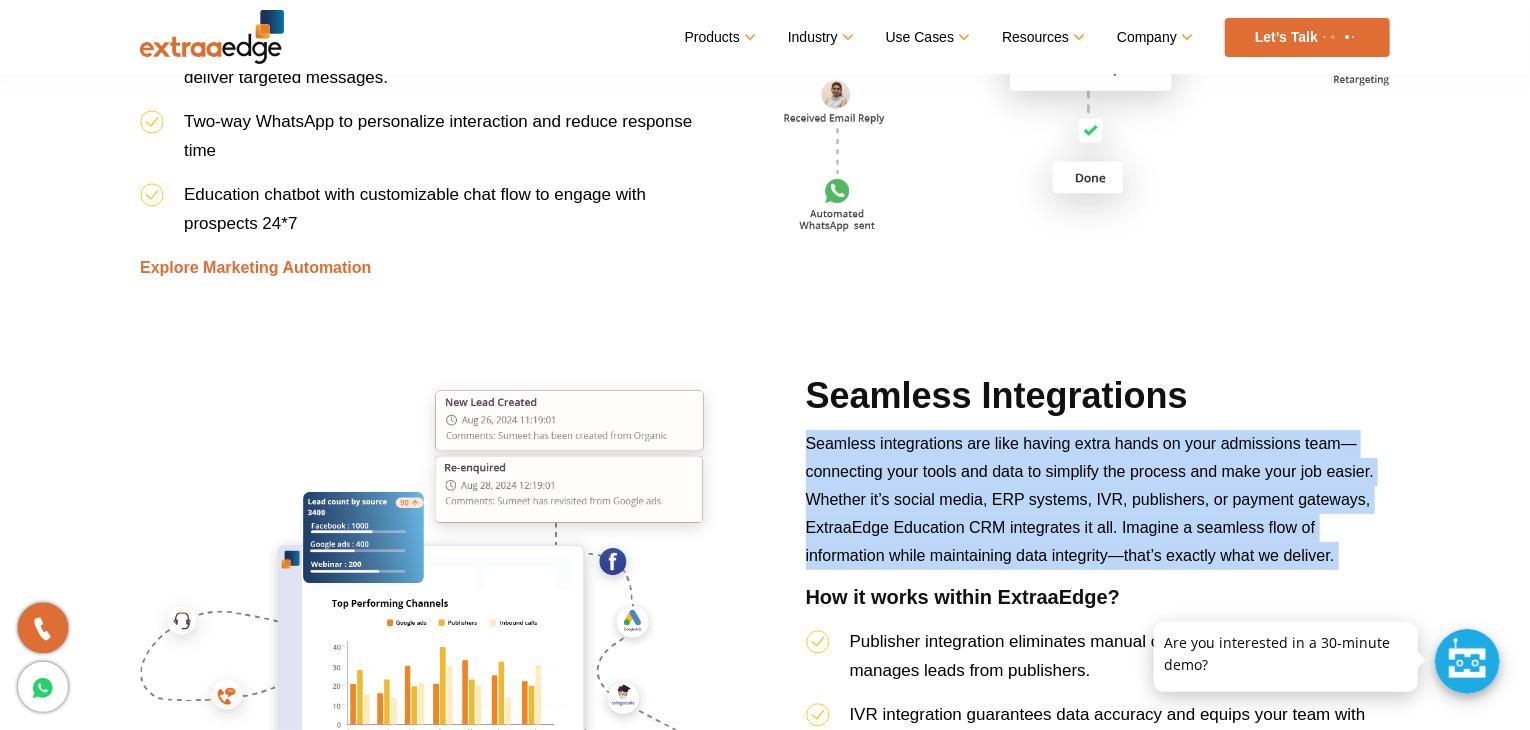 click on "Seamless integrations are like having extra hands on your admissions team—connecting your tools and data to simplify the process and make your job easier. Whether it’s social media, ERP systems, IVR, publishers, or payment gateways, ExtraaEdge Education CRM integrates it all. Imagine a seamless flow of information while maintaining data integrity—that’s exactly what we deliver." at bounding box center (1090, 499) 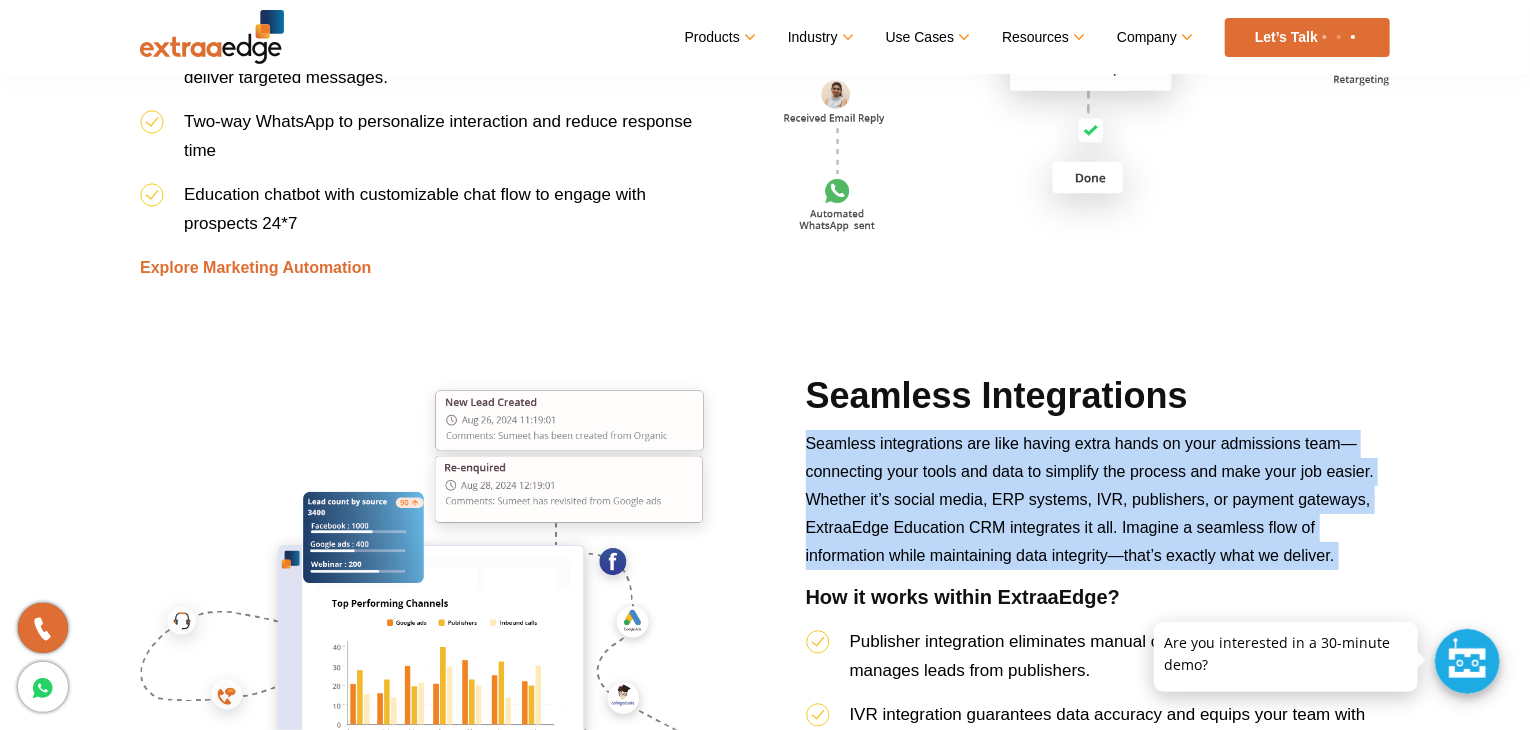 click on "Seamless integrations are like having extra hands on your admissions team—connecting your tools and data to simplify the process and make your job easier. Whether it’s social media, ERP systems, IVR, publishers, or payment gateways, ExtraaEdge Education CRM integrates it all. Imagine a seamless flow of information while maintaining data integrity—that’s exactly what we deliver." at bounding box center [1090, 499] 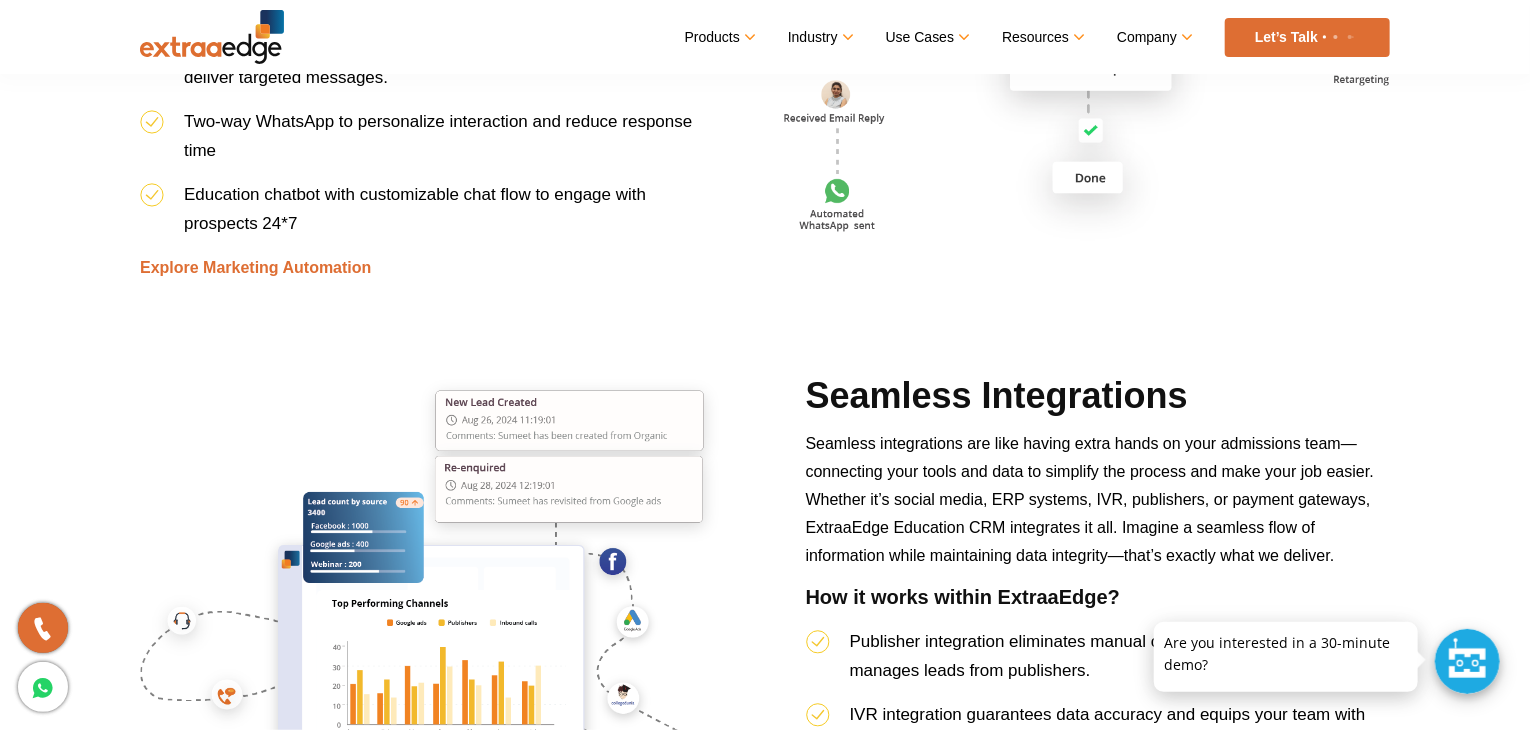 click on "Seamless integrations are like having extra hands on your admissions team—connecting your tools and data to simplify the process and make your job easier. Whether it’s social media, ERP systems, IVR, publishers, or payment gateways, ExtraaEdge Education CRM integrates it all. Imagine a seamless flow of information while maintaining data integrity—that’s exactly what we deliver." at bounding box center (1090, 499) 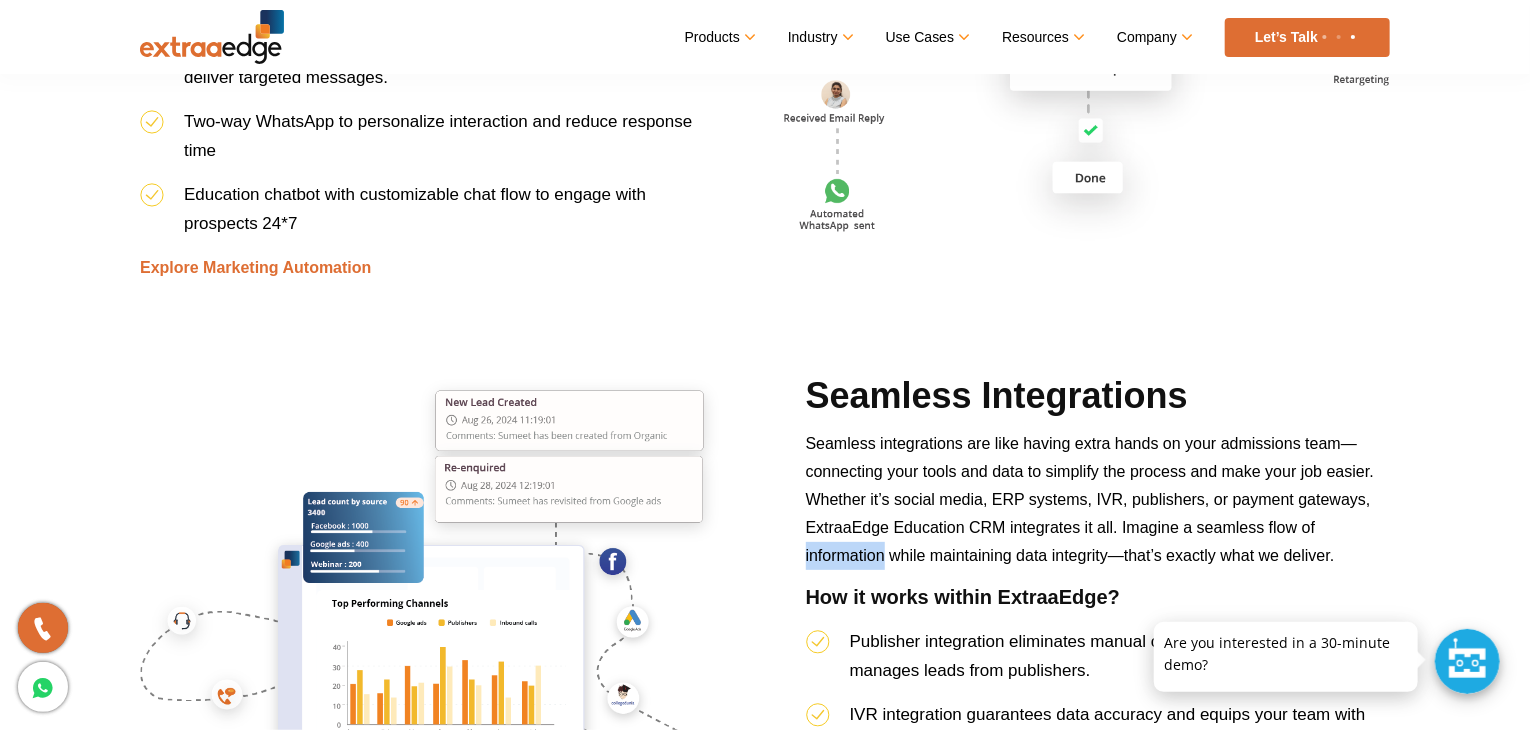 click on "Seamless integrations are like having extra hands on your admissions team—connecting your tools and data to simplify the process and make your job easier. Whether it’s social media, ERP systems, IVR, publishers, or payment gateways, ExtraaEdge Education CRM integrates it all. Imagine a seamless flow of information while maintaining data integrity—that’s exactly what we deliver." at bounding box center (1090, 499) 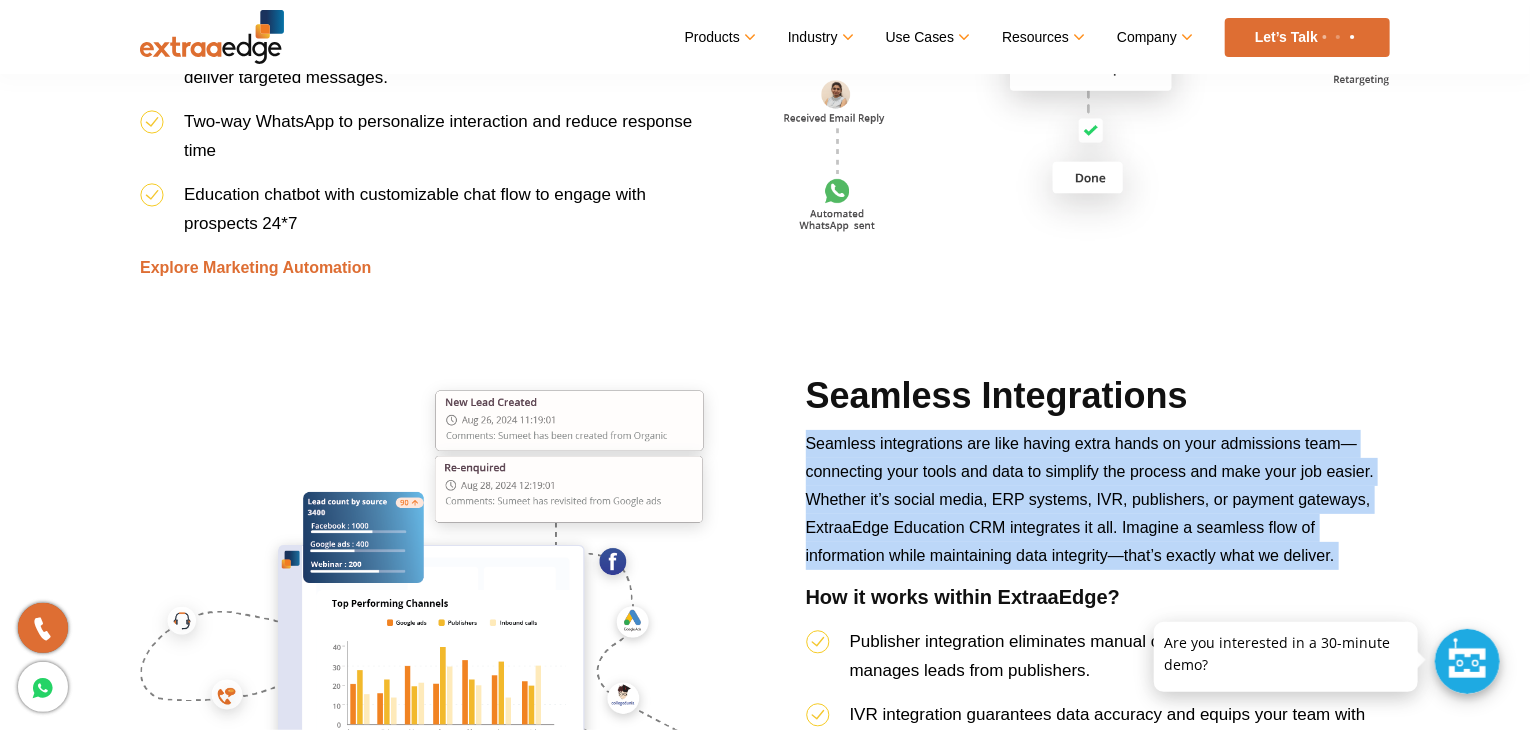 click on "Seamless integrations are like having extra hands on your admissions team—connecting your tools and data to simplify the process and make your job easier. Whether it’s social media, ERP systems, IVR, publishers, or payment gateways, ExtraaEdge Education CRM integrates it all. Imagine a seamless flow of information while maintaining data integrity—that’s exactly what we deliver." at bounding box center [1090, 499] 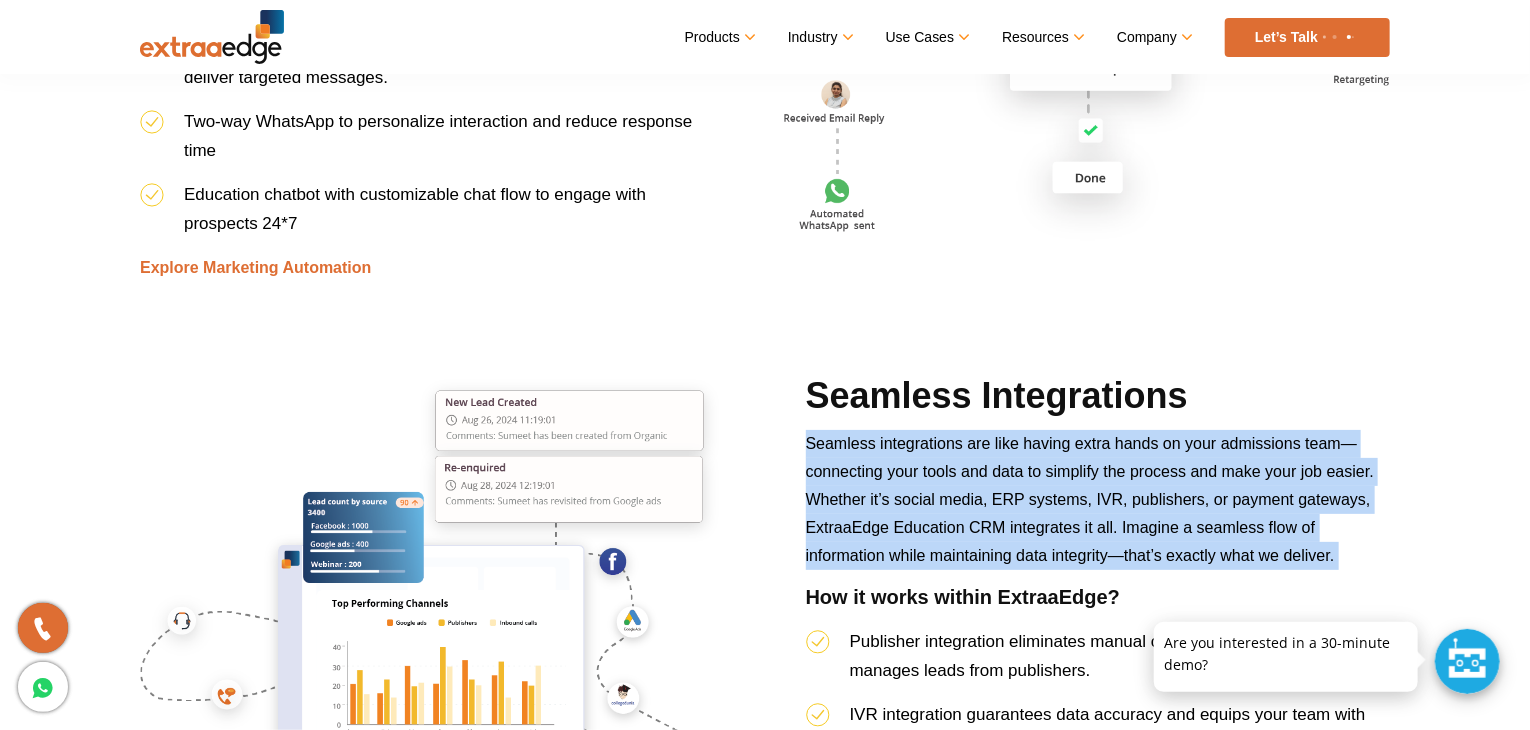 click on "Seamless integrations are like having extra hands on your admissions team—connecting your tools and data to simplify the process and make your job easier. Whether it’s social media, ERP systems, IVR, publishers, or payment gateways, ExtraaEdge Education CRM integrates it all. Imagine a seamless flow of information while maintaining data integrity—that’s exactly what we deliver." at bounding box center (1090, 499) 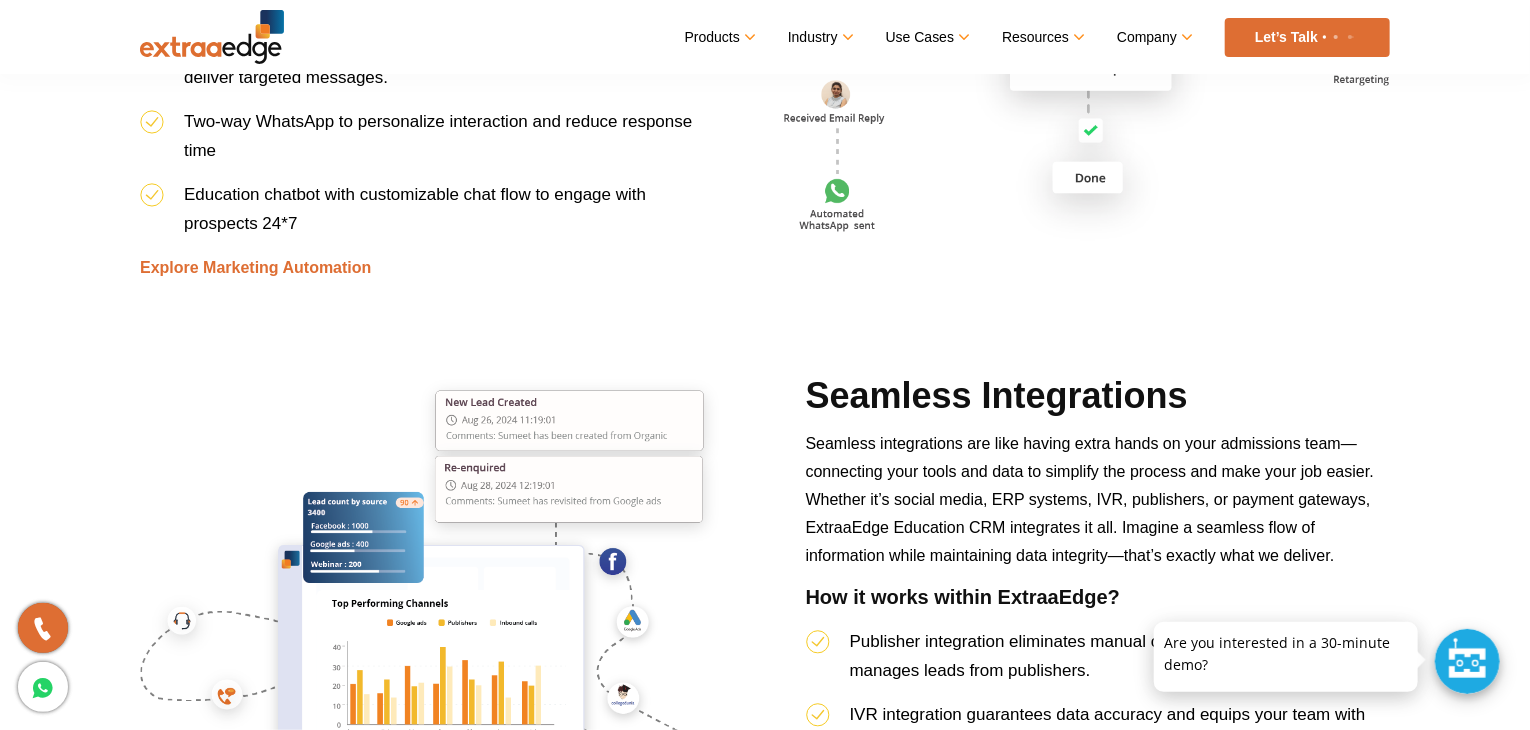 click on "Seamless integrations are like having extra hands on your admissions team—connecting your tools and data to simplify the process and make your job easier. Whether it’s social media, ERP systems, IVR, publishers, or payment gateways, ExtraaEdge Education CRM integrates it all. Imagine a seamless flow of information while maintaining data integrity—that’s exactly what we deliver." at bounding box center [1090, 499] 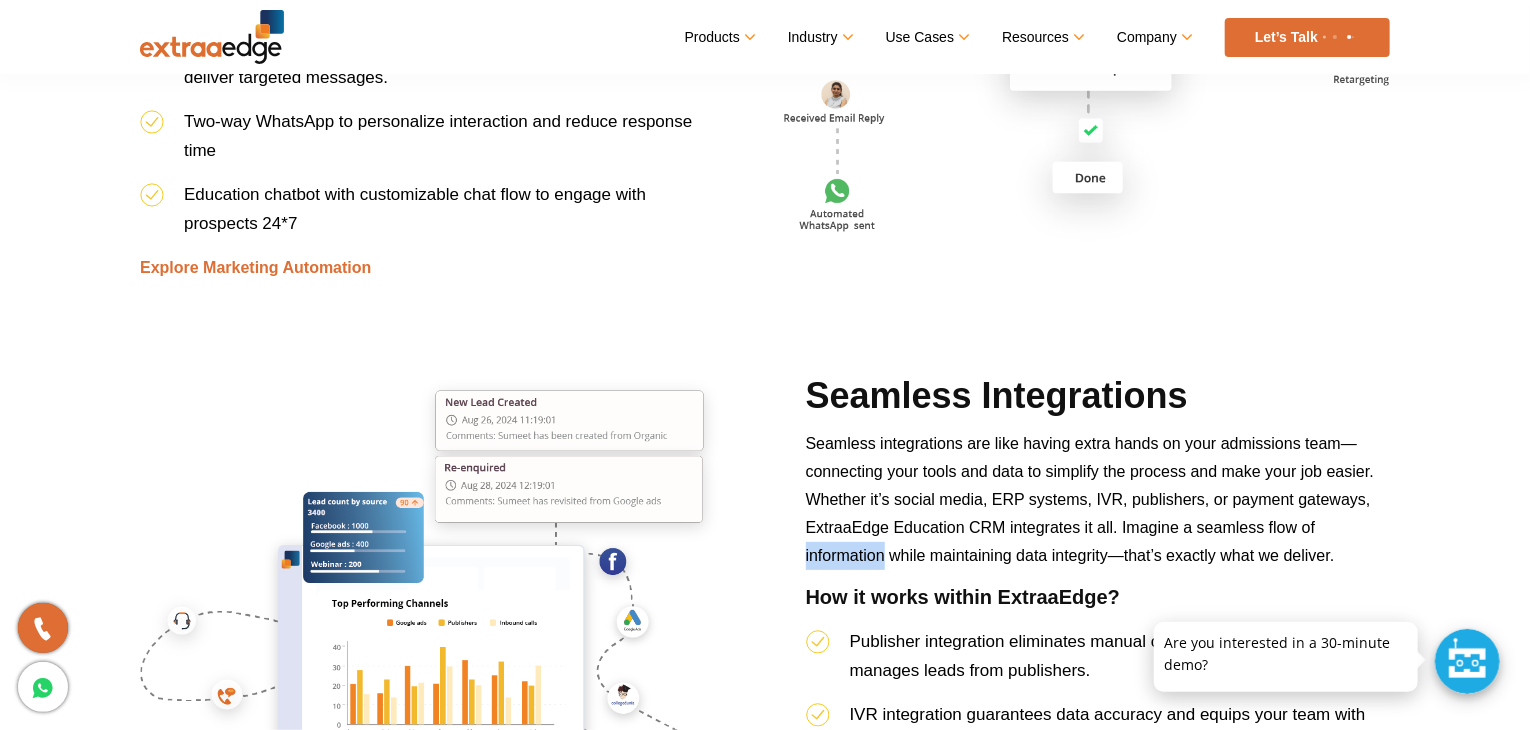 click on "Seamless integrations are like having extra hands on your admissions team—connecting your tools and data to simplify the process and make your job easier. Whether it’s social media, ERP systems, IVR, publishers, or payment gateways, ExtraaEdge Education CRM integrates it all. Imagine a seamless flow of information while maintaining data integrity—that’s exactly what we deliver." at bounding box center (1090, 499) 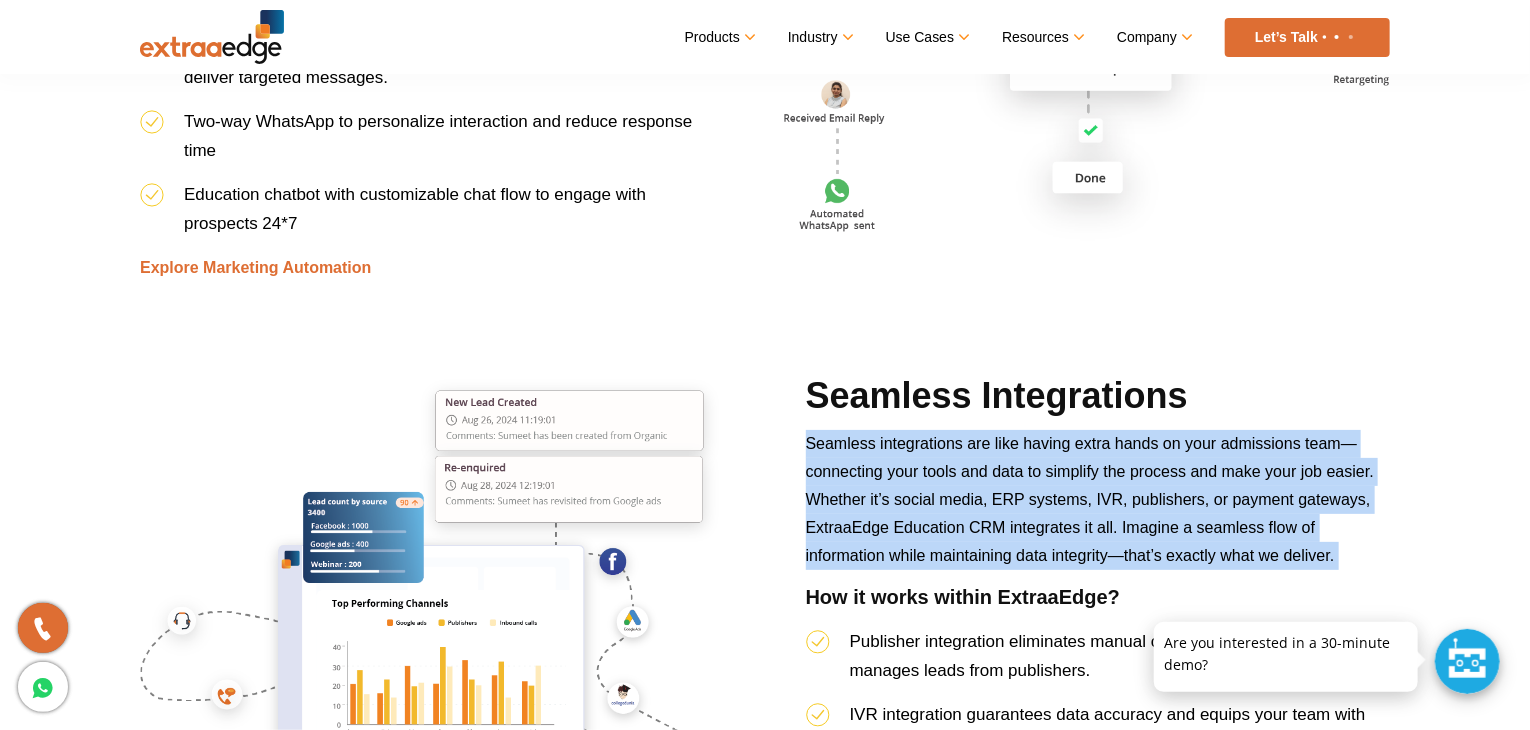 drag, startPoint x: 811, startPoint y: 559, endPoint x: 832, endPoint y: 513, distance: 50.566788 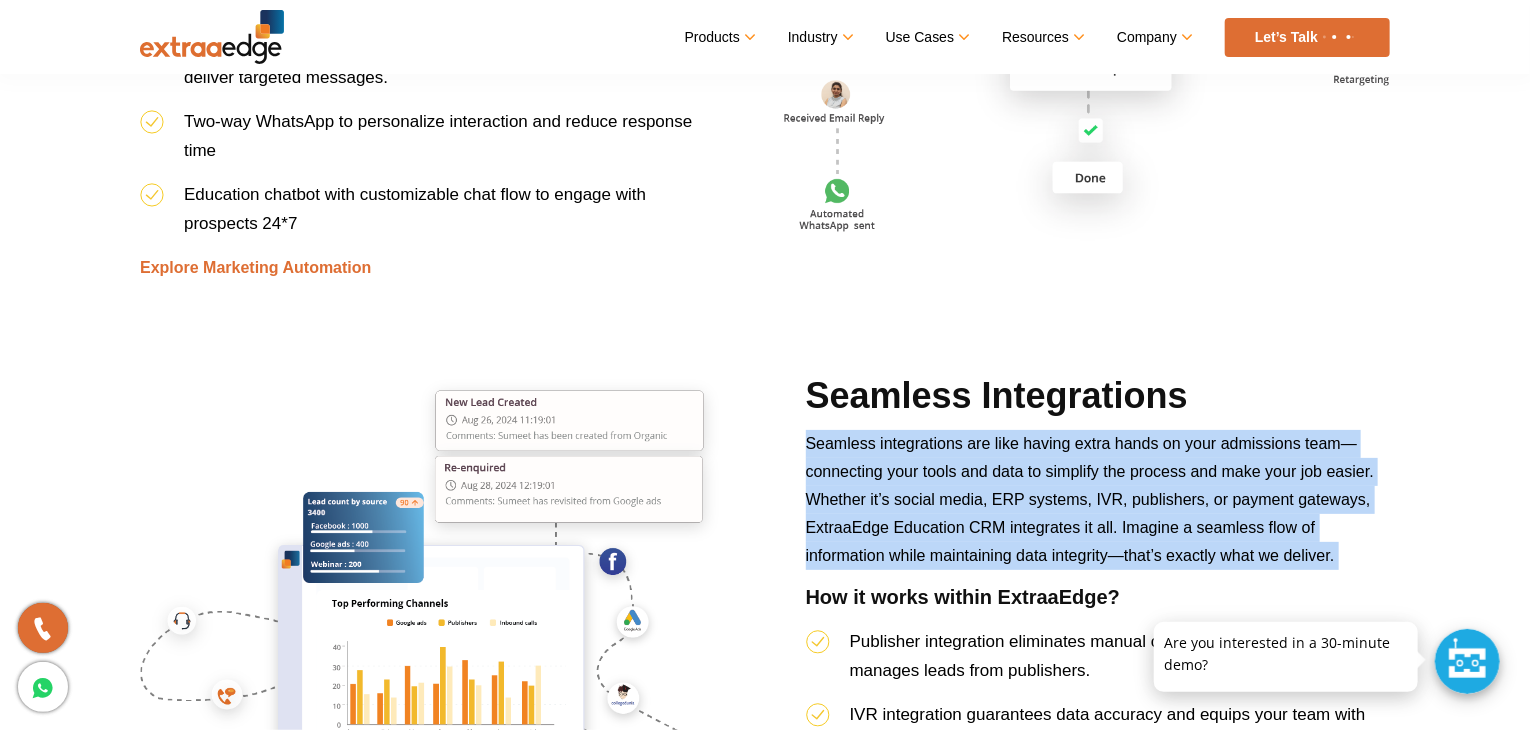 click on "Seamless integrations are like having extra hands on your admissions team—connecting your tools and data to simplify the process and make your job easier. Whether it’s social media, ERP systems, IVR, publishers, or payment gateways, ExtraaEdge Education CRM integrates it all. Imagine a seamless flow of information while maintaining data integrity—that’s exactly what we deliver." at bounding box center (1098, 507) 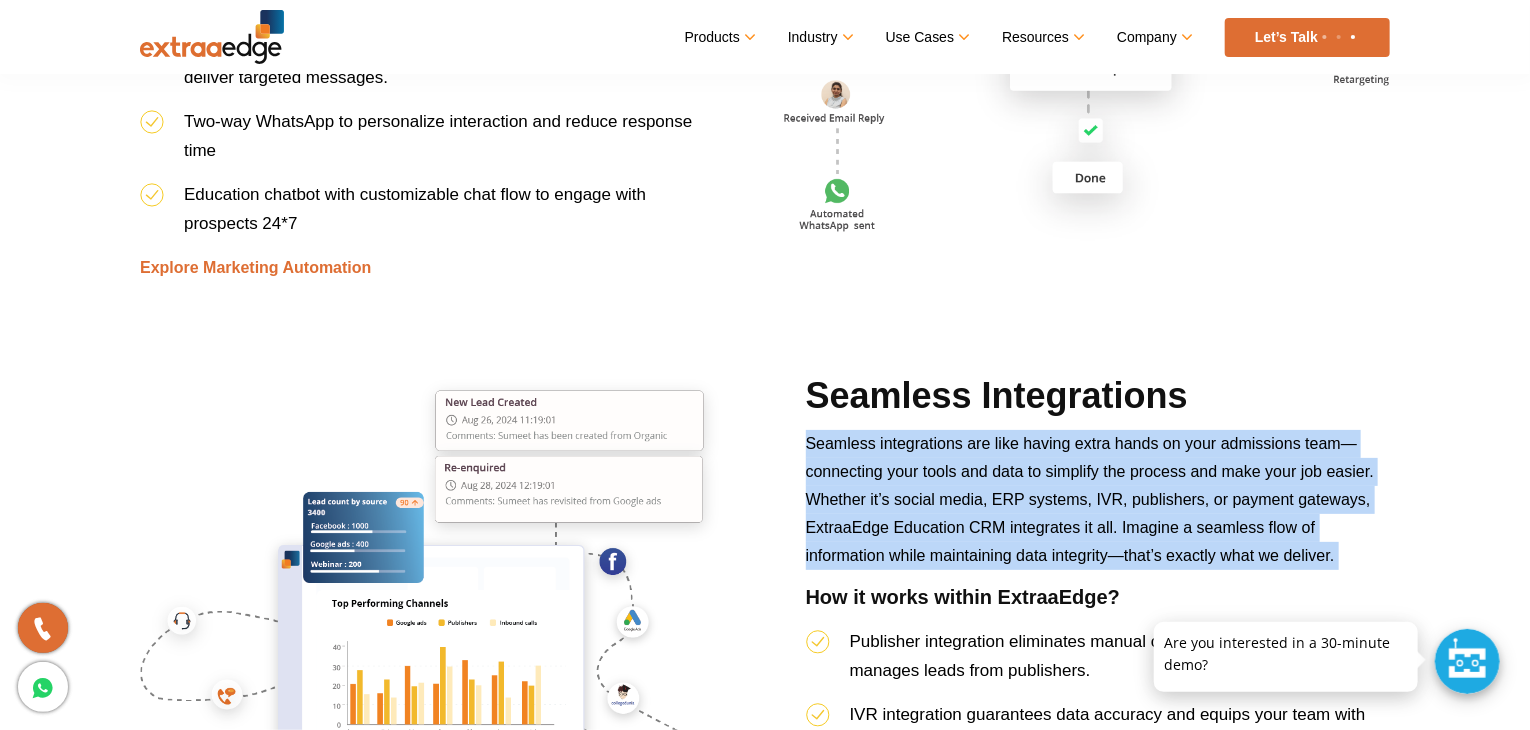 click on "Seamless integrations are like having extra hands on your admissions team—connecting your tools and data to simplify the process and make your job easier. Whether it’s social media, ERP systems, IVR, publishers, or payment gateways, ExtraaEdge Education CRM integrates it all. Imagine a seamless flow of information while maintaining data integrity—that’s exactly what we deliver." at bounding box center (1098, 507) 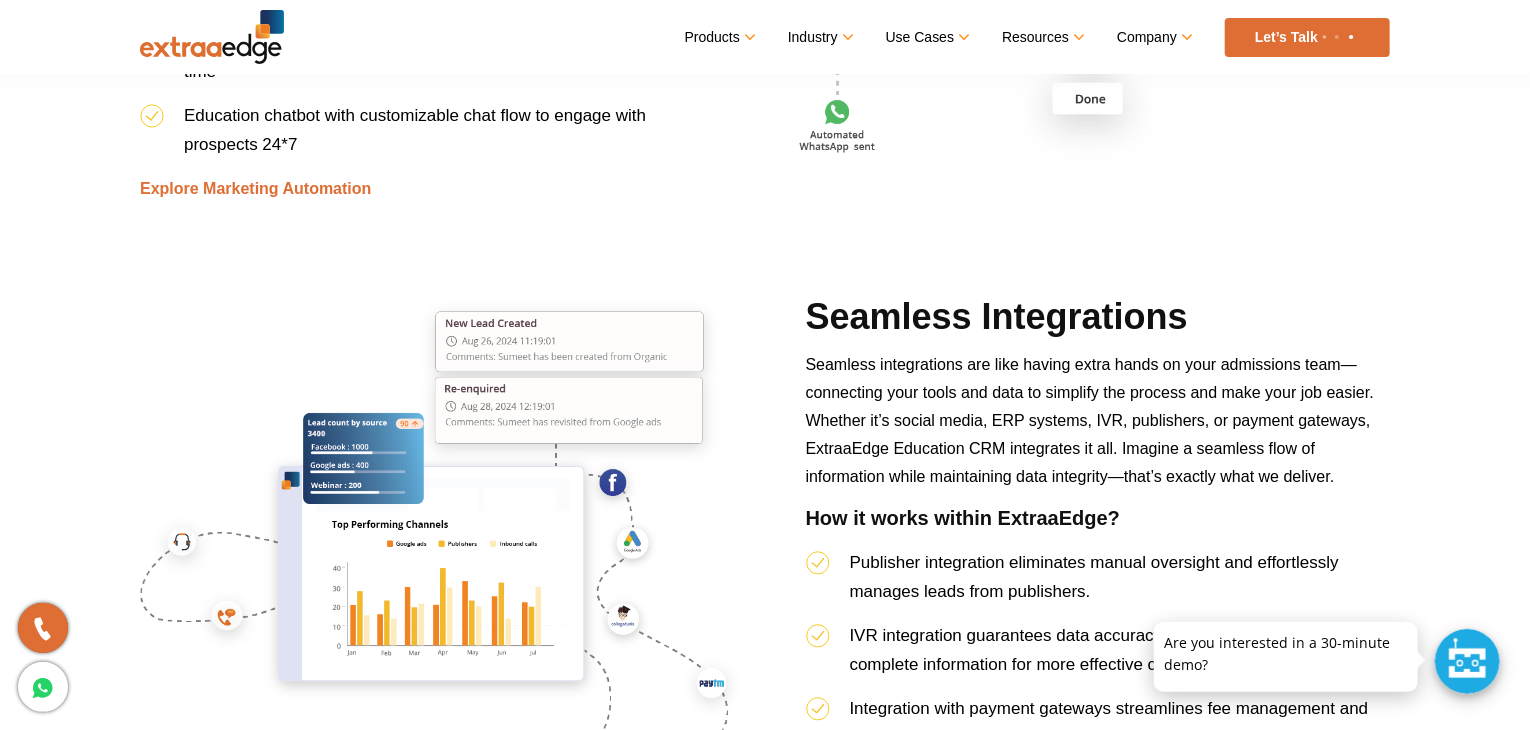 scroll, scrollTop: 5168, scrollLeft: 0, axis: vertical 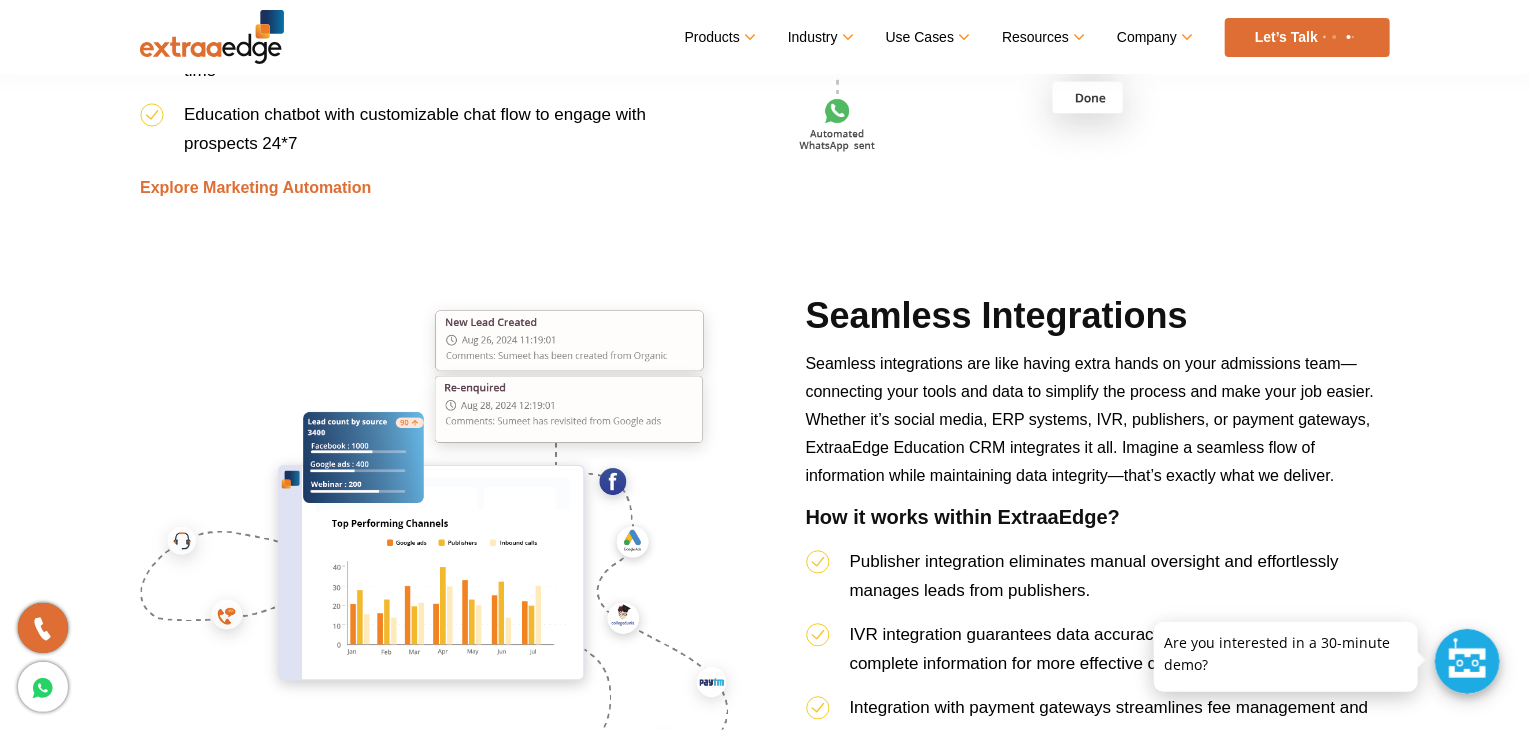 click on "Seamless integrations are like having extra hands on your admissions team—connecting your tools and data to simplify the process and make your job easier. Whether it’s social media, ERP systems, IVR, publishers, or payment gateways, ExtraaEdge Education CRM integrates it all. Imagine a seamless flow of information while maintaining data integrity—that’s exactly what we deliver." at bounding box center (1098, 427) 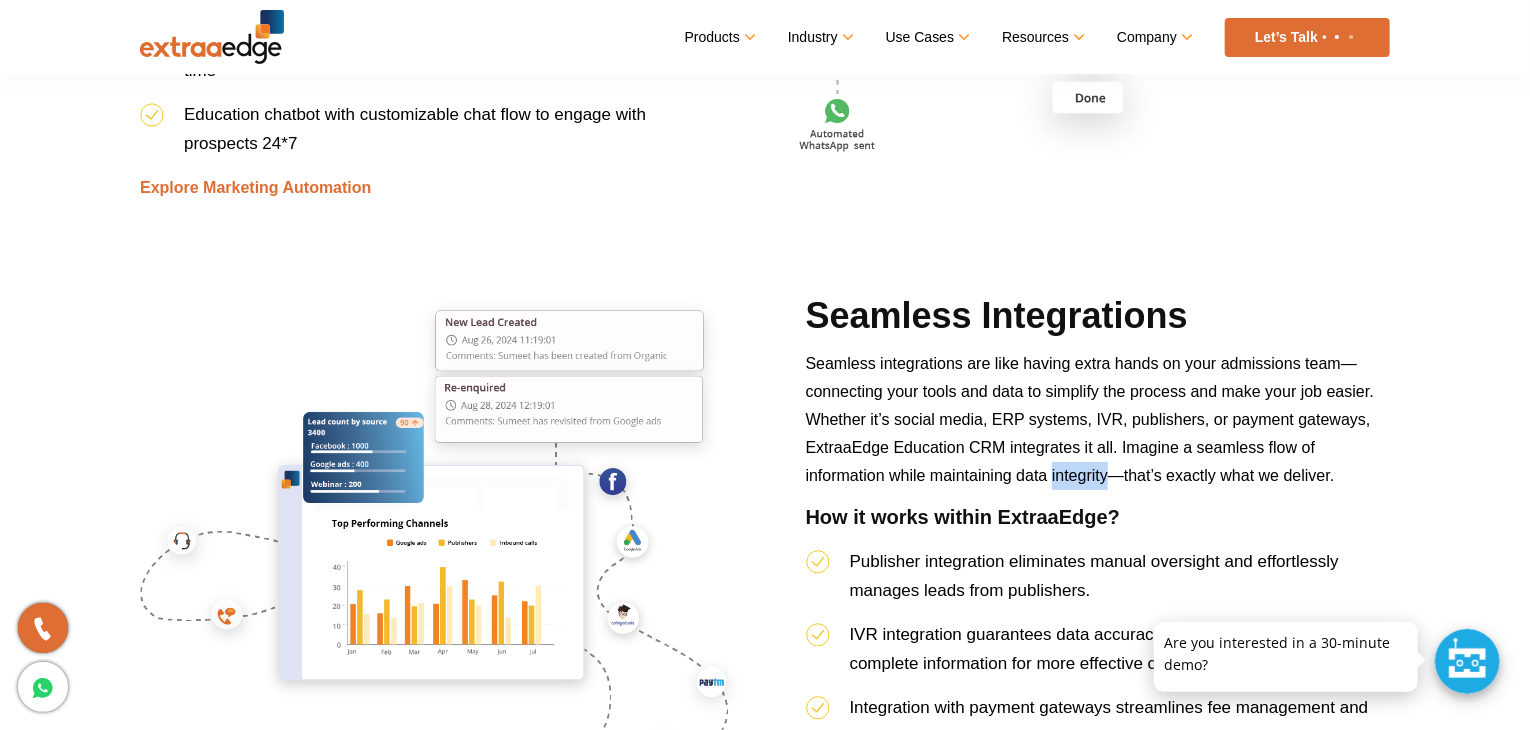 click on "Seamless integrations are like having extra hands on your admissions team—connecting your tools and data to simplify the process and make your job easier. Whether it’s social media, ERP systems, IVR, publishers, or payment gateways, ExtraaEdge Education CRM integrates it all. Imagine a seamless flow of information while maintaining data integrity—that’s exactly what we deliver." at bounding box center [1098, 427] 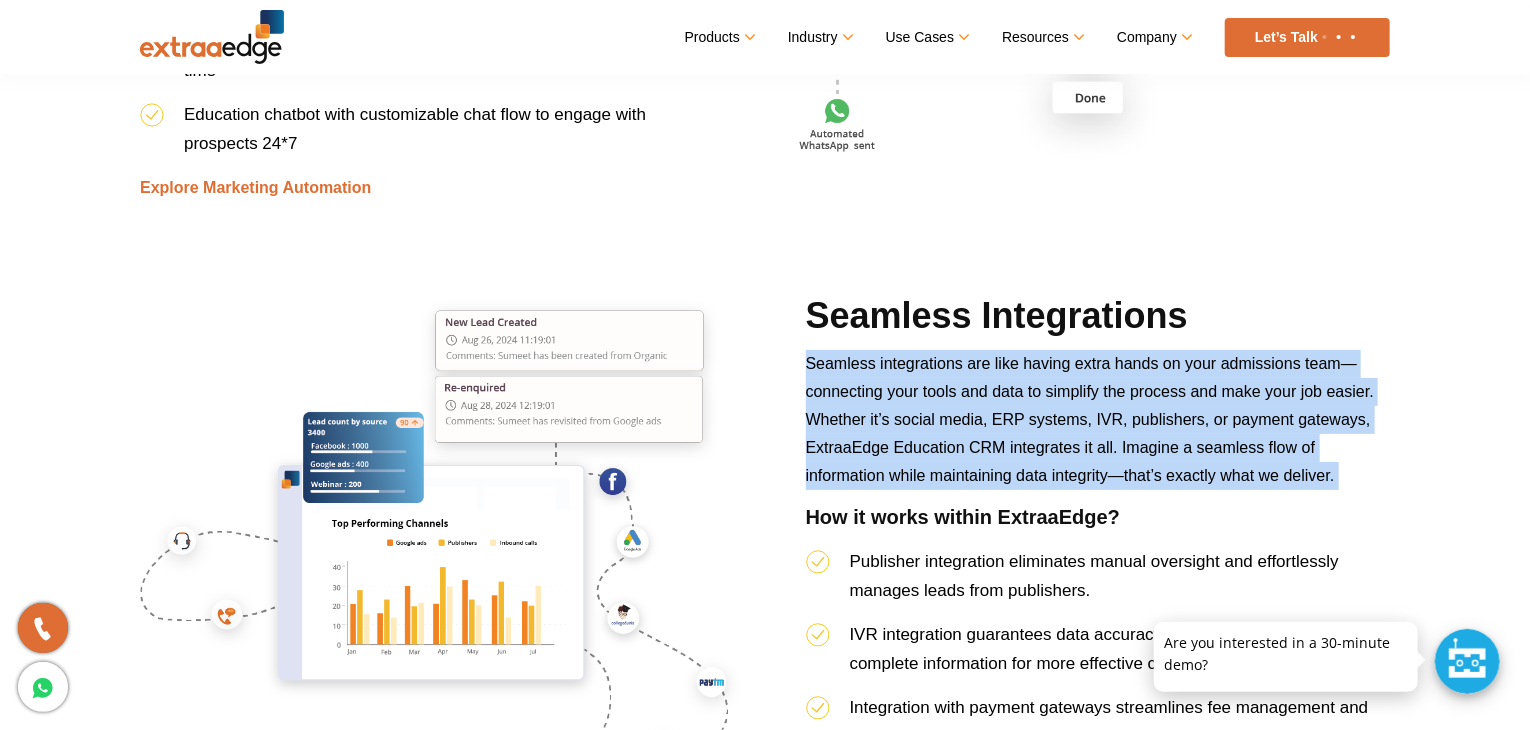 drag, startPoint x: 1059, startPoint y: 487, endPoint x: 1066, endPoint y: 436, distance: 51.47815 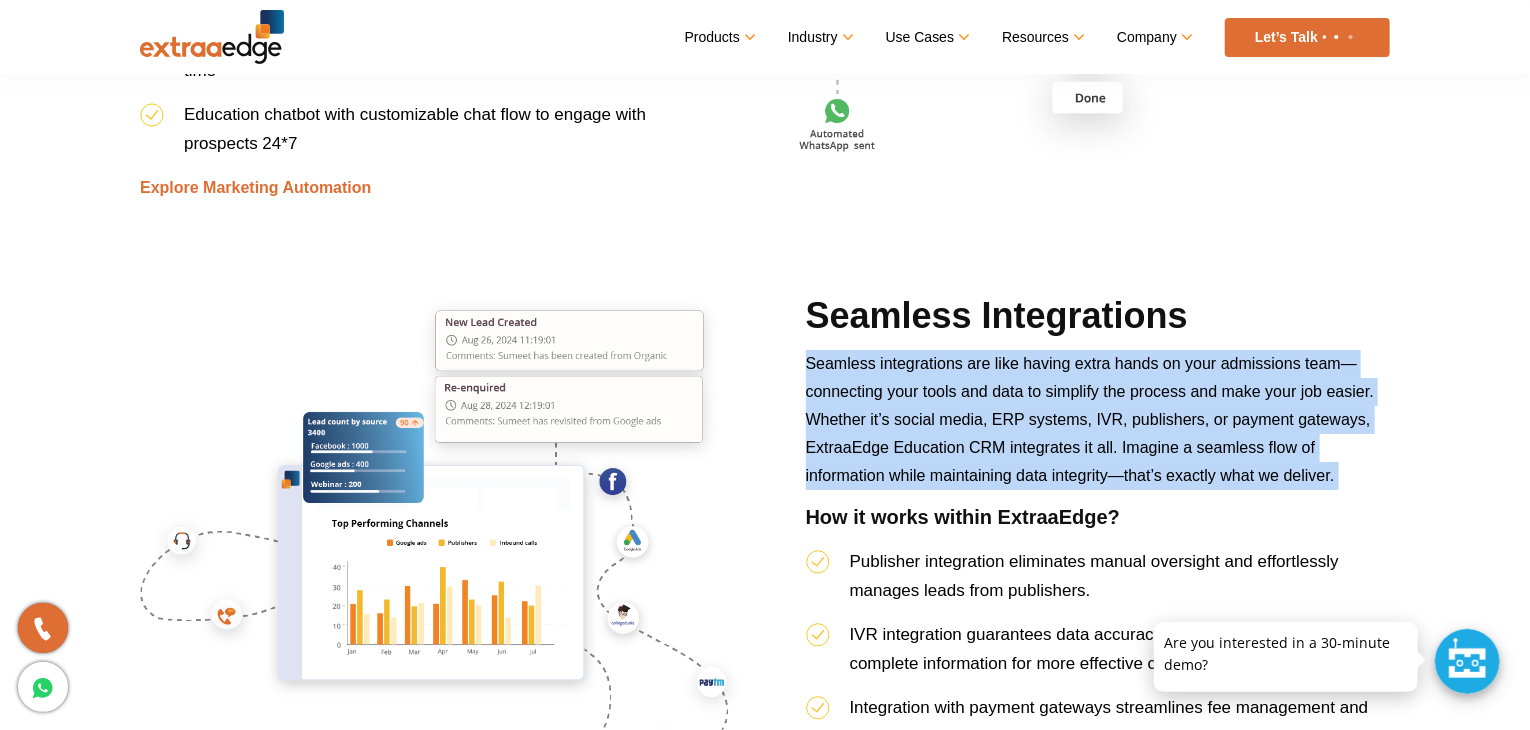 click on "Seamless integrations are like having extra hands on your admissions team—connecting your tools and data to simplify the process and make your job easier. Whether it’s social media, ERP systems, IVR, publishers, or payment gateways, ExtraaEdge Education CRM integrates it all. Imagine a seamless flow of information while maintaining data integrity—that’s exactly what we deliver." at bounding box center (1098, 427) 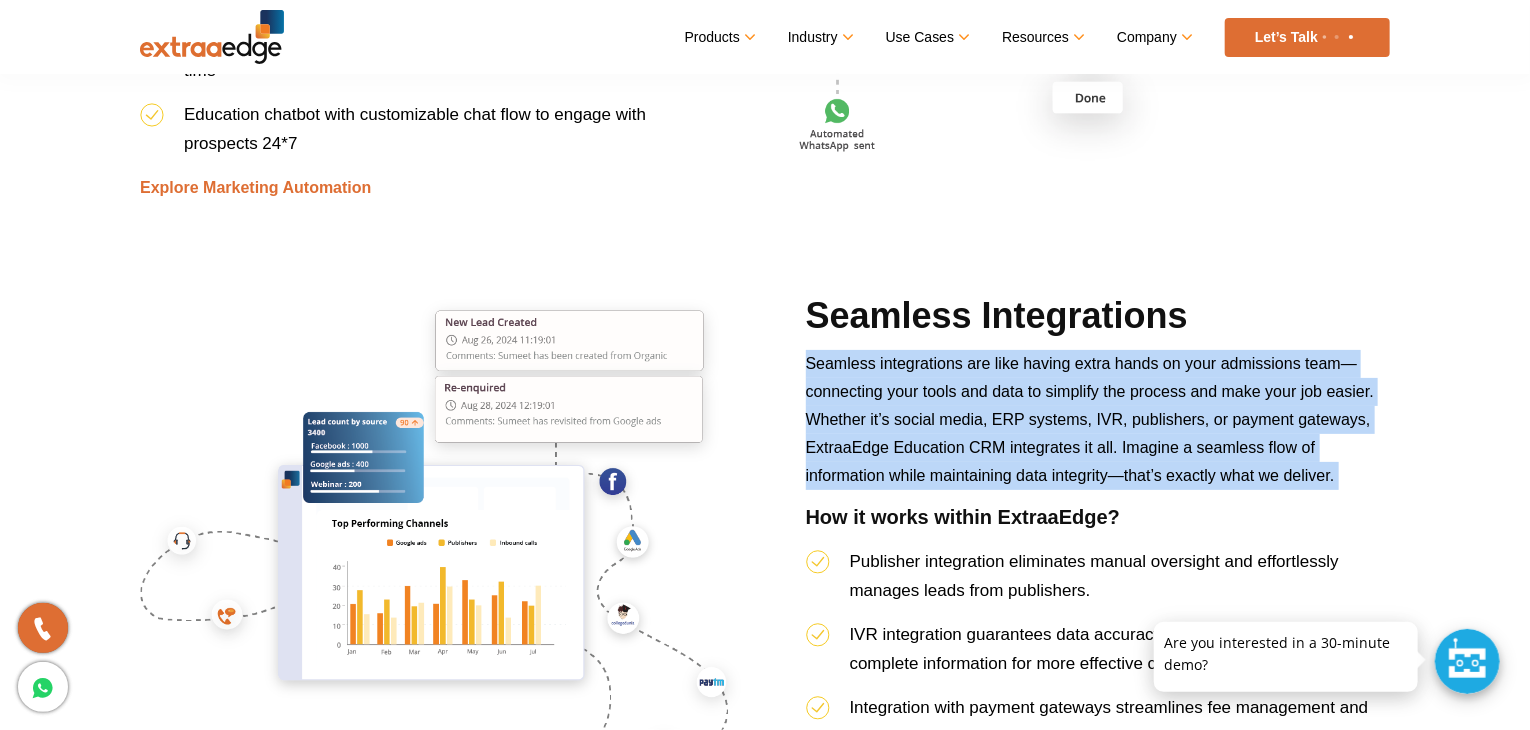 click on "Seamless integrations are like having extra hands on your admissions team—connecting your tools and data to simplify the process and make your job easier. Whether it’s social media, ERP systems, IVR, publishers, or payment gateways, ExtraaEdge Education CRM integrates it all. Imagine a seamless flow of information while maintaining data integrity—that’s exactly what we deliver." at bounding box center [1098, 427] 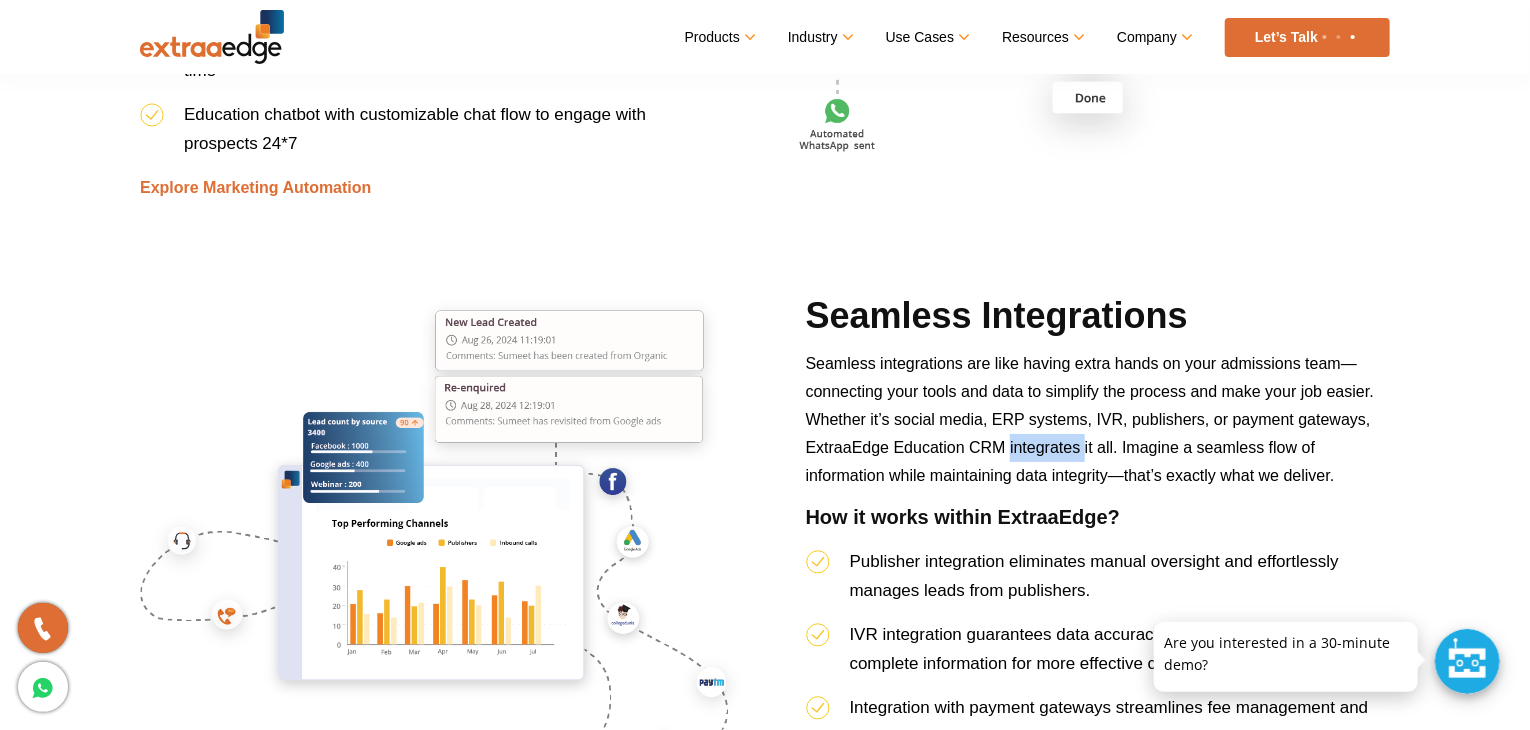 click on "Seamless integrations are like having extra hands on your admissions team—connecting your tools and data to simplify the process and make your job easier. Whether it’s social media, ERP systems, IVR, publishers, or payment gateways, ExtraaEdge Education CRM integrates it all. Imagine a seamless flow of information while maintaining data integrity—that’s exactly what we deliver." at bounding box center [1098, 427] 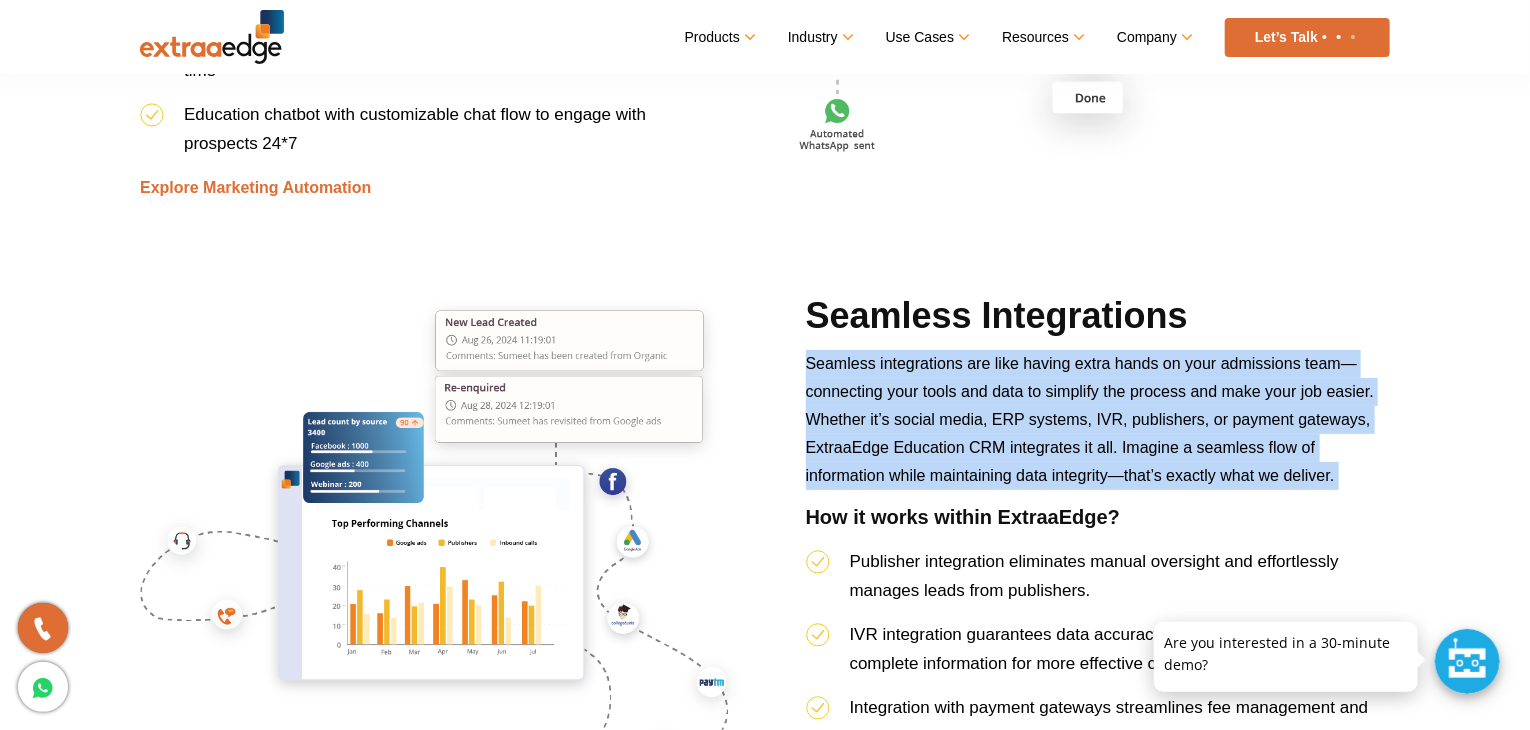 click on "Seamless integrations are like having extra hands on your admissions team—connecting your tools and data to simplify the process and make your job easier. Whether it’s social media, ERP systems, IVR, publishers, or payment gateways, ExtraaEdge Education CRM integrates it all. Imagine a seamless flow of information while maintaining data integrity—that’s exactly what we deliver." at bounding box center [1098, 427] 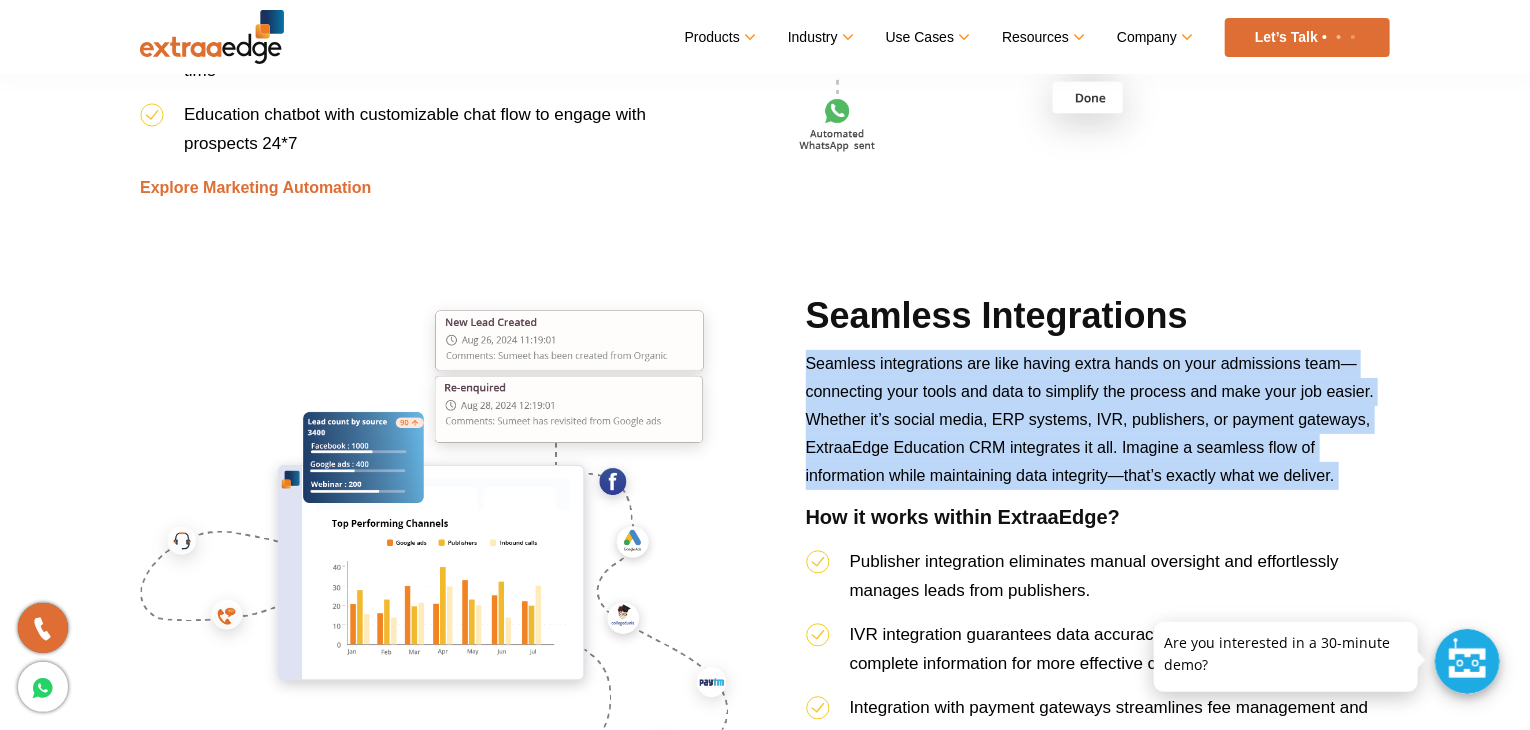 drag, startPoint x: 1066, startPoint y: 436, endPoint x: 1096, endPoint y: 406, distance: 42.426407 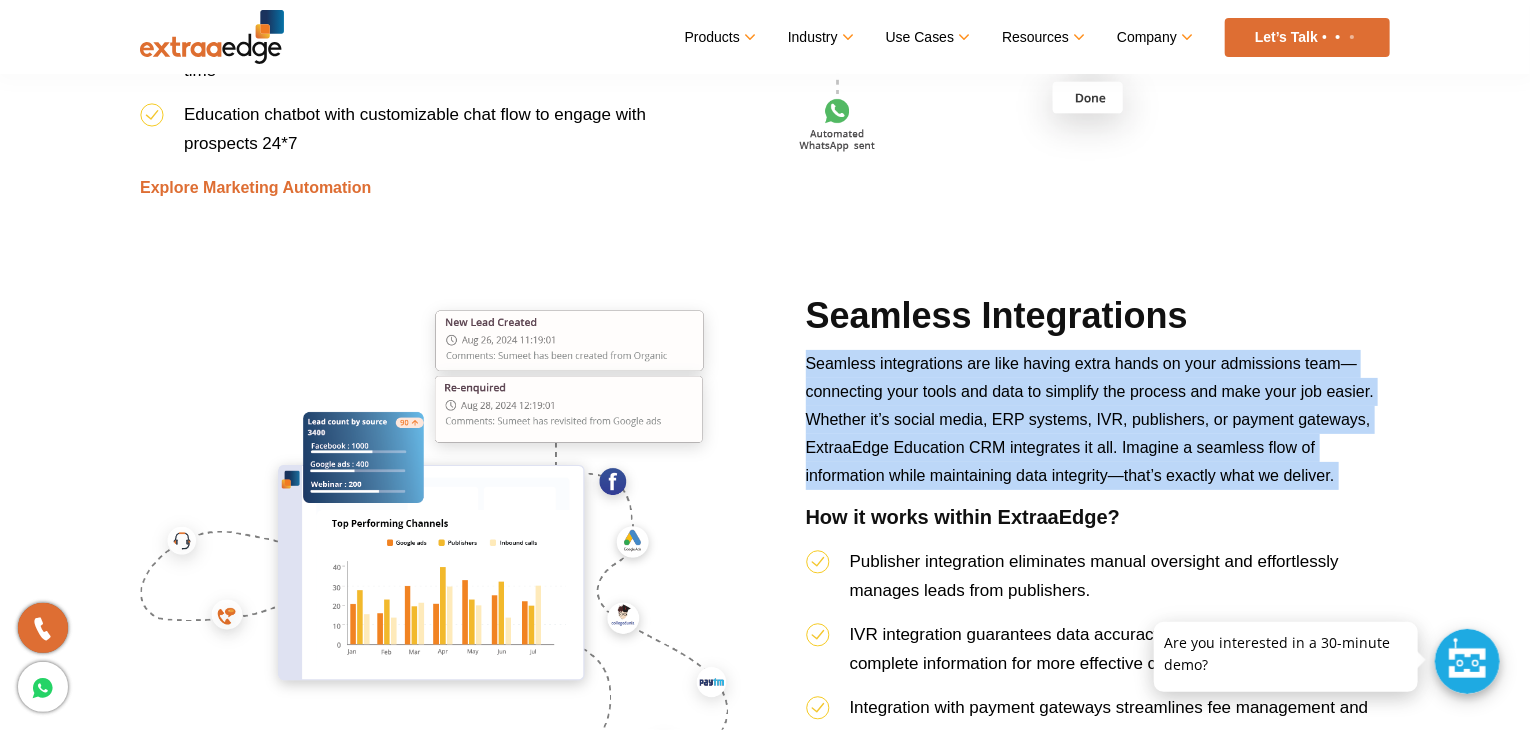 click on "Seamless integrations are like having extra hands on your admissions team—connecting your tools and data to simplify the process and make your job easier. Whether it’s social media, ERP systems, IVR, publishers, or payment gateways, ExtraaEdge Education CRM integrates it all. Imagine a seamless flow of information while maintaining data integrity—that’s exactly what we deliver." at bounding box center [1098, 427] 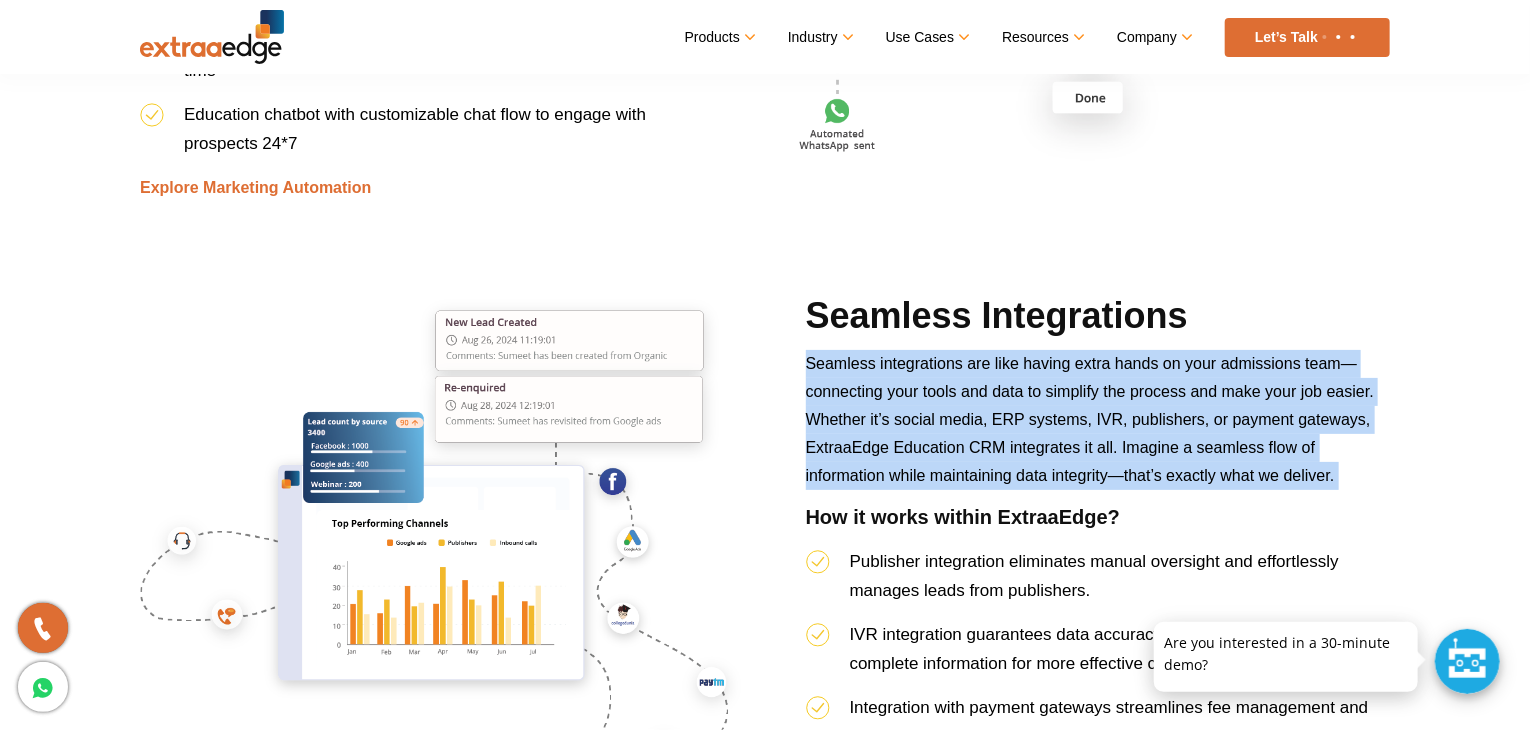 click on "Seamless integrations are like having extra hands on your admissions team—connecting your tools and data to simplify the process and make your job easier. Whether it’s social media, ERP systems, IVR, publishers, or payment gateways, ExtraaEdge Education CRM integrates it all. Imagine a seamless flow of information while maintaining data integrity—that’s exactly what we deliver." at bounding box center [1098, 427] 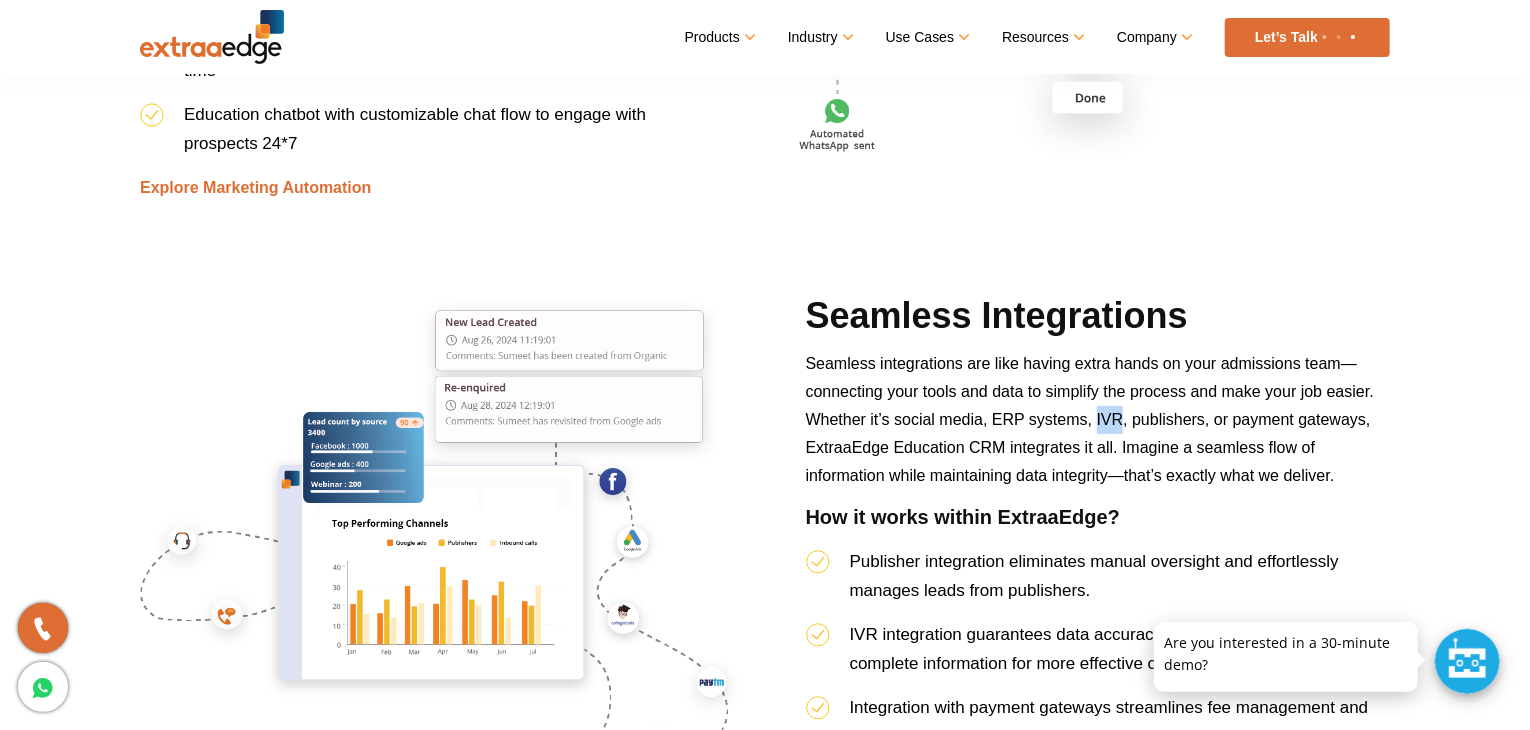 click on "Seamless integrations are like having extra hands on your admissions team—connecting your tools and data to simplify the process and make your job easier. Whether it’s social media, ERP systems, IVR, publishers, or payment gateways, ExtraaEdge Education CRM integrates it all. Imagine a seamless flow of information while maintaining data integrity—that’s exactly what we deliver." at bounding box center (1098, 427) 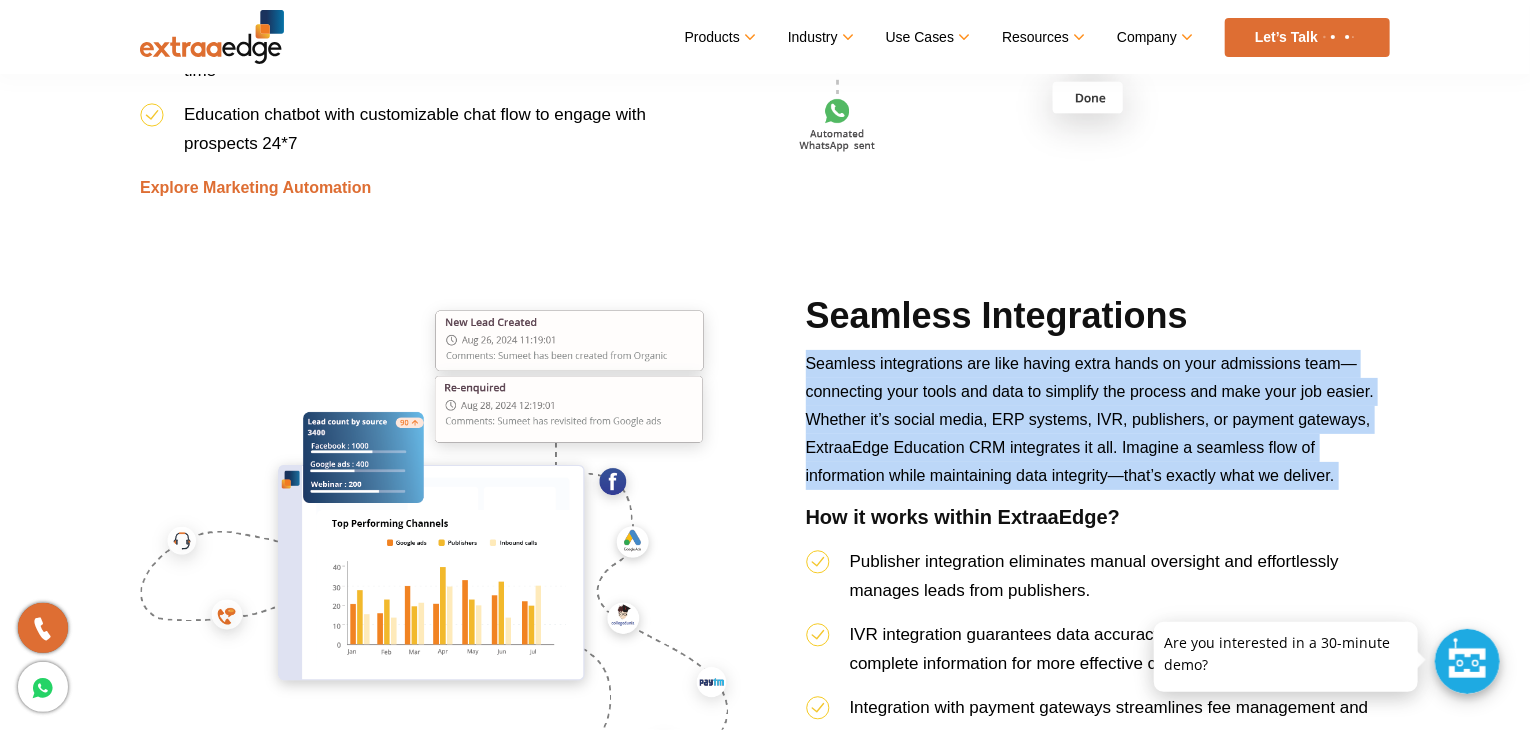 click on "Seamless integrations are like having extra hands on your admissions team—connecting your tools and data to simplify the process and make your job easier. Whether it’s social media, ERP systems, IVR, publishers, or payment gateways, ExtraaEdge Education CRM integrates it all. Imagine a seamless flow of information while maintaining data integrity—that’s exactly what we deliver." at bounding box center (1098, 427) 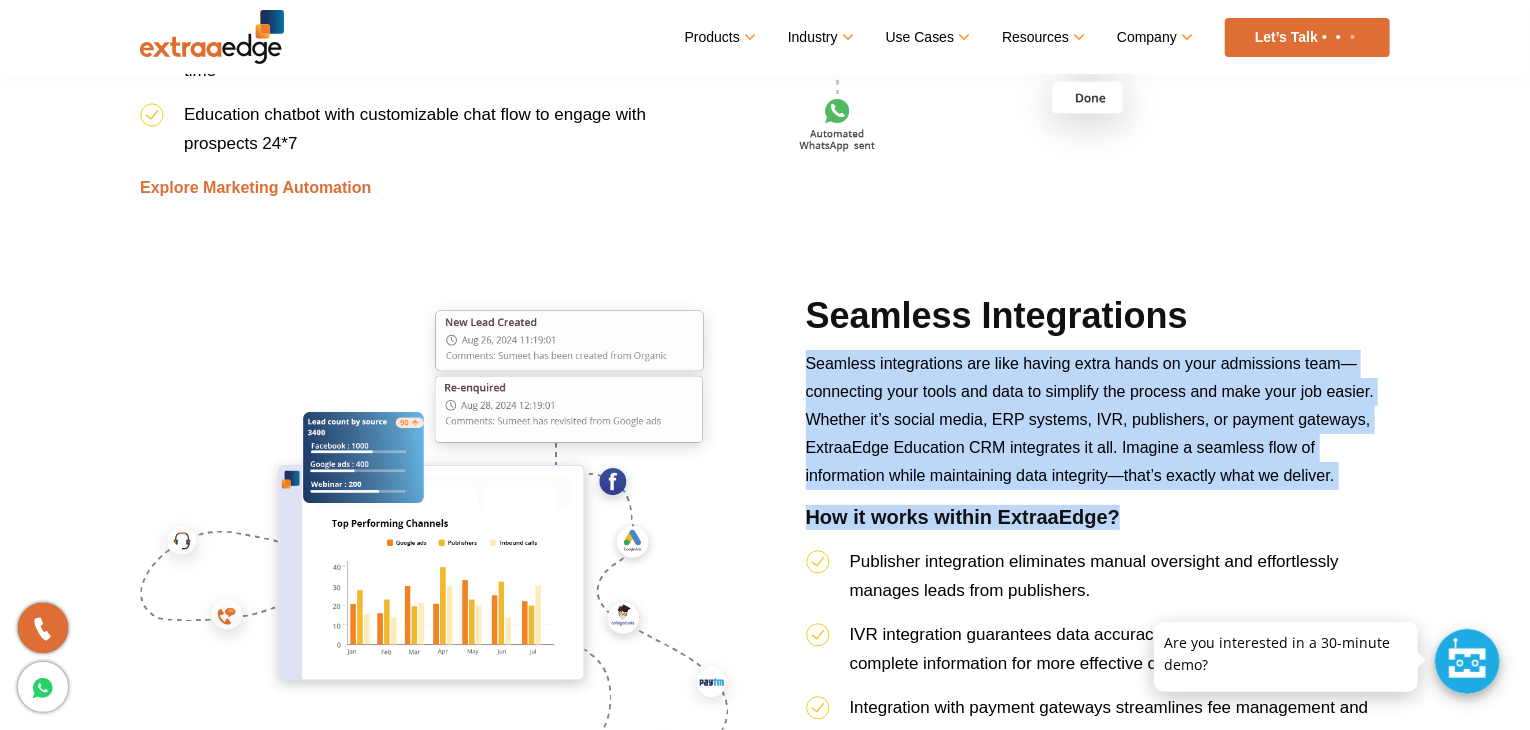 drag, startPoint x: 1096, startPoint y: 406, endPoint x: 1093, endPoint y: 509, distance: 103.04368 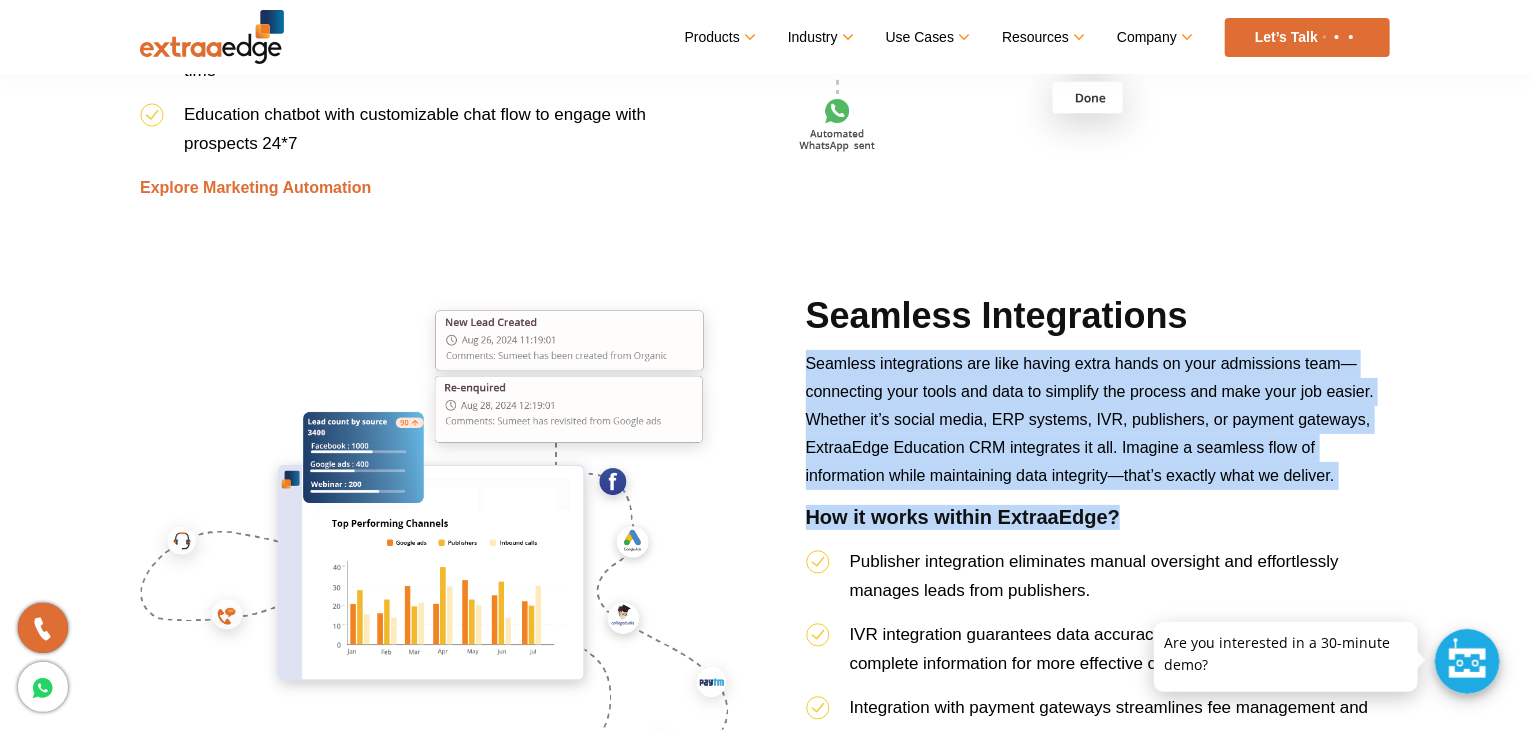click on "Seamless Integrations
Seamless integrations are like having extra hands on your admissions team—connecting your tools and data to simplify the process and make your job easier. Whether it’s social media, ERP systems, IVR, publishers, or payment gateways, ExtraaEdge Education CRM integrates it all. Imagine a seamless flow of information while maintaining data integrity—that’s exactly what we deliver.
How it works within ExtraaEdge?
Publisher integration eliminates manual oversight and effortlessly manages leads from publishers.
IVR integration guarantees data accuracy and equips your team with complete information for more effective calls.
Integration with payment gateways streamlines fee management and simplifies transactions.
Social media integration prevents lead leakage and ensures precise data capture.
Learn More" at bounding box center (1098, 580) 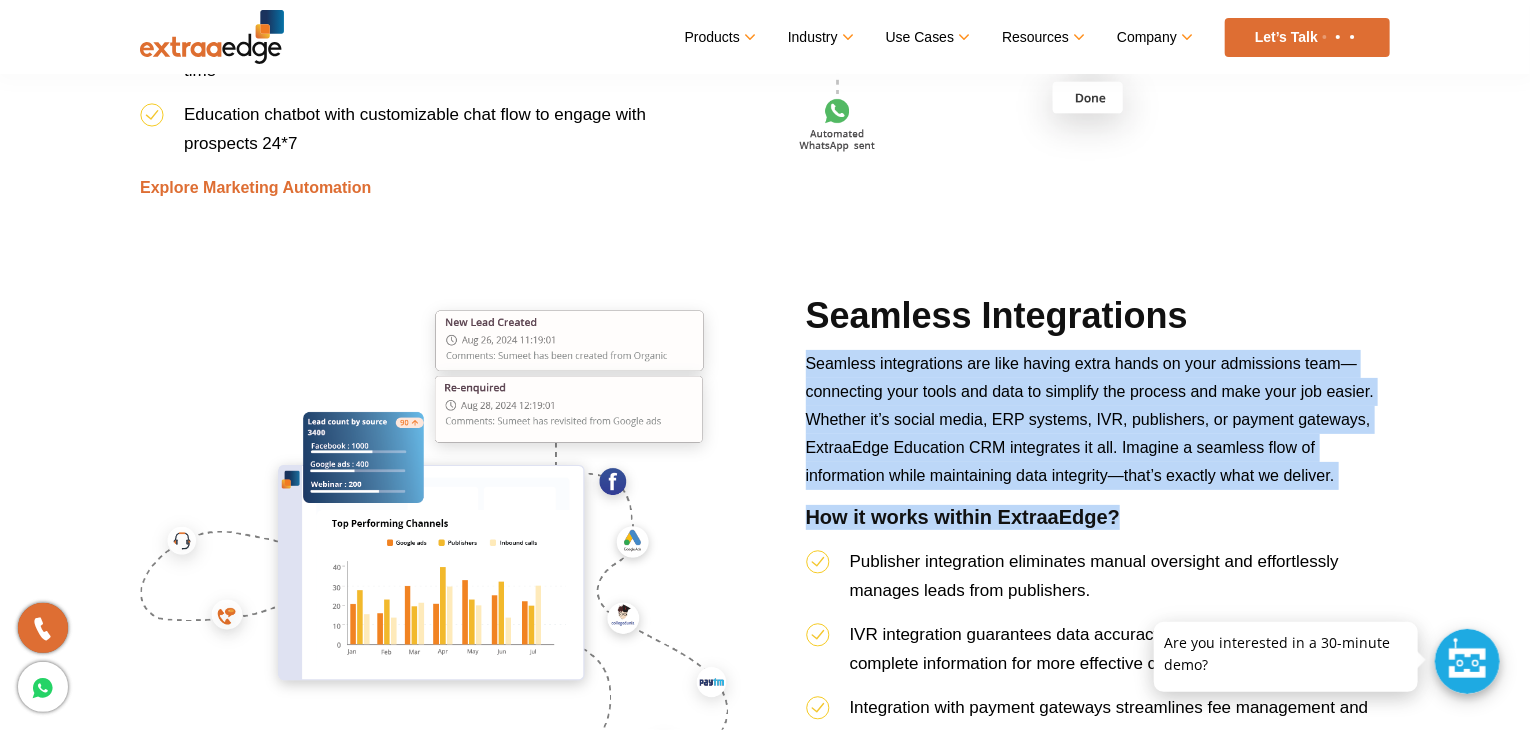click on "How it works within ExtraaEdge?" at bounding box center (1098, 526) 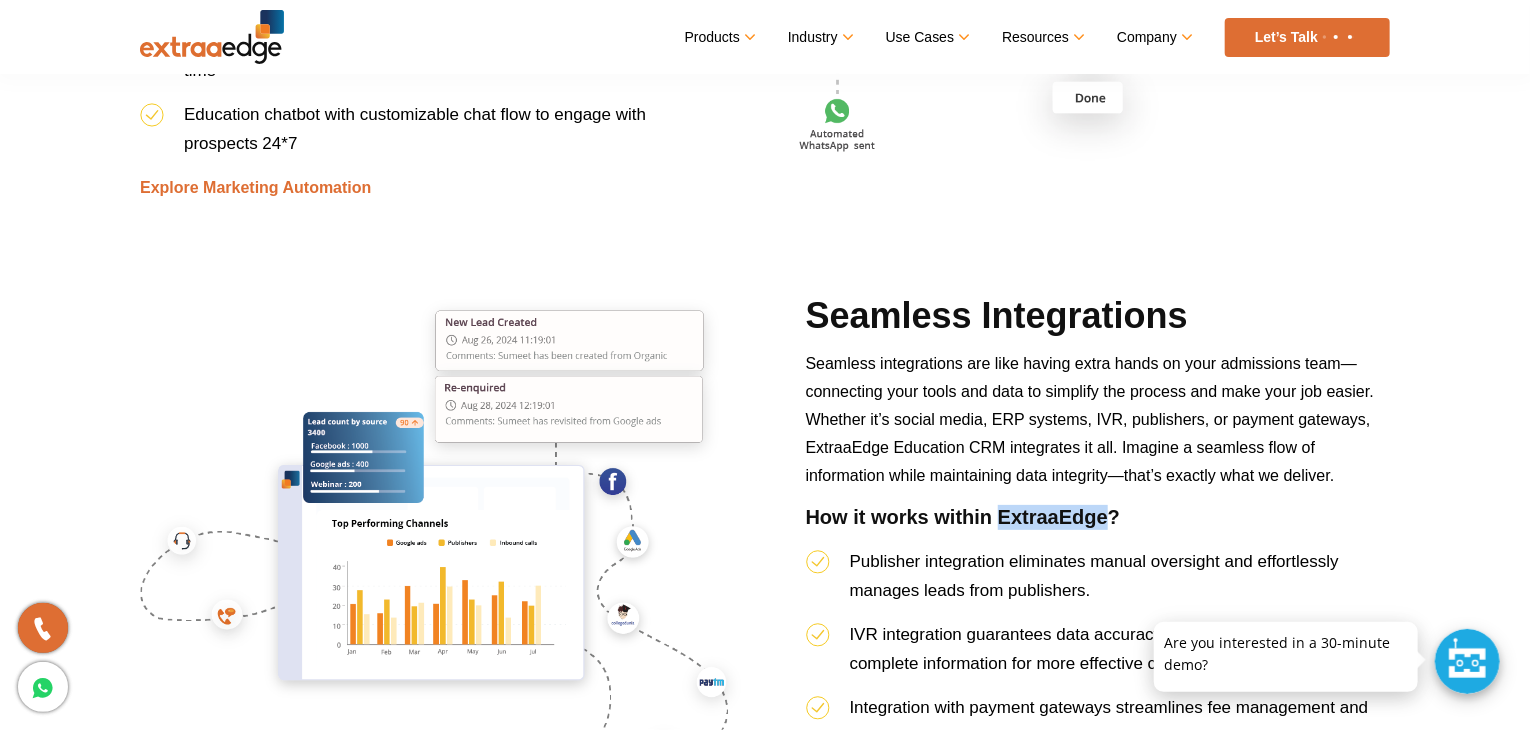 click on "How it works within ExtraaEdge?" at bounding box center (1098, 526) 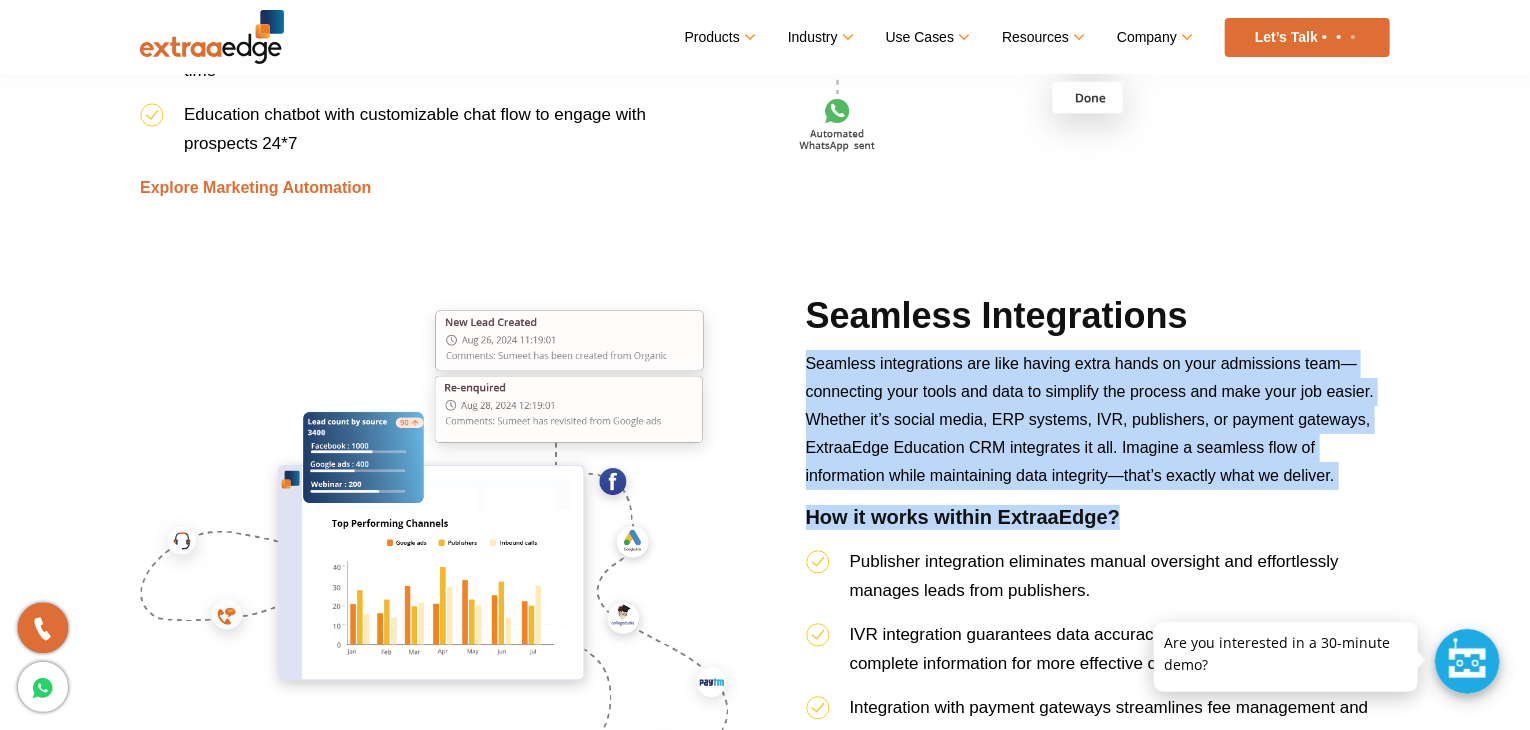 drag, startPoint x: 1093, startPoint y: 509, endPoint x: 1152, endPoint y: 373, distance: 148.24641 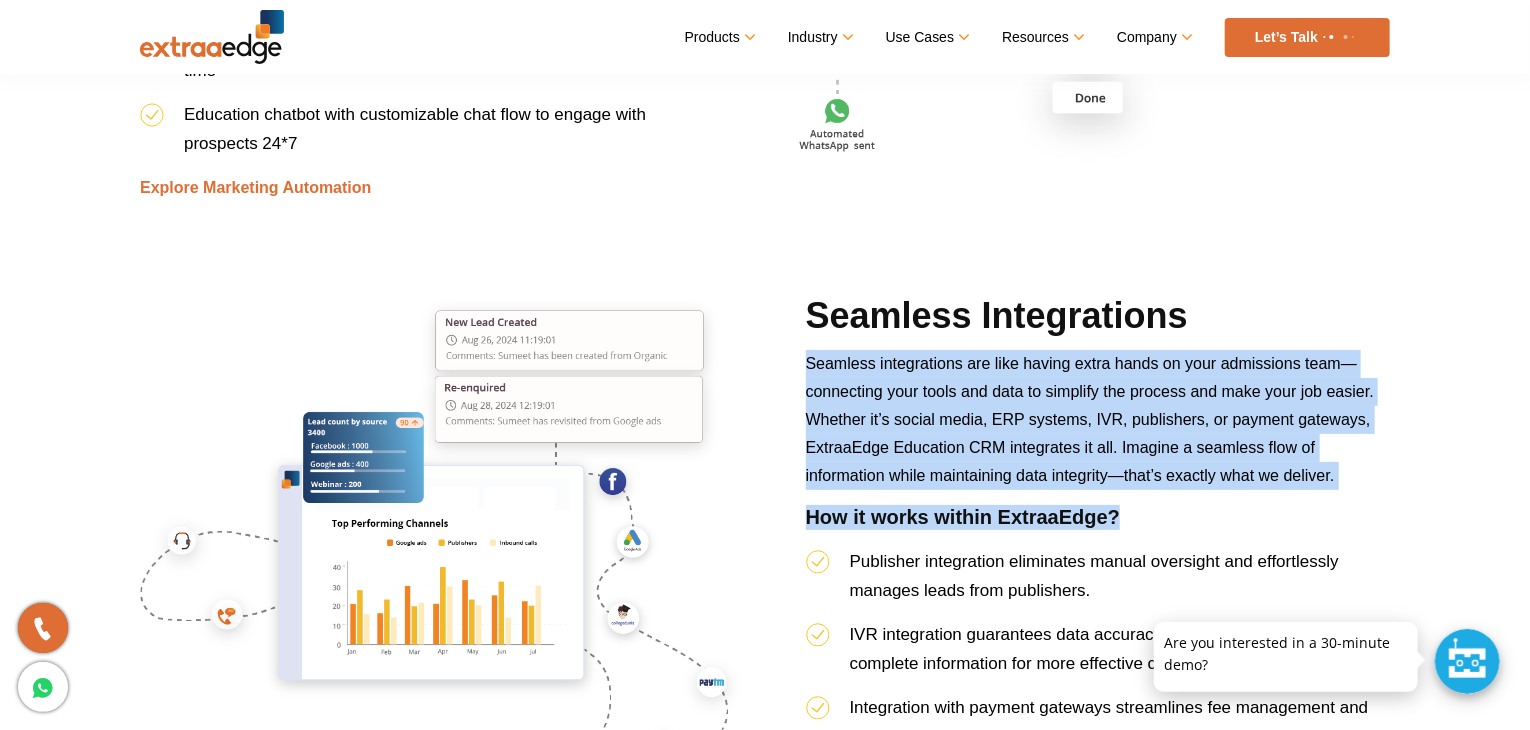 click on "Seamless Integrations
Seamless integrations are like having extra hands on your admissions team—connecting your tools and data to simplify the process and make your job easier. Whether it’s social media, ERP systems, IVR, publishers, or payment gateways, ExtraaEdge Education CRM integrates it all. Imagine a seamless flow of information while maintaining data integrity—that’s exactly what we deliver.
How it works within ExtraaEdge?
Publisher integration eliminates manual oversight and effortlessly manages leads from publishers.
IVR integration guarantees data accuracy and equips your team with complete information for more effective calls.
Integration with payment gateways streamlines fee management and simplifies transactions.
Social media integration prevents lead leakage and ensures precise data capture.
Learn More" at bounding box center [1098, 580] 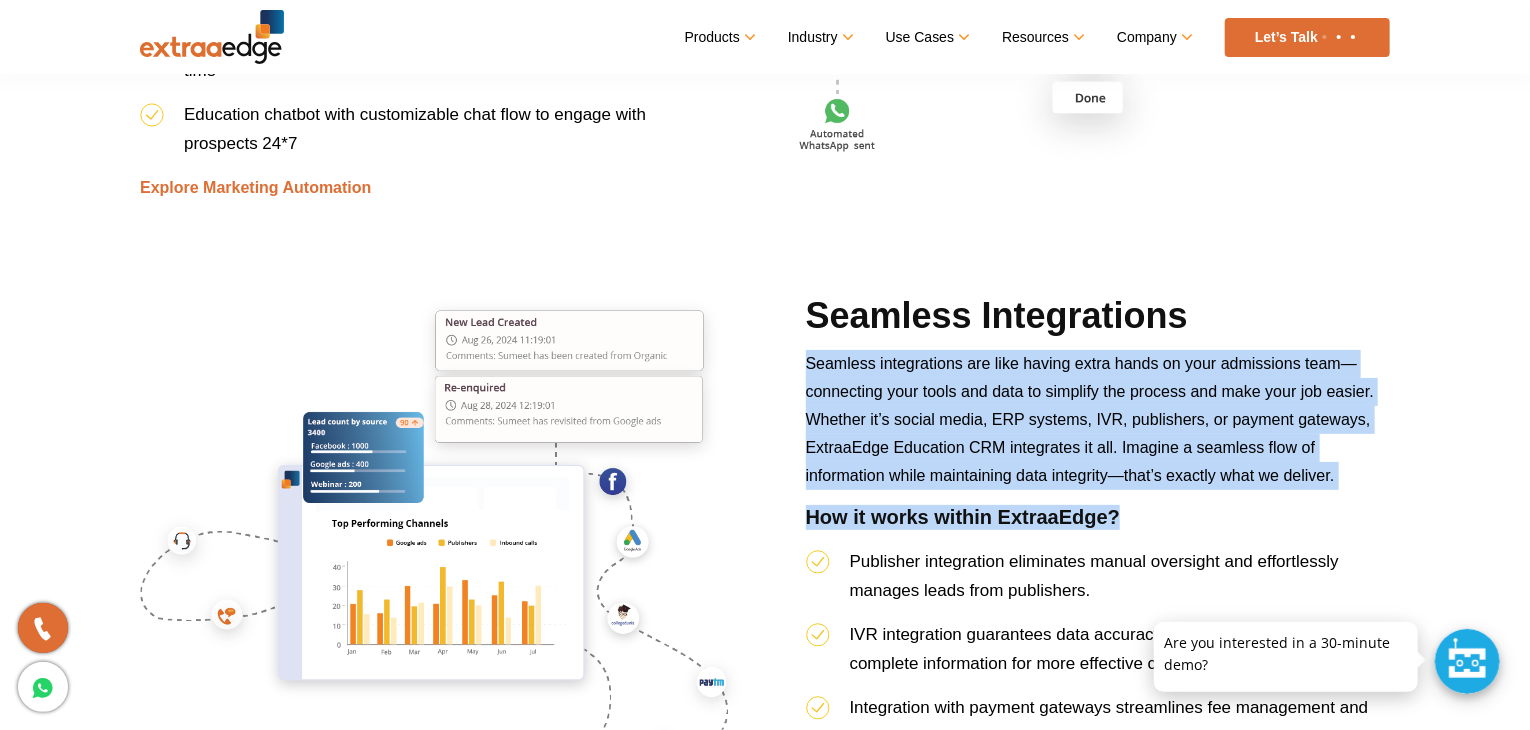 click on "Seamless integrations are like having extra hands on your admissions team—connecting your tools and data to simplify the process and make your job easier. Whether it’s social media, ERP systems, IVR, publishers, or payment gateways, ExtraaEdge Education CRM integrates it all. Imagine a seamless flow of information while maintaining data integrity—that’s exactly what we deliver." at bounding box center [1098, 427] 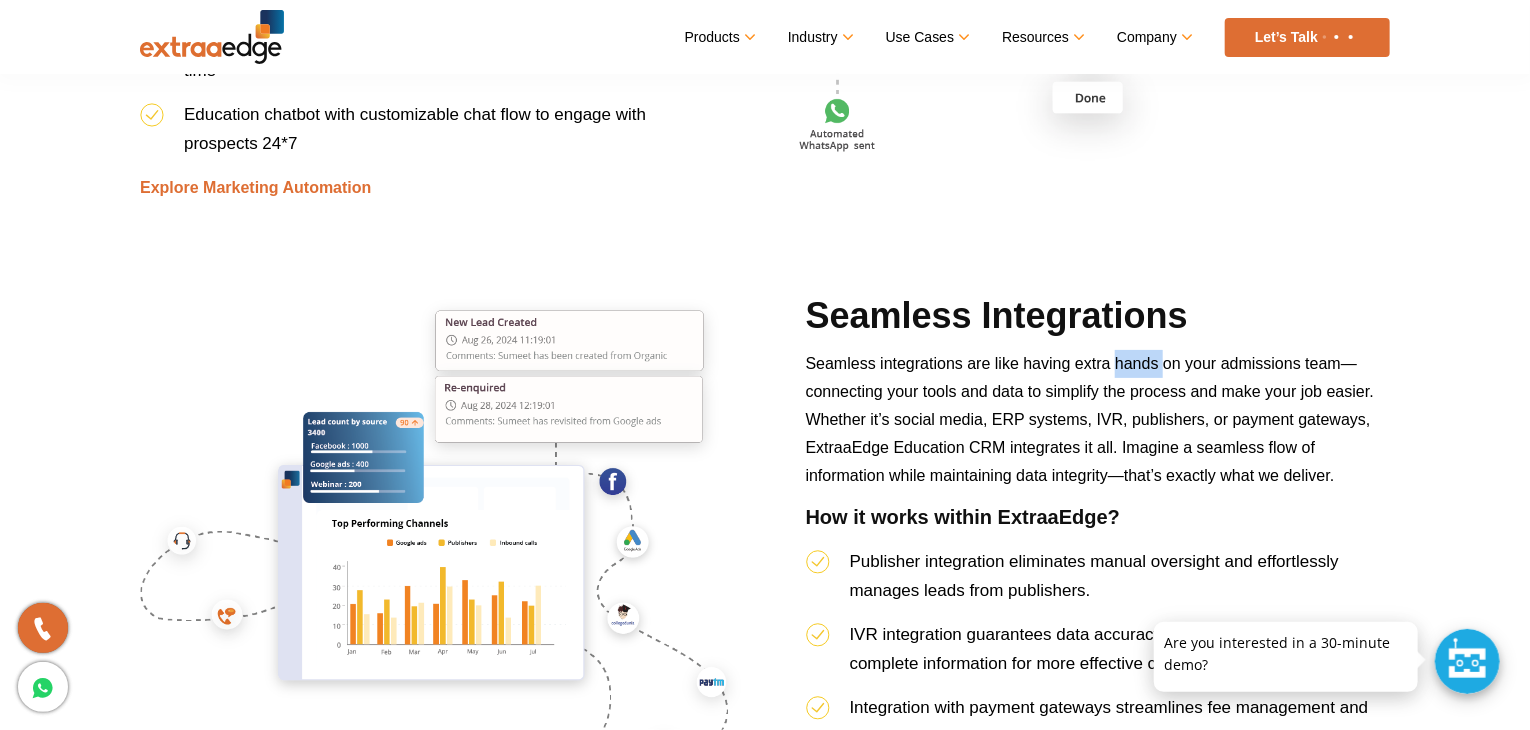 click on "Seamless integrations are like having extra hands on your admissions team—connecting your tools and data to simplify the process and make your job easier. Whether it’s social media, ERP systems, IVR, publishers, or payment gateways, ExtraaEdge Education CRM integrates it all. Imagine a seamless flow of information while maintaining data integrity—that’s exactly what we deliver." at bounding box center (1098, 427) 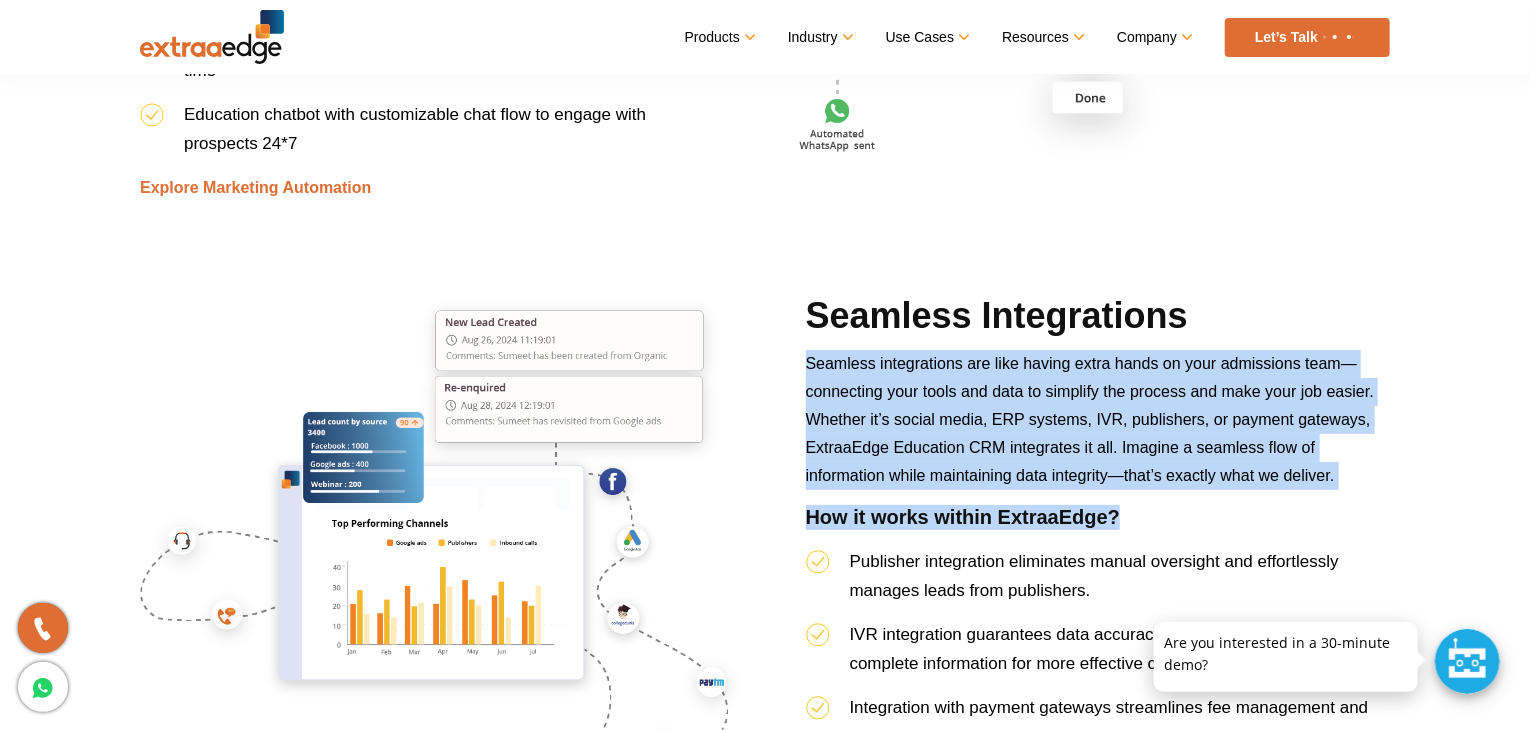 drag, startPoint x: 1152, startPoint y: 373, endPoint x: 1131, endPoint y: 513, distance: 141.56624 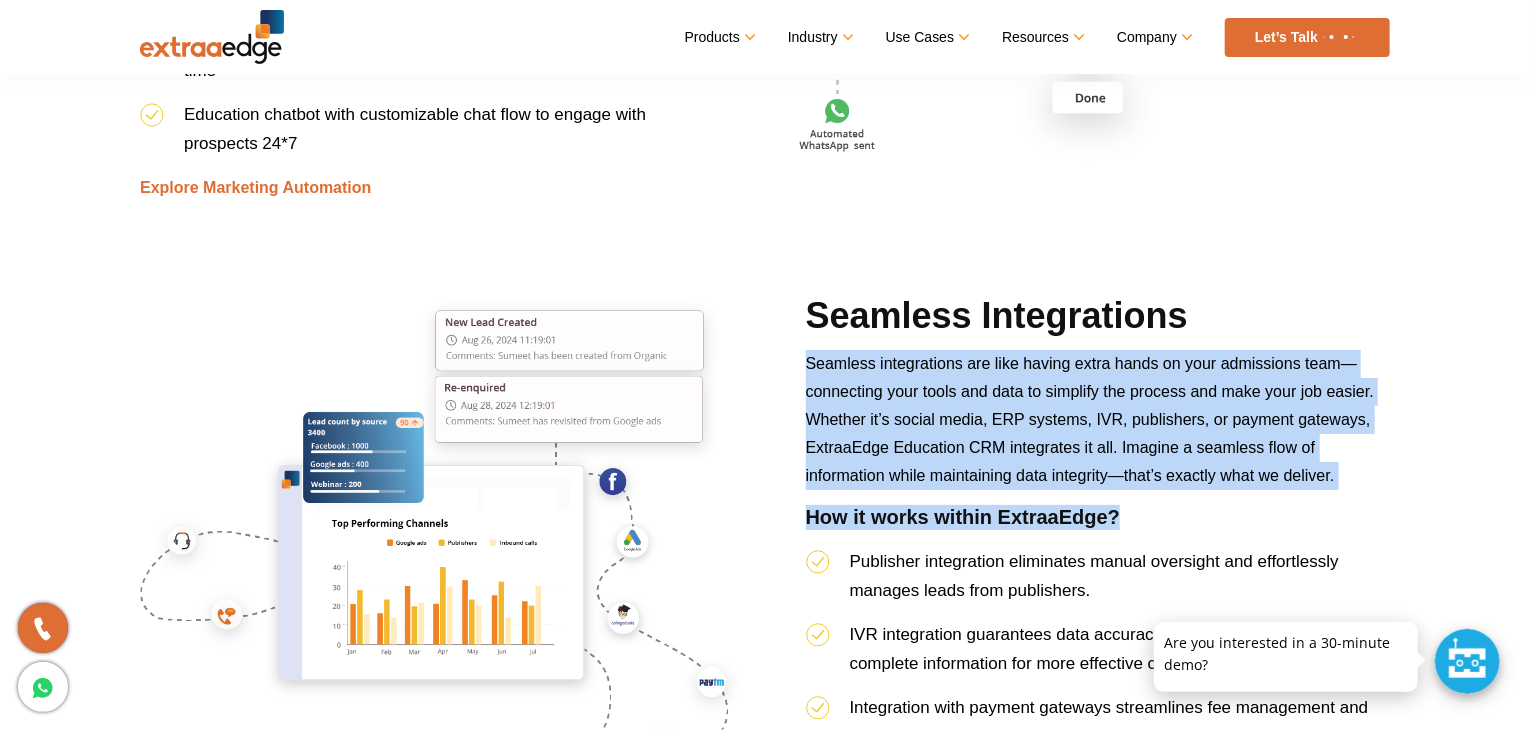 click on "Seamless Integrations
Seamless integrations are like having extra hands on your admissions team—connecting your tools and data to simplify the process and make your job easier. Whether it’s social media, ERP systems, IVR, publishers, or payment gateways, ExtraaEdge Education CRM integrates it all. Imagine a seamless flow of information while maintaining data integrity—that’s exactly what we deliver.
How it works within ExtraaEdge?
Publisher integration eliminates manual oversight and effortlessly manages leads from publishers.
IVR integration guarantees data accuracy and equips your team with complete information for more effective calls.
Integration with payment gateways streamlines fee management and simplifies transactions.
Social media integration prevents lead leakage and ensures precise data capture.
Learn More" at bounding box center [1098, 580] 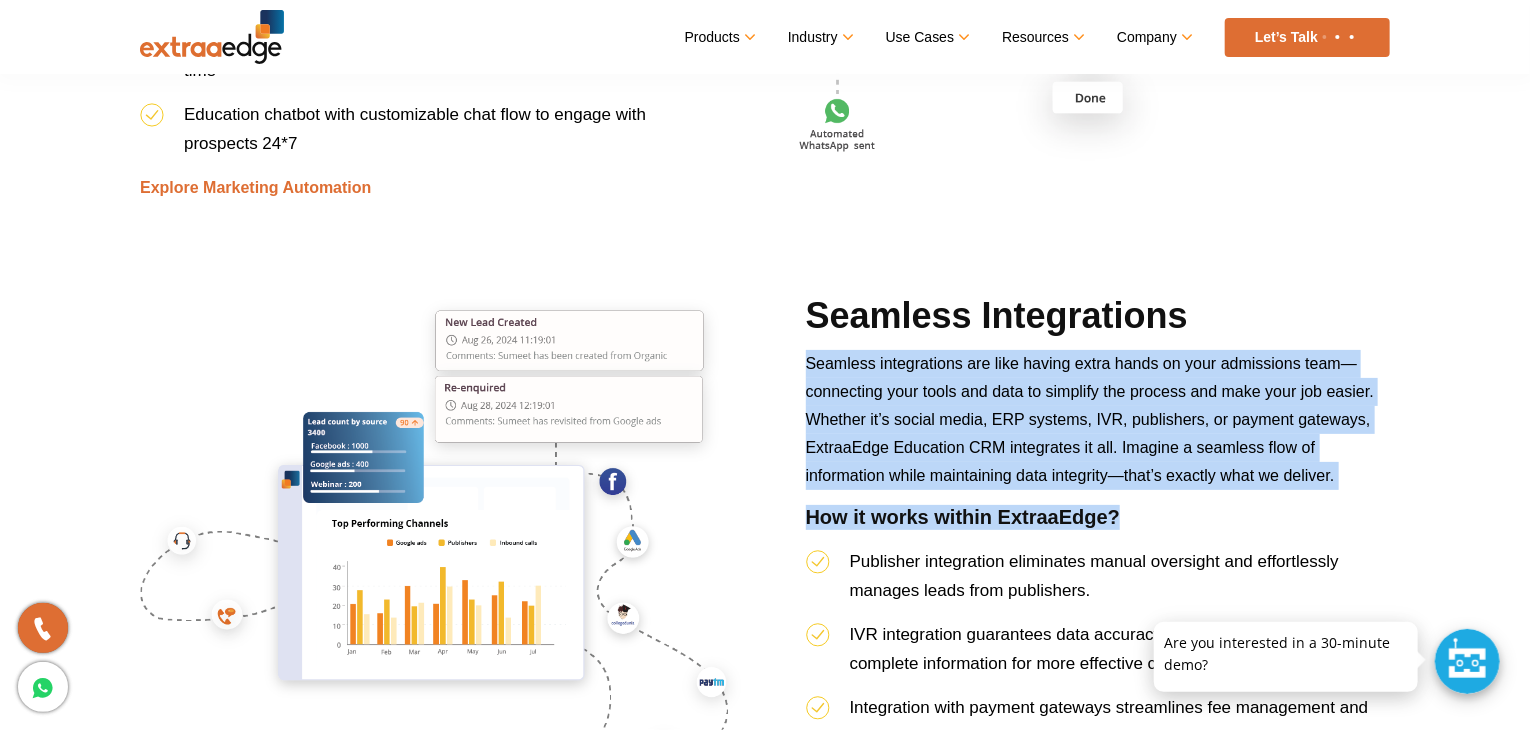 click on "How it works within ExtraaEdge?" at bounding box center (1098, 526) 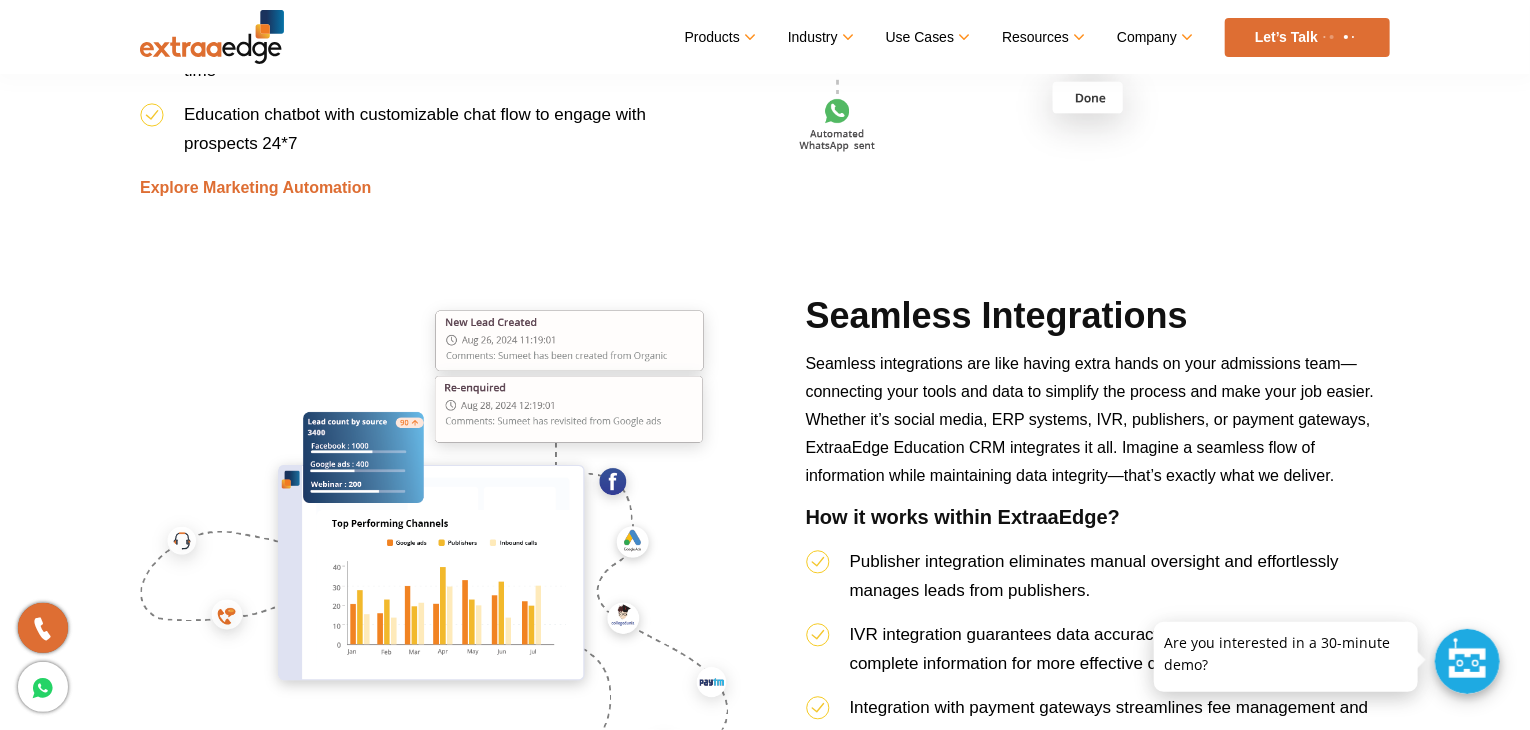 click on "How it works within ExtraaEdge?" at bounding box center [1098, 526] 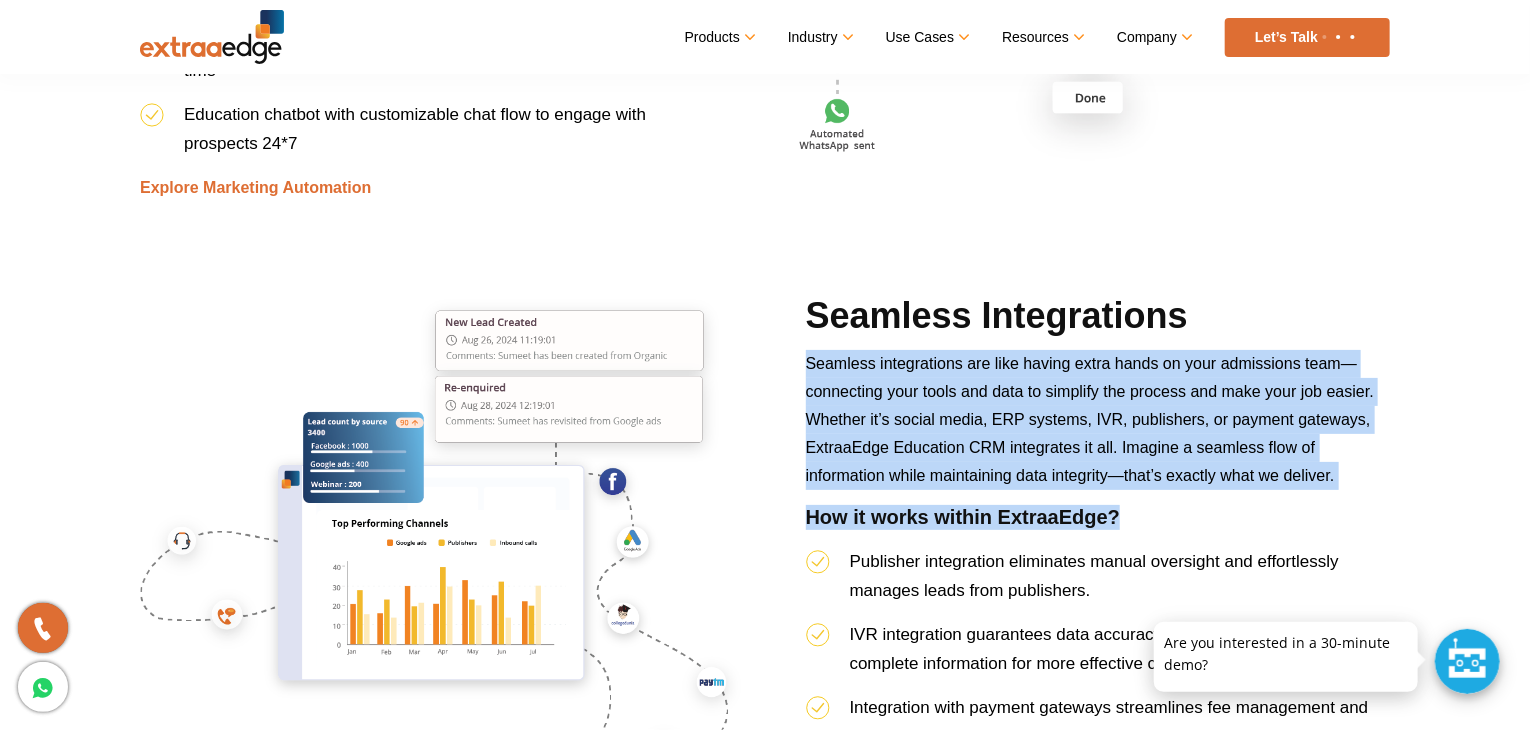 drag, startPoint x: 1131, startPoint y: 513, endPoint x: 1185, endPoint y: 386, distance: 138.00362 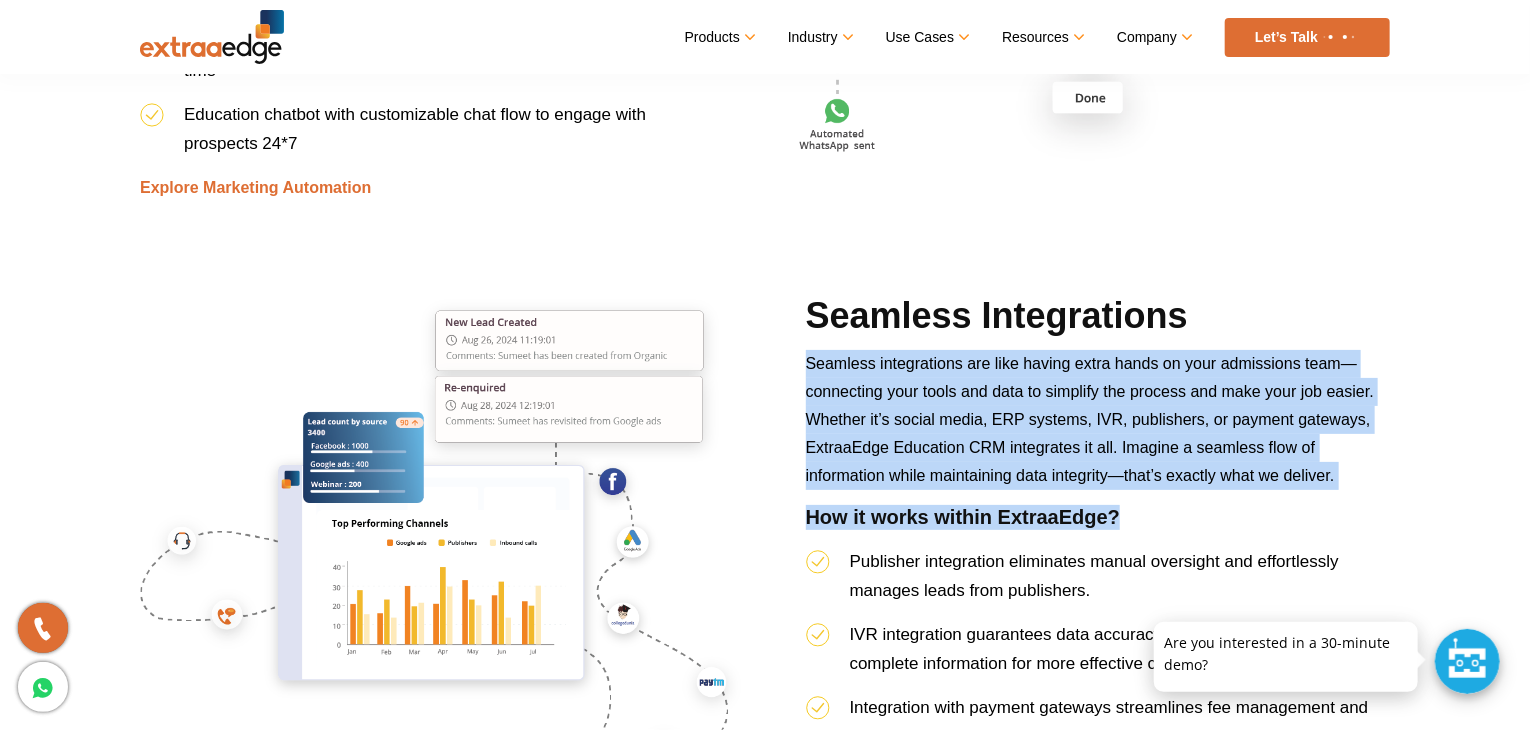 click on "Seamless Integrations
Seamless integrations are like having extra hands on your admissions team—connecting your tools and data to simplify the process and make your job easier. Whether it’s social media, ERP systems, IVR, publishers, or payment gateways, ExtraaEdge Education CRM integrates it all. Imagine a seamless flow of information while maintaining data integrity—that’s exactly what we deliver.
How it works within ExtraaEdge?
Publisher integration eliminates manual oversight and effortlessly manages leads from publishers.
IVR integration guarantees data accuracy and equips your team with complete information for more effective calls.
Integration with payment gateways streamlines fee management and simplifies transactions.
Social media integration prevents lead leakage and ensures precise data capture.
Learn More" at bounding box center [1098, 580] 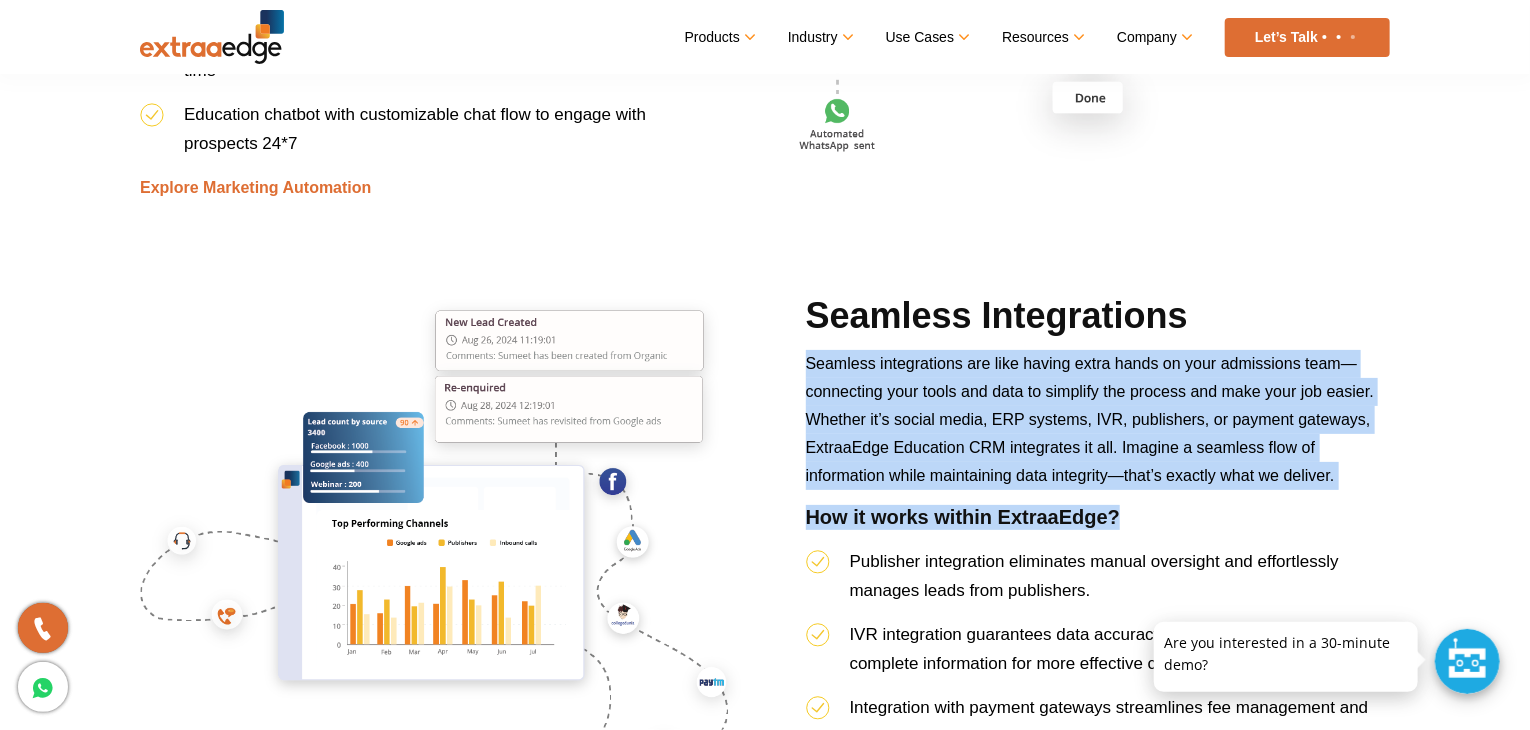 click on "Seamless integrations are like having extra hands on your admissions team—connecting your tools and data to simplify the process and make your job easier. Whether it’s social media, ERP systems, IVR, publishers, or payment gateways, ExtraaEdge Education CRM integrates it all. Imagine a seamless flow of information while maintaining data integrity—that’s exactly what we deliver." at bounding box center [1090, 419] 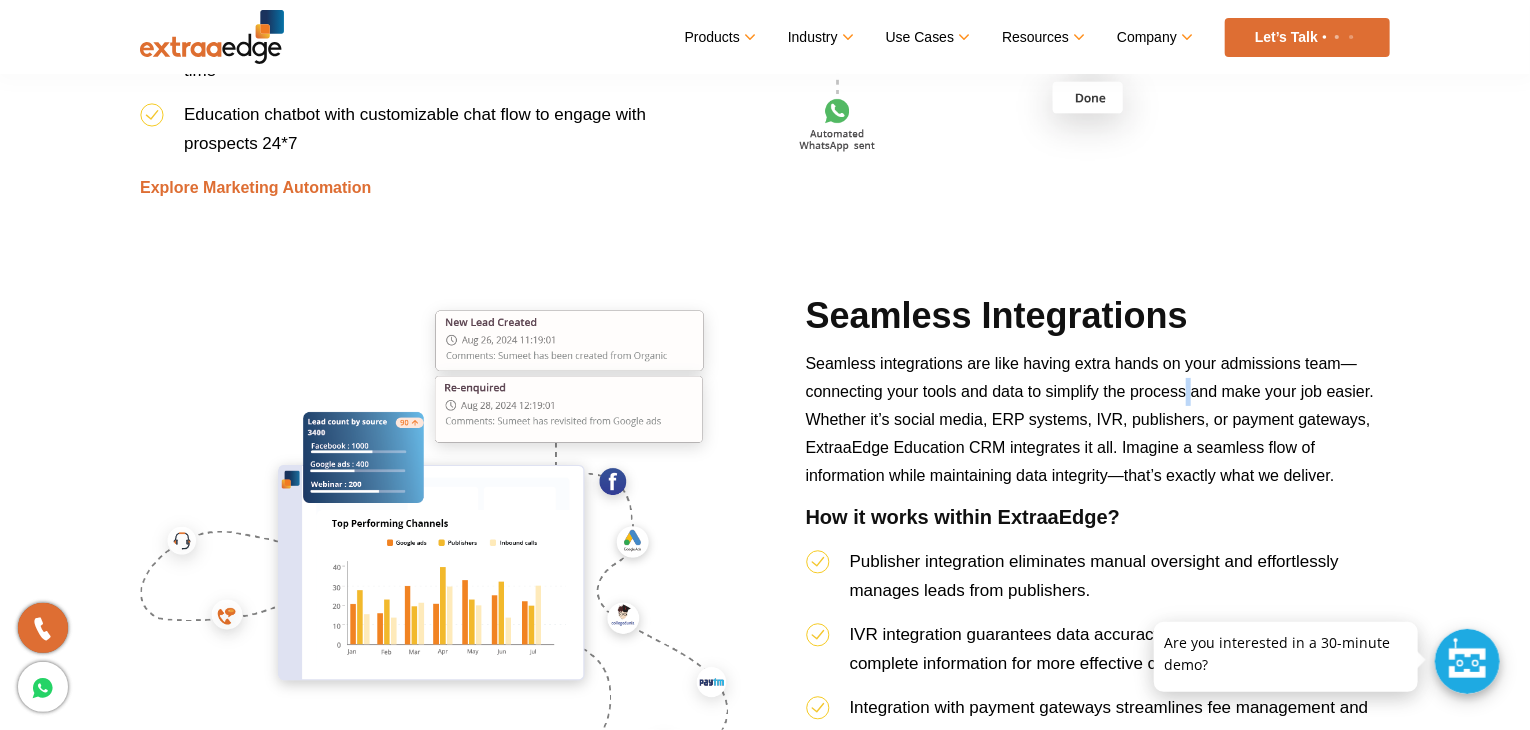 click on "Seamless integrations are like having extra hands on your admissions team—connecting your tools and data to simplify the process and make your job easier. Whether it’s social media, ERP systems, IVR, publishers, or payment gateways, ExtraaEdge Education CRM integrates it all. Imagine a seamless flow of information while maintaining data integrity—that’s exactly what we deliver." at bounding box center [1090, 419] 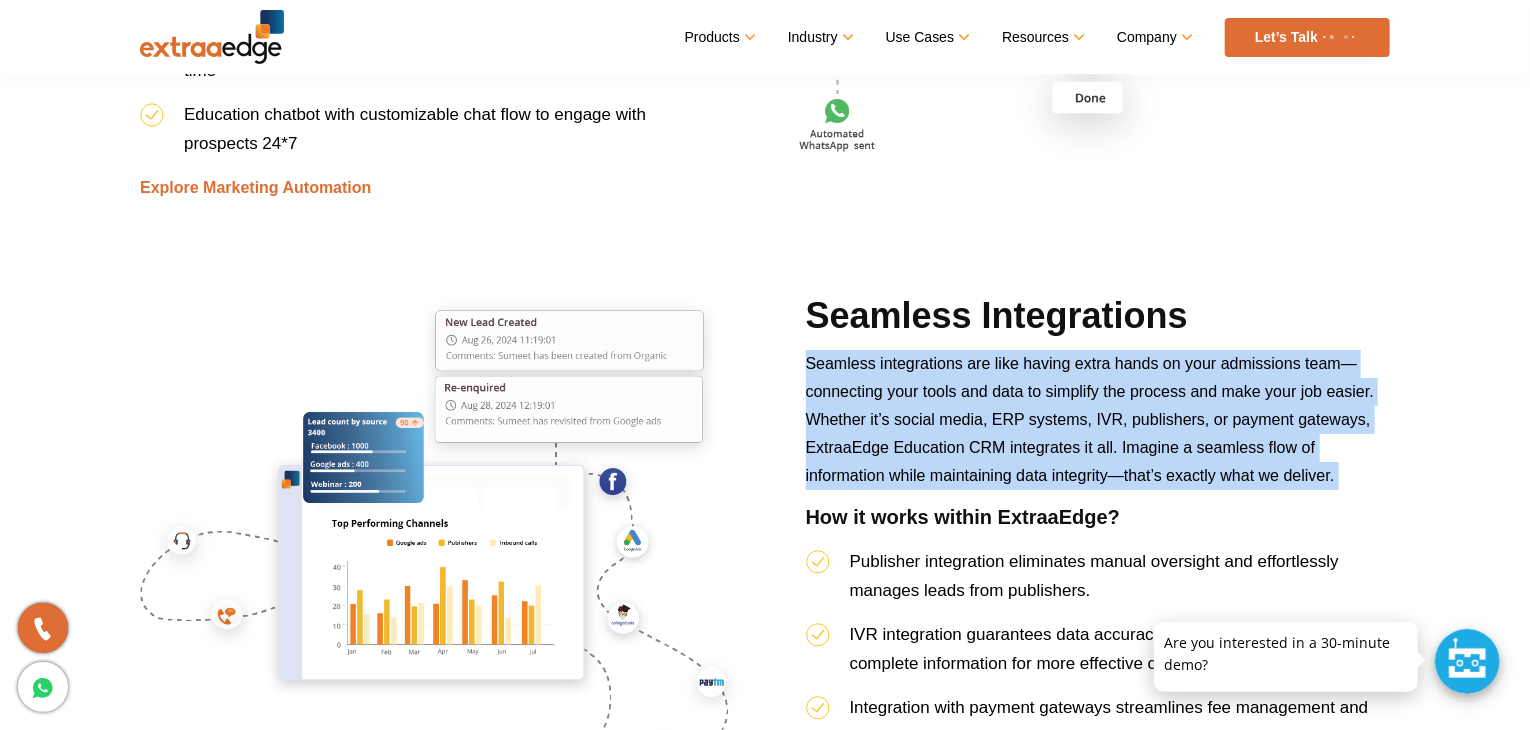 drag, startPoint x: 1185, startPoint y: 386, endPoint x: 1220, endPoint y: 427, distance: 53.90733 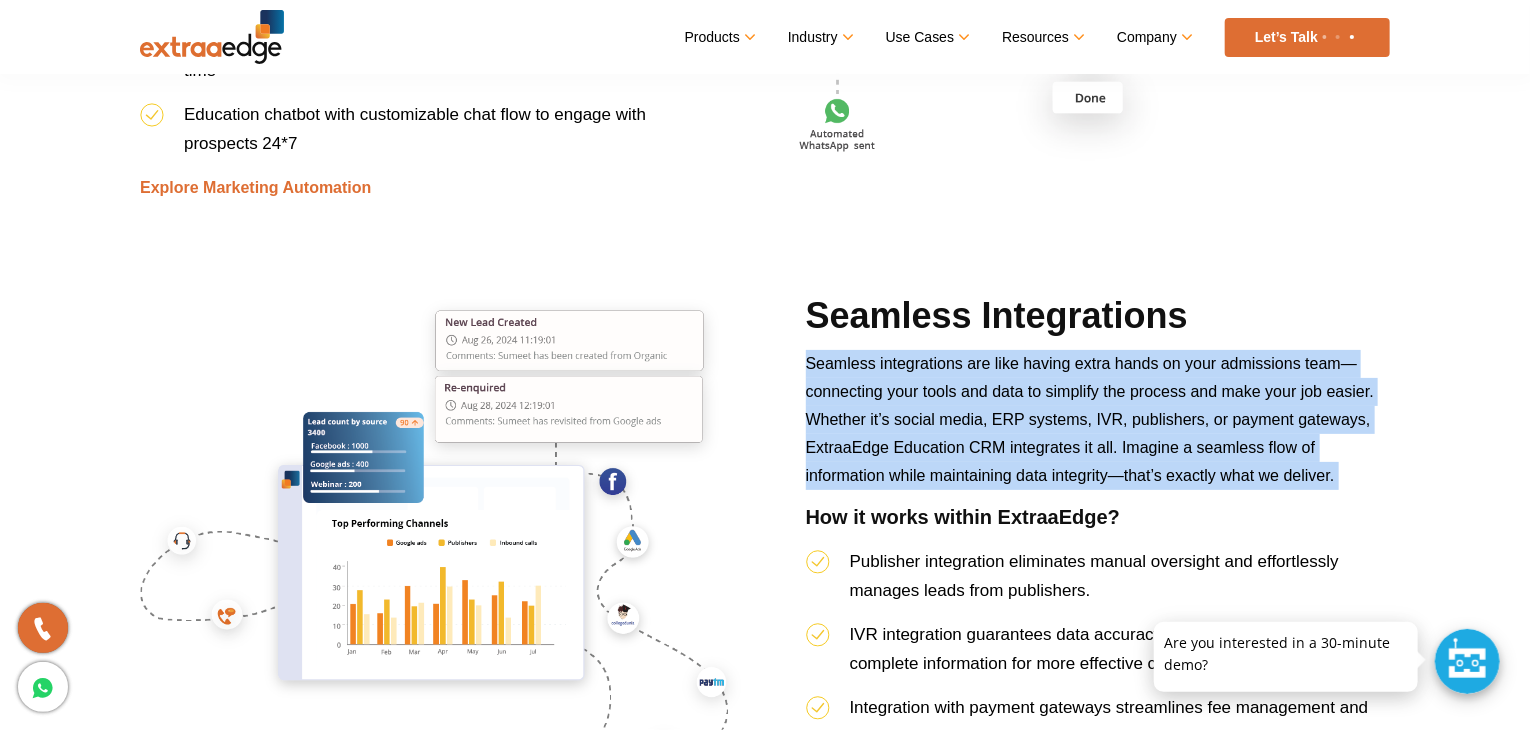 click on "Seamless integrations are like having extra hands on your admissions team—connecting your tools and data to simplify the process and make your job easier. Whether it’s social media, ERP systems, IVR, publishers, or payment gateways, ExtraaEdge Education CRM integrates it all. Imagine a seamless flow of information while maintaining data integrity—that’s exactly what we deliver." at bounding box center [1090, 419] 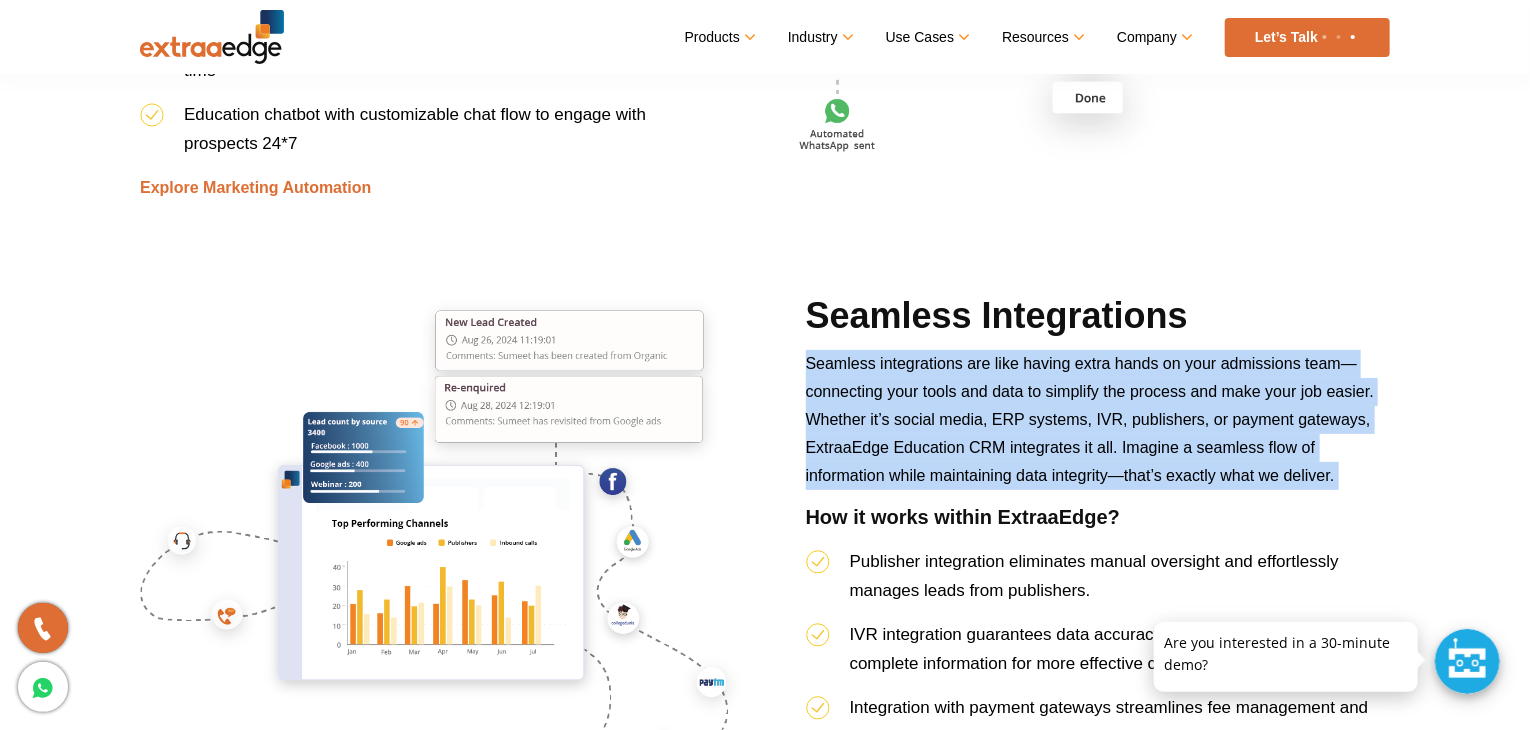 click on "Seamless integrations are like having extra hands on your admissions team—connecting your tools and data to simplify the process and make your job easier. Whether it’s social media, ERP systems, IVR, publishers, or payment gateways, ExtraaEdge Education CRM integrates it all. Imagine a seamless flow of information while maintaining data integrity—that’s exactly what we deliver." at bounding box center [1090, 419] 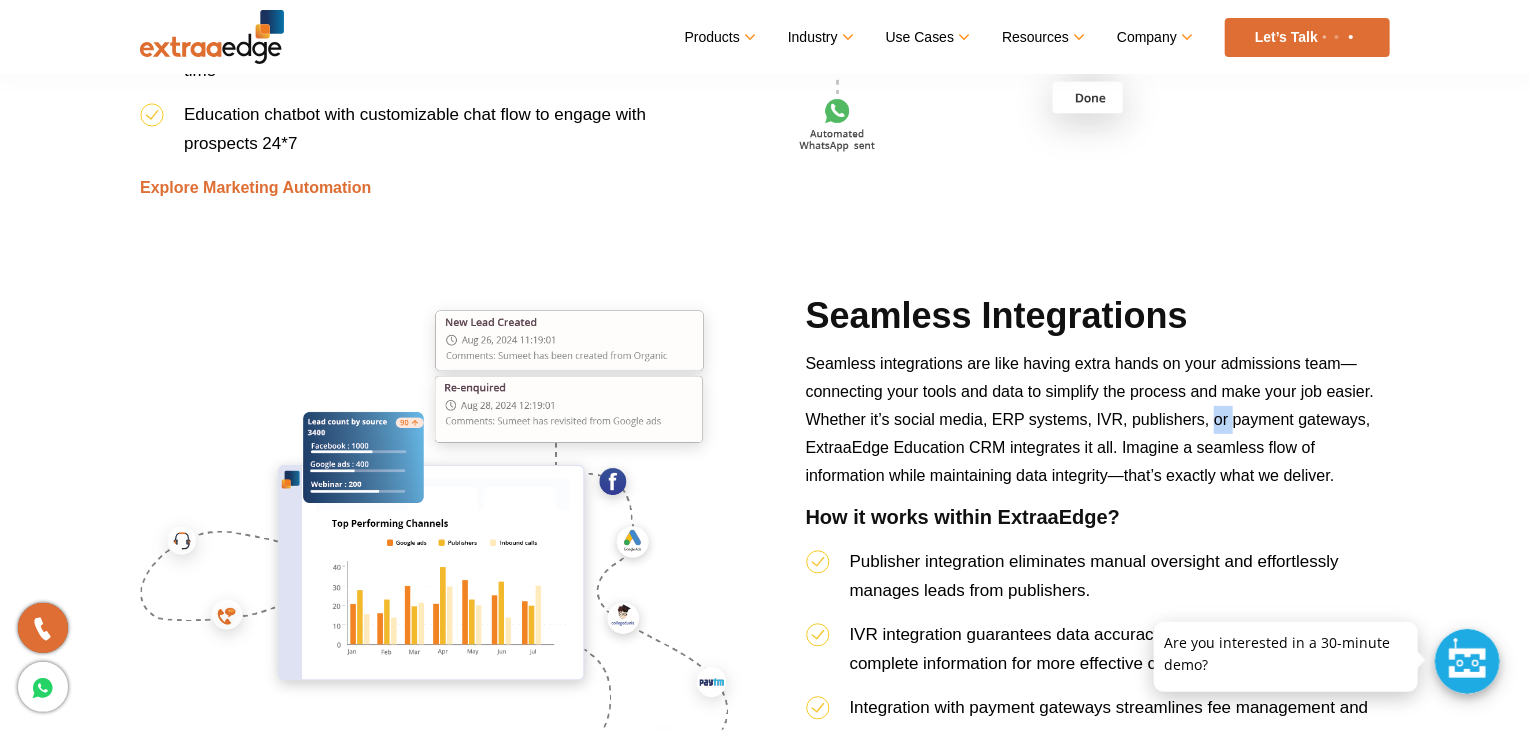 click on "Seamless integrations are like having extra hands on your admissions team—connecting your tools and data to simplify the process and make your job easier. Whether it’s social media, ERP systems, IVR, publishers, or payment gateways, ExtraaEdge Education CRM integrates it all. Imagine a seamless flow of information while maintaining data integrity—that’s exactly what we deliver." at bounding box center (1090, 419) 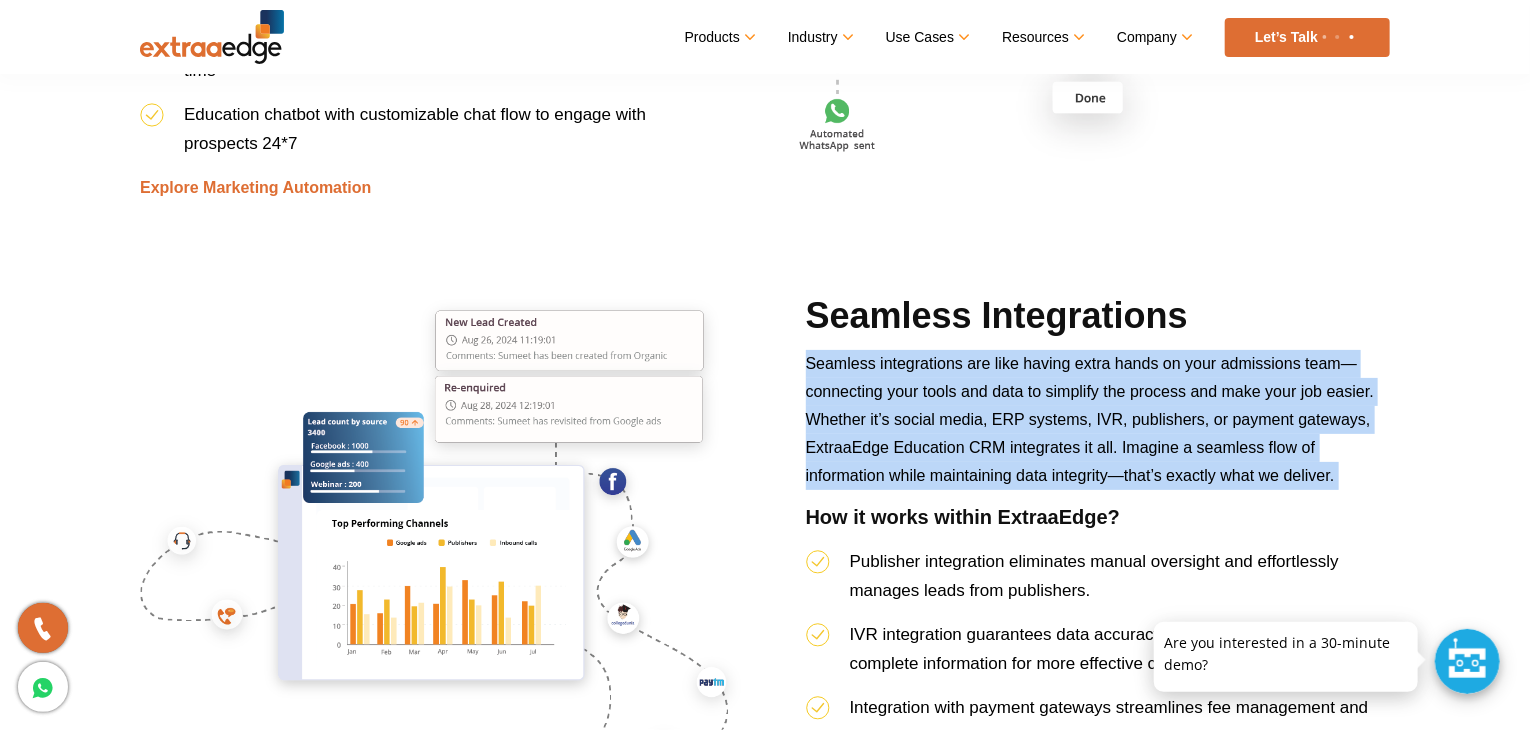 click on "Seamless integrations are like having extra hands on your admissions team—connecting your tools and data to simplify the process and make your job easier. Whether it’s social media, ERP systems, IVR, publishers, or payment gateways, ExtraaEdge Education CRM integrates it all. Imagine a seamless flow of information while maintaining data integrity—that’s exactly what we deliver." at bounding box center [1090, 419] 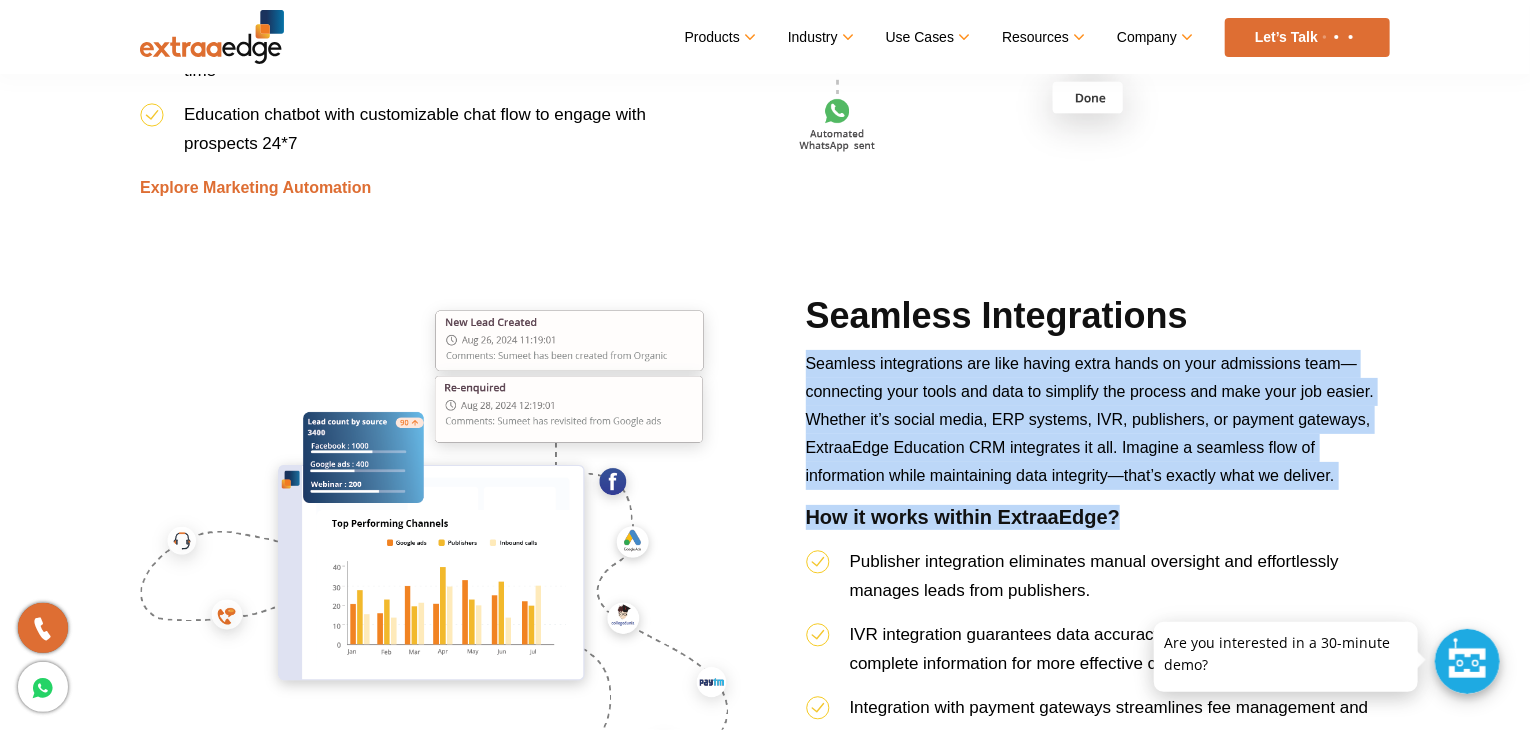 drag, startPoint x: 1220, startPoint y: 427, endPoint x: 1159, endPoint y: 530, distance: 119.70798 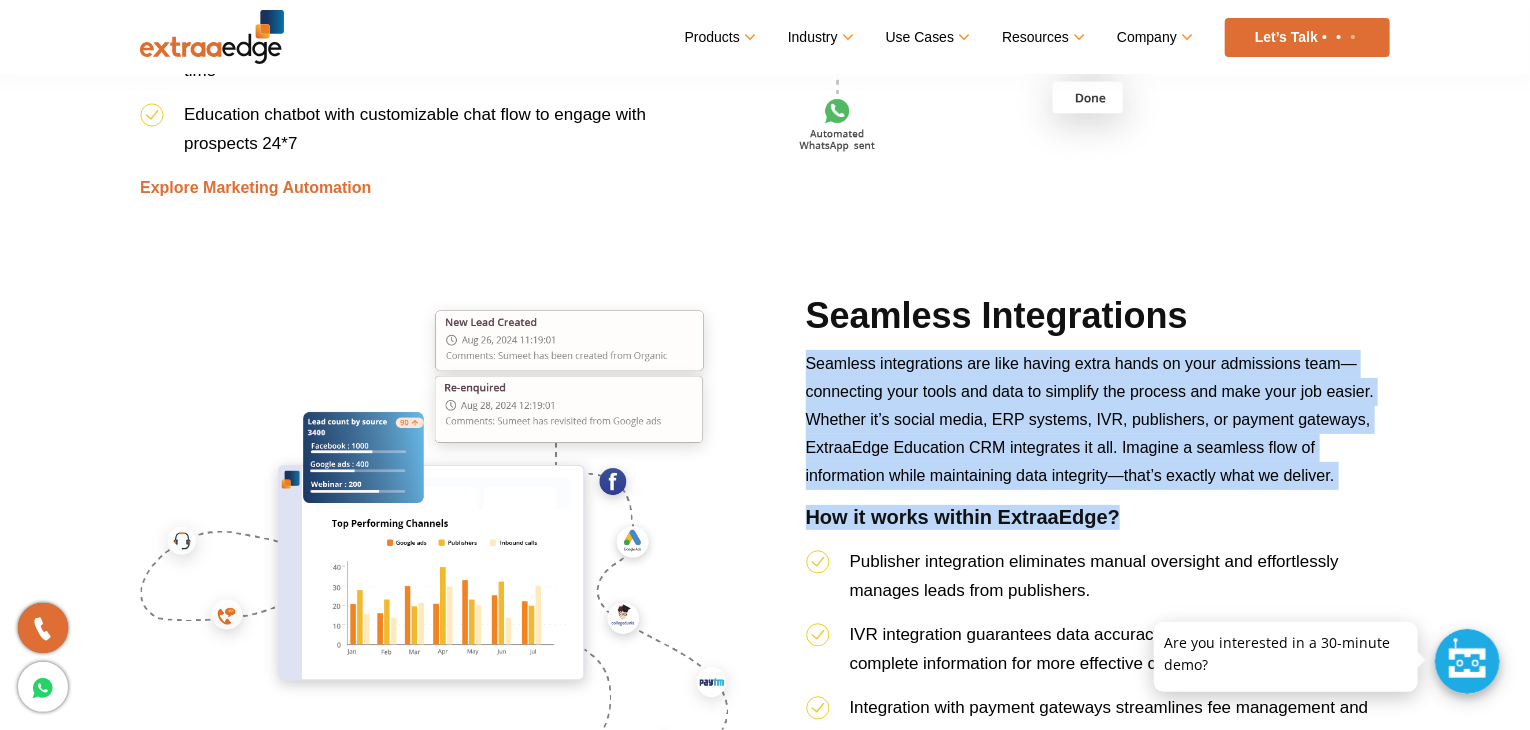 click on "Seamless Integrations
Seamless integrations are like having extra hands on your admissions team—connecting your tools and data to simplify the process and make your job easier. Whether it’s social media, ERP systems, IVR, publishers, or payment gateways, ExtraaEdge Education CRM integrates it all. Imagine a seamless flow of information while maintaining data integrity—that’s exactly what we deliver.
How it works within ExtraaEdge?
Publisher integration eliminates manual oversight and effortlessly manages leads from publishers.
IVR integration guarantees data accuracy and equips your team with complete information for more effective calls.
Integration with payment gateways streamlines fee management and simplifies transactions.
Social media integration prevents lead leakage and ensures precise data capture.
Learn More" at bounding box center [1098, 580] 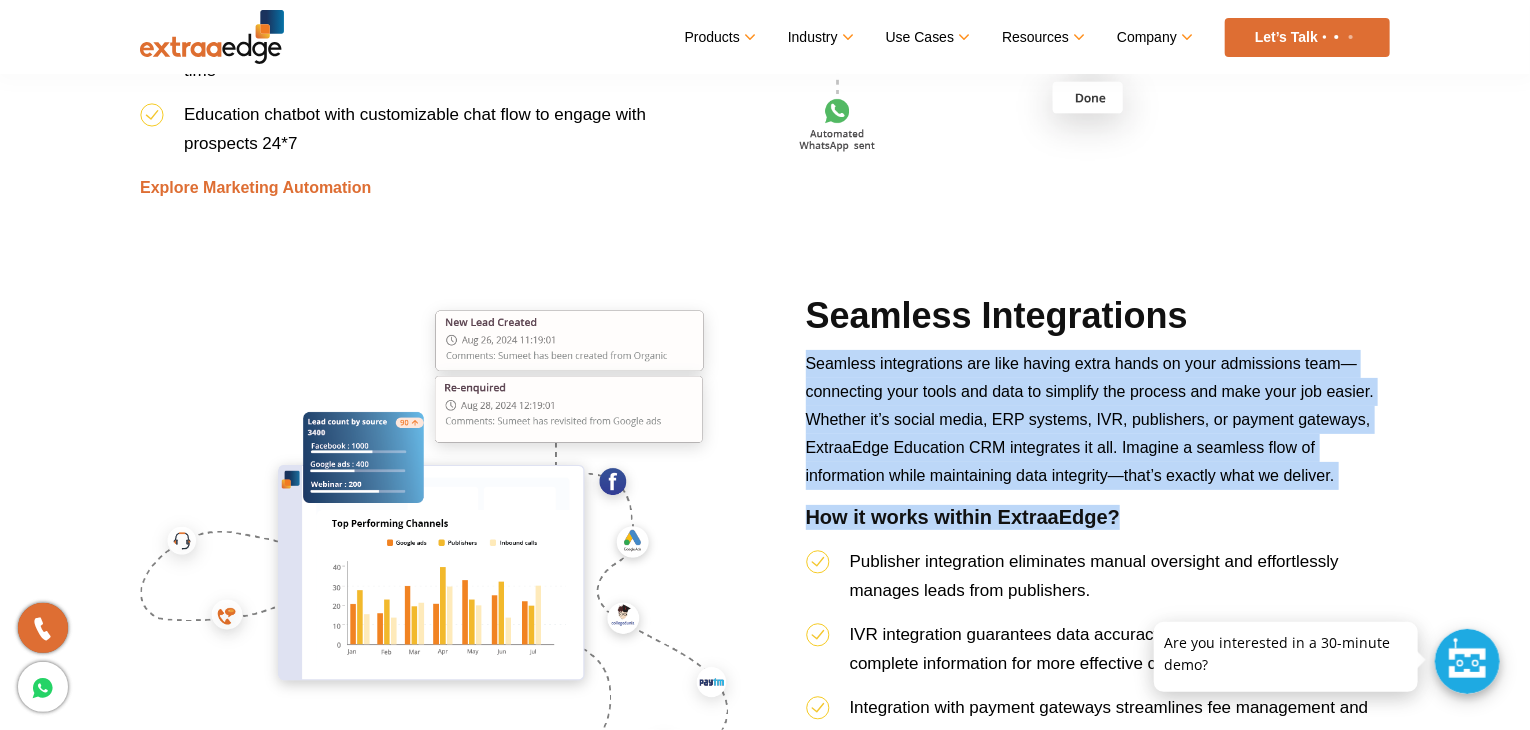 click on "How it works within ExtraaEdge?" at bounding box center [1098, 526] 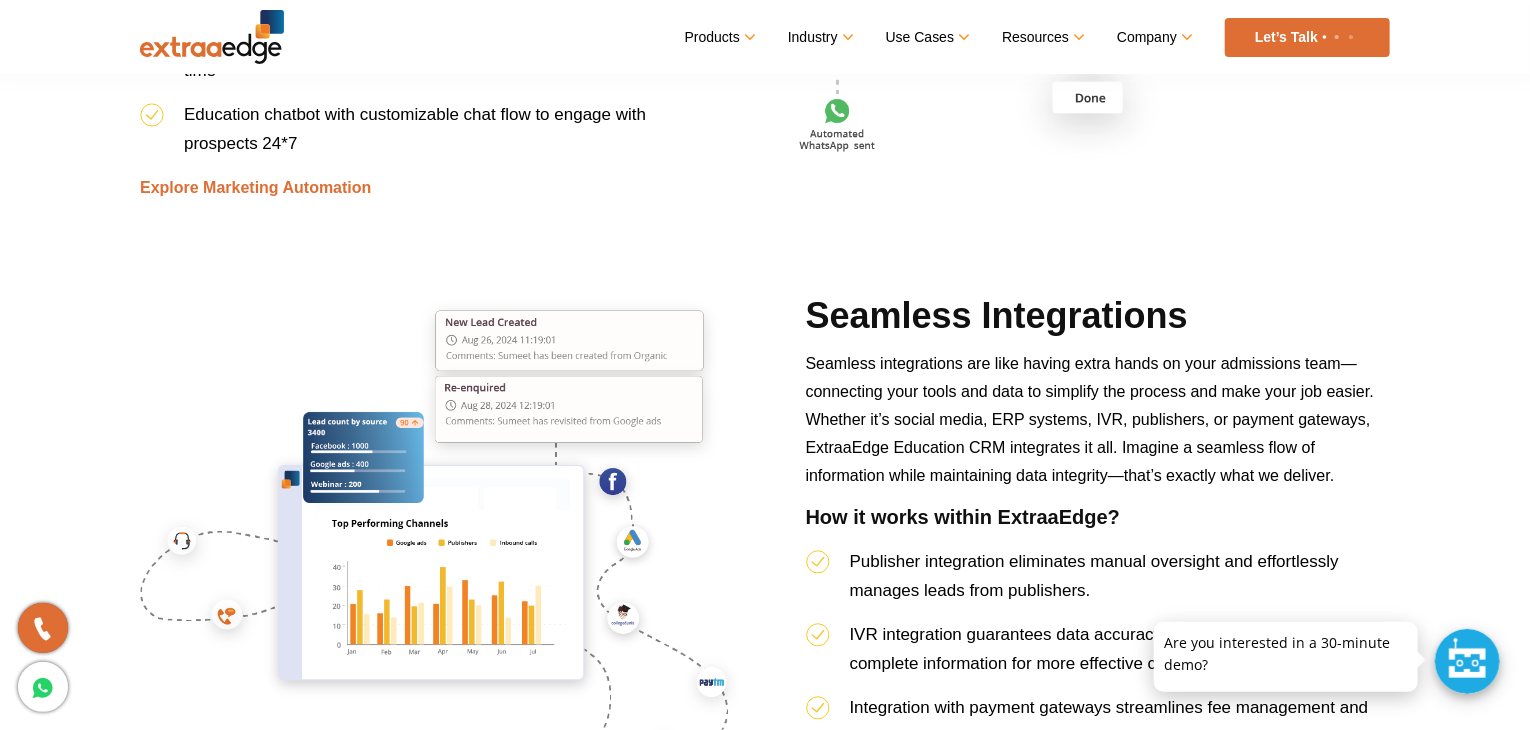 click on "How it works within ExtraaEdge?" at bounding box center (1098, 526) 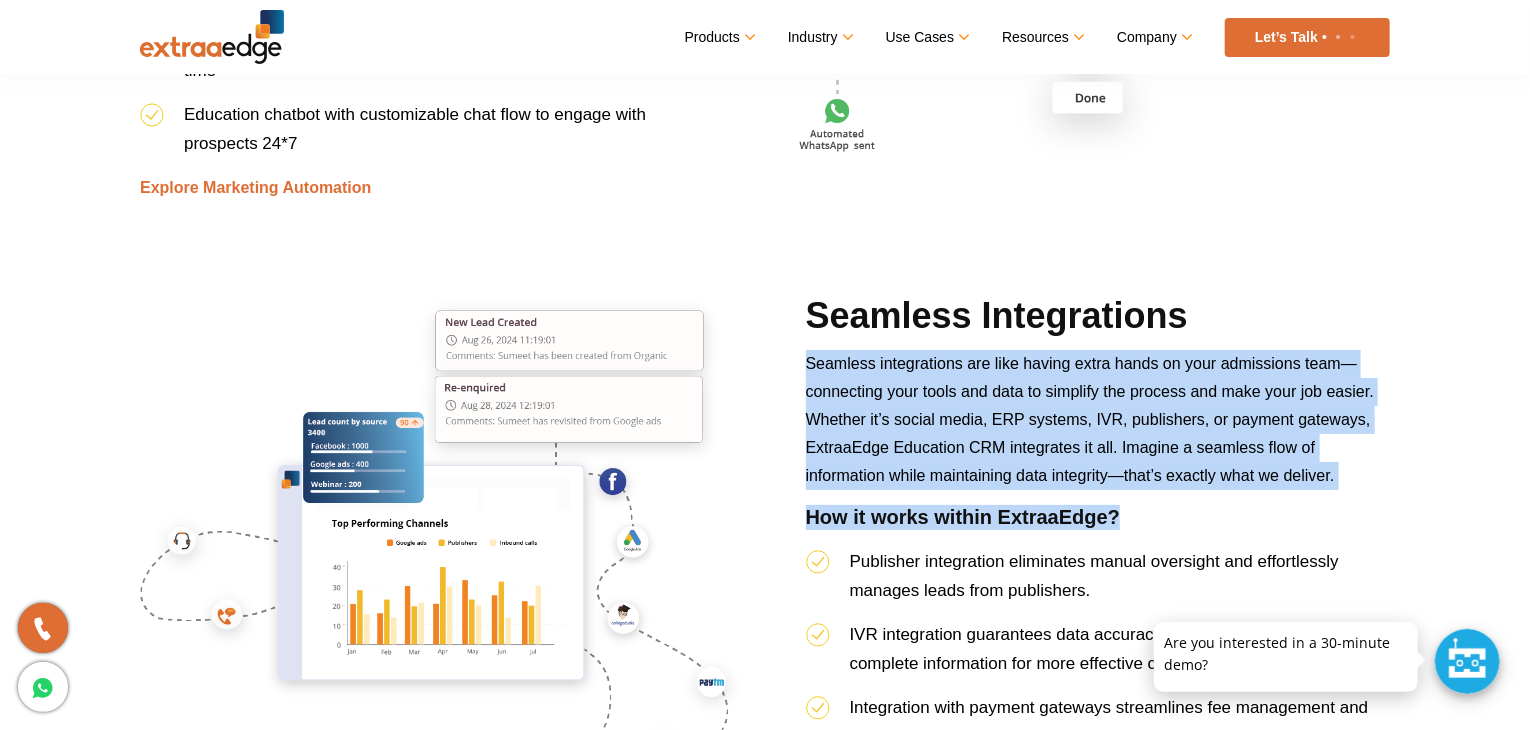 drag, startPoint x: 1159, startPoint y: 530, endPoint x: 1211, endPoint y: 442, distance: 102.21546 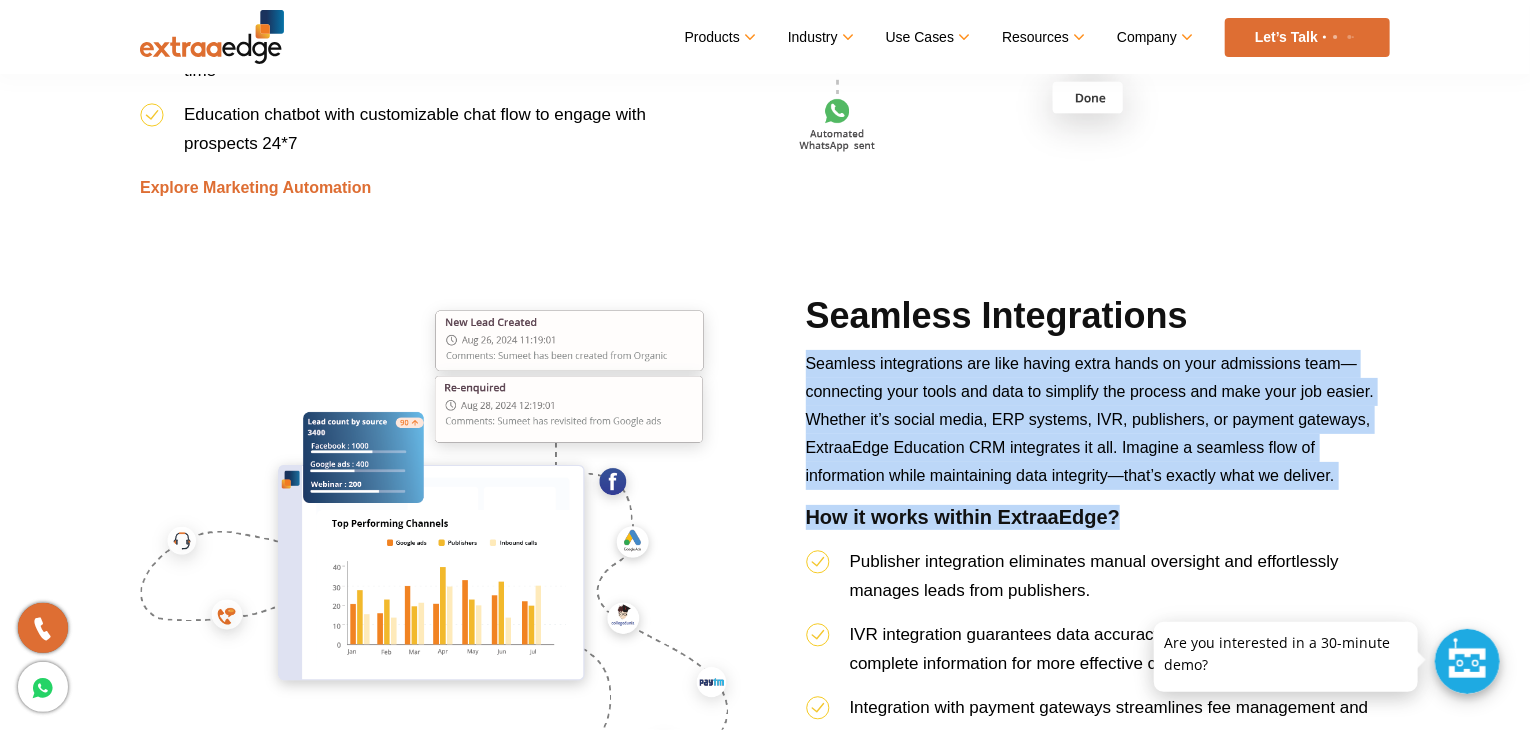 click on "Seamless Integrations
Seamless integrations are like having extra hands on your admissions team—connecting your tools and data to simplify the process and make your job easier. Whether it’s social media, ERP systems, IVR, publishers, or payment gateways, ExtraaEdge Education CRM integrates it all. Imagine a seamless flow of information while maintaining data integrity—that’s exactly what we deliver.
How it works within ExtraaEdge?
Publisher integration eliminates manual oversight and effortlessly manages leads from publishers.
IVR integration guarantees data accuracy and equips your team with complete information for more effective calls.
Integration with payment gateways streamlines fee management and simplifies transactions.
Social media integration prevents lead leakage and ensures precise data capture.
Learn More" at bounding box center (1098, 580) 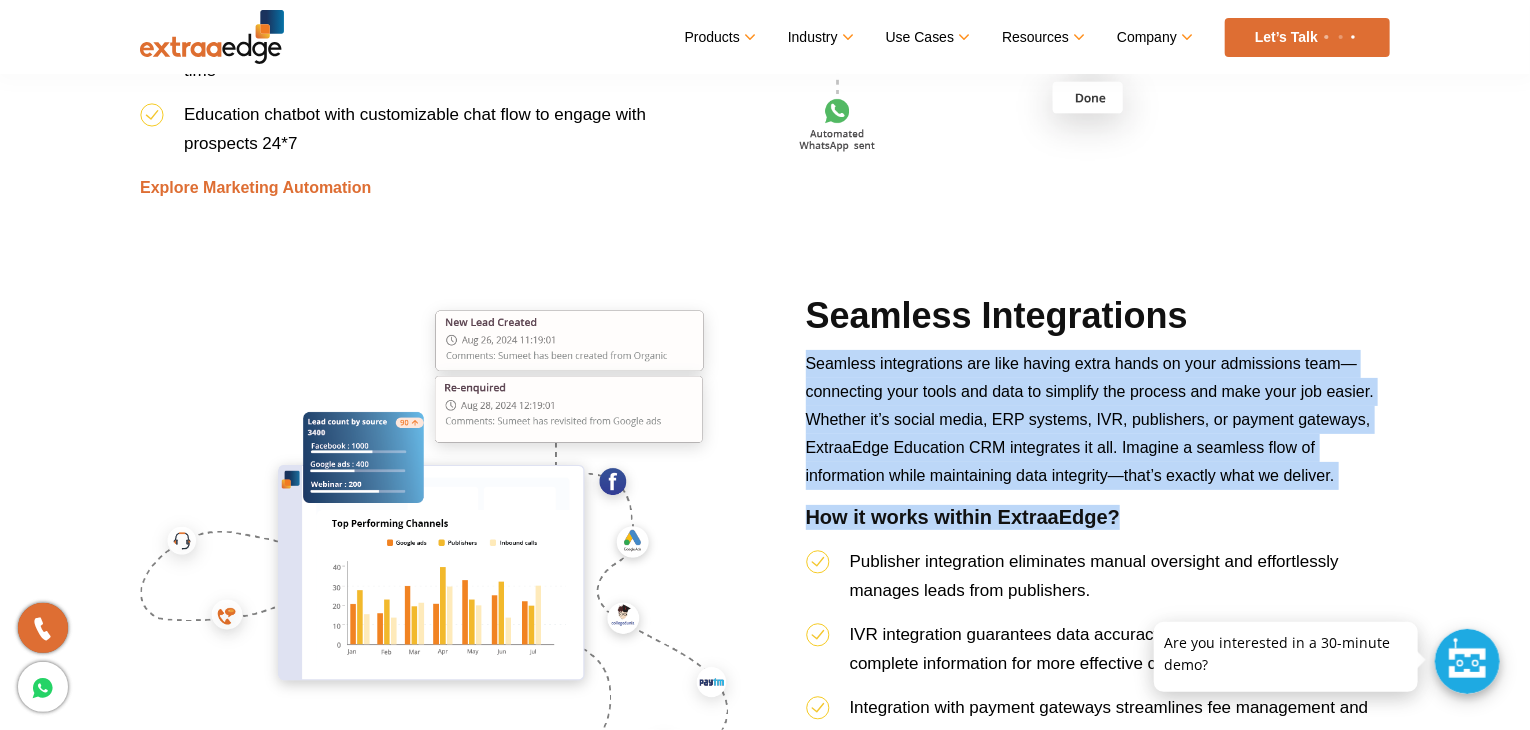 click on "Seamless integrations are like having extra hands on your admissions team—connecting your tools and data to simplify the process and make your job easier. Whether it’s social media, ERP systems, IVR, publishers, or payment gateways, ExtraaEdge Education CRM integrates it all. Imagine a seamless flow of information while maintaining data integrity—that’s exactly what we deliver." at bounding box center (1090, 419) 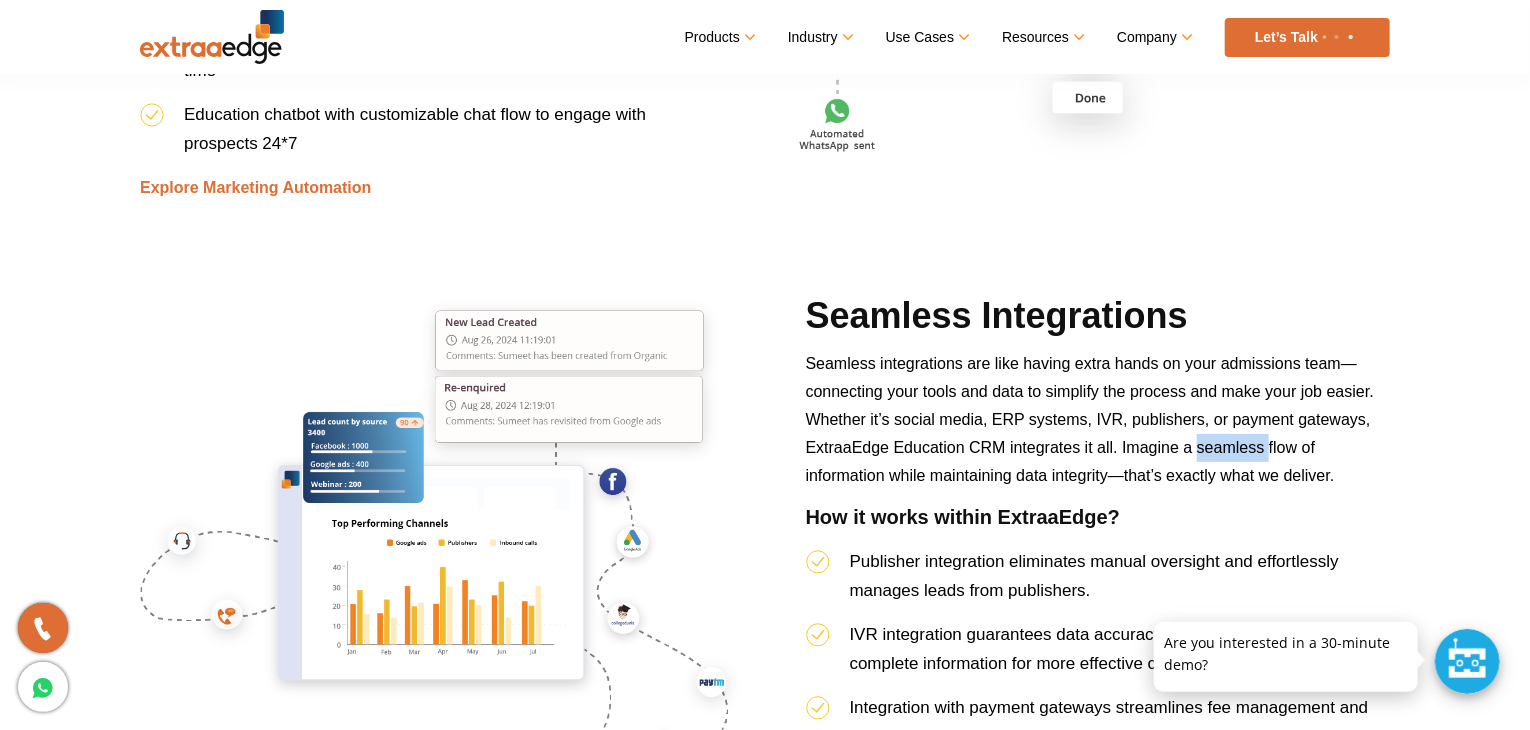 click on "Seamless integrations are like having extra hands on your admissions team—connecting your tools and data to simplify the process and make your job easier. Whether it’s social media, ERP systems, IVR, publishers, or payment gateways, ExtraaEdge Education CRM integrates it all. Imagine a seamless flow of information while maintaining data integrity—that’s exactly what we deliver." at bounding box center [1090, 419] 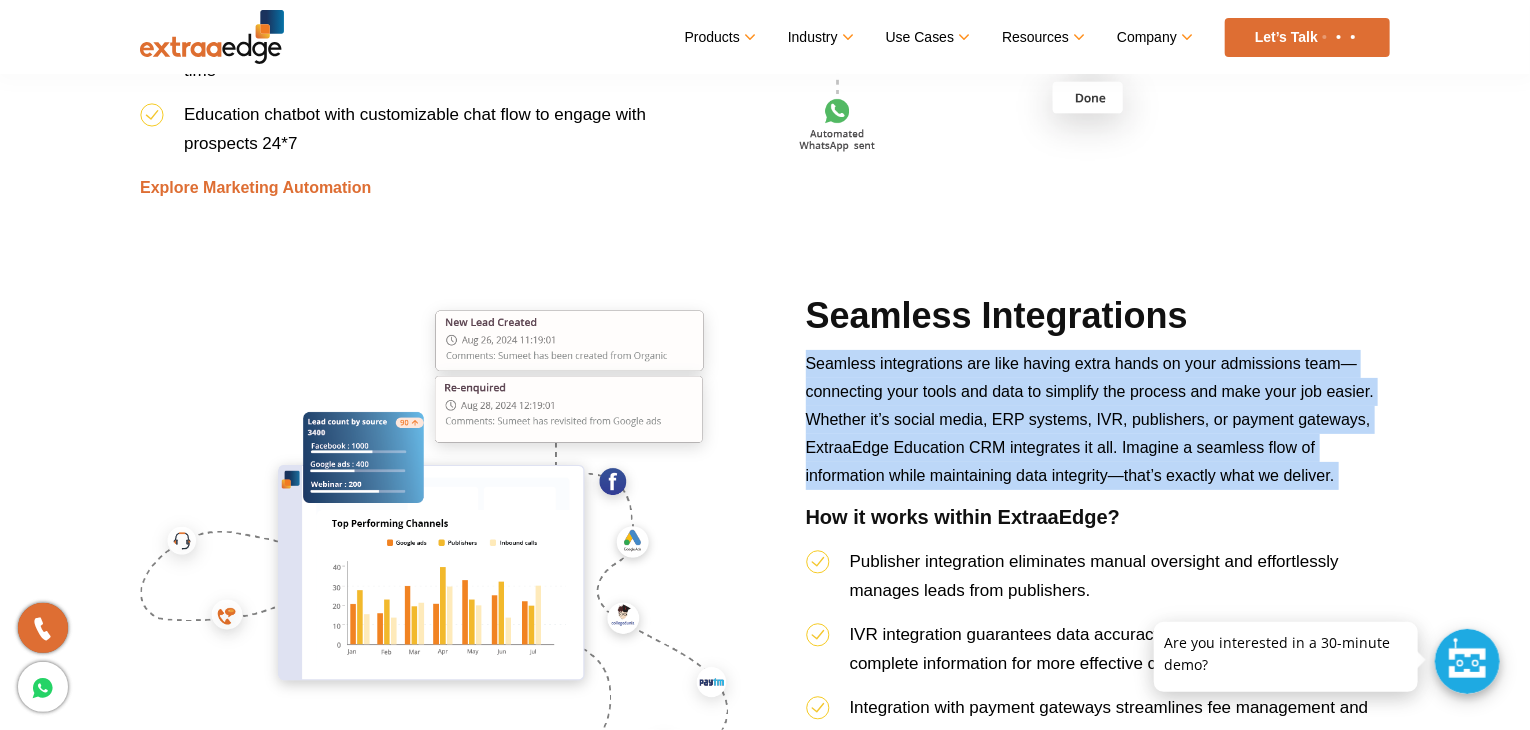 click on "Seamless integrations are like having extra hands on your admissions team—connecting your tools and data to simplify the process and make your job easier. Whether it’s social media, ERP systems, IVR, publishers, or payment gateways, ExtraaEdge Education CRM integrates it all. Imagine a seamless flow of information while maintaining data integrity—that’s exactly what we deliver." at bounding box center [1090, 419] 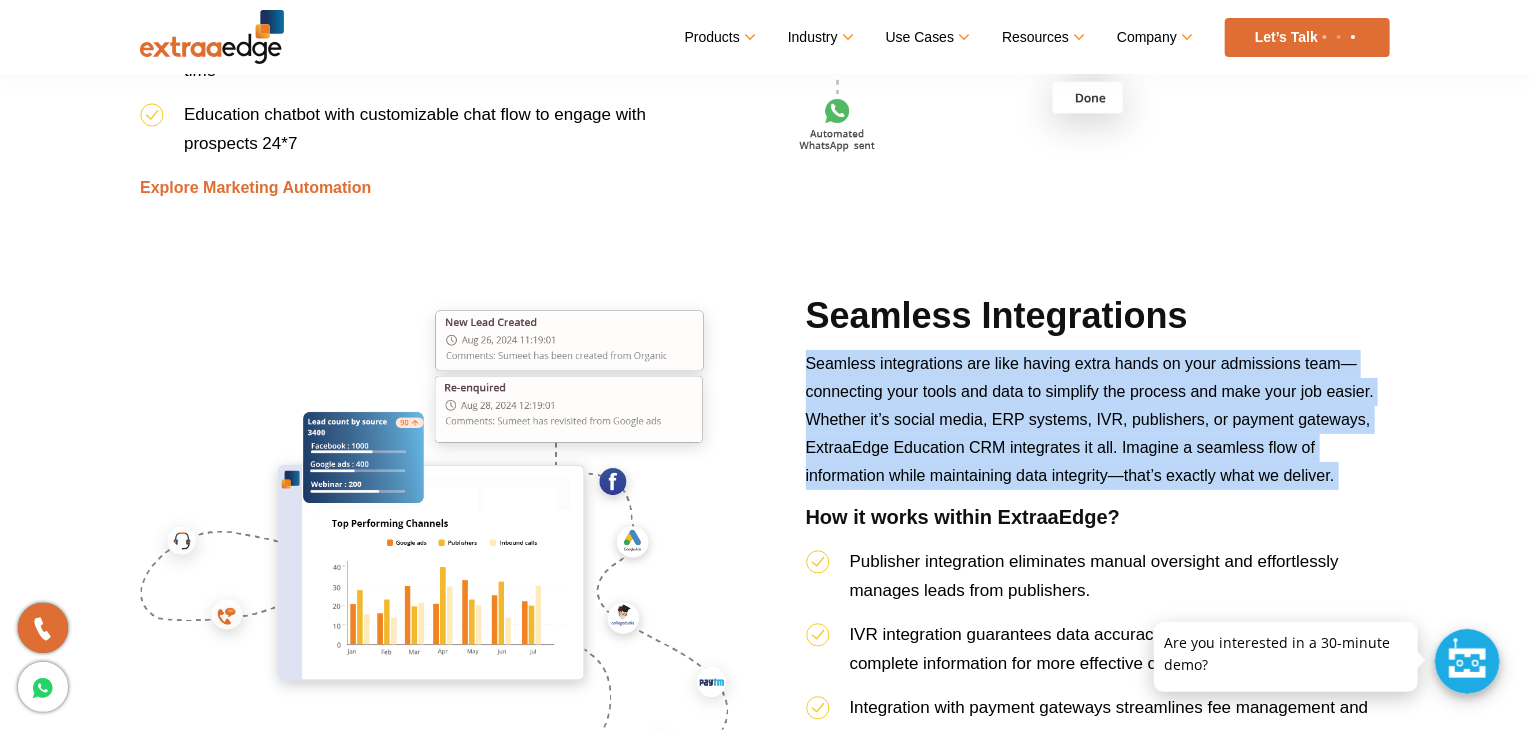 drag, startPoint x: 1211, startPoint y: 442, endPoint x: 1162, endPoint y: 507, distance: 81.400246 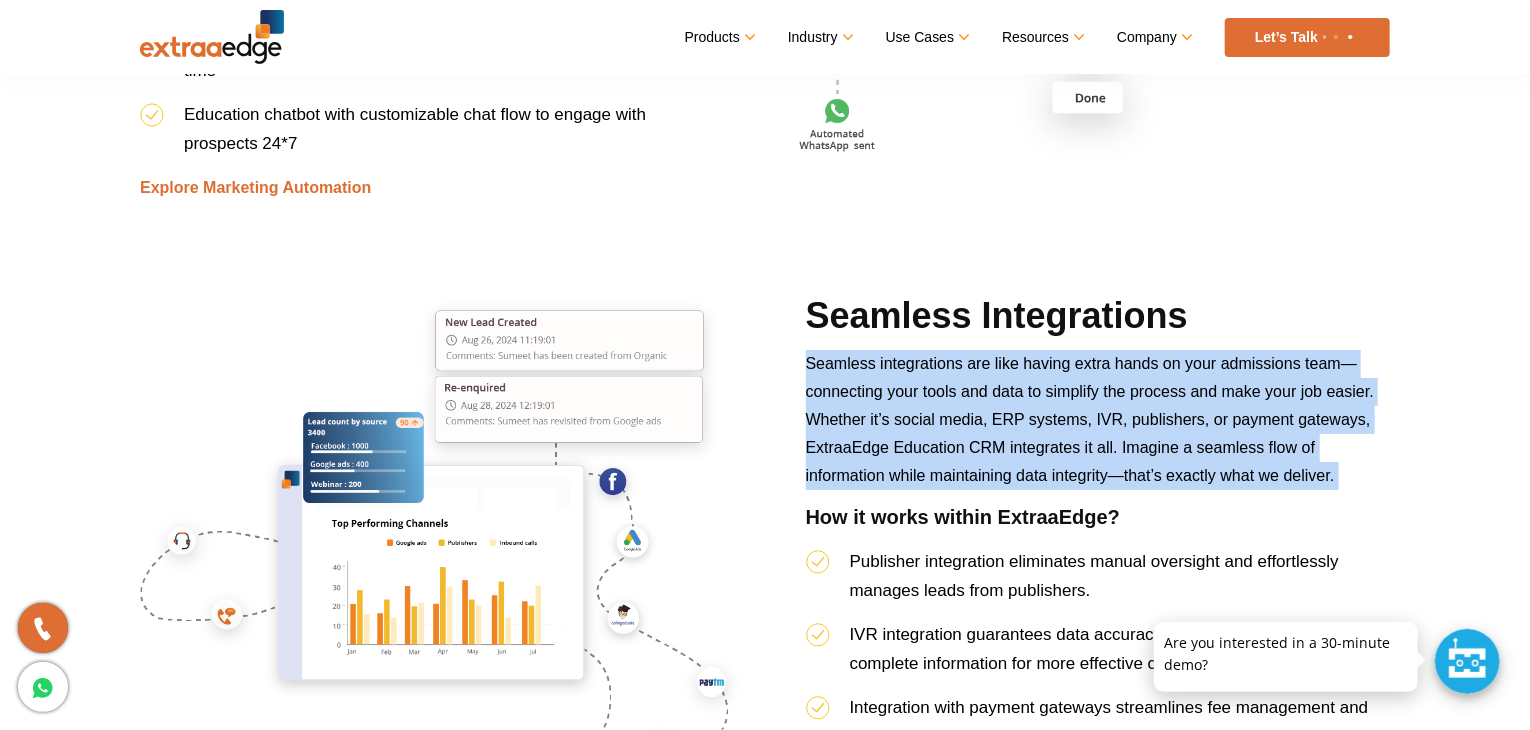 click on "Seamless Integrations
Seamless integrations are like having extra hands on your admissions team—connecting your tools and data to simplify the process and make your job easier. Whether it’s social media, ERP systems, IVR, publishers, or payment gateways, ExtraaEdge Education CRM integrates it all. Imagine a seamless flow of information while maintaining data integrity—that’s exactly what we deliver.
How it works within ExtraaEdge?
Publisher integration eliminates manual oversight and effortlessly manages leads from publishers.
IVR integration guarantees data accuracy and equips your team with complete information for more effective calls.
Integration with payment gateways streamlines fee management and simplifies transactions.
Social media integration prevents lead leakage and ensures precise data capture.
Learn More" at bounding box center [1098, 580] 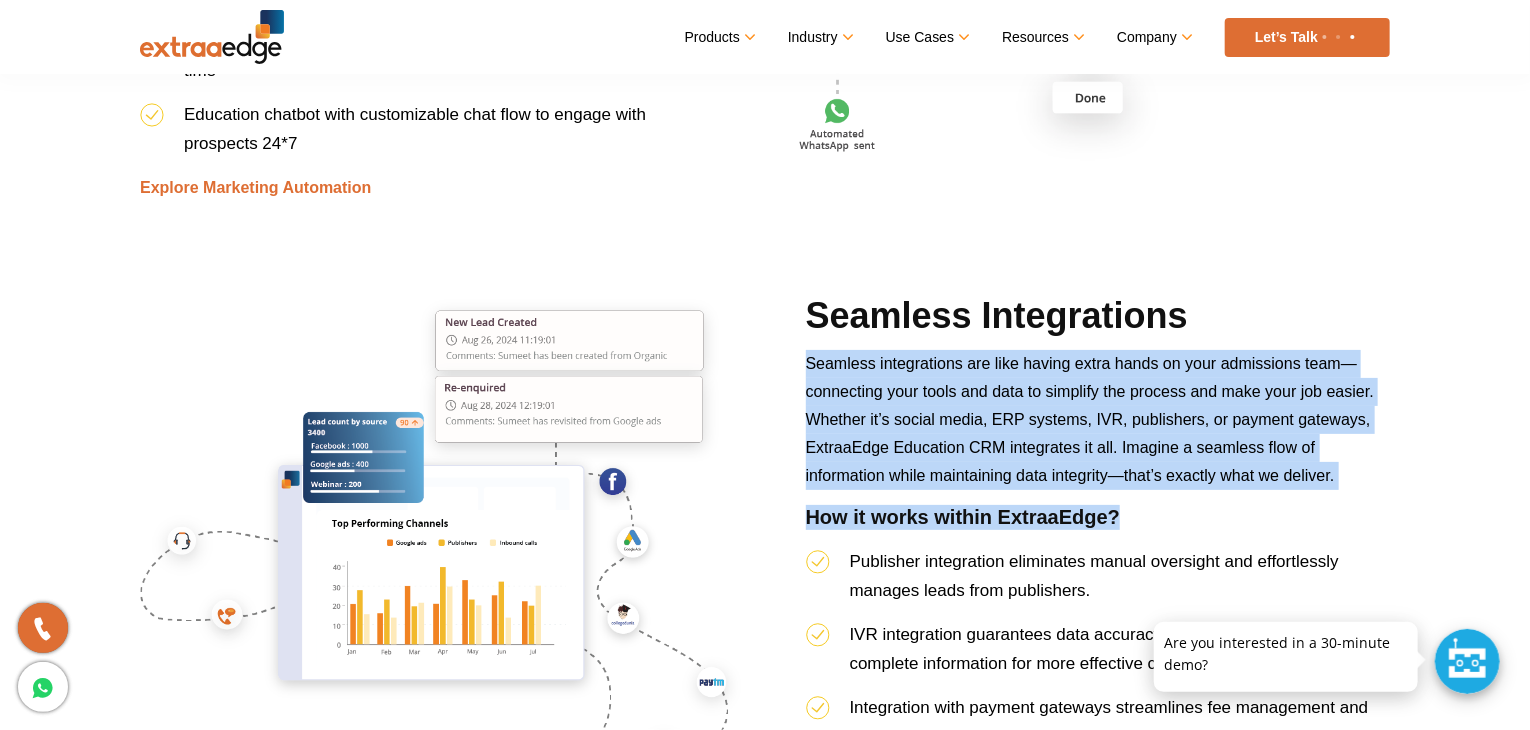click on "How it works within ExtraaEdge?" at bounding box center [1098, 526] 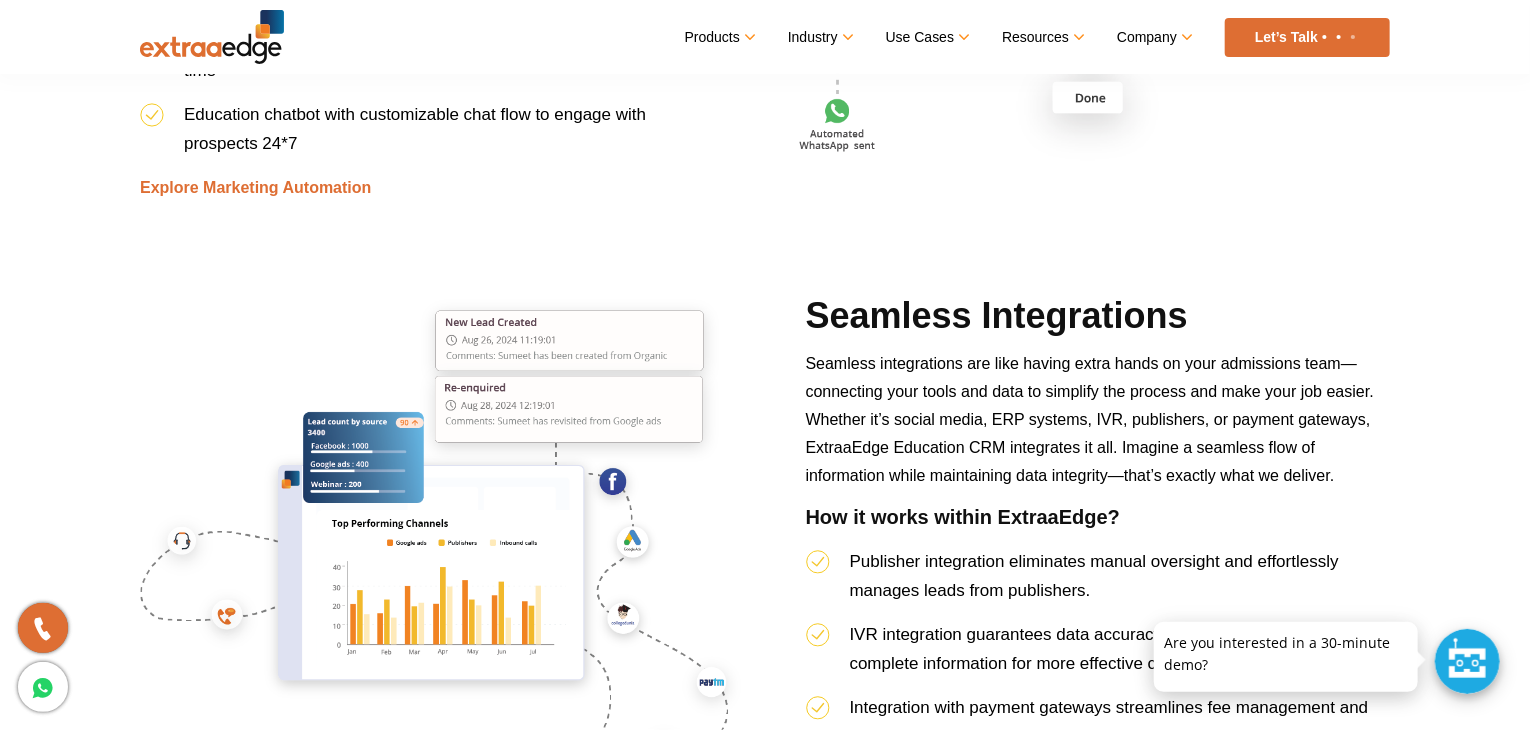 click on "How it works within ExtraaEdge?" at bounding box center [1098, 526] 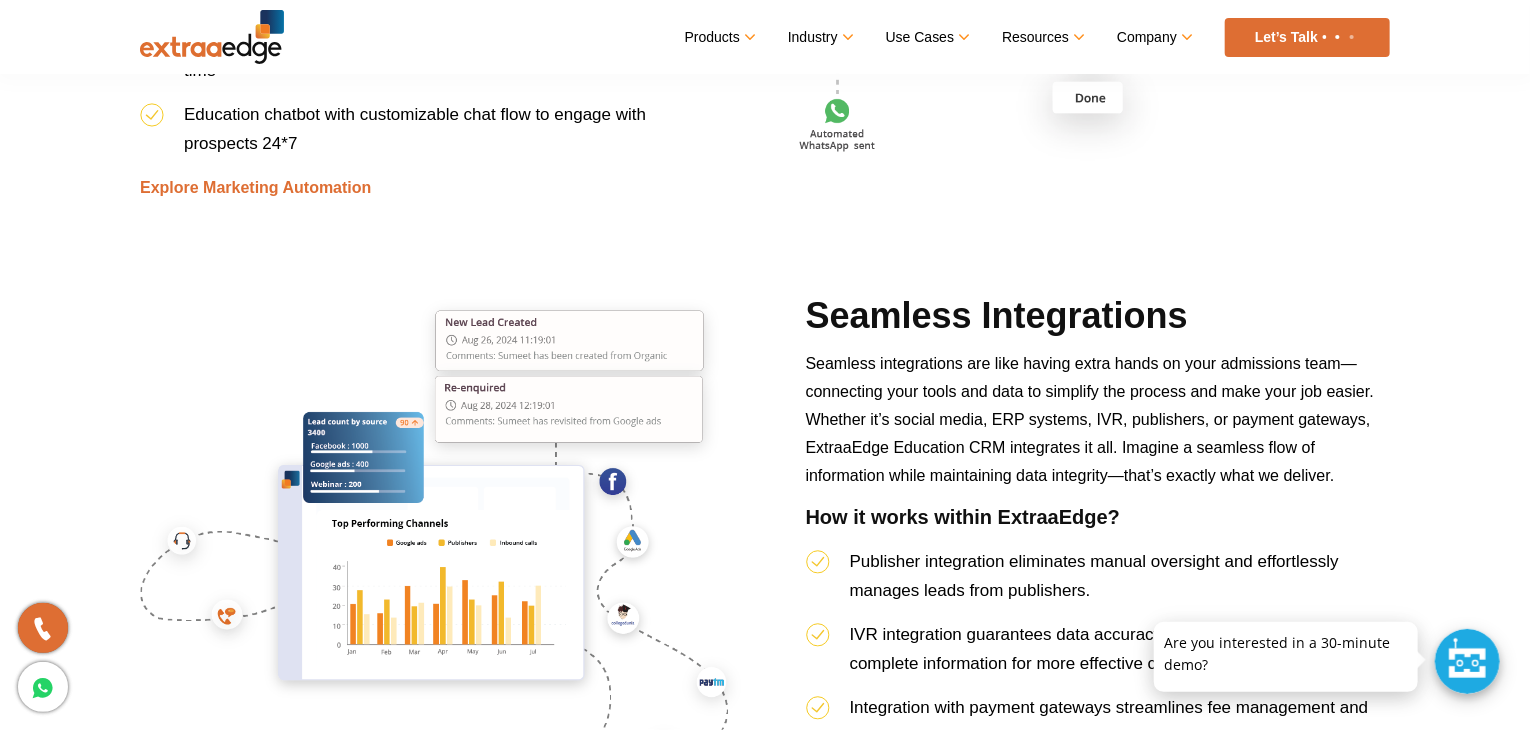click on "How it works within ExtraaEdge?" at bounding box center (1098, 526) 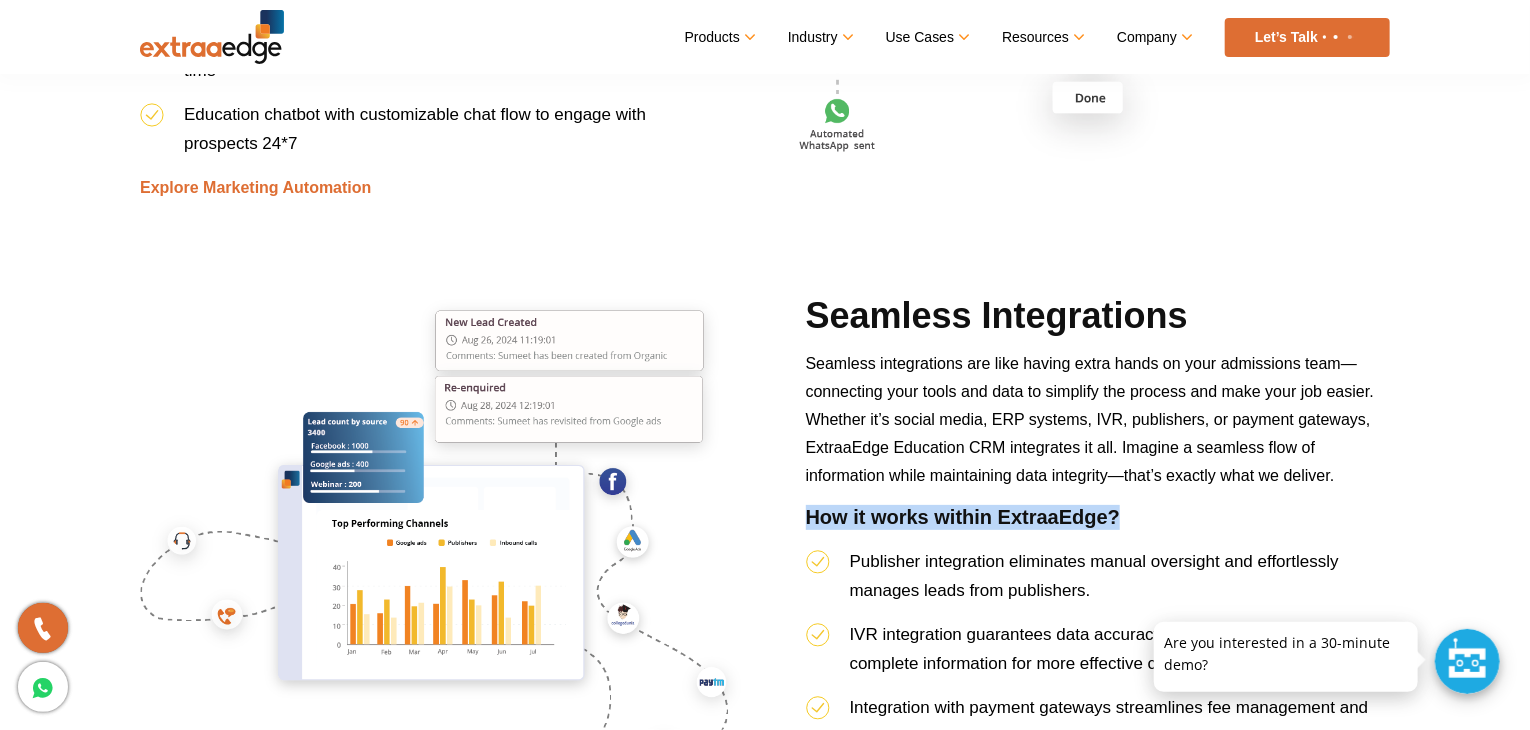 click on "How it works within ExtraaEdge?" at bounding box center (1098, 526) 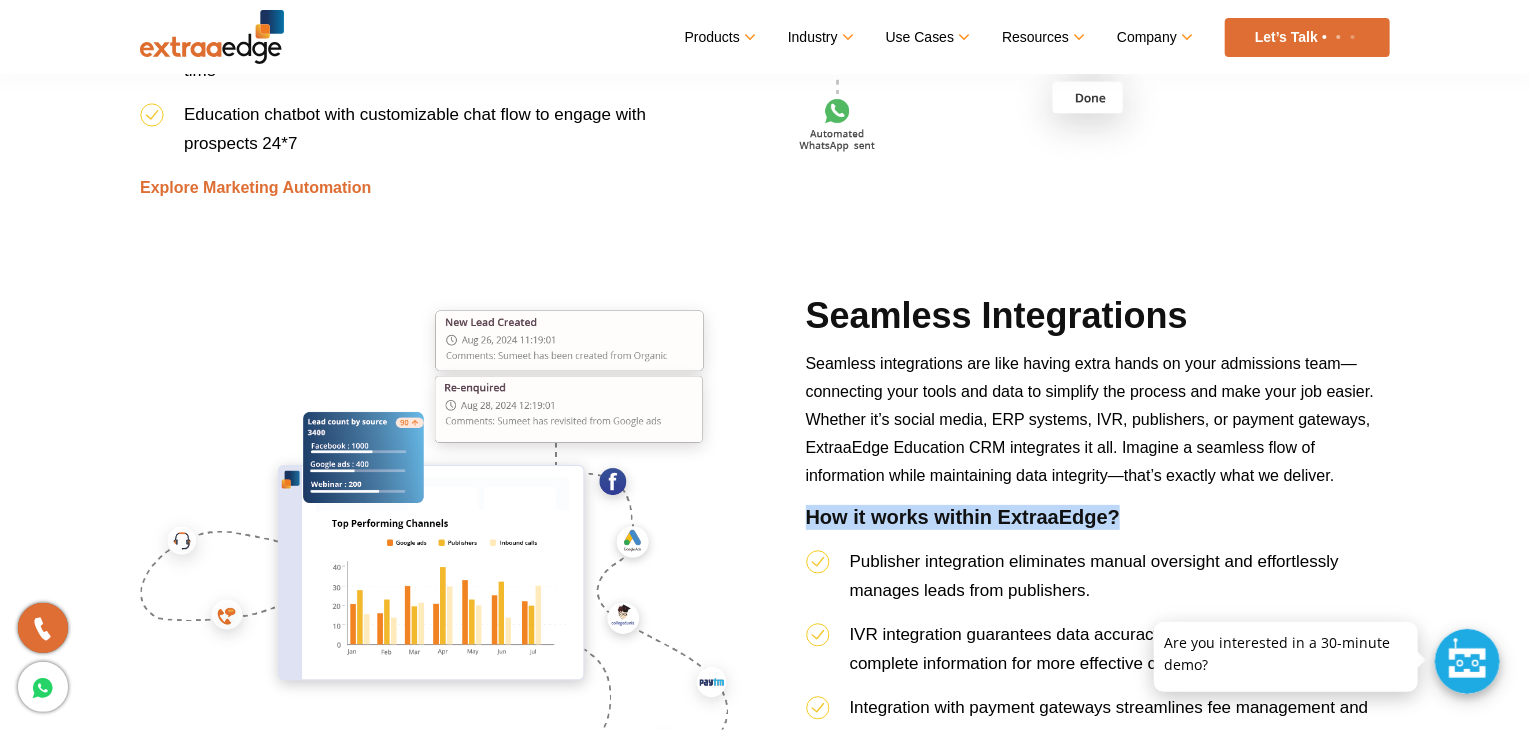 click on "How it works within ExtraaEdge?" at bounding box center (1098, 526) 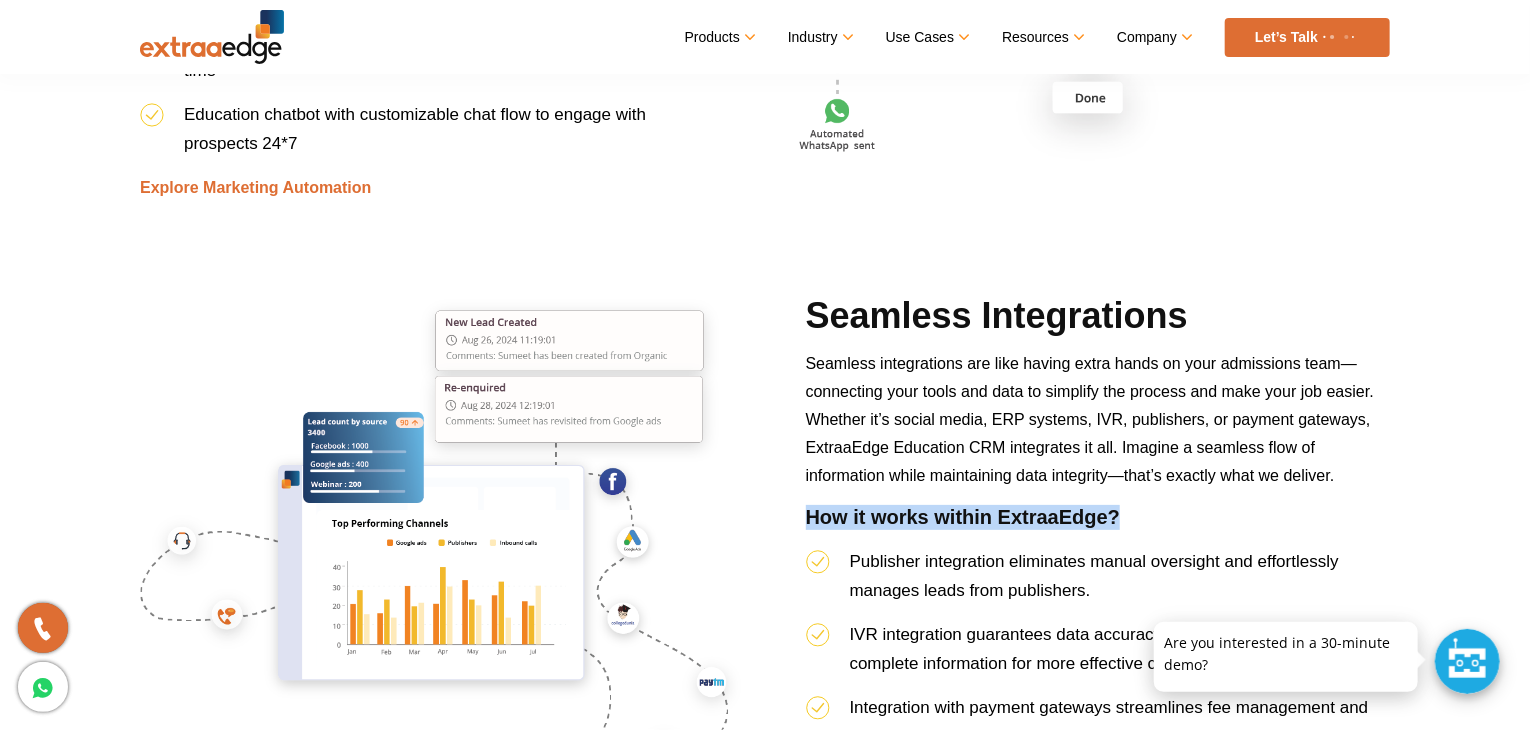 click on "How it works within ExtraaEdge?" at bounding box center [1098, 526] 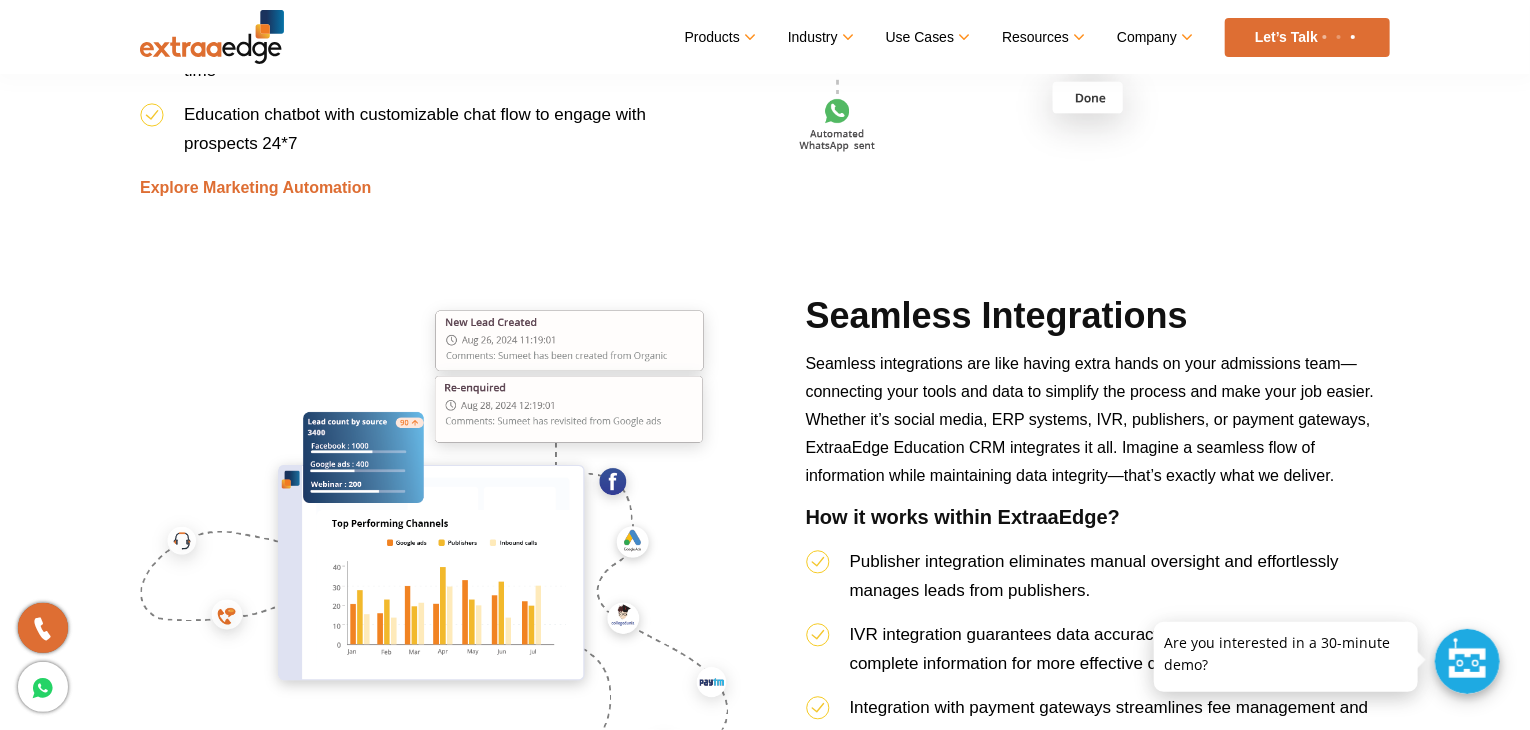 click on "How it works within ExtraaEdge?" at bounding box center (1098, 526) 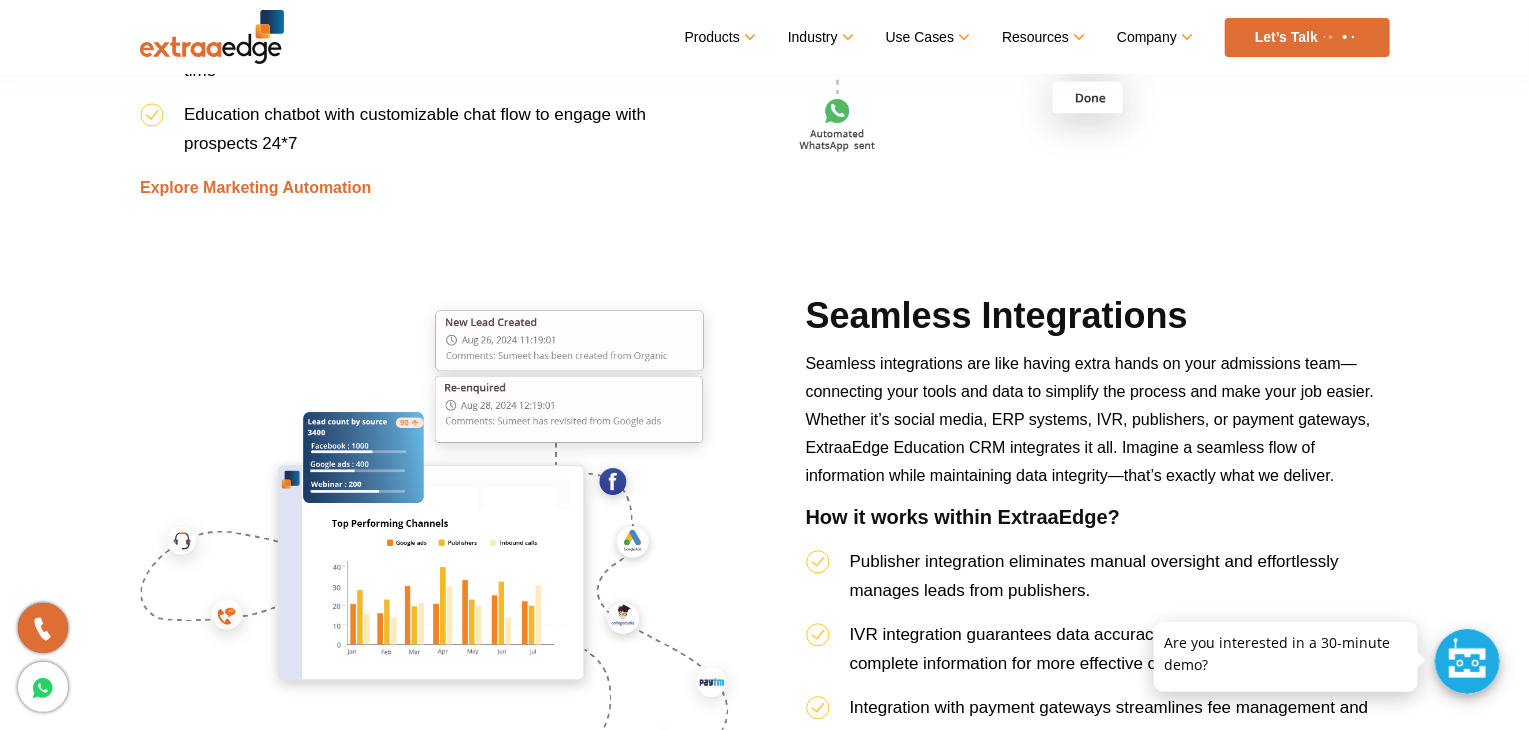 click on "How it works within ExtraaEdge?" at bounding box center (1098, 526) 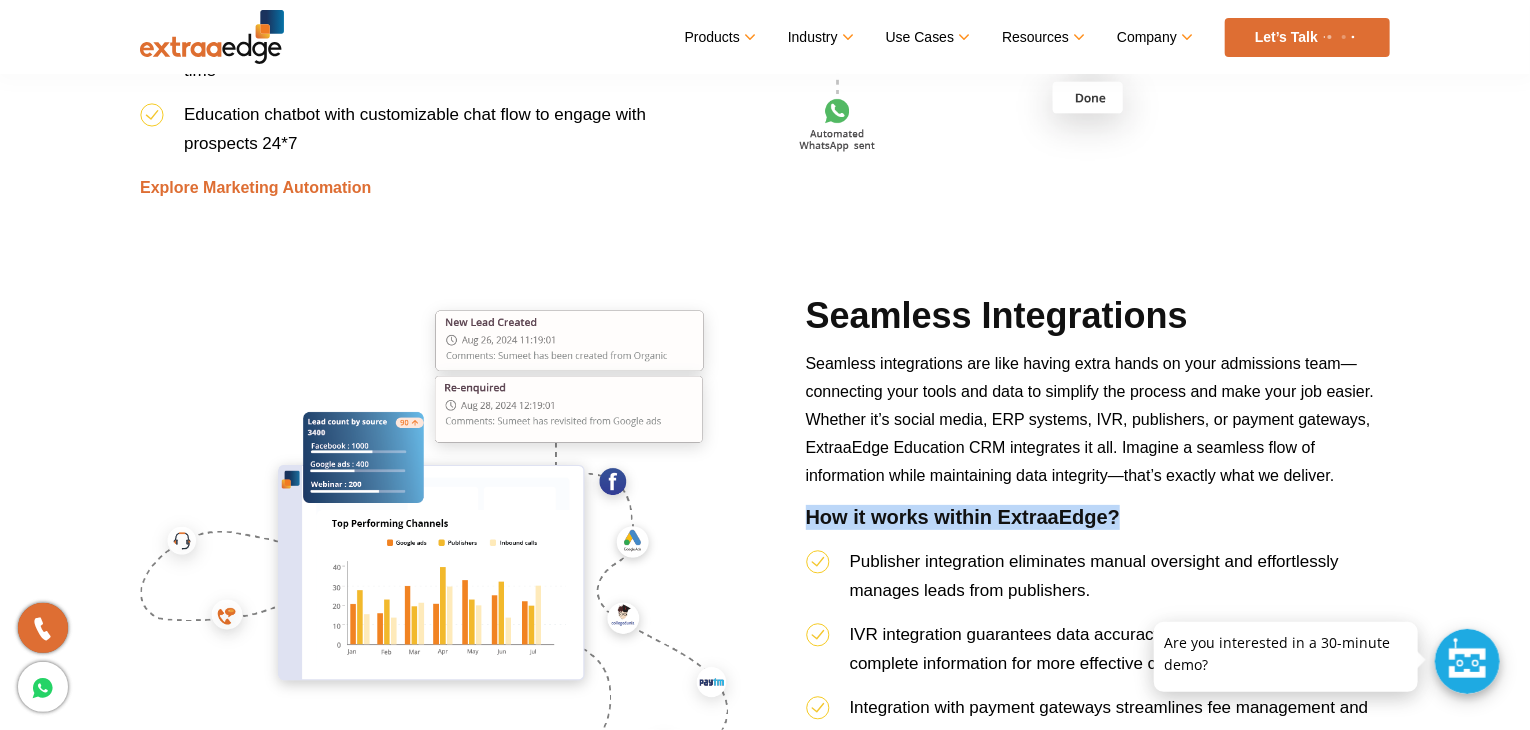 click on "How it works within ExtraaEdge?" at bounding box center [1098, 526] 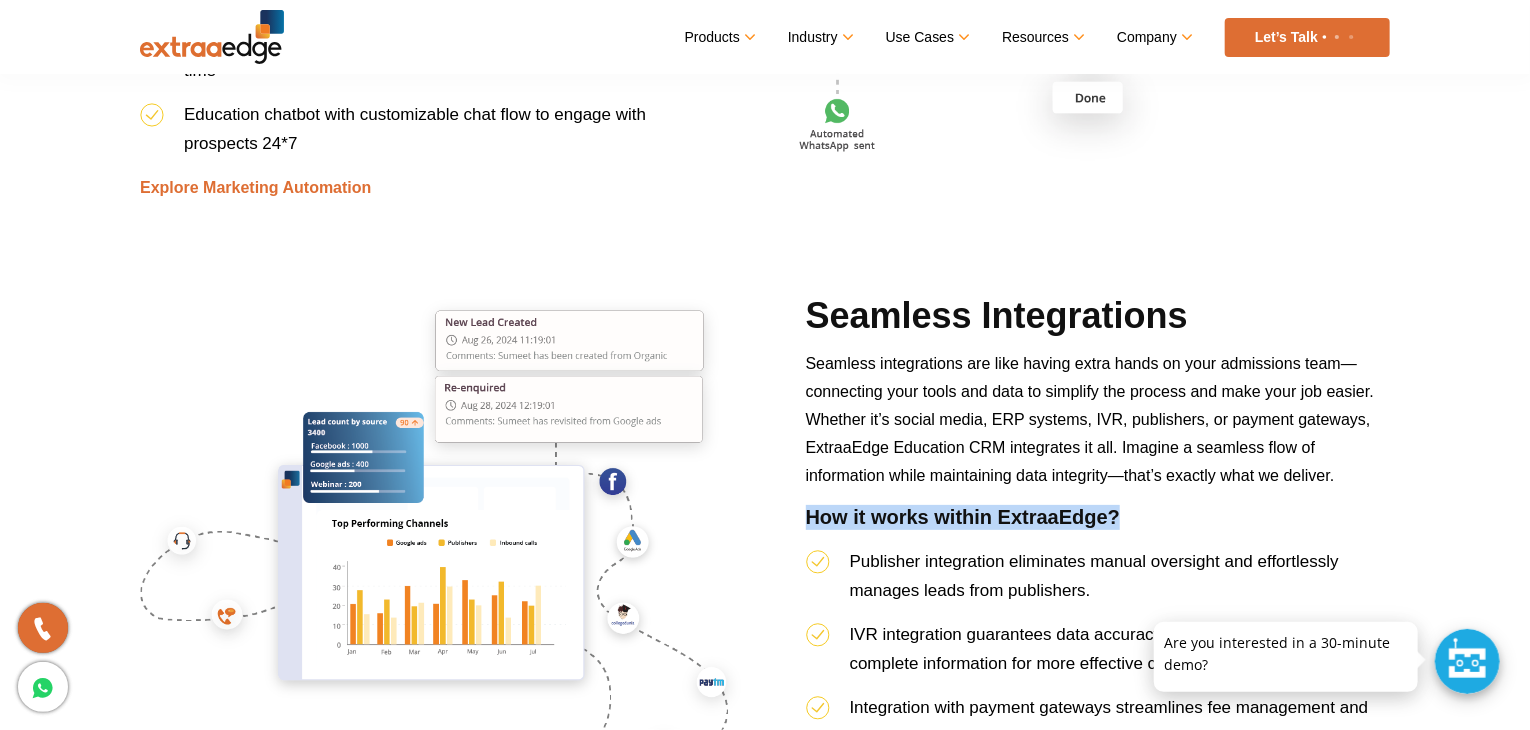 click on "How it works within ExtraaEdge?" at bounding box center [1098, 526] 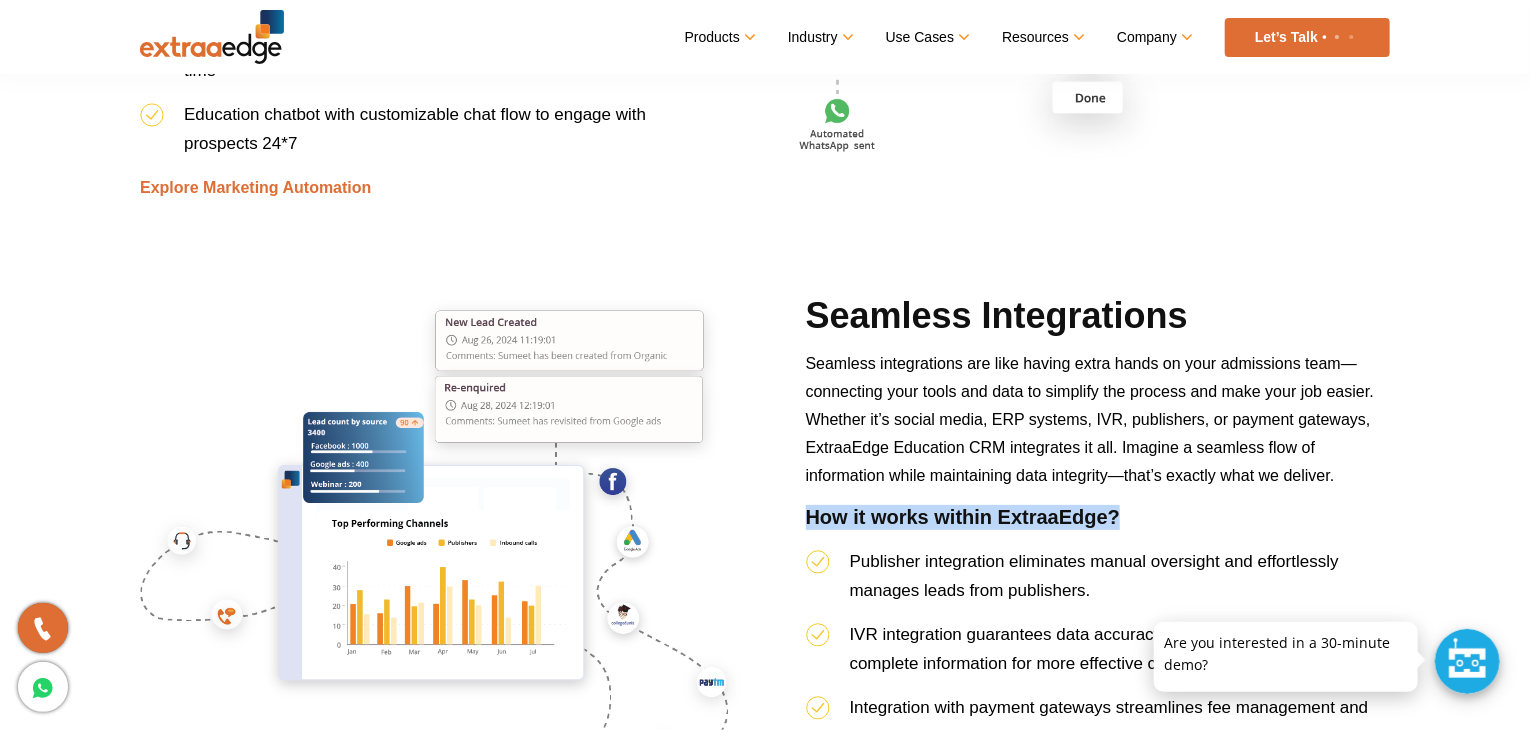 click on "How it works within ExtraaEdge?" at bounding box center [1098, 526] 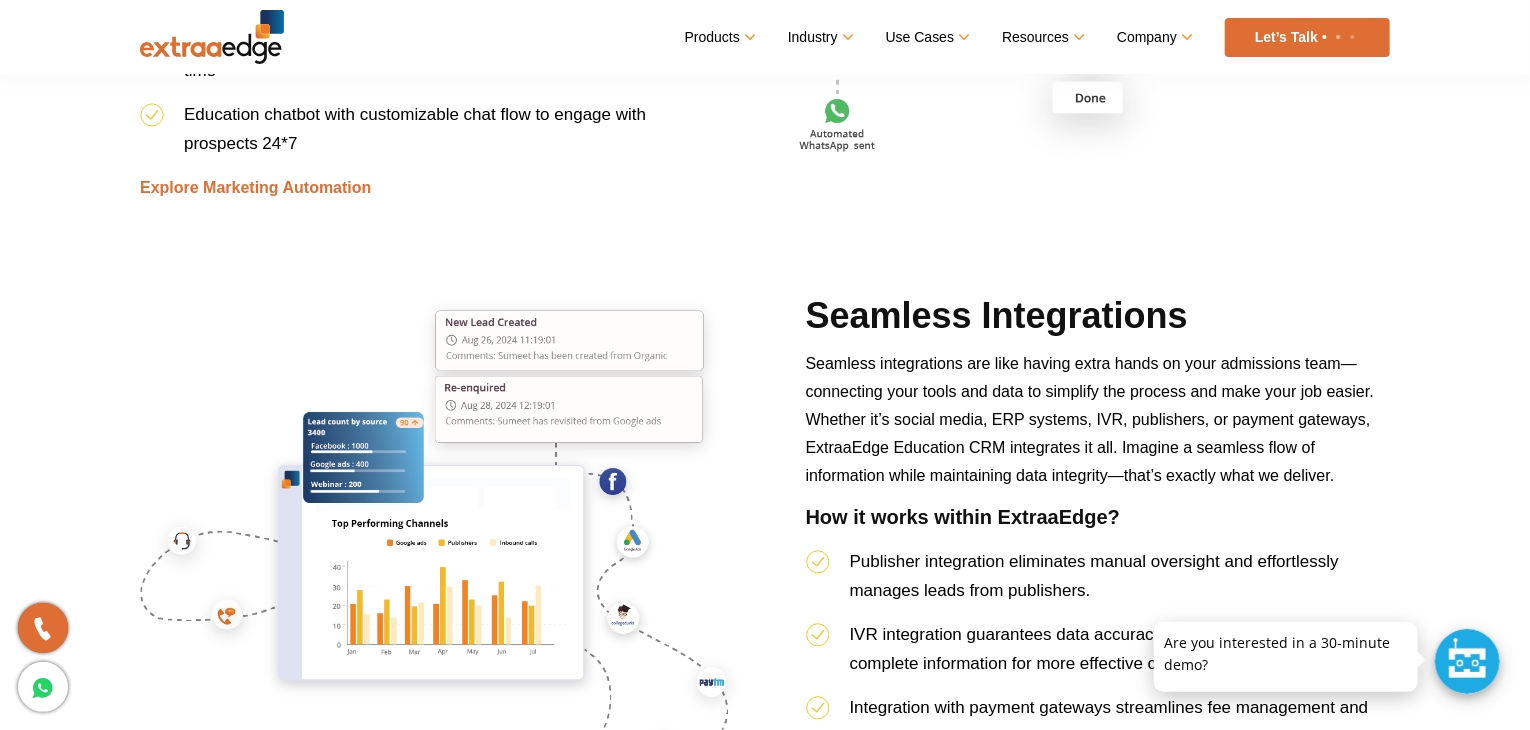 click on "Seamless integrations are like having extra hands on your admissions team—connecting your tools and data to simplify the process and make your job easier. Whether it’s social media, ERP systems, IVR, publishers, or payment gateways, ExtraaEdge Education CRM integrates it all. Imagine a seamless flow of information while maintaining data integrity—that’s exactly what we deliver." at bounding box center [1098, 427] 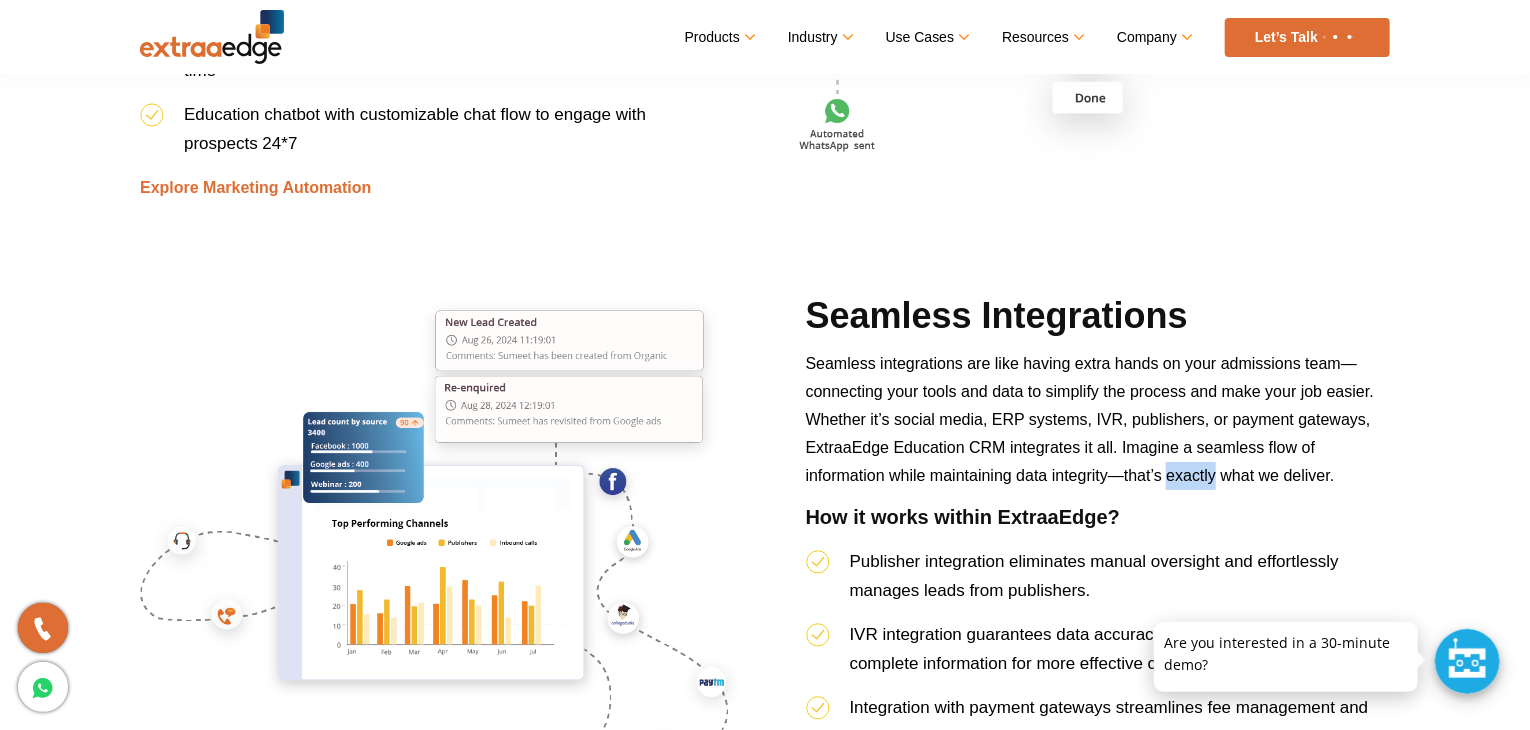 click on "Seamless integrations are like having extra hands on your admissions team—connecting your tools and data to simplify the process and make your job easier. Whether it’s social media, ERP systems, IVR, publishers, or payment gateways, ExtraaEdge Education CRM integrates it all. Imagine a seamless flow of information while maintaining data integrity—that’s exactly what we deliver." at bounding box center [1098, 427] 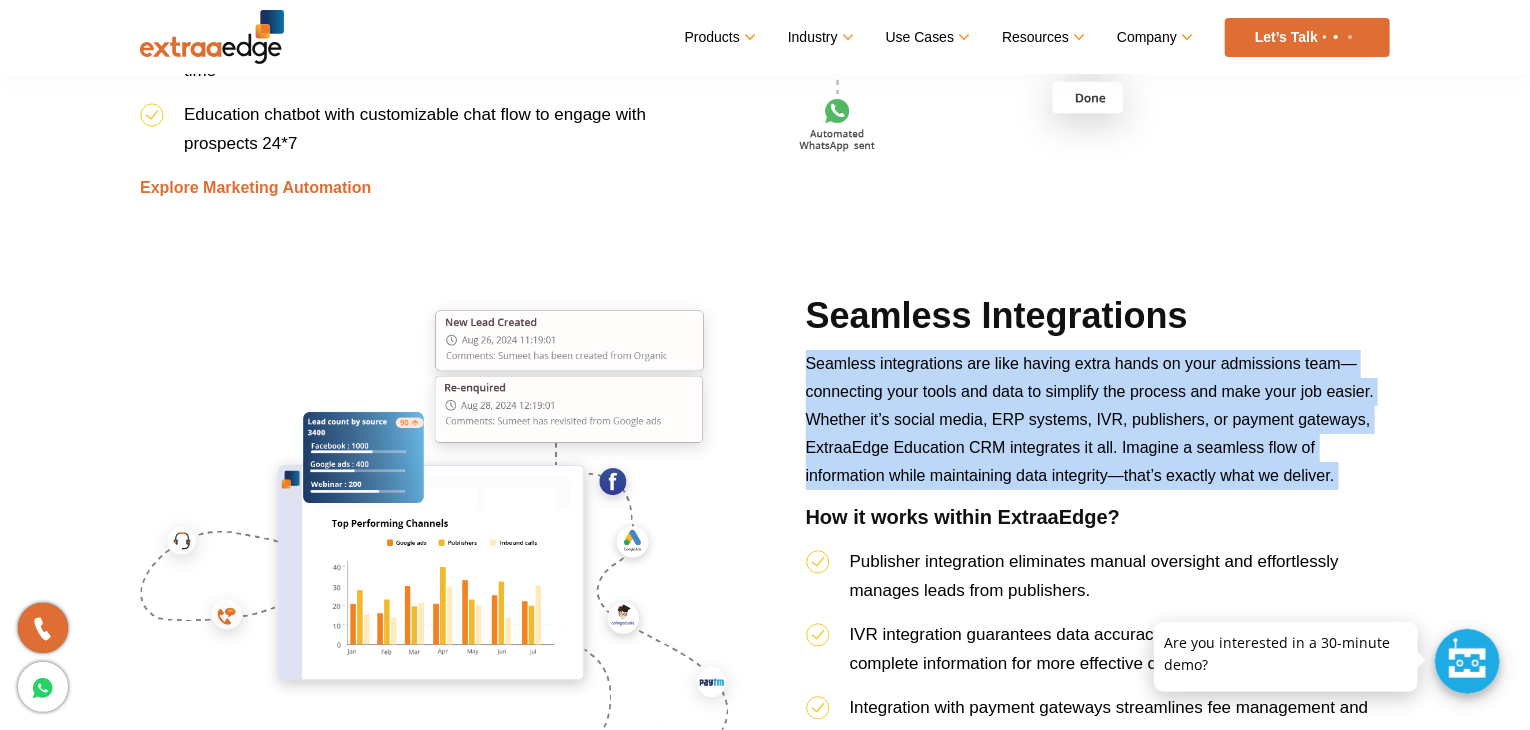 click on "Seamless integrations are like having extra hands on your admissions team—connecting your tools and data to simplify the process and make your job easier. Whether it’s social media, ERP systems, IVR, publishers, or payment gateways, ExtraaEdge Education CRM integrates it all. Imagine a seamless flow of information while maintaining data integrity—that’s exactly what we deliver." at bounding box center [1098, 427] 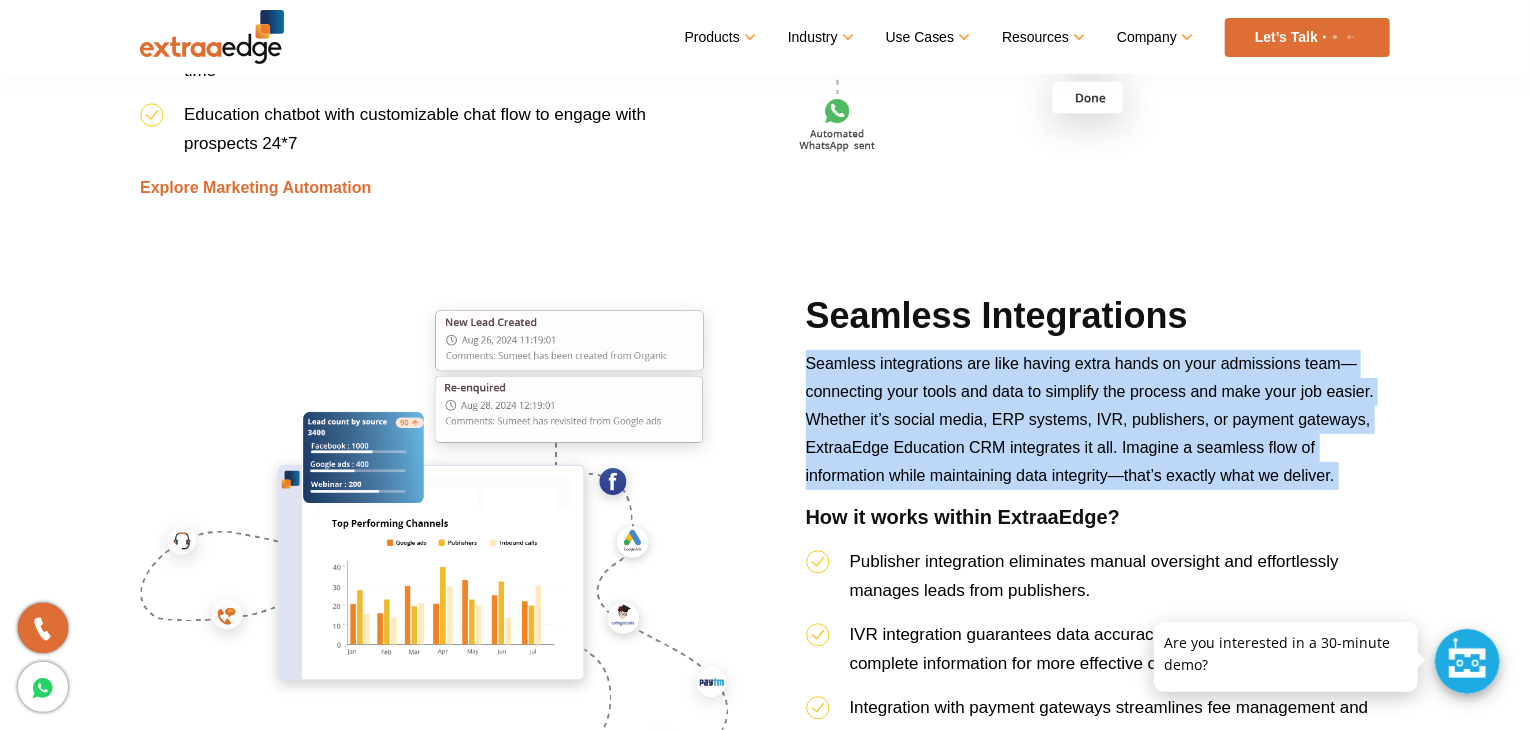 click on "Seamless integrations are like having extra hands on your admissions team—connecting your tools and data to simplify the process and make your job easier. Whether it’s social media, ERP systems, IVR, publishers, or payment gateways, ExtraaEdge Education CRM integrates it all. Imagine a seamless flow of information while maintaining data integrity—that’s exactly what we deliver." at bounding box center [1098, 427] 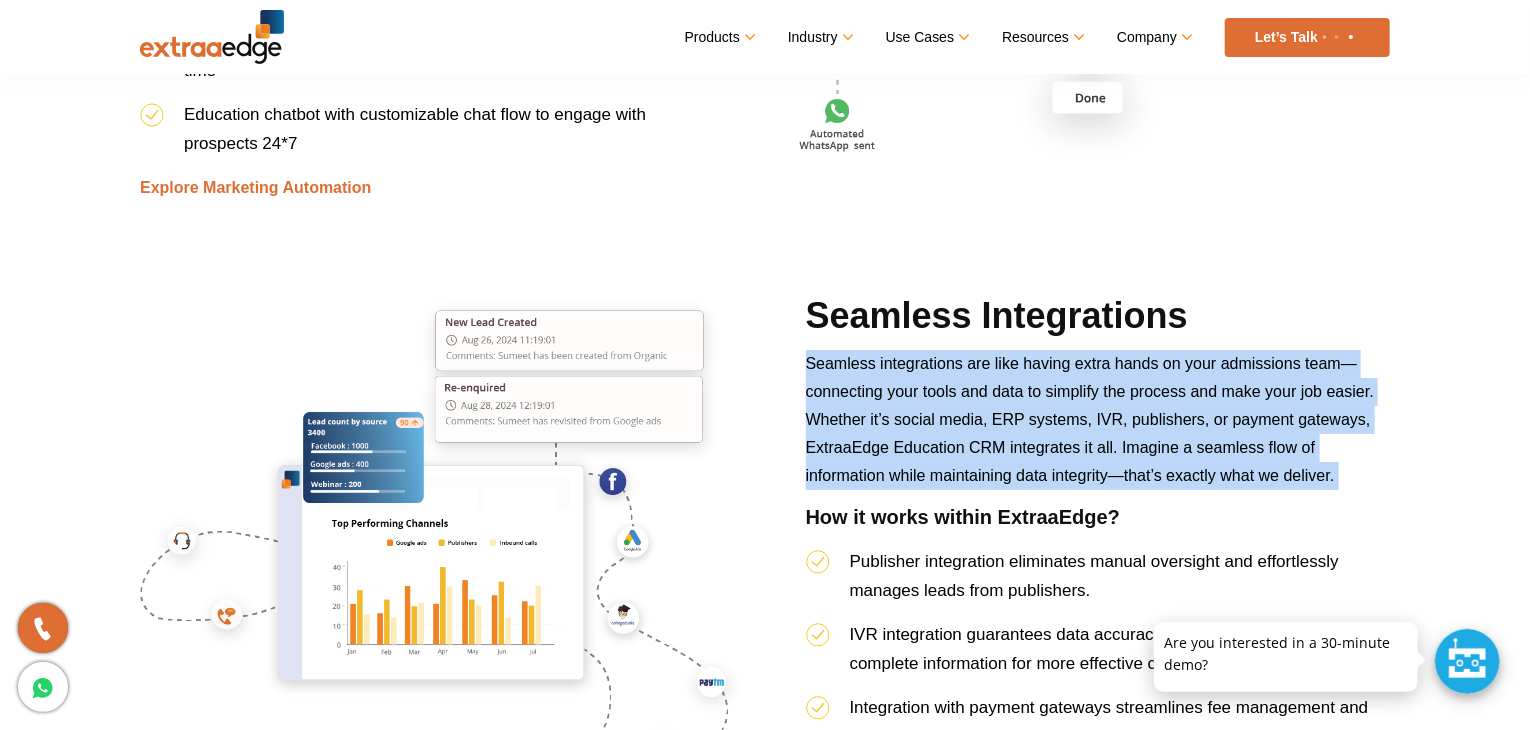 click on "Seamless integrations are like having extra hands on your admissions team—connecting your tools and data to simplify the process and make your job easier. Whether it’s social media, ERP systems, IVR, publishers, or payment gateways, ExtraaEdge Education CRM integrates it all. Imagine a seamless flow of information while maintaining data integrity—that’s exactly what we deliver." at bounding box center (1098, 427) 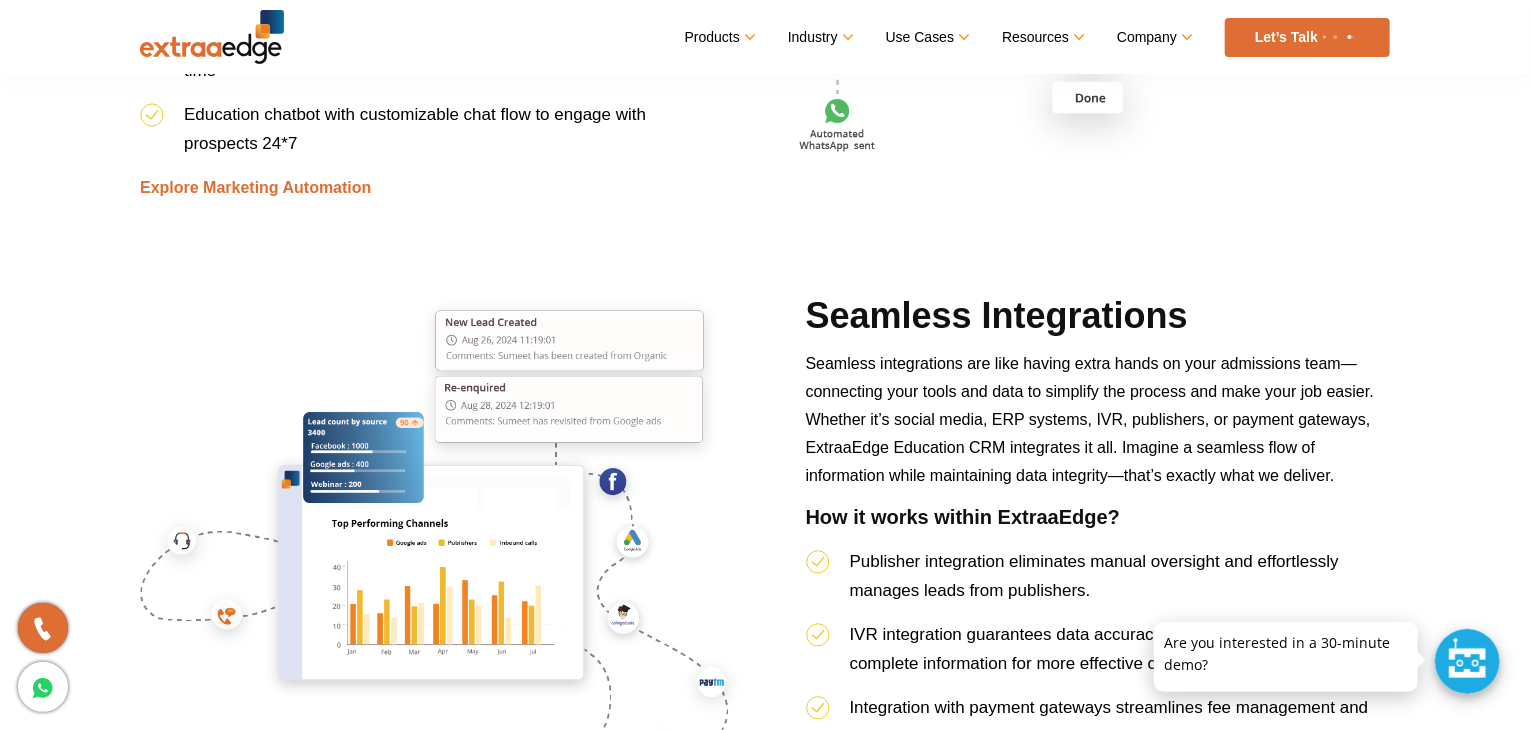 click on "Seamless integrations are like having extra hands on your admissions team—connecting your tools and data to simplify the process and make your job easier. Whether it’s social media, ERP systems, IVR, publishers, or payment gateways, ExtraaEdge Education CRM integrates it all. Imagine a seamless flow of information while maintaining data integrity—that’s exactly what we deliver." at bounding box center [1098, 427] 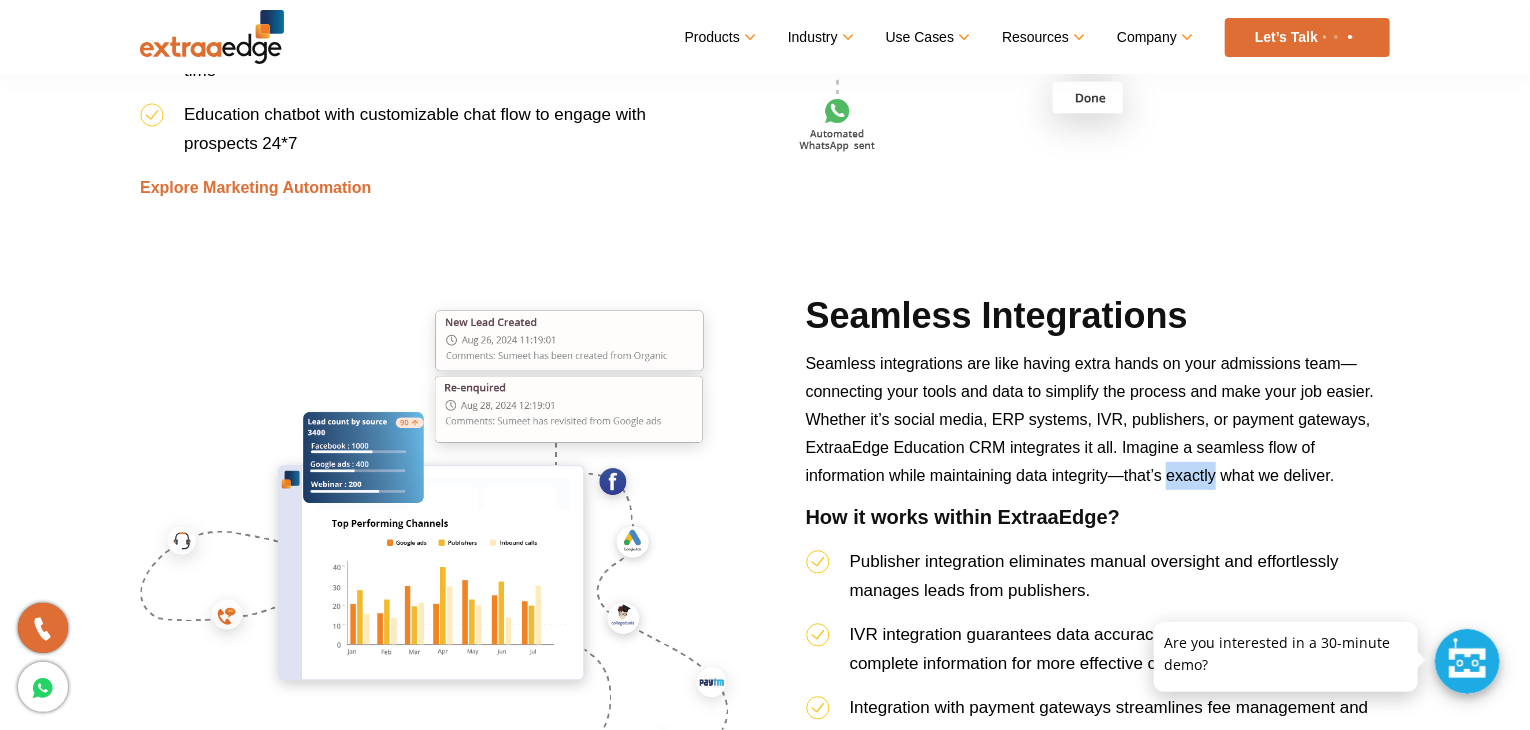 click on "Seamless integrations are like having extra hands on your admissions team—connecting your tools and data to simplify the process and make your job easier. Whether it’s social media, ERP systems, IVR, publishers, or payment gateways, ExtraaEdge Education CRM integrates it all. Imagine a seamless flow of information while maintaining data integrity—that’s exactly what we deliver." at bounding box center [1098, 427] 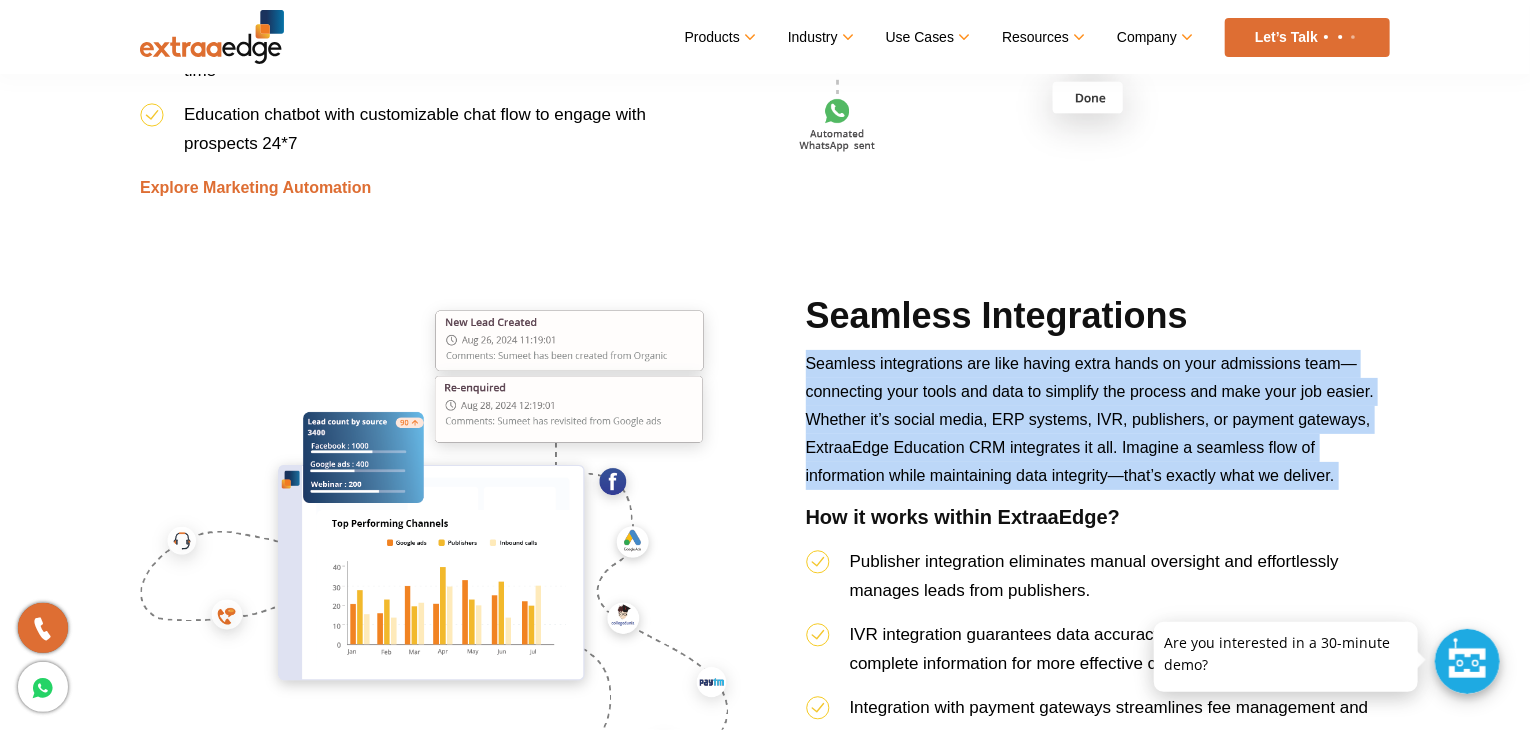 drag, startPoint x: 1184, startPoint y: 490, endPoint x: 1187, endPoint y: 469, distance: 21.213203 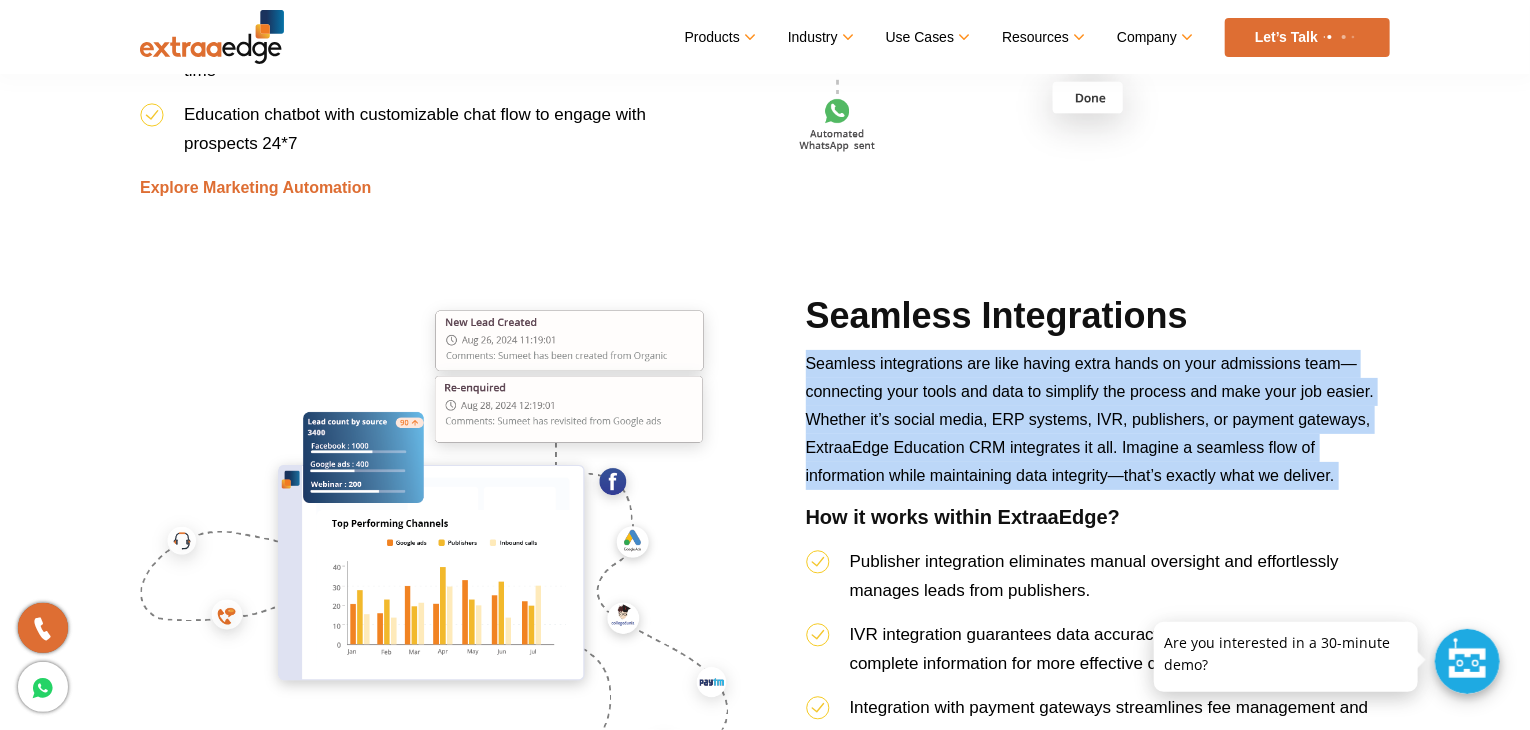 click on "Seamless integrations are like having extra hands on your admissions team—connecting your tools and data to simplify the process and make your job easier. Whether it’s social media, ERP systems, IVR, publishers, or payment gateways, ExtraaEdge Education CRM integrates it all. Imagine a seamless flow of information while maintaining data integrity—that’s exactly what we deliver." at bounding box center (1098, 427) 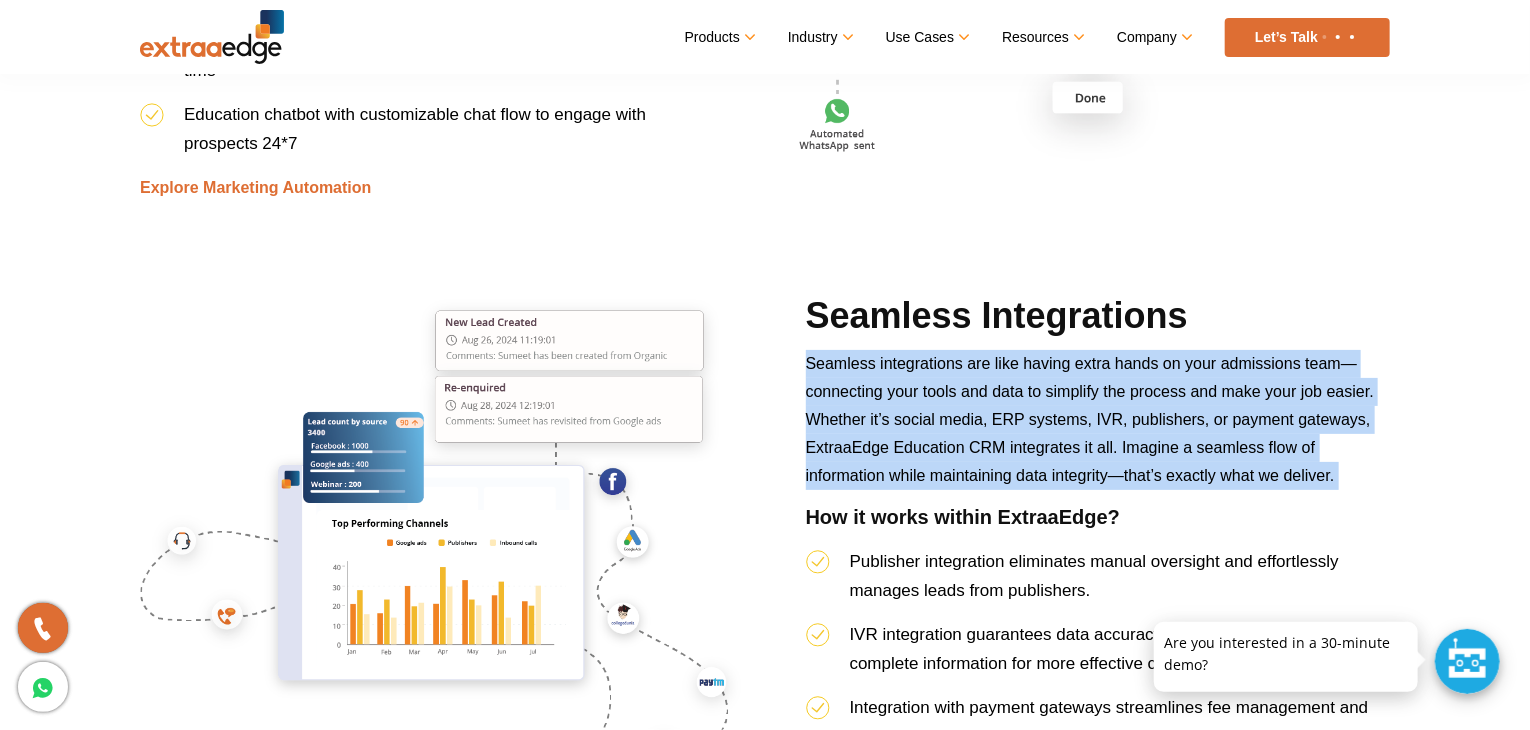 click on "Seamless integrations are like having extra hands on your admissions team—connecting your tools and data to simplify the process and make your job easier. Whether it’s social media, ERP systems, IVR, publishers, or payment gateways, ExtraaEdge Education CRM integrates it all. Imagine a seamless flow of information while maintaining data integrity—that’s exactly what we deliver." at bounding box center (1090, 419) 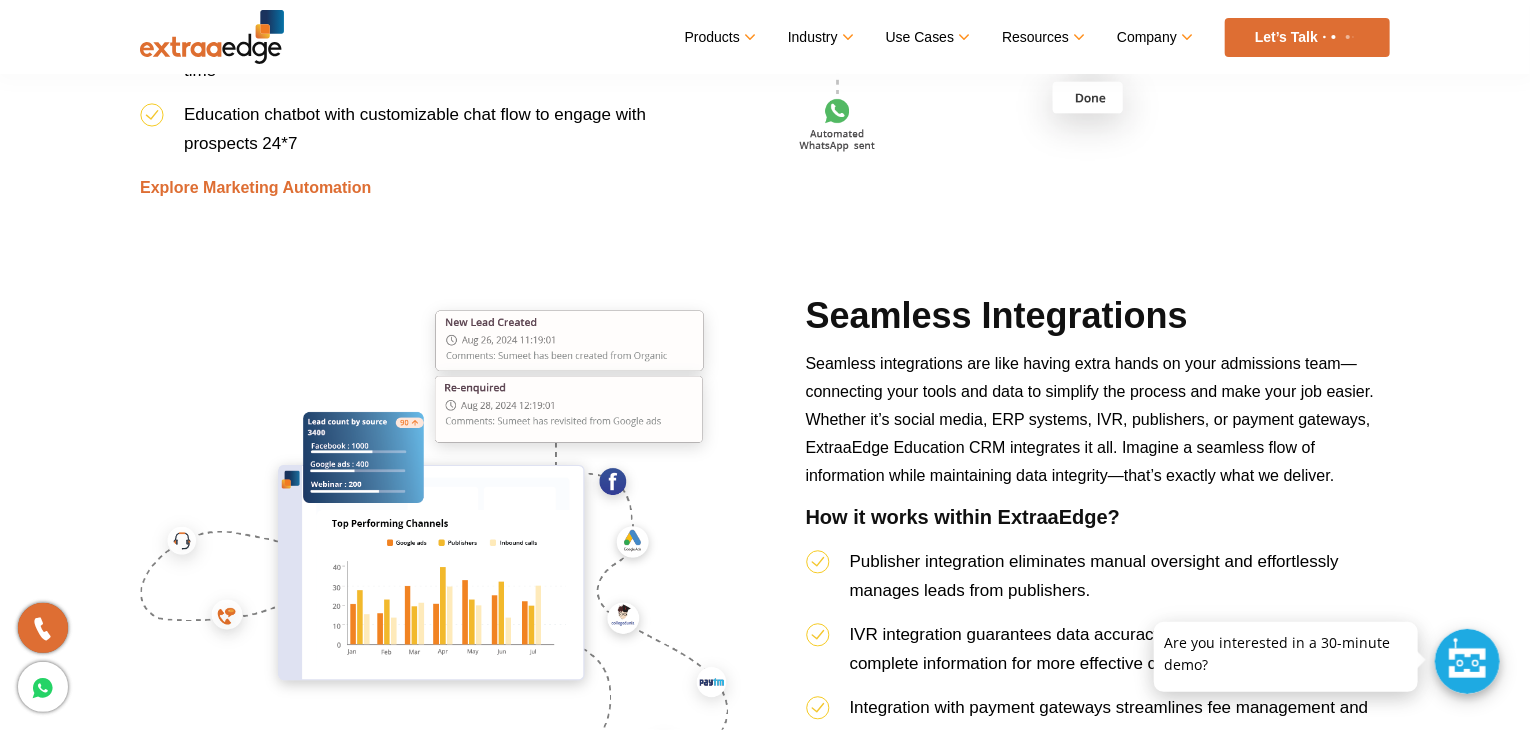 click on "Seamless integrations are like having extra hands on your admissions team—connecting your tools and data to simplify the process and make your job easier. Whether it’s social media, ERP systems, IVR, publishers, or payment gateways, ExtraaEdge Education CRM integrates it all. Imagine a seamless flow of information while maintaining data integrity—that’s exactly what we deliver." at bounding box center (1090, 419) 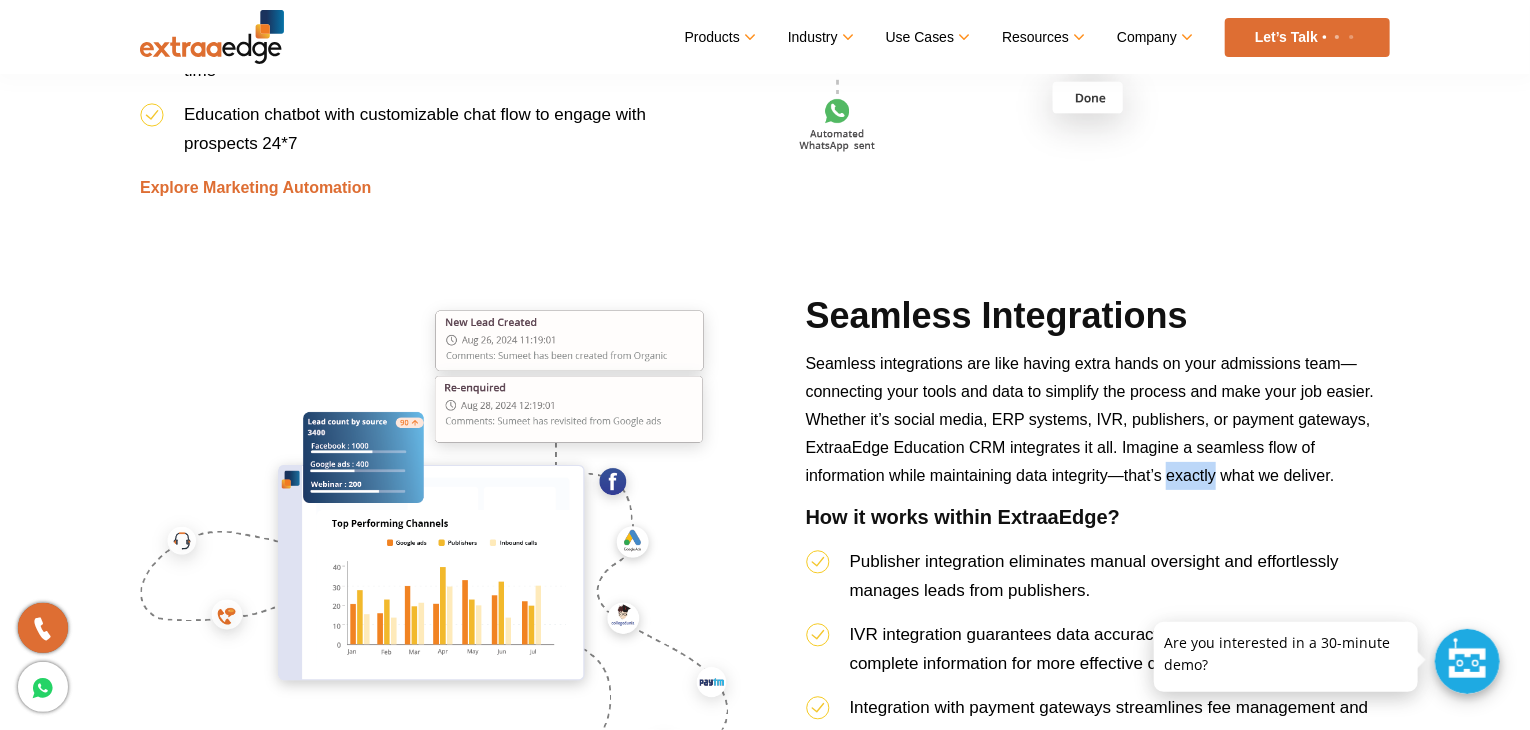 click on "Seamless integrations are like having extra hands on your admissions team—connecting your tools and data to simplify the process and make your job easier. Whether it’s social media, ERP systems, IVR, publishers, or payment gateways, ExtraaEdge Education CRM integrates it all. Imagine a seamless flow of information while maintaining data integrity—that’s exactly what we deliver." at bounding box center (1090, 419) 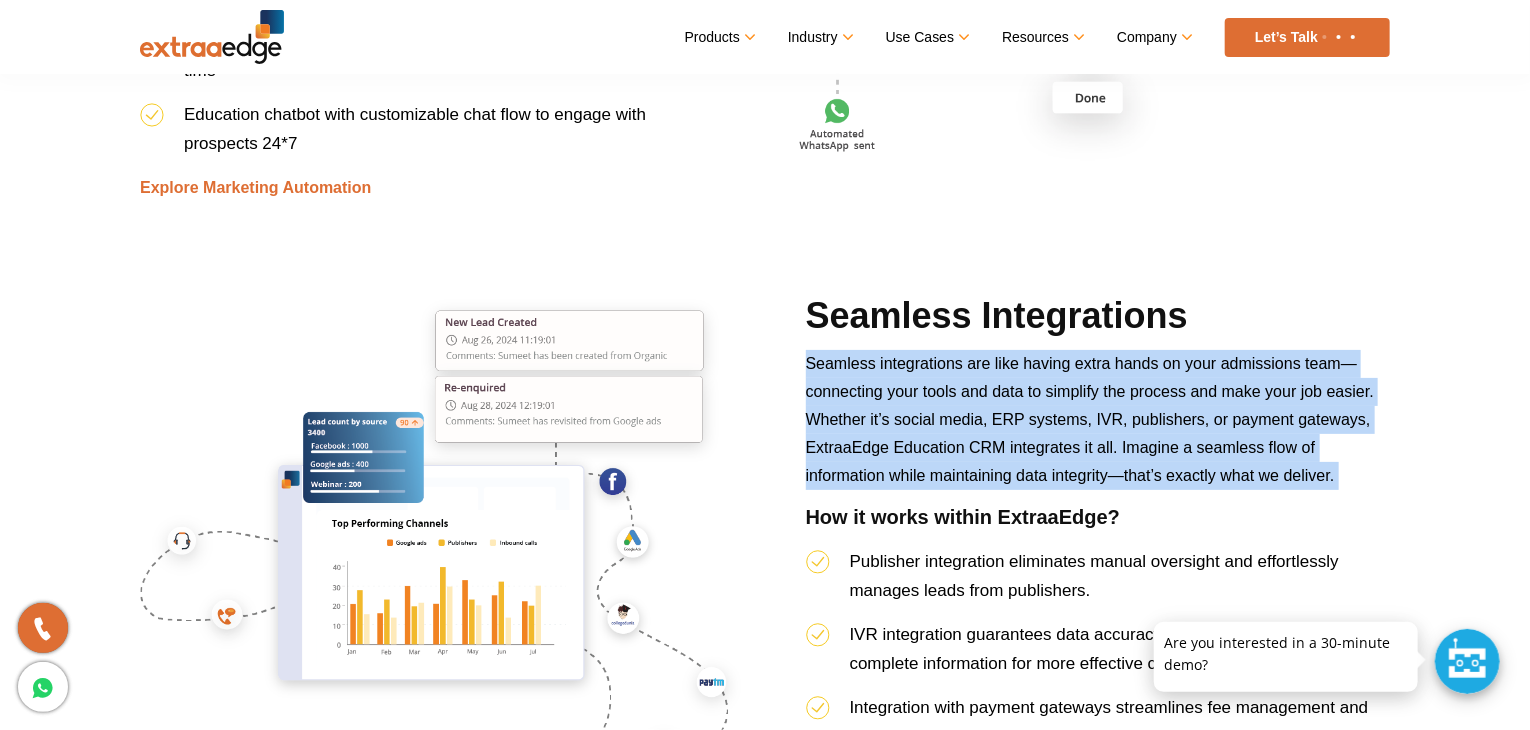 click on "Seamless integrations are like having extra hands on your admissions team—connecting your tools and data to simplify the process and make your job easier. Whether it’s social media, ERP systems, IVR, publishers, or payment gateways, ExtraaEdge Education CRM integrates it all. Imagine a seamless flow of information while maintaining data integrity—that’s exactly what we deliver." at bounding box center (1090, 419) 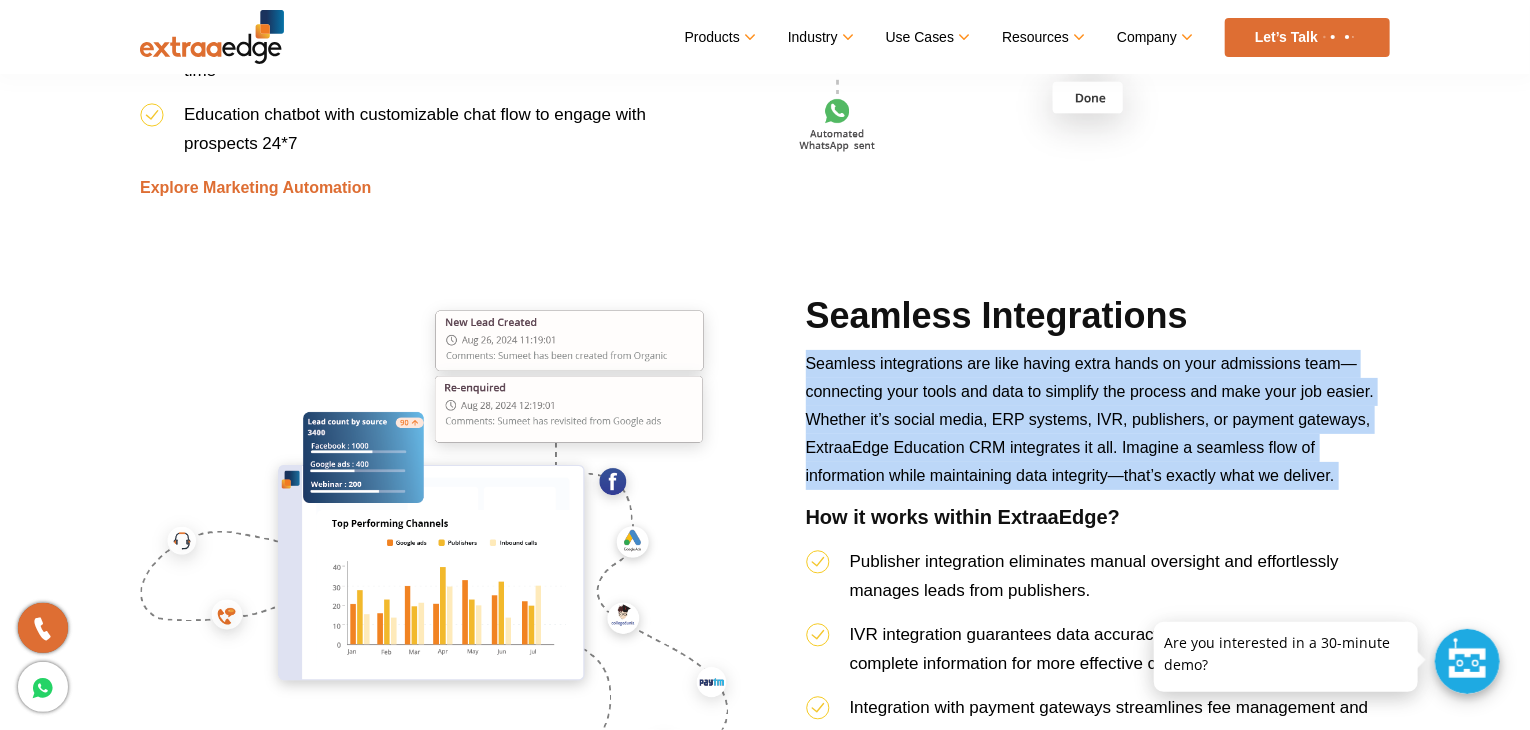 click on "Seamless integrations are like having extra hands on your admissions team—connecting your tools and data to simplify the process and make your job easier. Whether it’s social media, ERP systems, IVR, publishers, or payment gateways, ExtraaEdge Education CRM integrates it all. Imagine a seamless flow of information while maintaining data integrity—that’s exactly what we deliver." at bounding box center [1090, 419] 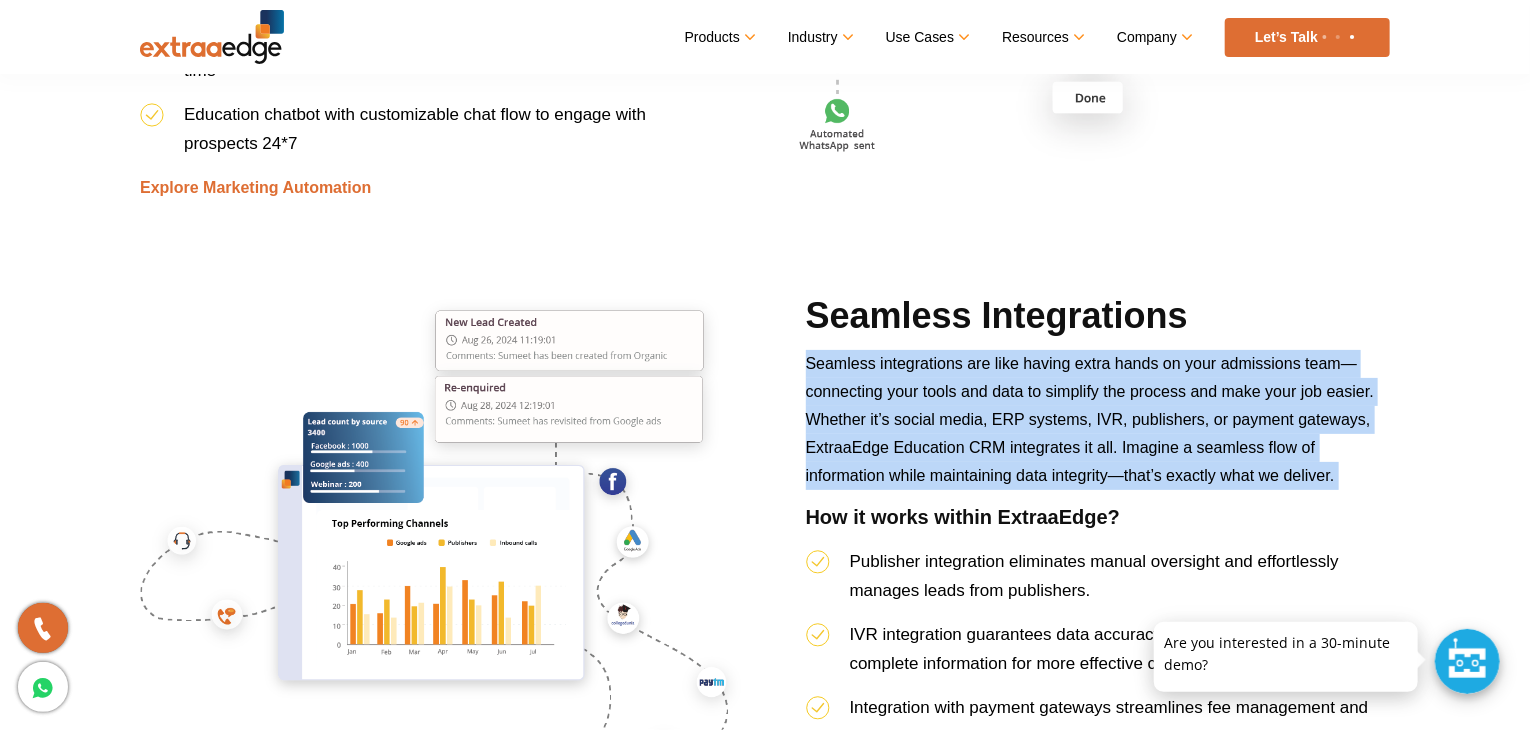 click on "Seamless integrations are like having extra hands on your admissions team—connecting your tools and data to simplify the process and make your job easier. Whether it’s social media, ERP systems, IVR, publishers, or payment gateways, ExtraaEdge Education CRM integrates it all. Imagine a seamless flow of information while maintaining data integrity—that’s exactly what we deliver." at bounding box center (1090, 419) 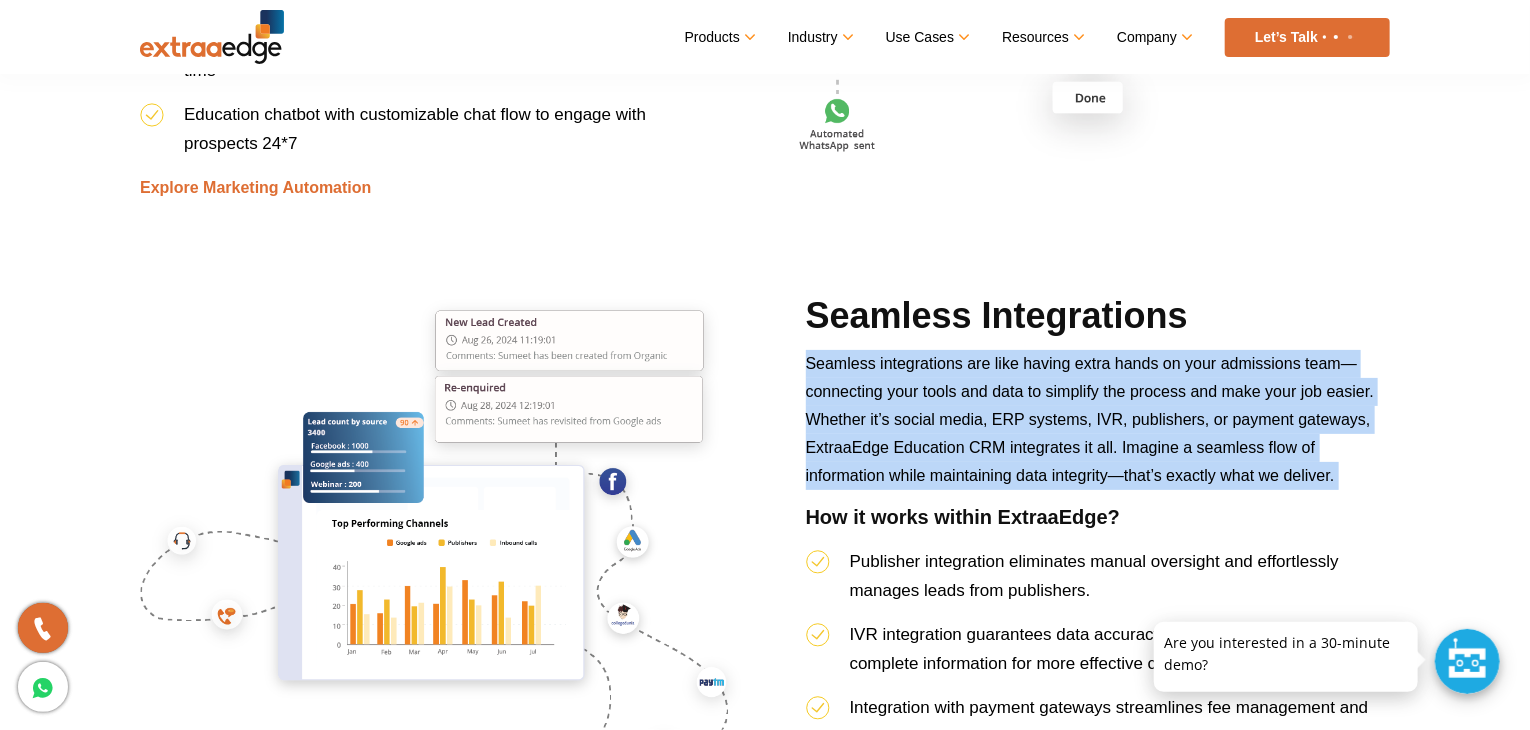 click on "Seamless integrations are like having extra hands on your admissions team—connecting your tools and data to simplify the process and make your job easier. Whether it’s social media, ERP systems, IVR, publishers, or payment gateways, ExtraaEdge Education CRM integrates it all. Imagine a seamless flow of information while maintaining data integrity—that’s exactly what we deliver." at bounding box center [1090, 419] 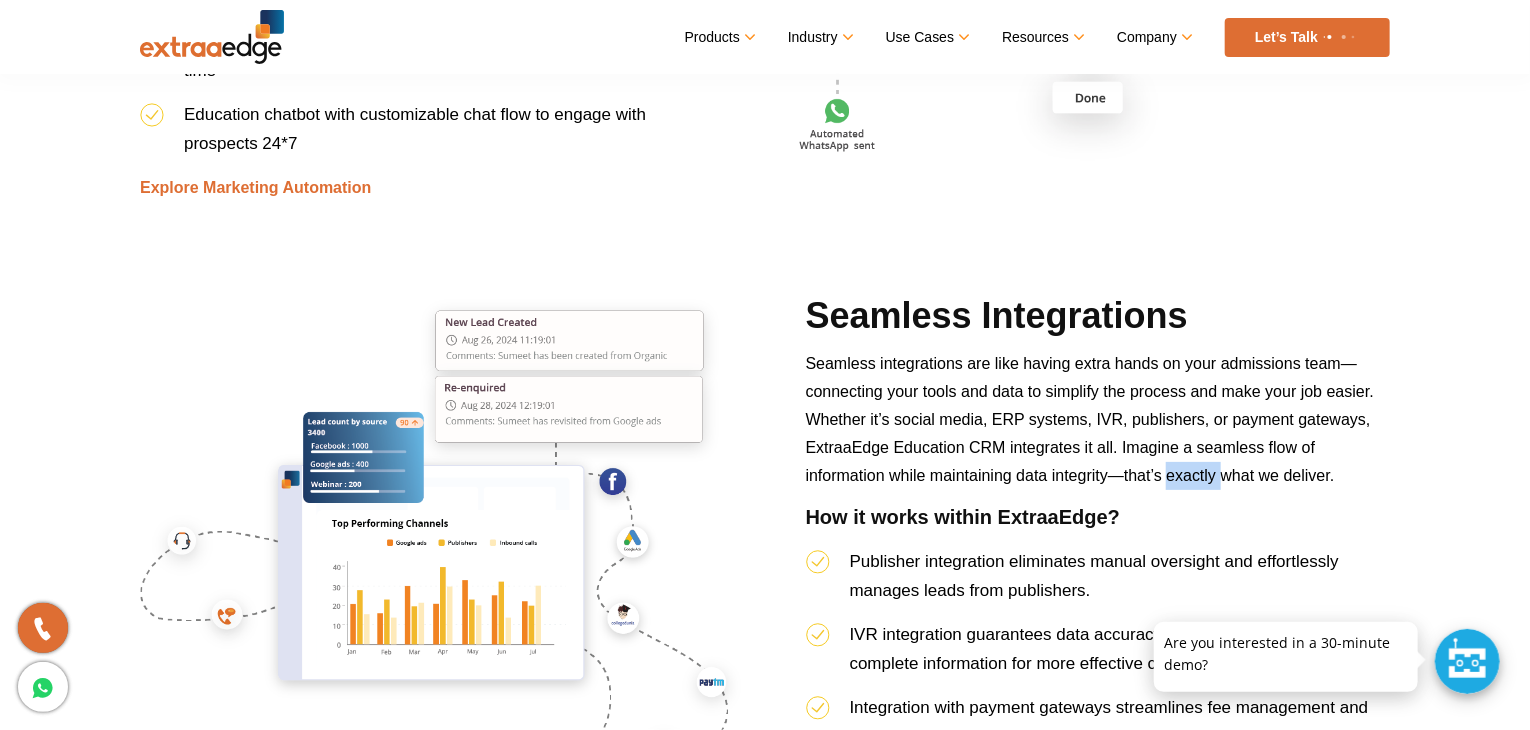 click on "Seamless integrations are like having extra hands on your admissions team—connecting your tools and data to simplify the process and make your job easier. Whether it’s social media, ERP systems, IVR, publishers, or payment gateways, ExtraaEdge Education CRM integrates it all. Imagine a seamless flow of information while maintaining data integrity—that’s exactly what we deliver." at bounding box center (1090, 419) 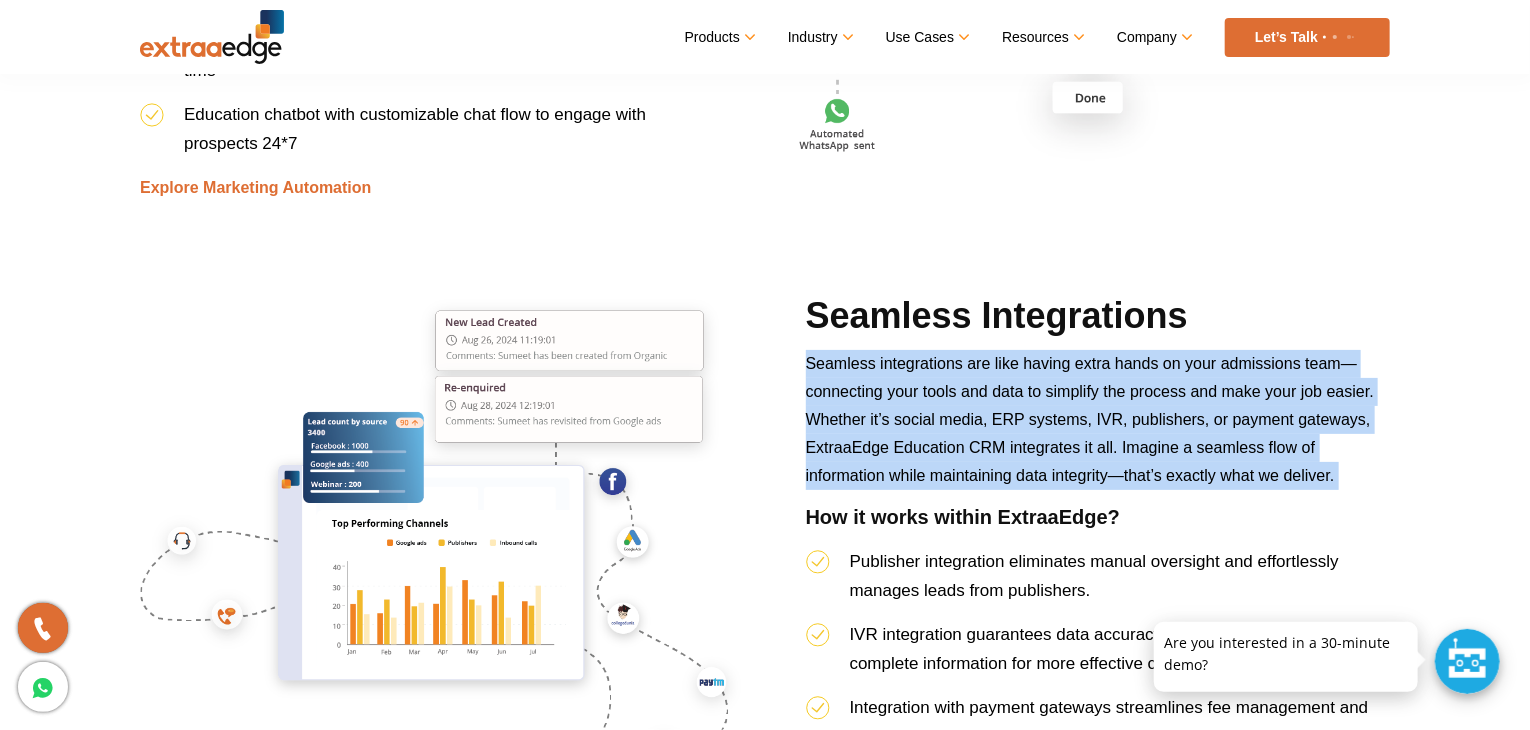 click on "Seamless integrations are like having extra hands on your admissions team—connecting your tools and data to simplify the process and make your job easier. Whether it’s social media, ERP systems, IVR, publishers, or payment gateways, ExtraaEdge Education CRM integrates it all. Imagine a seamless flow of information while maintaining data integrity—that’s exactly what we deliver." at bounding box center (1090, 419) 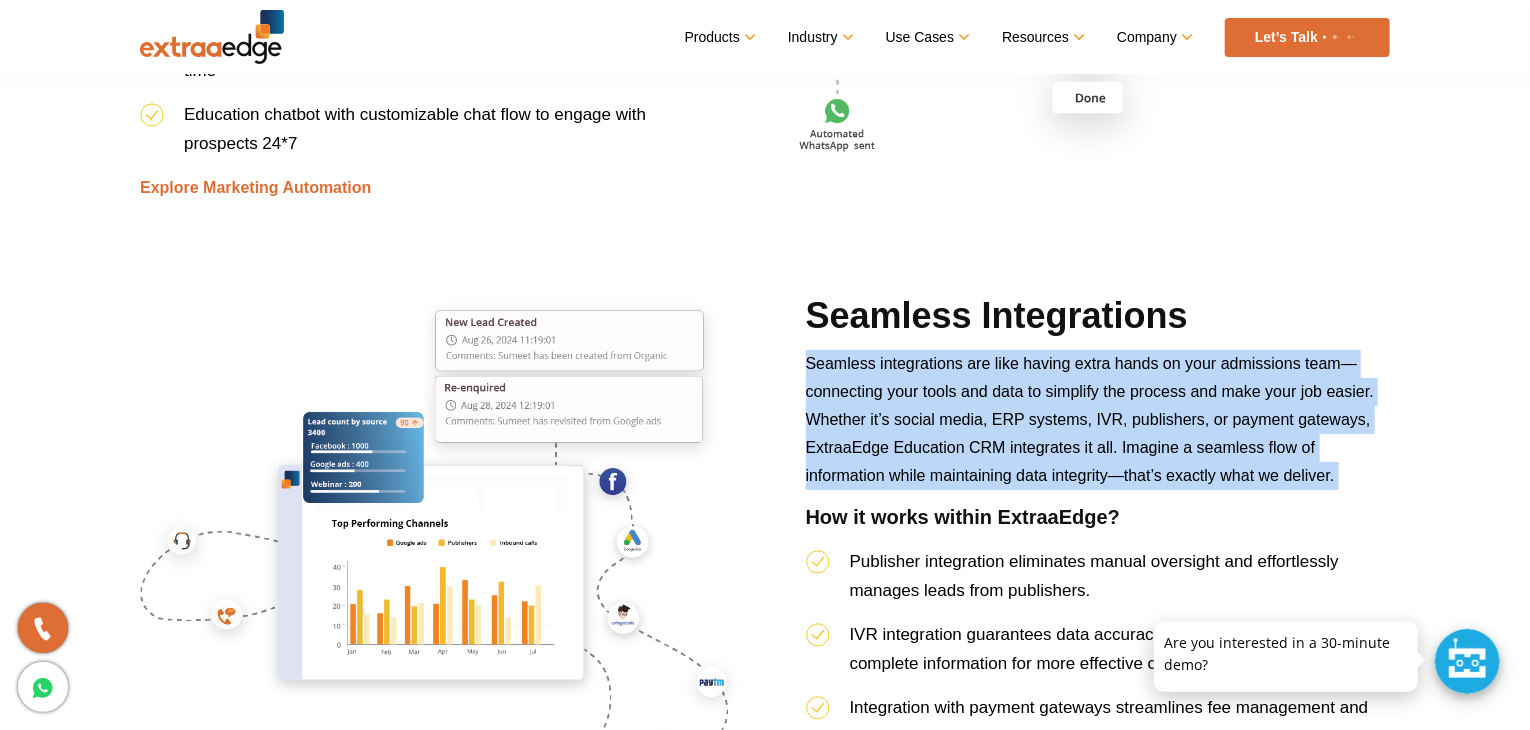 click on "Seamless integrations are like having extra hands on your admissions team—connecting your tools and data to simplify the process and make your job easier. Whether it’s social media, ERP systems, IVR, publishers, or payment gateways, ExtraaEdge Education CRM integrates it all. Imagine a seamless flow of information while maintaining data integrity—that’s exactly what we deliver." at bounding box center [1090, 419] 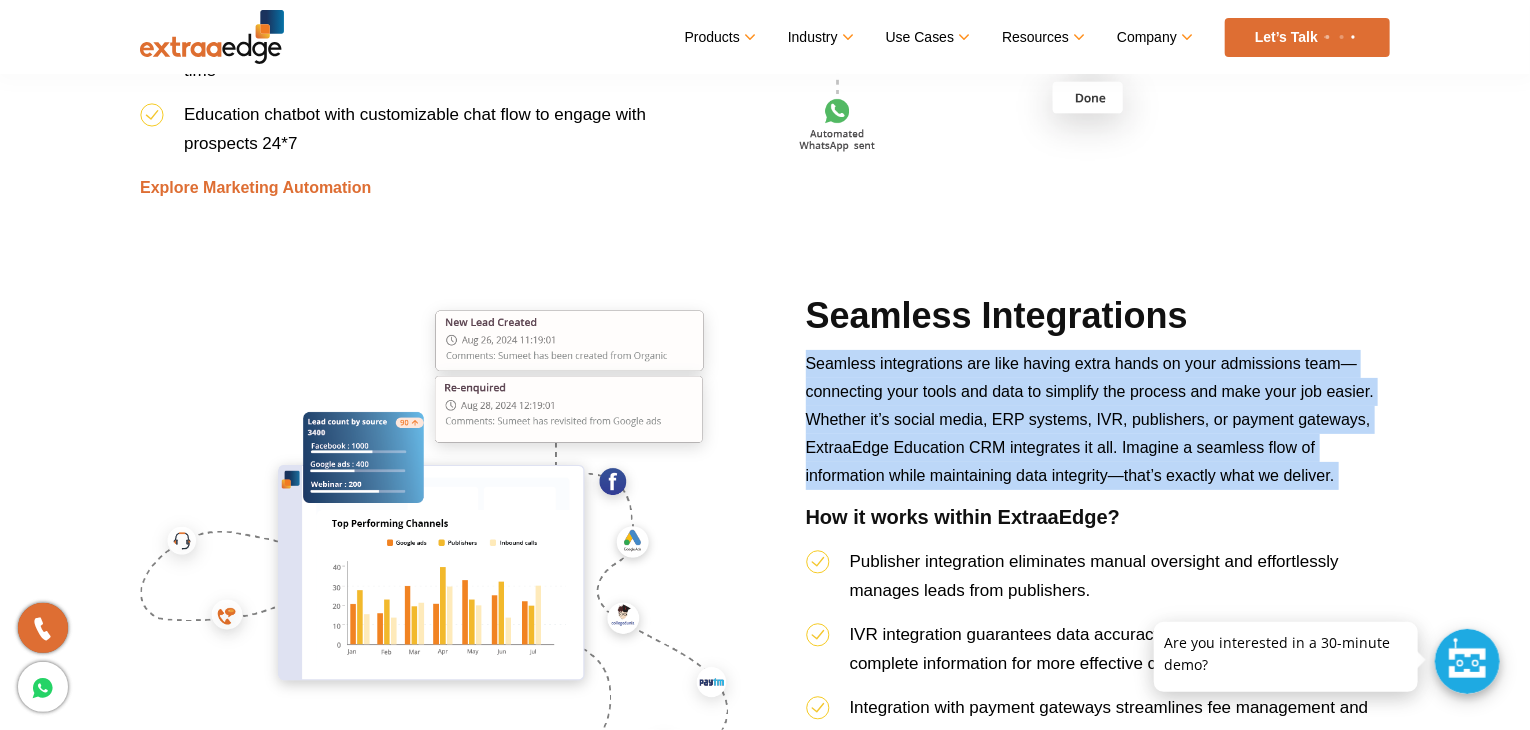 click on "Seamless integrations are like having extra hands on your admissions team—connecting your tools and data to simplify the process and make your job easier. Whether it’s social media, ERP systems, IVR, publishers, or payment gateways, ExtraaEdge Education CRM integrates it all. Imagine a seamless flow of information while maintaining data integrity—that’s exactly what we deliver." at bounding box center [1090, 419] 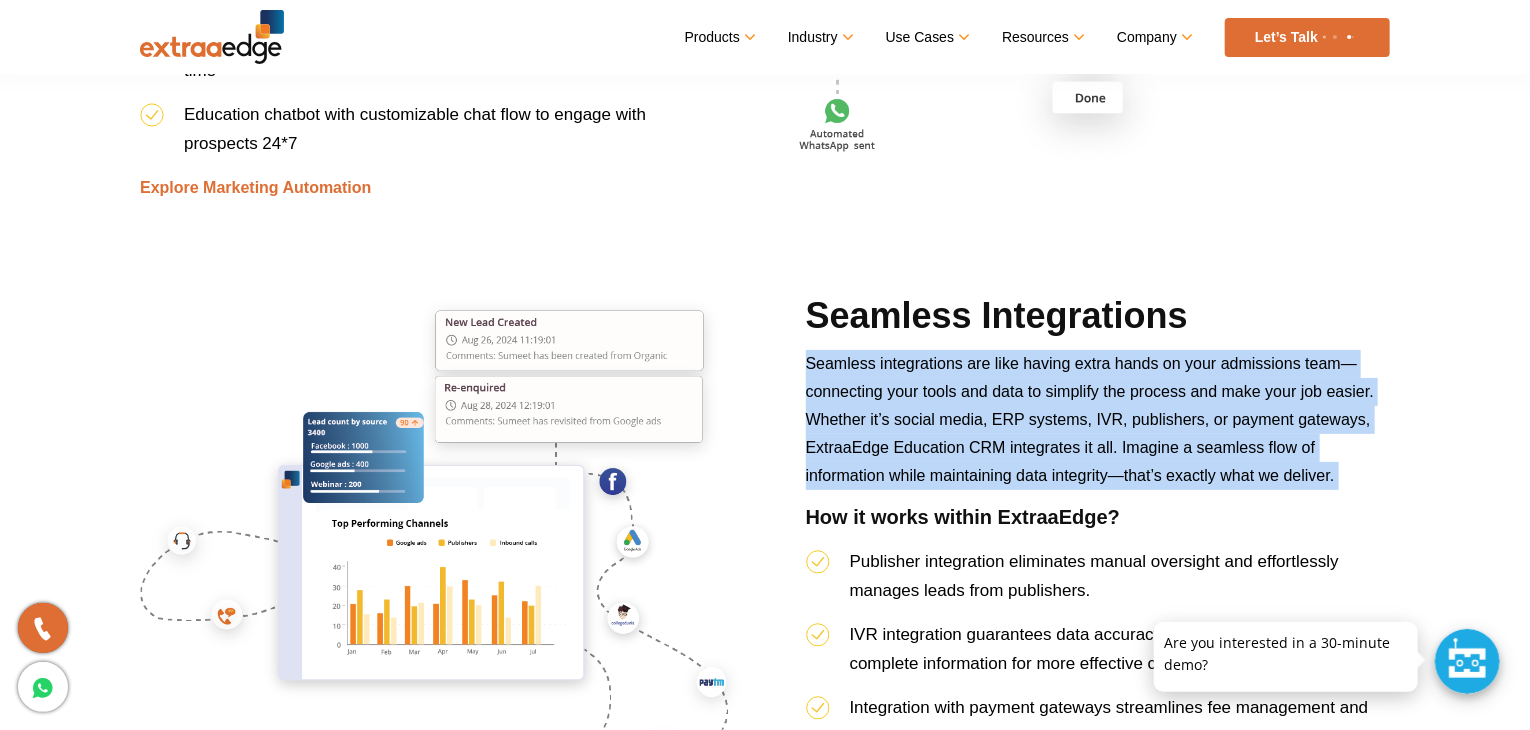 click on "Seamless integrations are like having extra hands on your admissions team—connecting your tools and data to simplify the process and make your job easier. Whether it’s social media, ERP systems, IVR, publishers, or payment gateways, ExtraaEdge Education CRM integrates it all. Imagine a seamless flow of information while maintaining data integrity—that’s exactly what we deliver." at bounding box center (1090, 419) 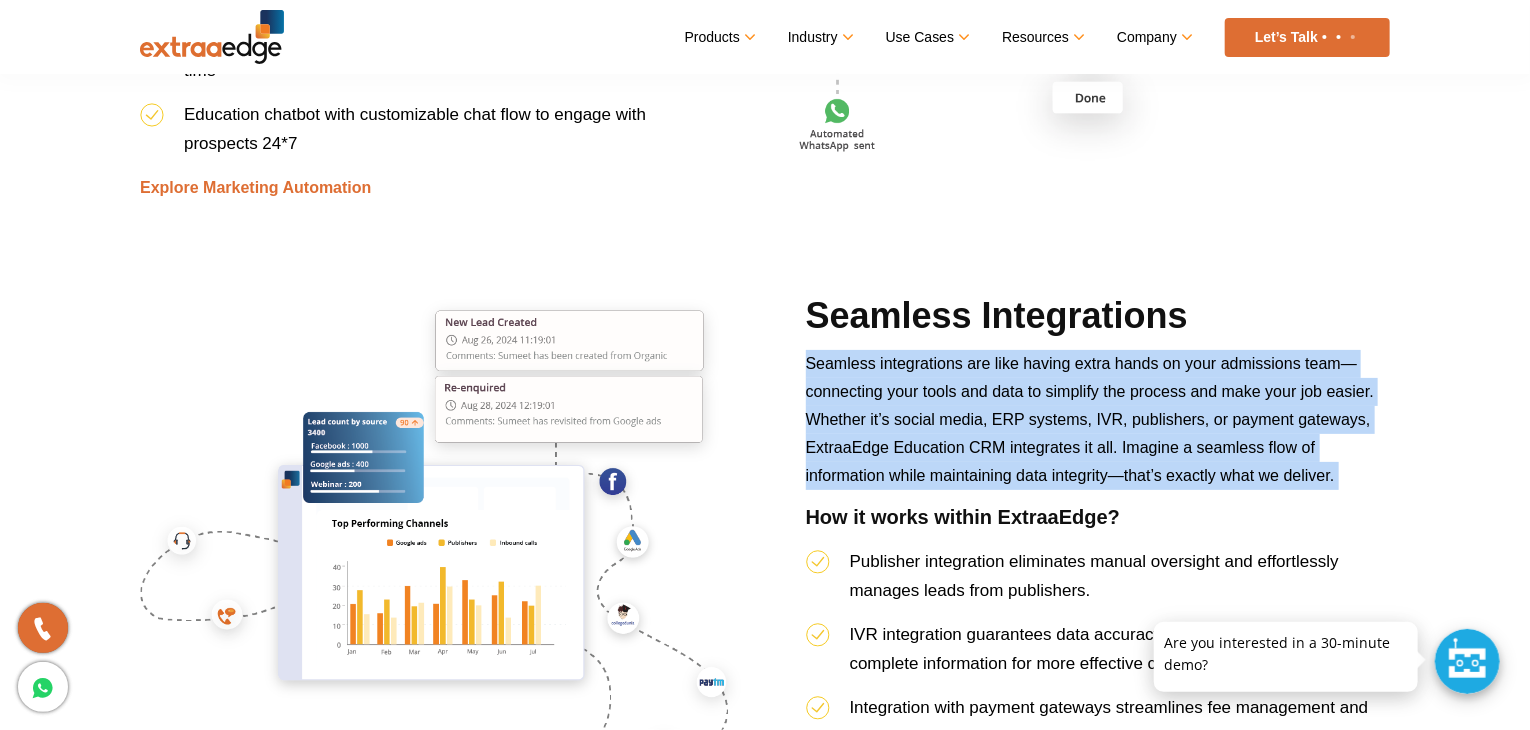 click on "Seamless integrations are like having extra hands on your admissions team—connecting your tools and data to simplify the process and make your job easier. Whether it’s social media, ERP systems, IVR, publishers, or payment gateways, ExtraaEdge Education CRM integrates it all. Imagine a seamless flow of information while maintaining data integrity—that’s exactly what we deliver." at bounding box center (1090, 419) 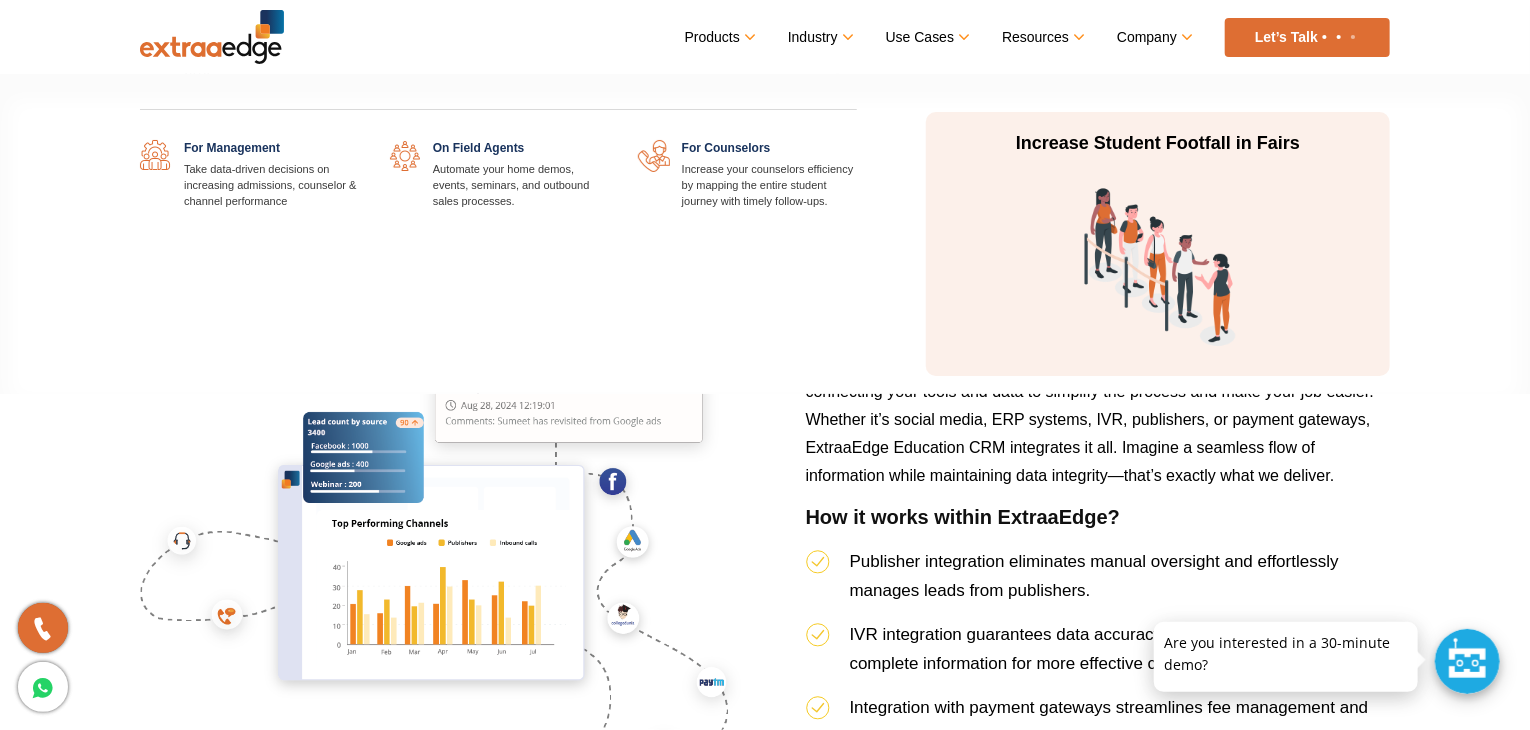 click at bounding box center (359, 140) 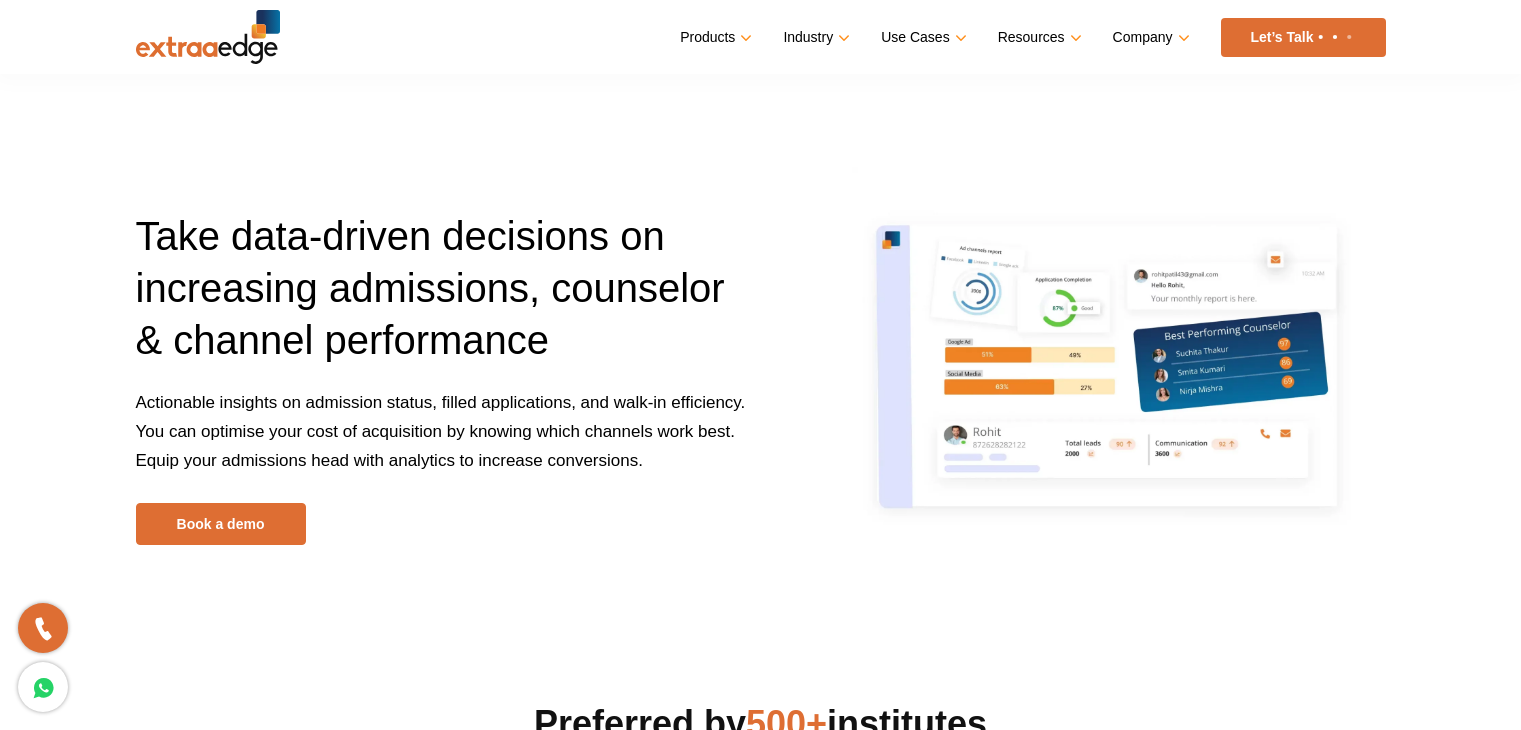 scroll, scrollTop: 311, scrollLeft: 0, axis: vertical 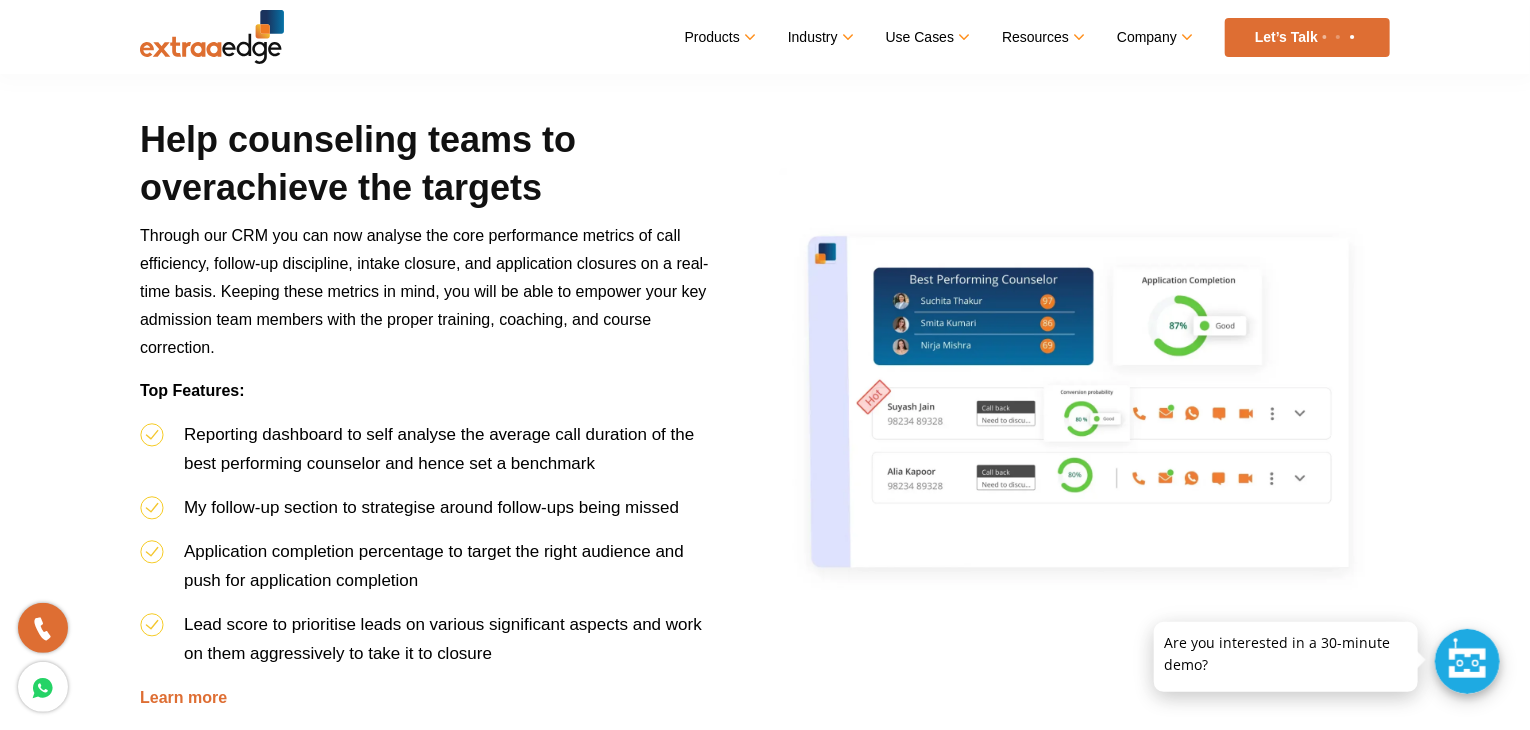 click on "Through our CRM you can now analyse the core performance metrics of call efficiency, follow-up discipline, intake closure, and application closures on a real-time basis. Keeping these metrics in mind, you will be able to empower your key admission team members with the proper training, coaching, and course correction." at bounding box center [432, 299] 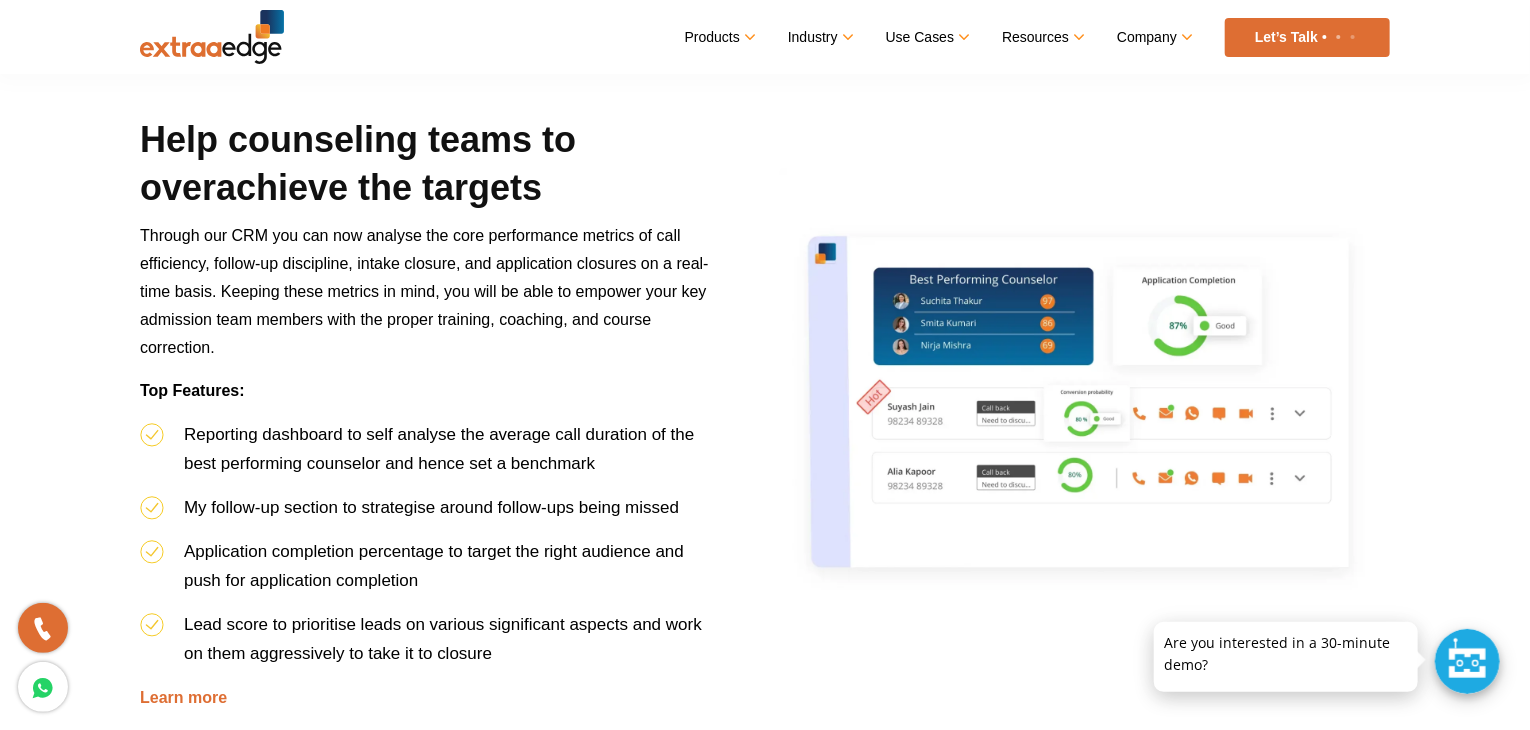 click on "Through our CRM you can now analyse the core performance metrics of call efficiency, follow-up discipline, intake closure, and application closures on a real-time basis. Keeping these metrics in mind, you will be able to empower your key admission team members with the proper training, coaching, and course correction." at bounding box center (432, 299) 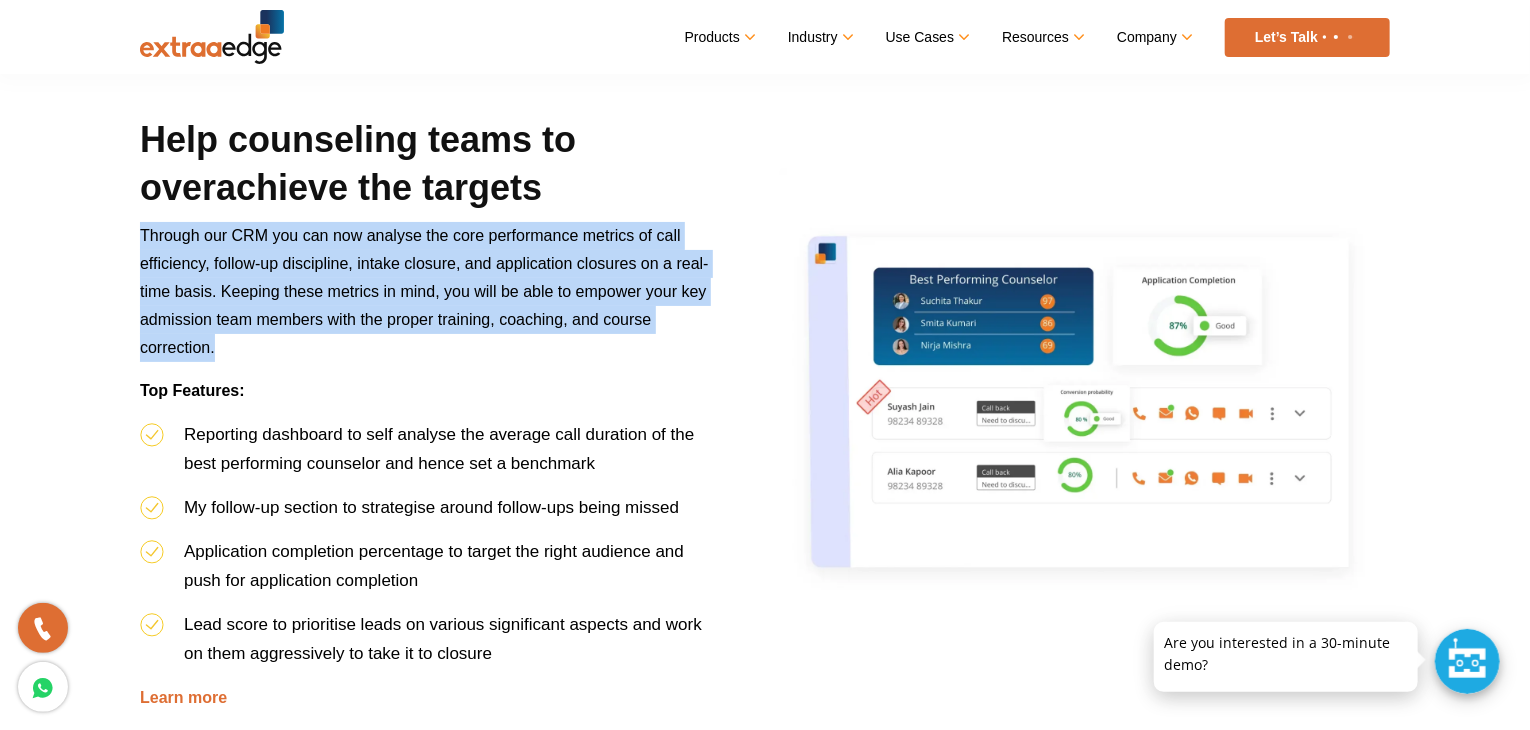 click on "Through our CRM you can now analyse the core performance metrics of call efficiency, follow-up discipline, intake closure, and application closures on a real-time basis. Keeping these metrics in mind, you will be able to empower your key admission team members with the proper training, coaching, and course correction." at bounding box center (432, 299) 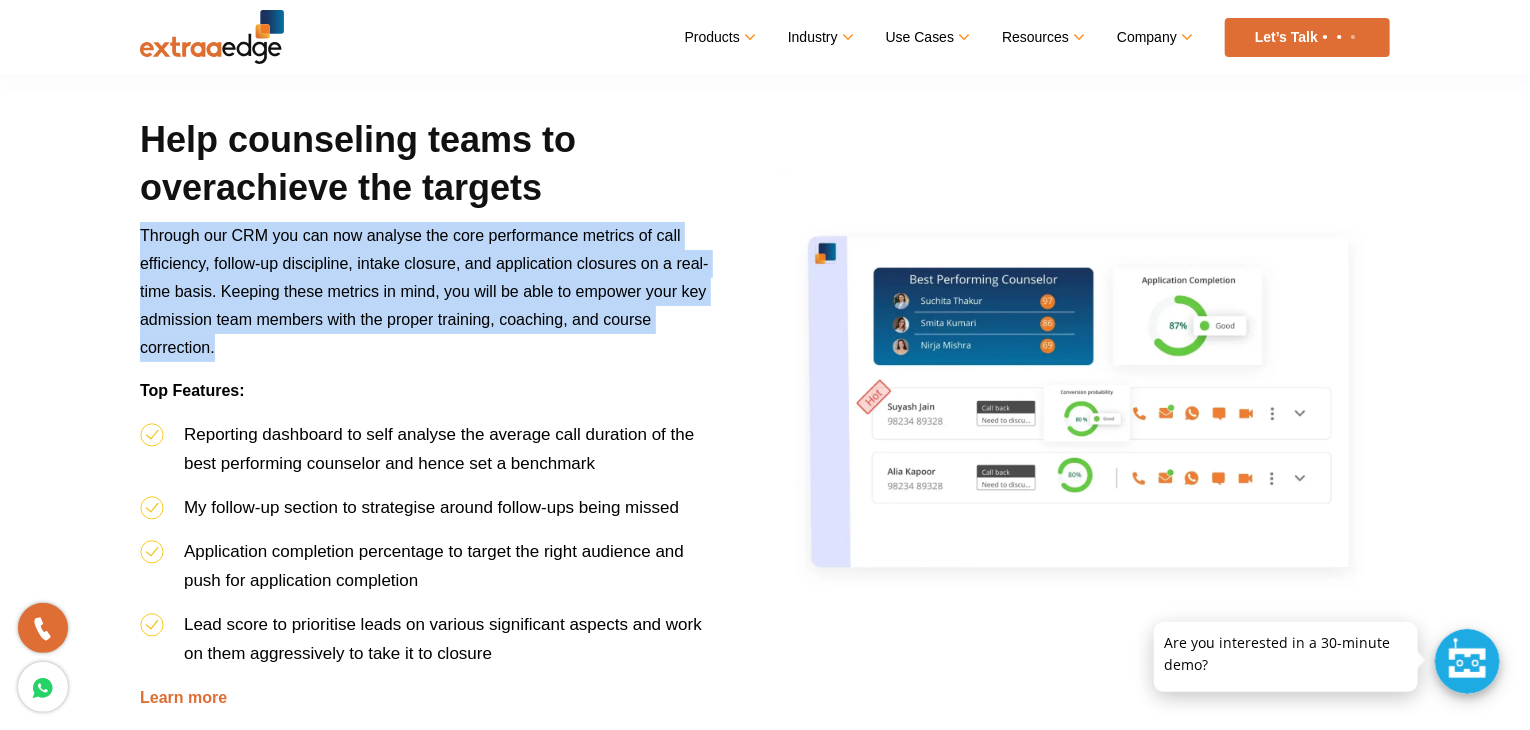 click on "Through our CRM you can now analyse the core performance metrics of call efficiency, follow-up discipline, intake closure, and application closures on a real-time basis. Keeping these metrics in mind, you will be able to empower your key admission team members with the proper training, coaching, and course correction." at bounding box center [432, 299] 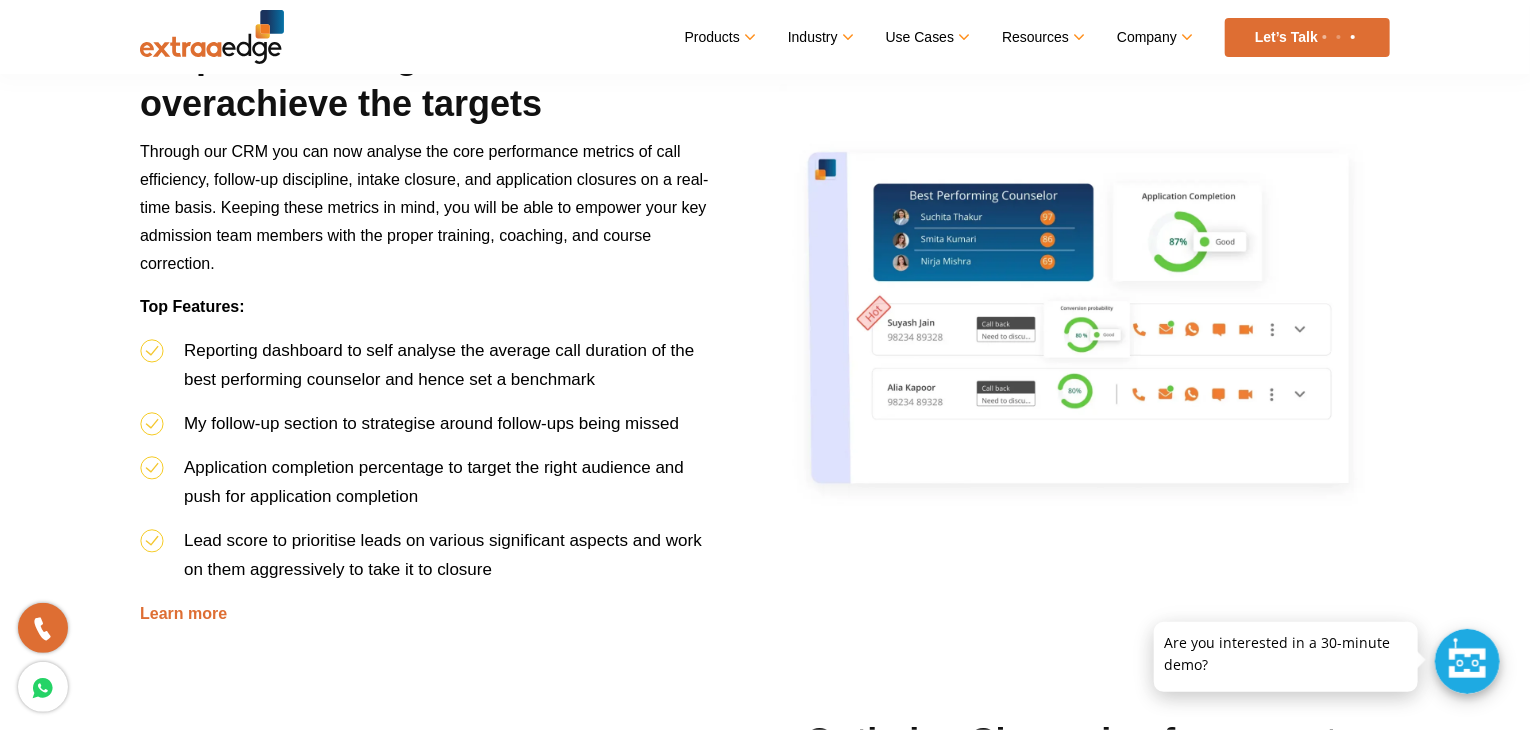 scroll, scrollTop: 1016, scrollLeft: 0, axis: vertical 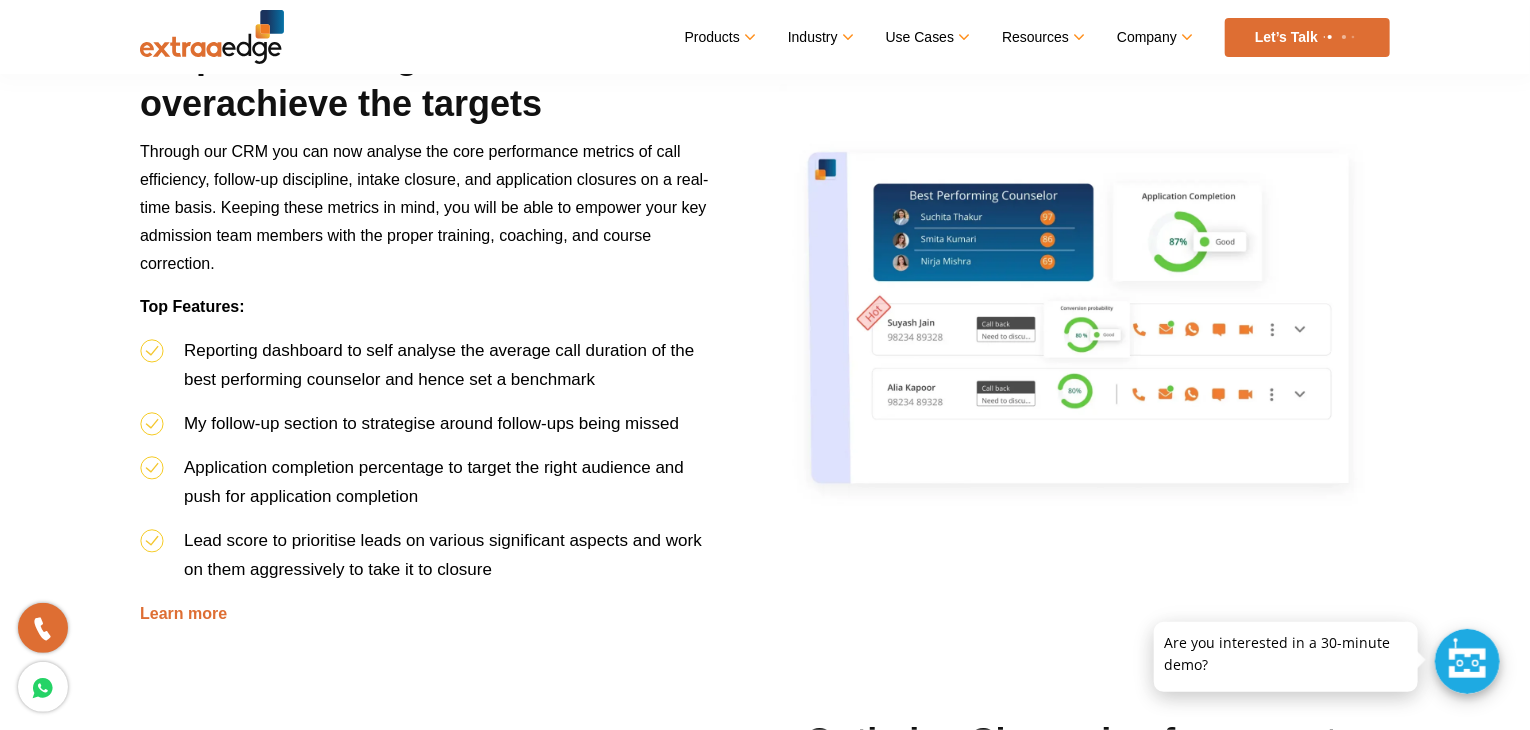 click on "Reporting dashboard to self analyse the average call duration of the best performing counselor and hence set a benchmark" at bounding box center (432, 372) 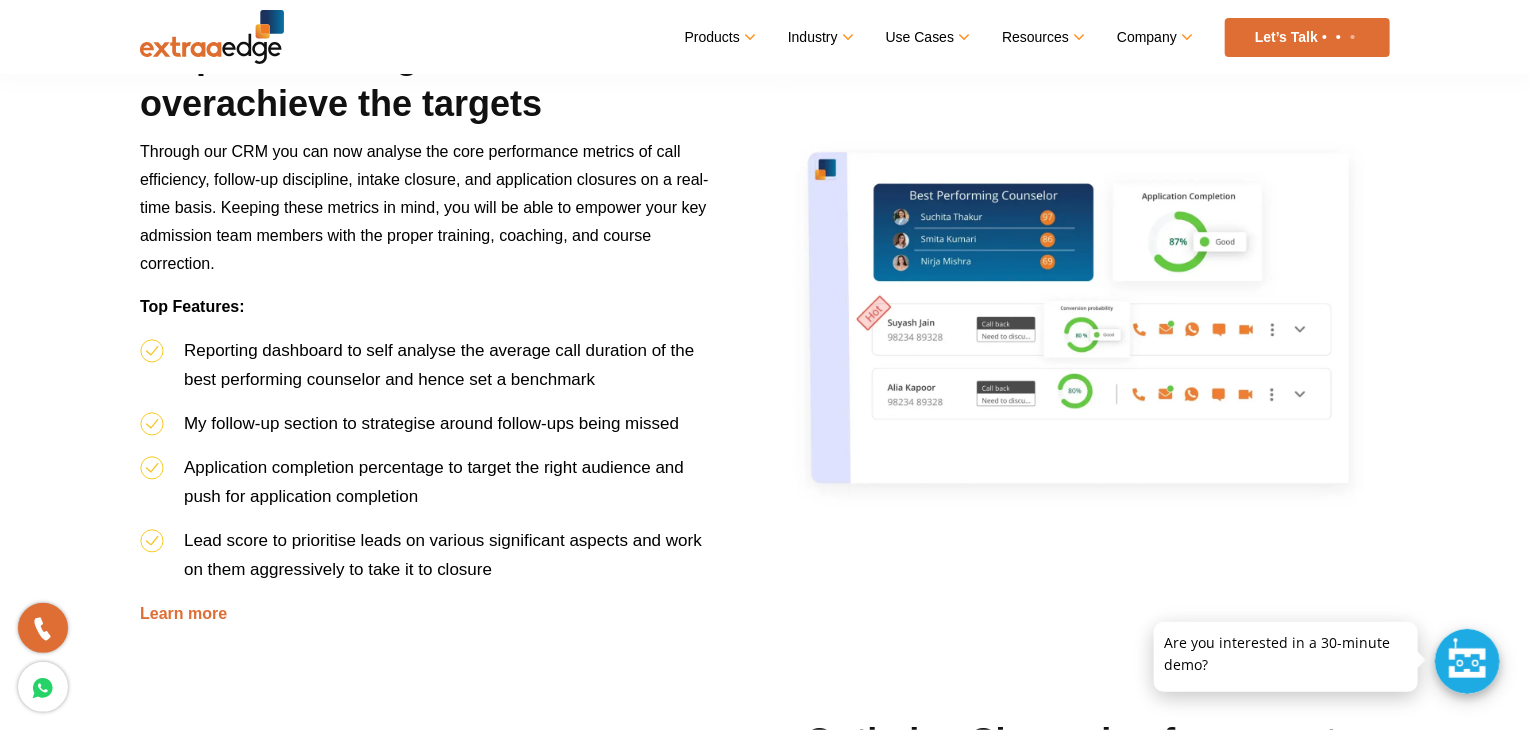 click on "Reporting dashboard to self analyse the average call duration of the best performing counselor and hence set a benchmark" at bounding box center (432, 372) 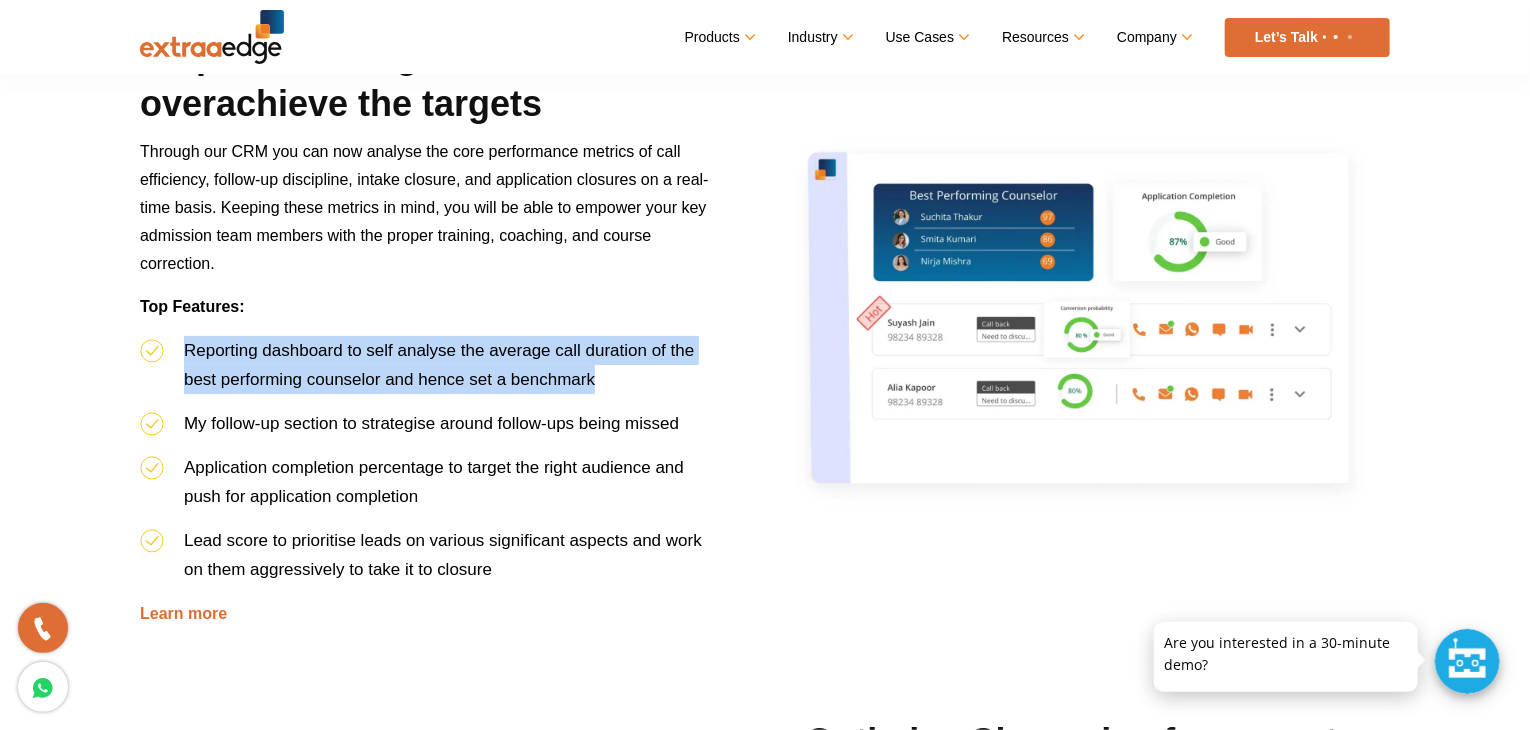 drag, startPoint x: 601, startPoint y: 388, endPoint x: 624, endPoint y: 345, distance: 48.76474 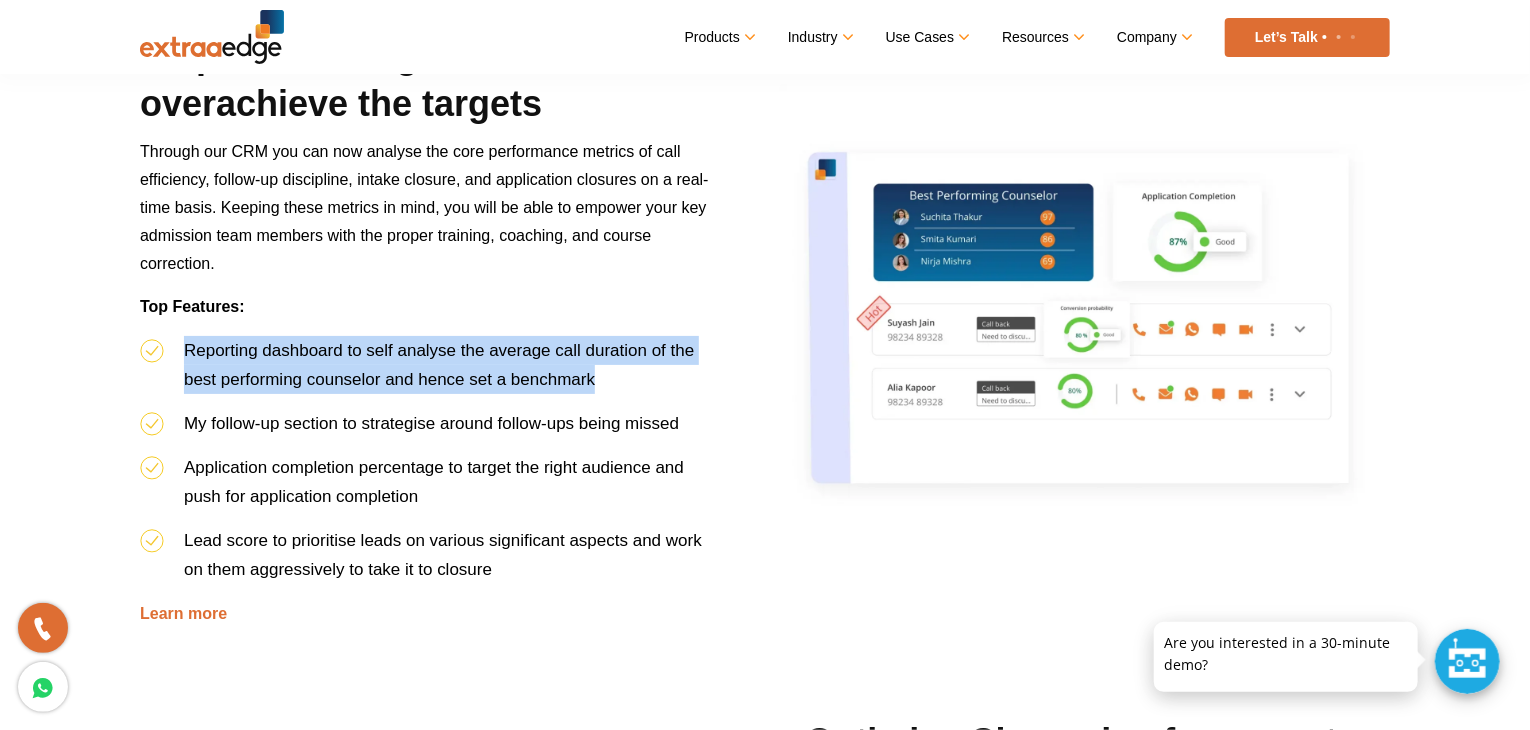 click on "Reporting dashboard to self analyse the average call duration of the best performing counselor and hence set a benchmark" at bounding box center [432, 372] 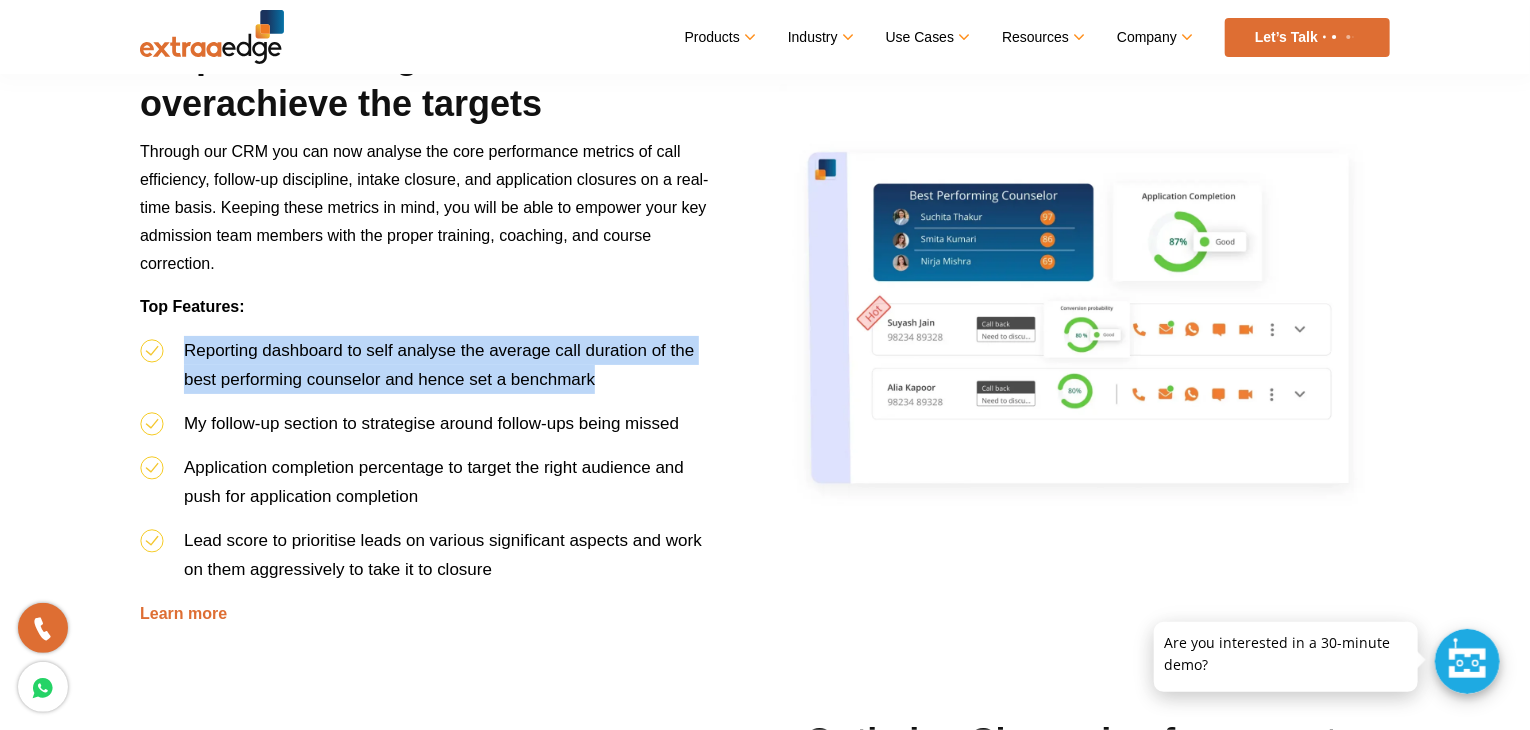 click on "Reporting dashboard to self analyse the average call duration of the best performing counselor and hence set a benchmark" at bounding box center (439, 365) 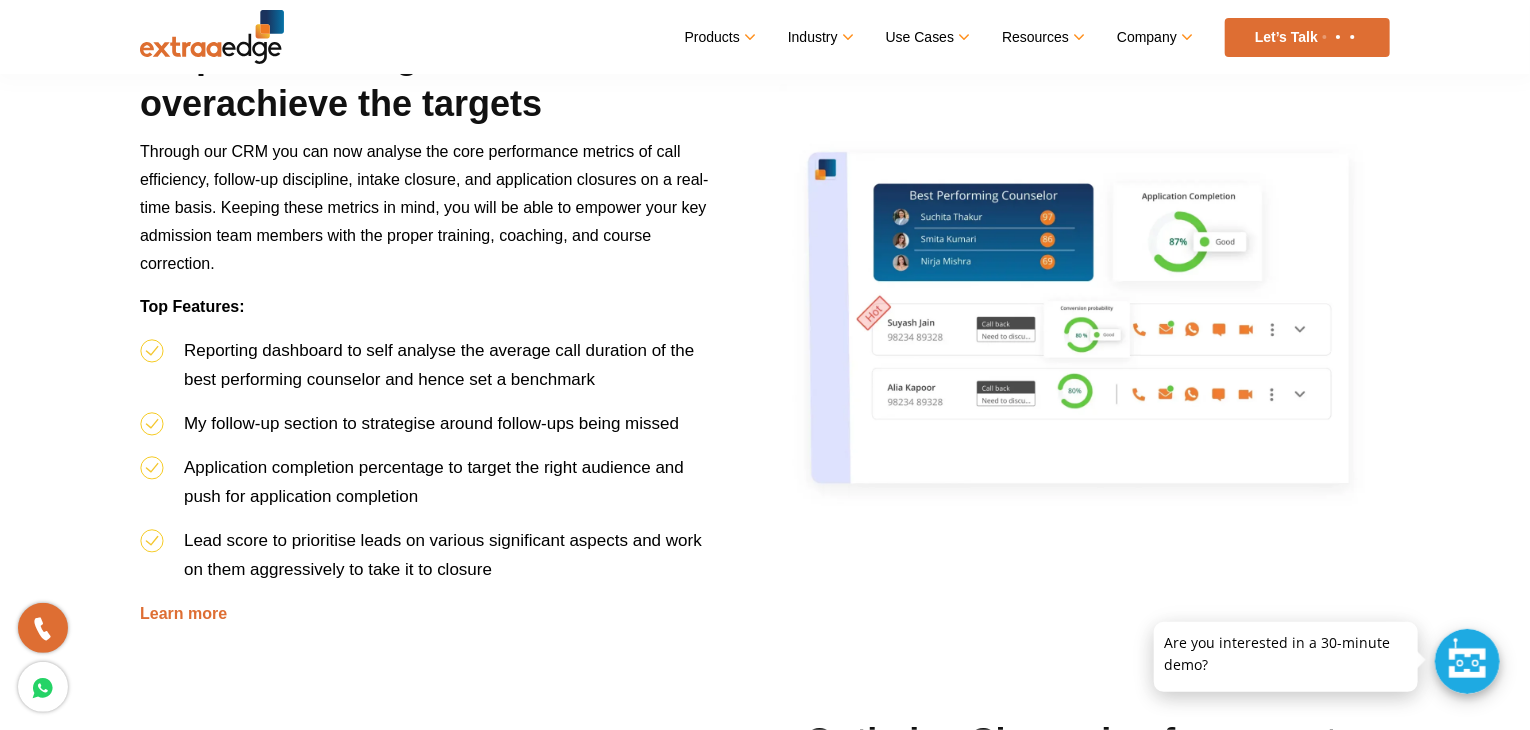 click on "Reporting dashboard to self analyse the average call duration of the best performing counselor and hence set a benchmark" at bounding box center [439, 365] 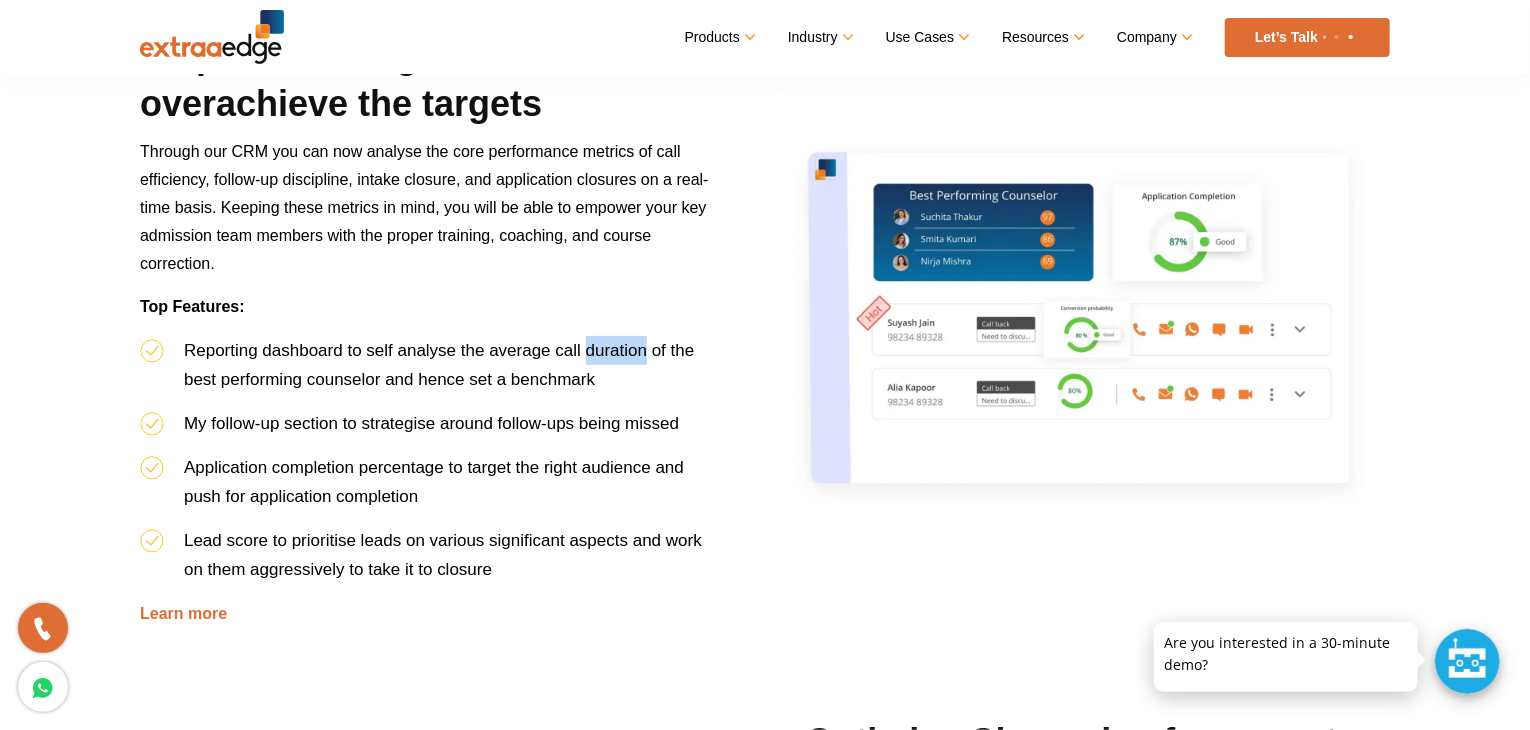click on "Reporting dashboard to self analyse the average call duration of the best performing counselor and hence set a benchmark" at bounding box center [439, 365] 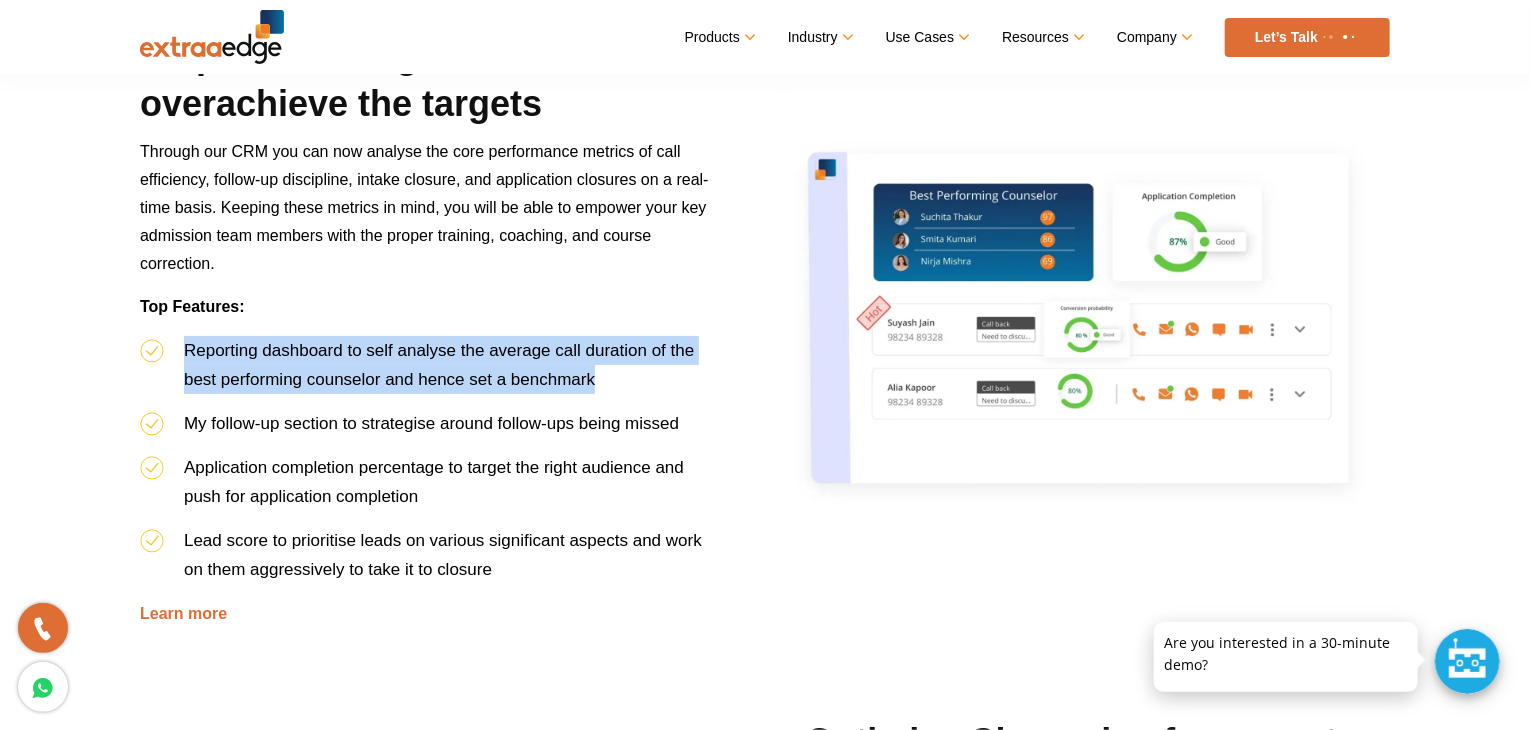 drag, startPoint x: 624, startPoint y: 345, endPoint x: 624, endPoint y: 377, distance: 32 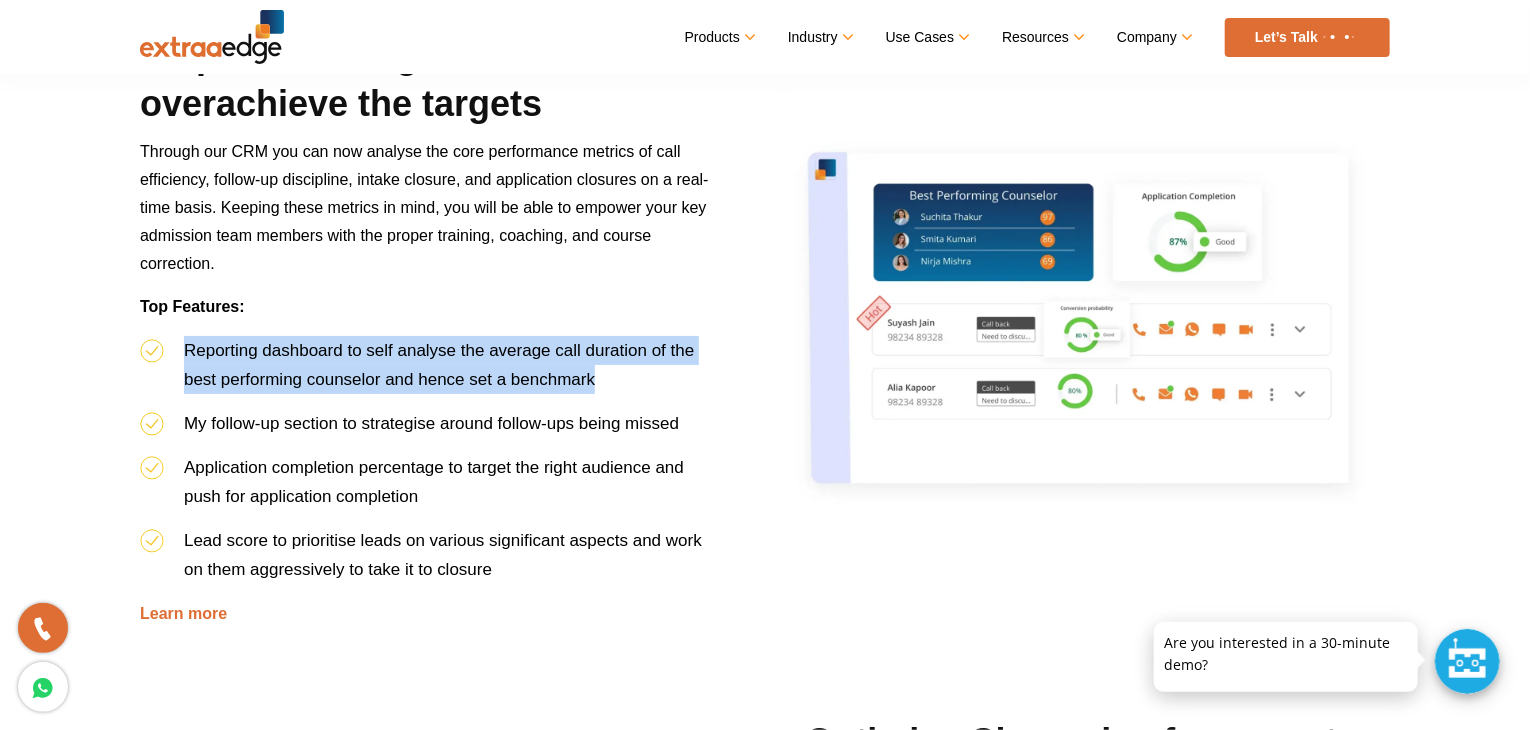 click on "Reporting dashboard to self analyse the average call duration of the best performing counselor and hence set a benchmark" at bounding box center [432, 372] 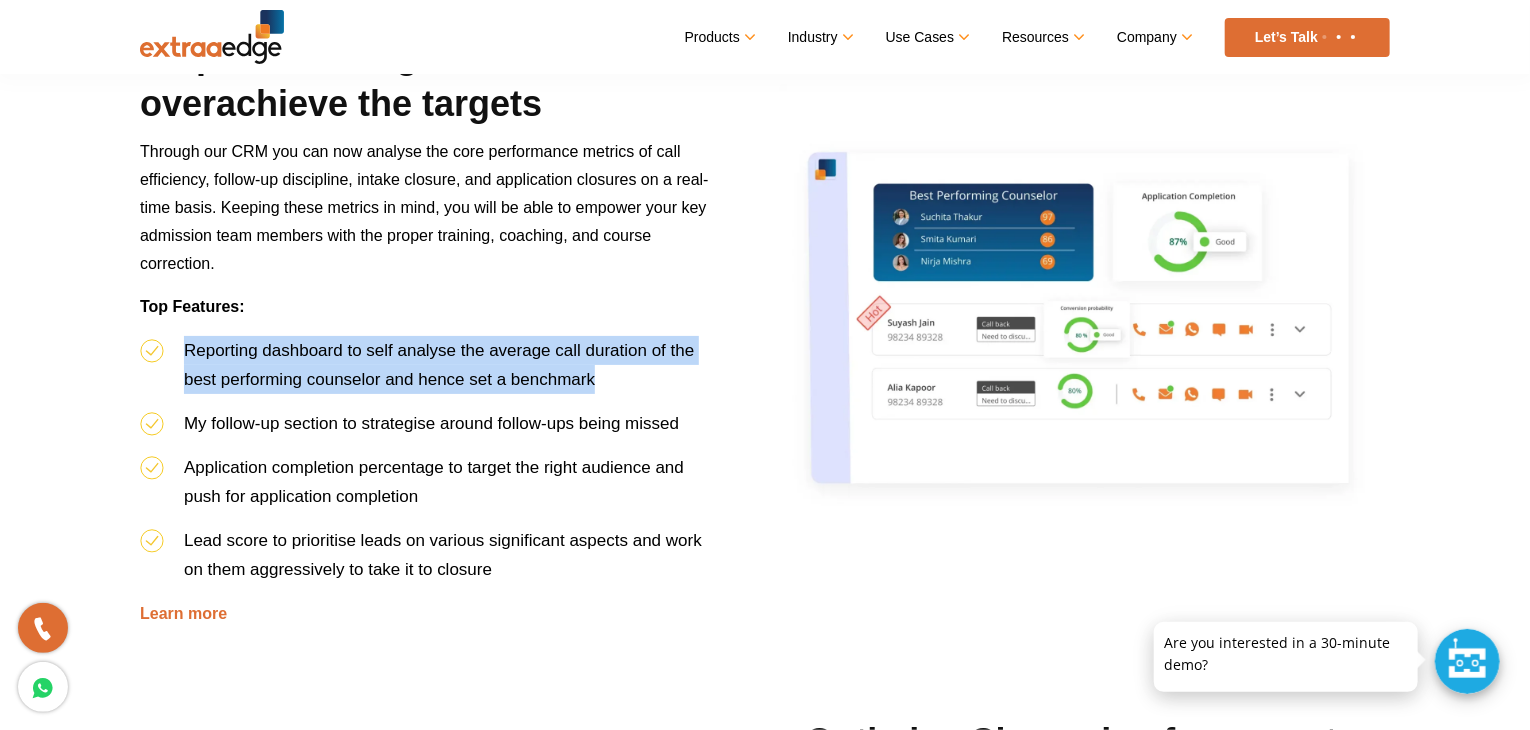 click on "Reporting dashboard to self analyse the average call duration of the best performing counselor and hence set a benchmark" at bounding box center [432, 372] 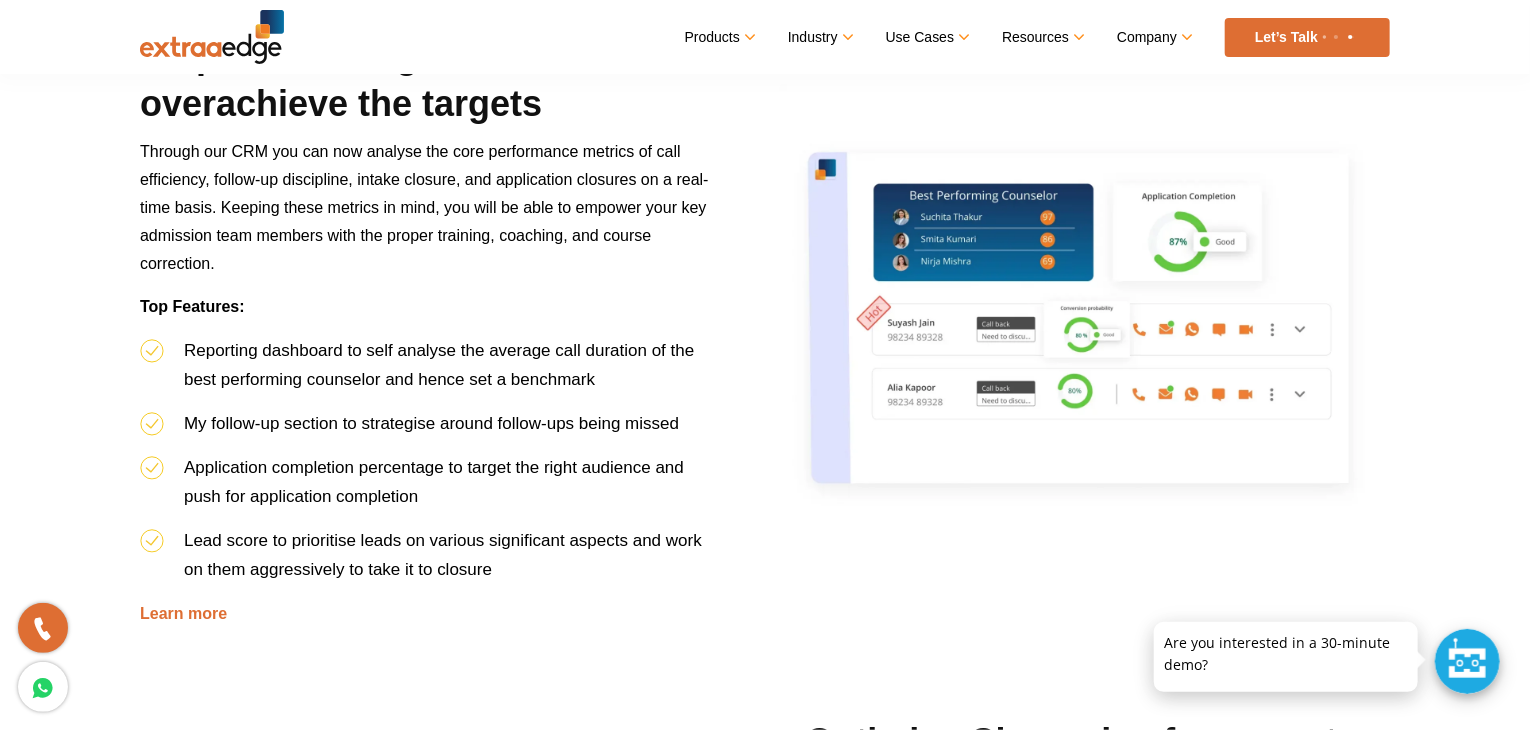 click on "Reporting dashboard to self analyse the average call duration of the best performing counselor and hence set a benchmark" at bounding box center [432, 372] 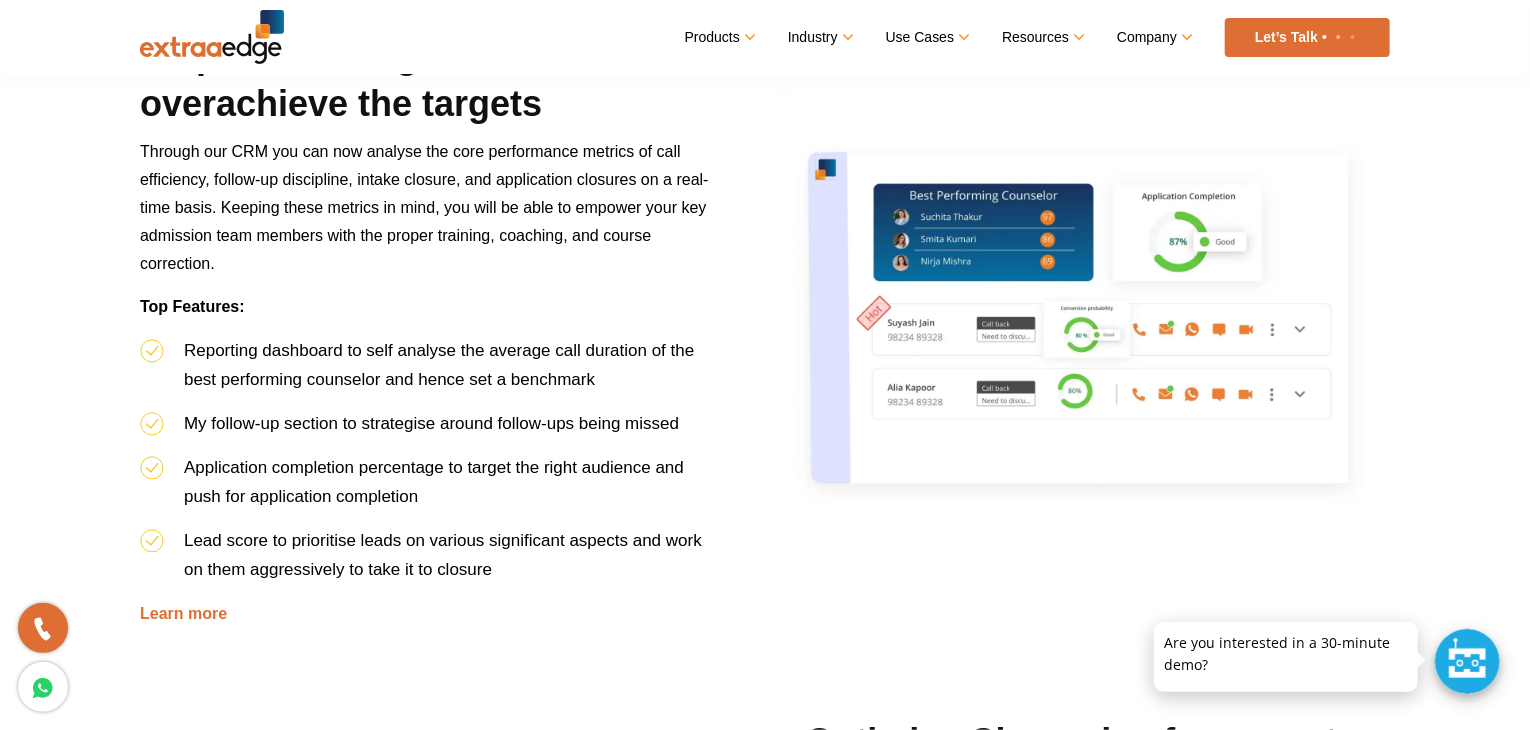 click on "Reporting dashboard to self analyse the average call duration of the best performing counselor and hence set a benchmark" at bounding box center (432, 372) 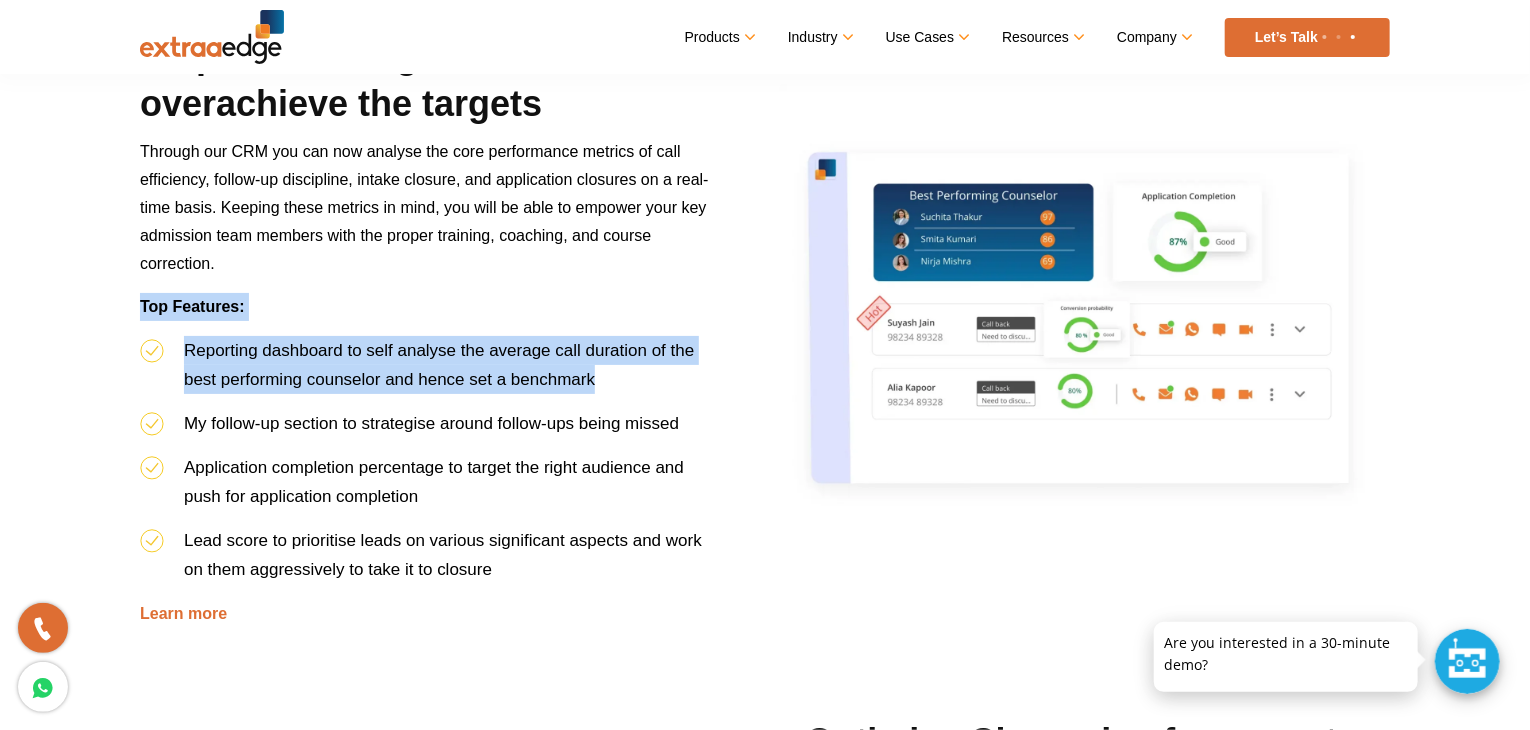 drag, startPoint x: 624, startPoint y: 377, endPoint x: 692, endPoint y: 328, distance: 83.81527 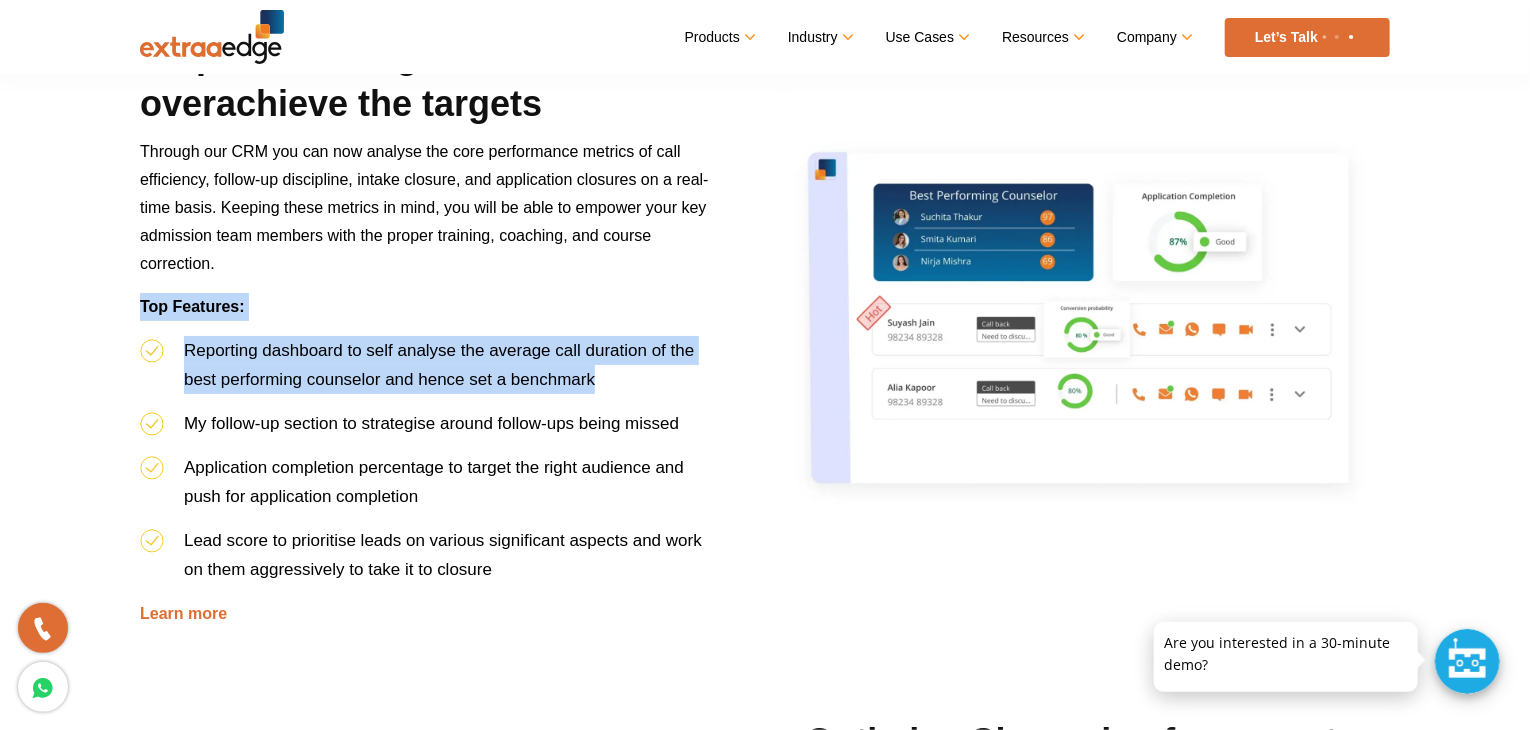 click on "Help counseling teams to overachieve the targets
Through our CRM you can now analyse the core performance metrics of call efficiency, follow-up discipline, intake closure, and application closures on a real-time basis. Keeping these metrics in mind, you will be able to empower your key admission team members with the proper training, coaching, and course correction.
Top Features:
Reporting dashboard to self analyse the average call duration of the best performing counselor and hence set a benchmark
My follow-up section to strategise around follow-ups being missed
Application completion percentage to target the right audience and push for application completion
Lead score to prioritise leads on various significant aspects and work on them aggressively to take it to closure
Learn more" at bounding box center [432, 330] 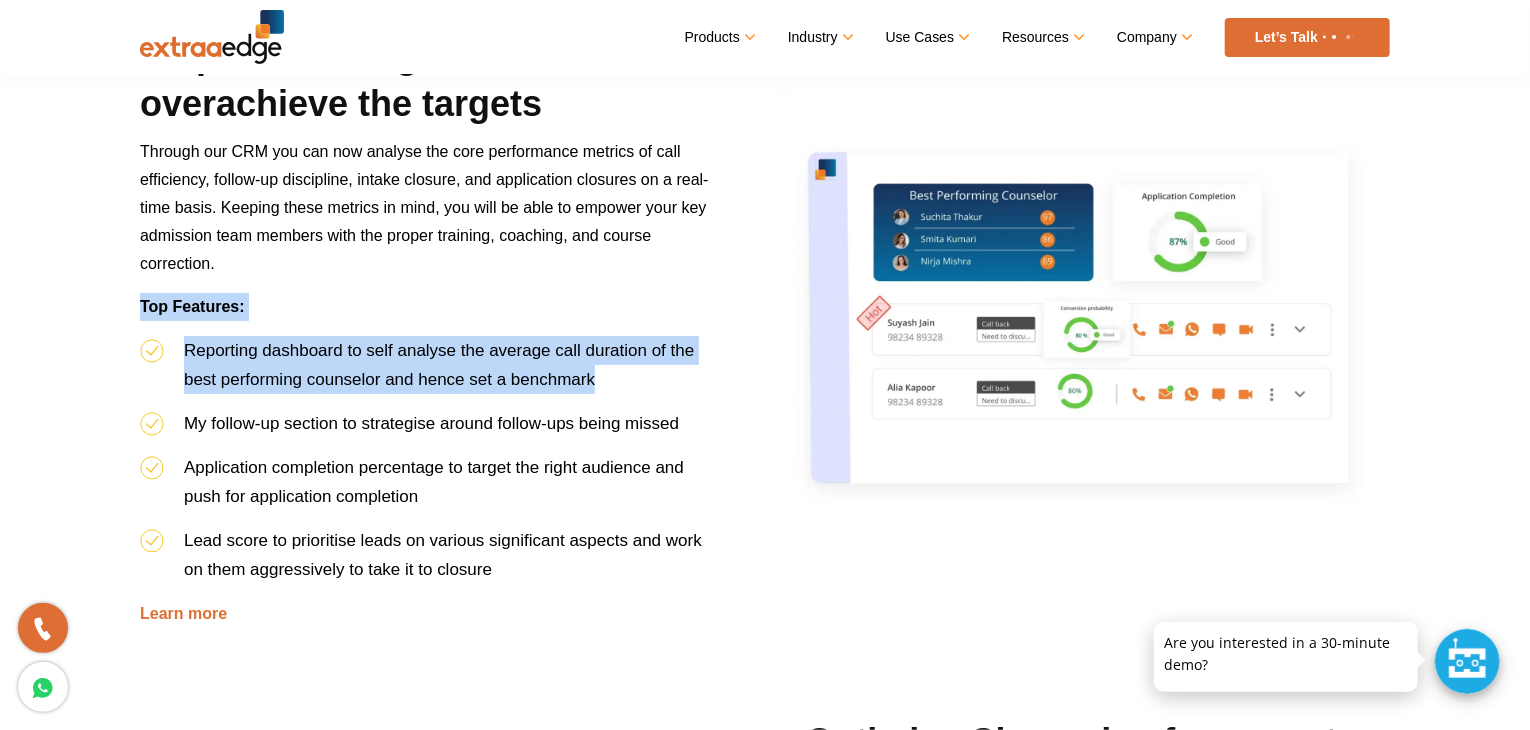 click on "Top Features:" at bounding box center (432, 314) 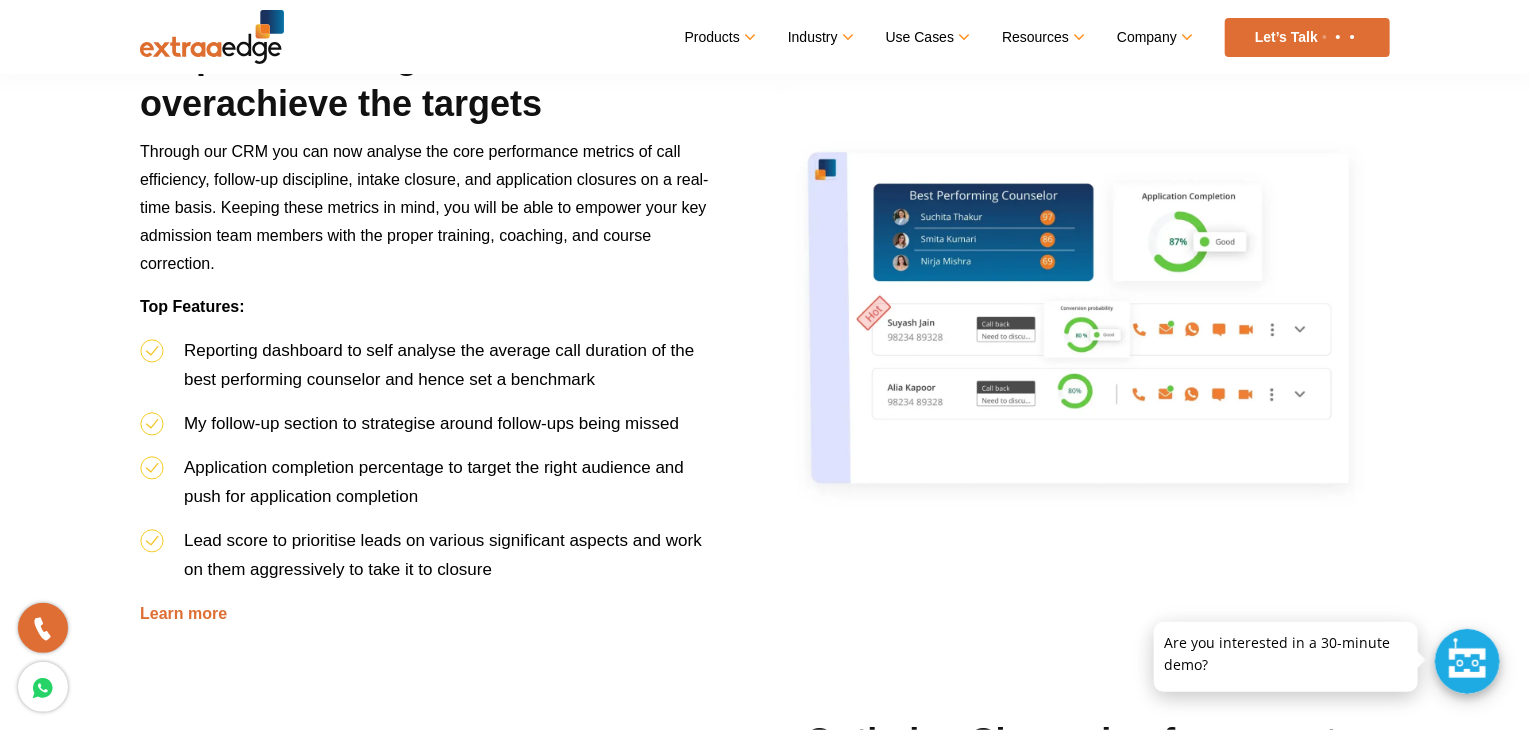 click on "Top Features:" at bounding box center (432, 314) 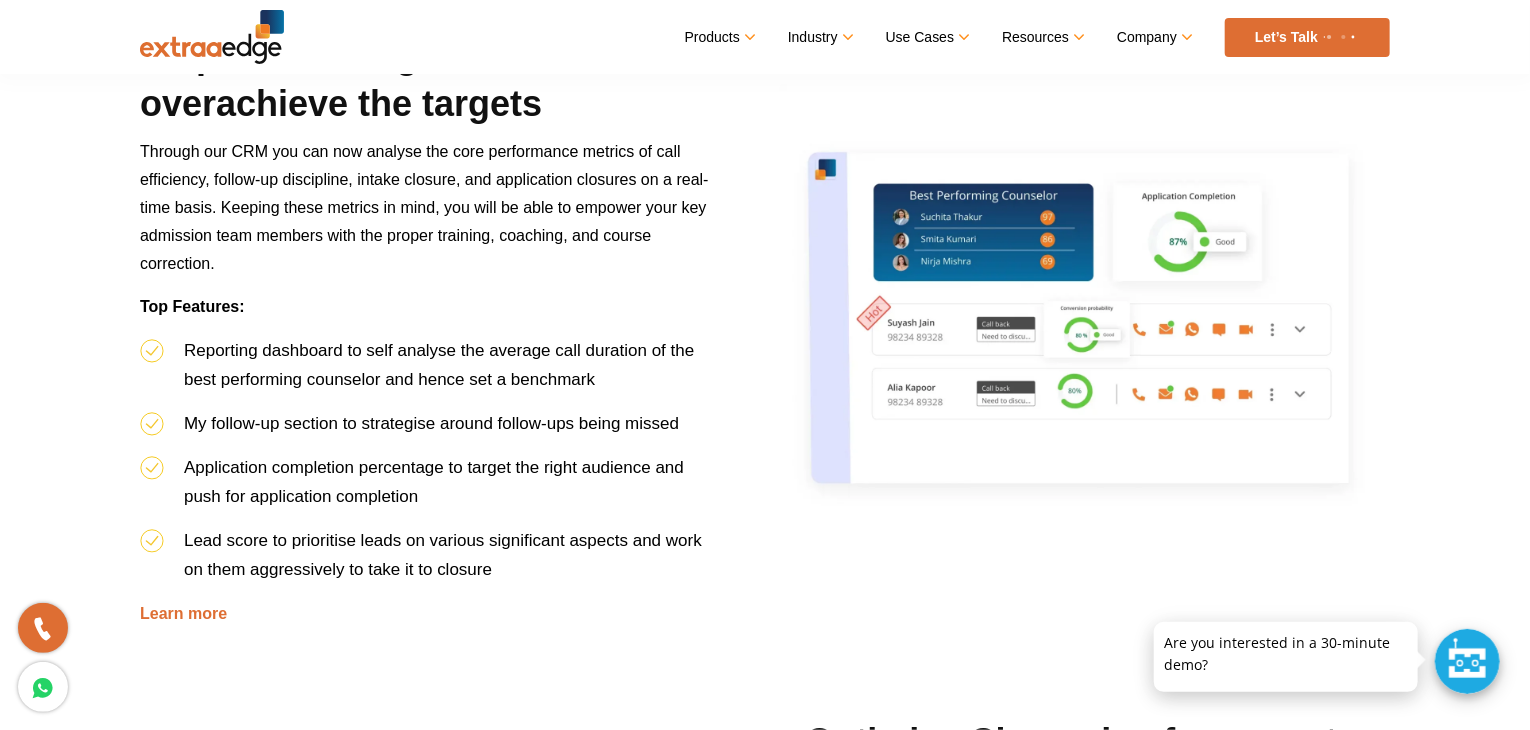 click on "Top Features:" at bounding box center (432, 314) 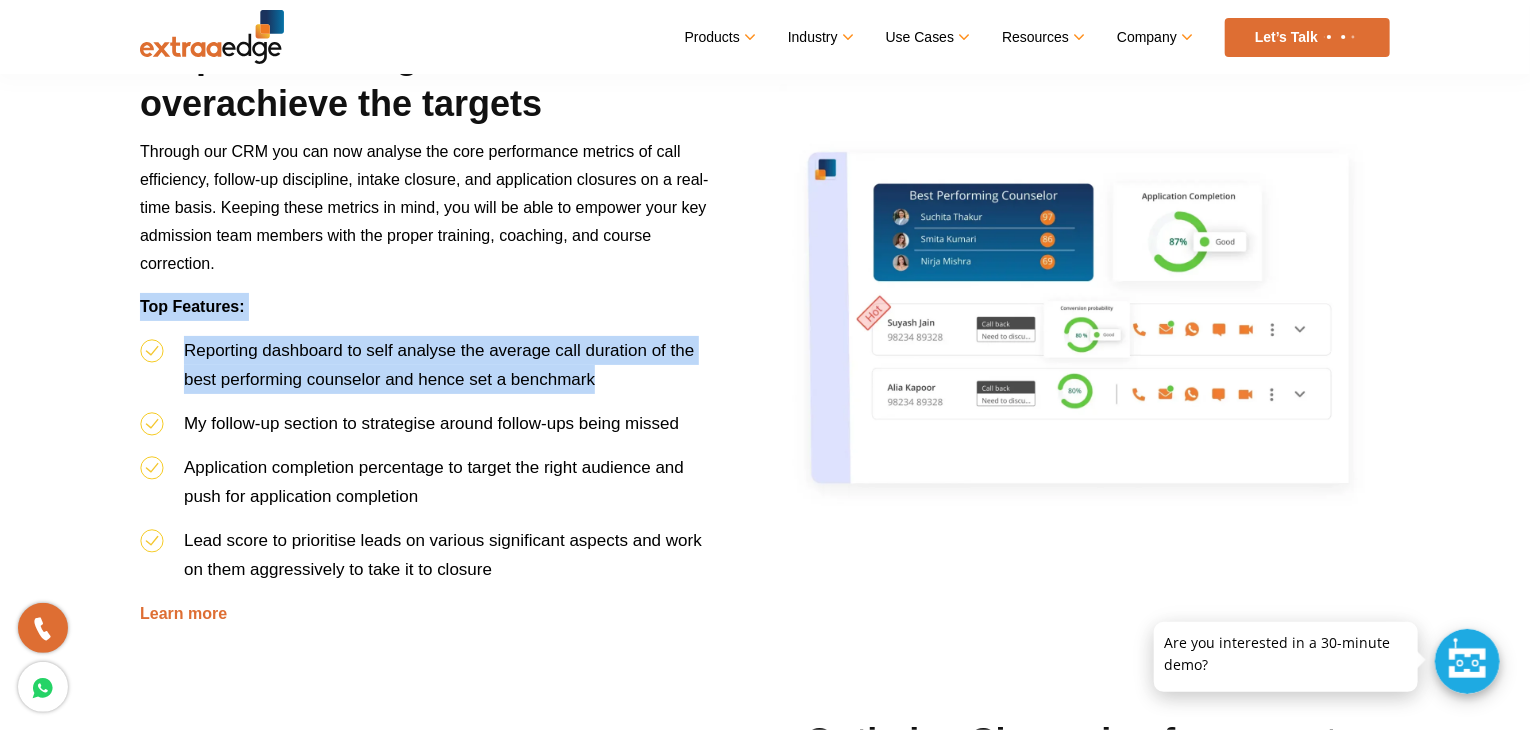 drag, startPoint x: 692, startPoint y: 328, endPoint x: 686, endPoint y: 350, distance: 22.803509 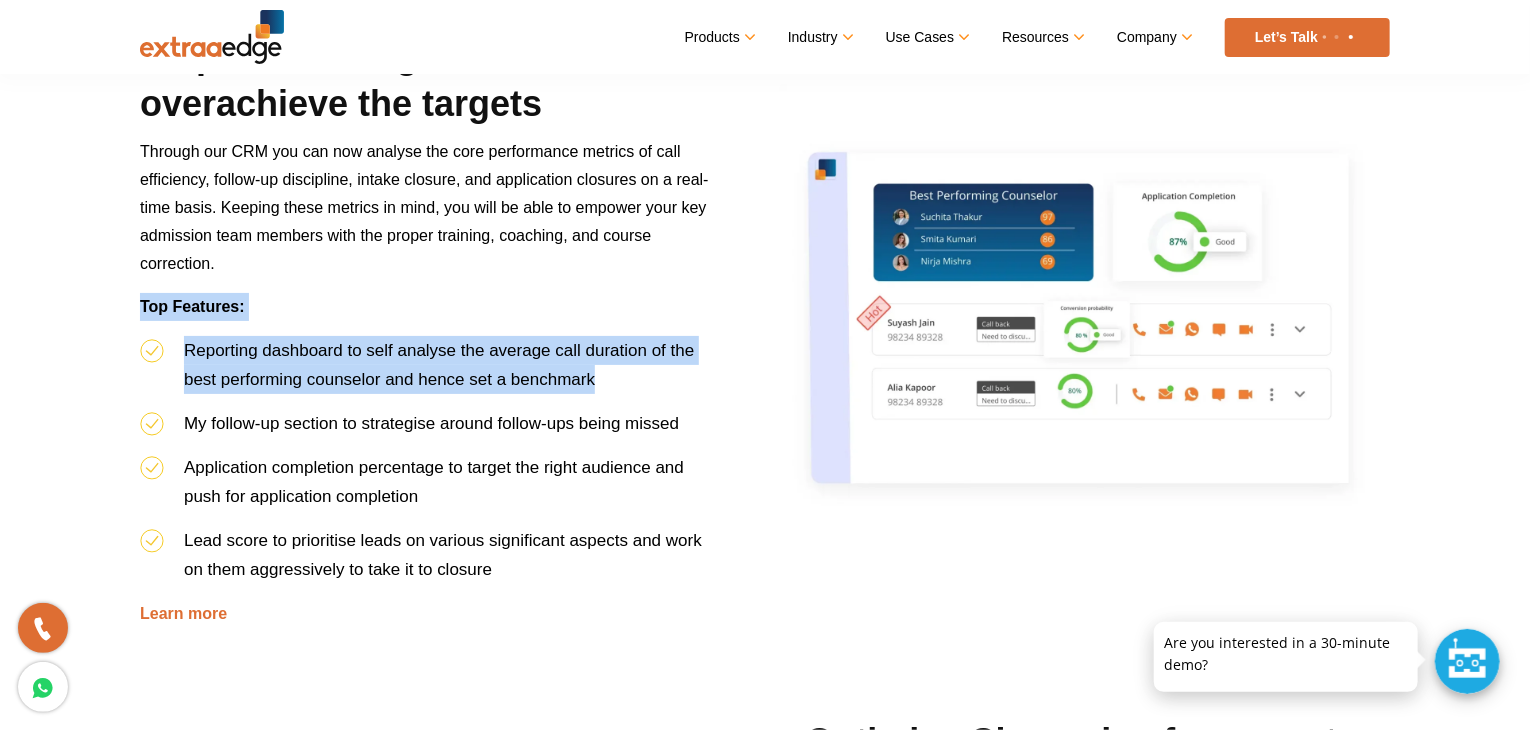 click on "Help counseling teams to overachieve the targets
Through our CRM you can now analyse the core performance metrics of call efficiency, follow-up discipline, intake closure, and application closures on a real-time basis. Keeping these metrics in mind, you will be able to empower your key admission team members with the proper training, coaching, and course correction.
Top Features:
Reporting dashboard to self analyse the average call duration of the best performing counselor and hence set a benchmark
My follow-up section to strategise around follow-ups being missed
Application completion percentage to target the right audience and push for application completion
Lead score to prioritise leads on various significant aspects and work on them aggressively to take it to closure
Learn more" at bounding box center [432, 330] 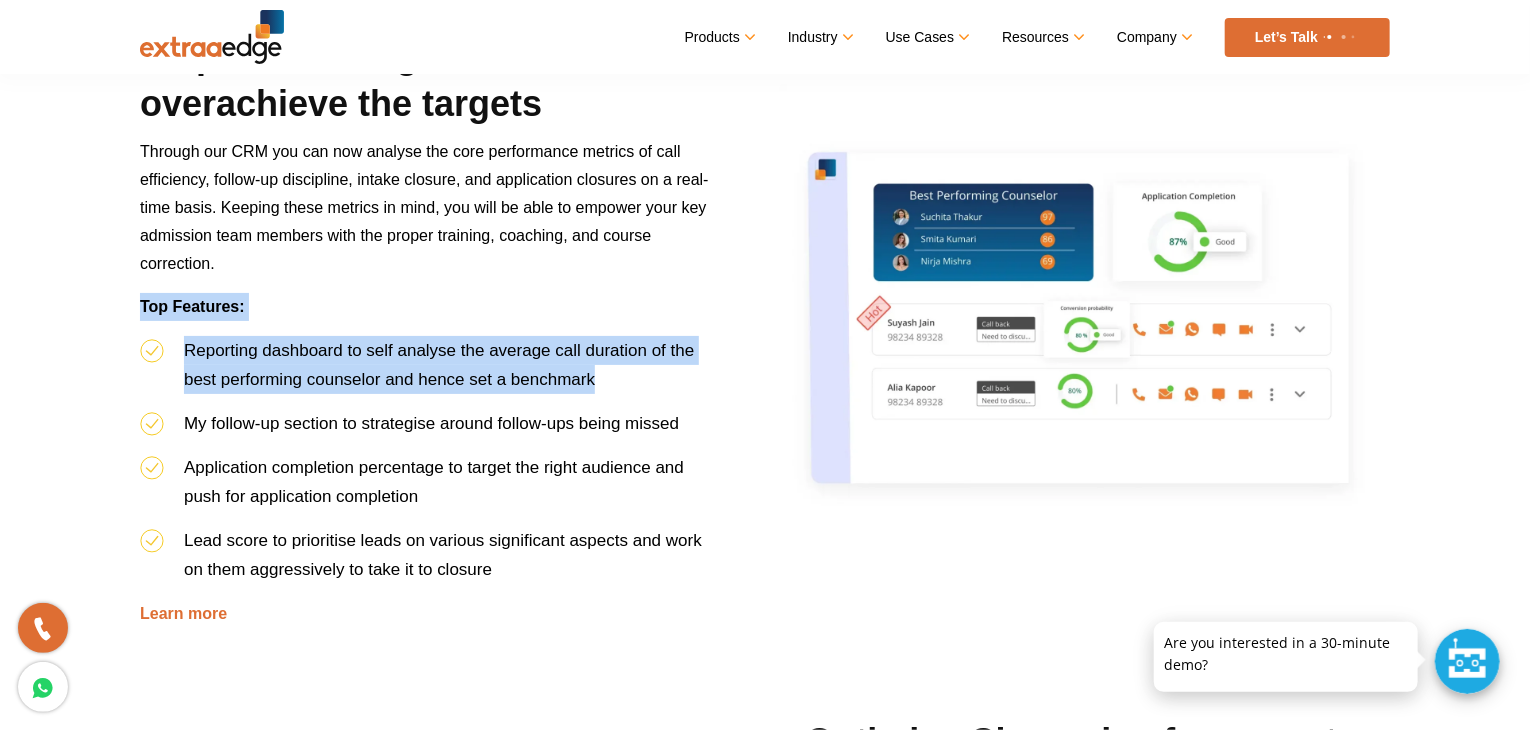 click on "Reporting dashboard to self analyse the average call duration of the best performing counselor and hence set a benchmark" at bounding box center (439, 365) 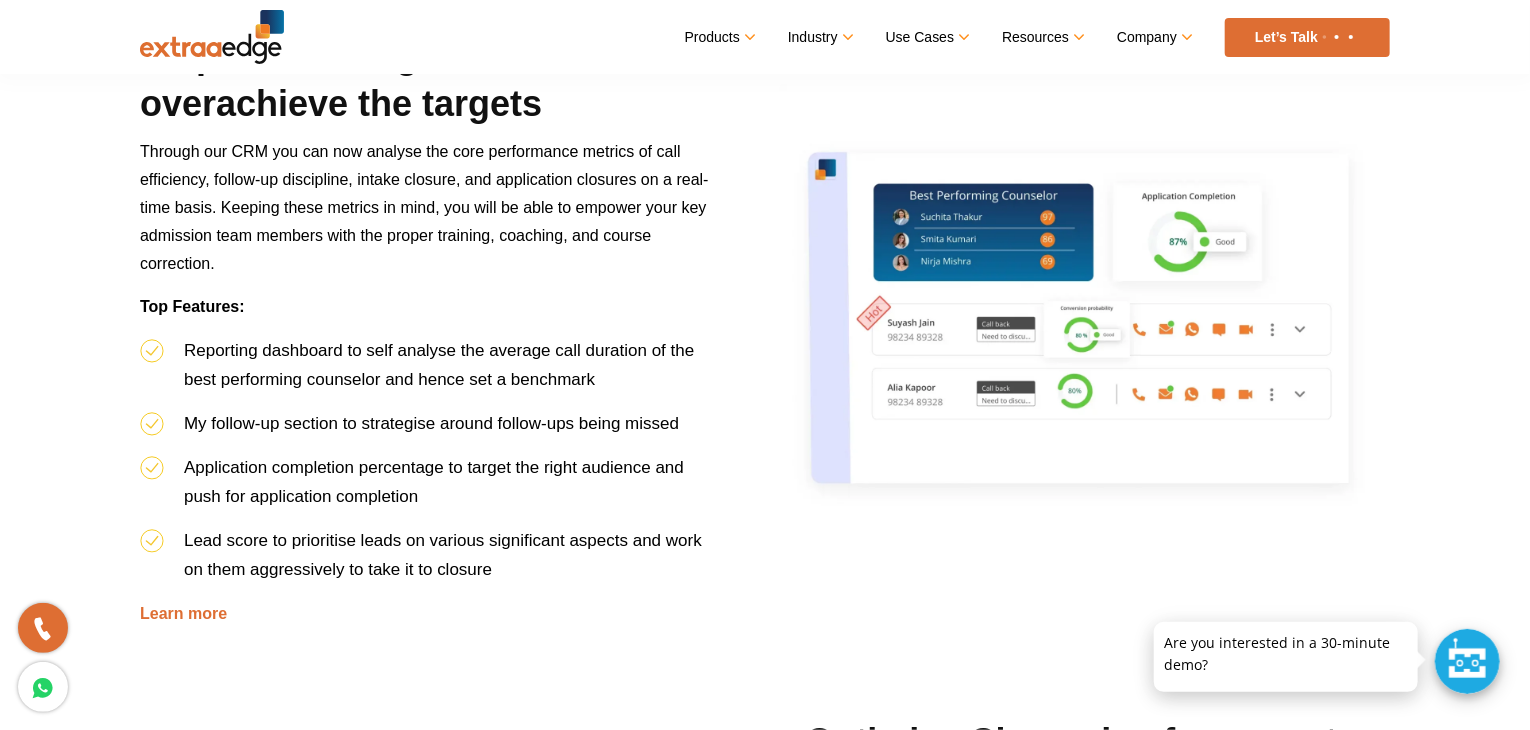 click on "Reporting dashboard to self analyse the average call duration of the best performing counselor and hence set a benchmark" at bounding box center (439, 365) 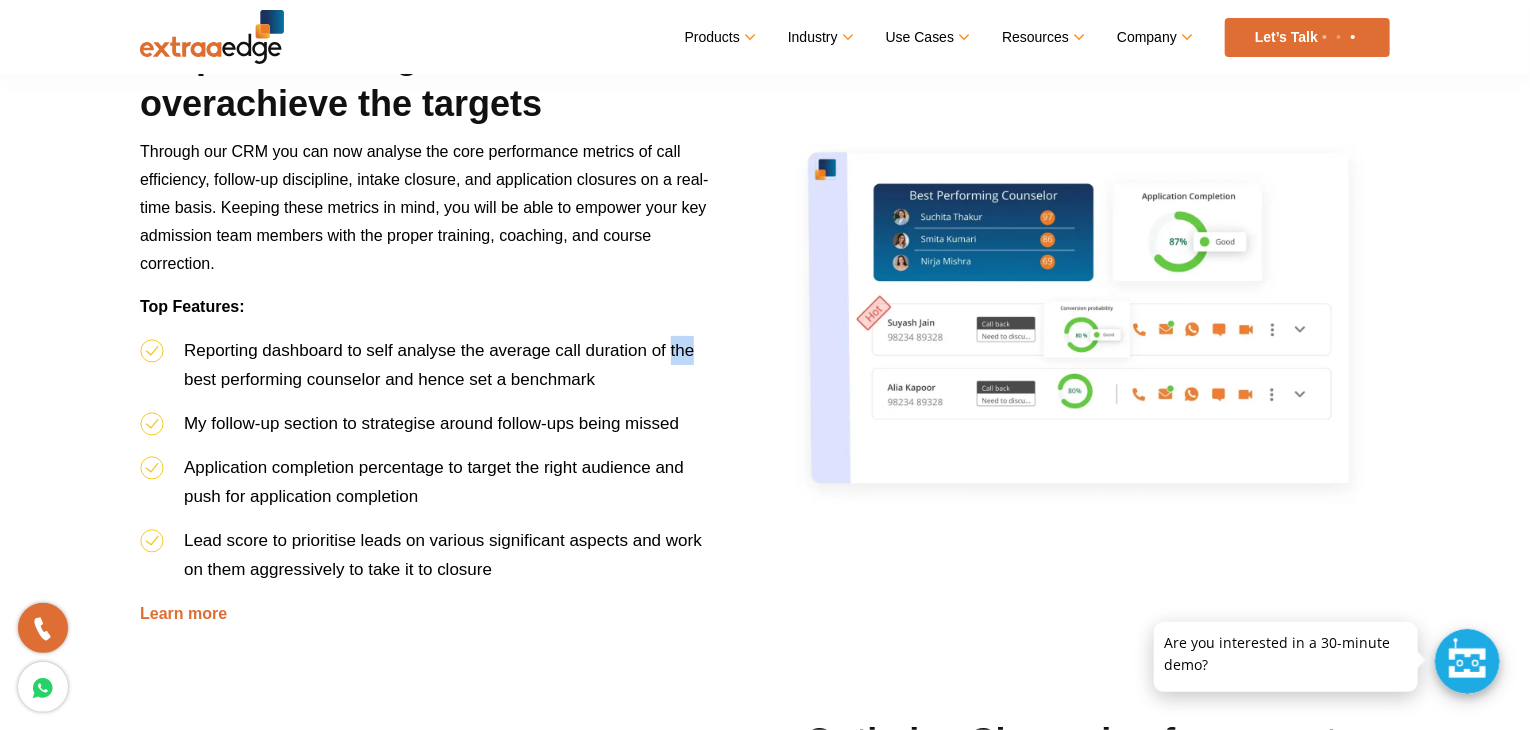 click on "Reporting dashboard to self analyse the average call duration of the best performing counselor and hence set a benchmark" at bounding box center [439, 365] 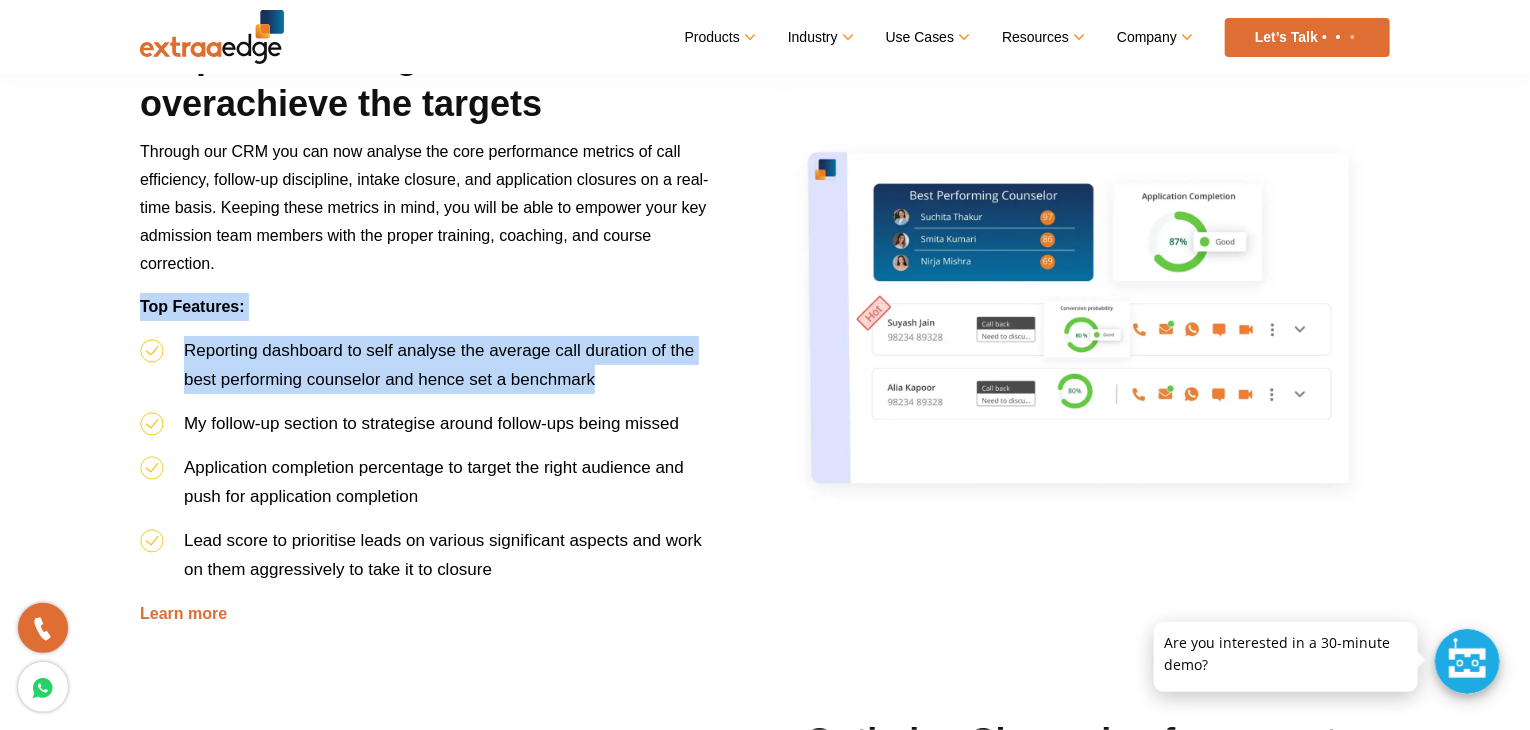 drag, startPoint x: 686, startPoint y: 350, endPoint x: 723, endPoint y: 333, distance: 40.718548 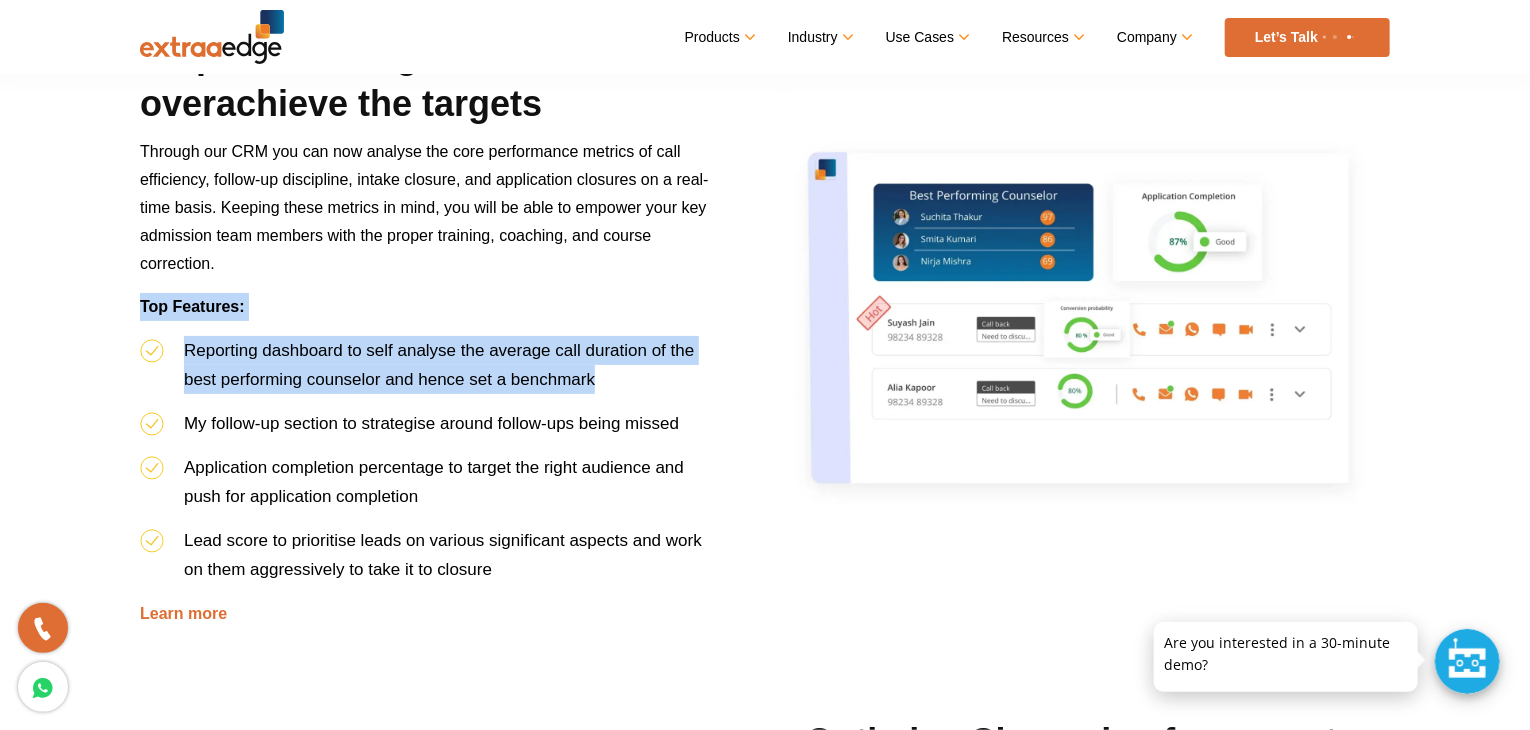 click on "Help counseling teams to overachieve the targets
Through our CRM you can now analyse the core performance metrics of call efficiency, follow-up discipline, intake closure, and application closures on a real-time basis. Keeping these metrics in mind, you will be able to empower your key admission team members with the proper training, coaching, and course correction.
Top Features:
Reporting dashboard to self analyse the average call duration of the best performing counselor and hence set a benchmark
My follow-up section to strategise around follow-ups being missed
Application completion percentage to target the right audience and push for application completion
Lead score to prioritise leads on various significant aspects and work on them aggressively to take it to closure
Learn more" at bounding box center (432, 330) 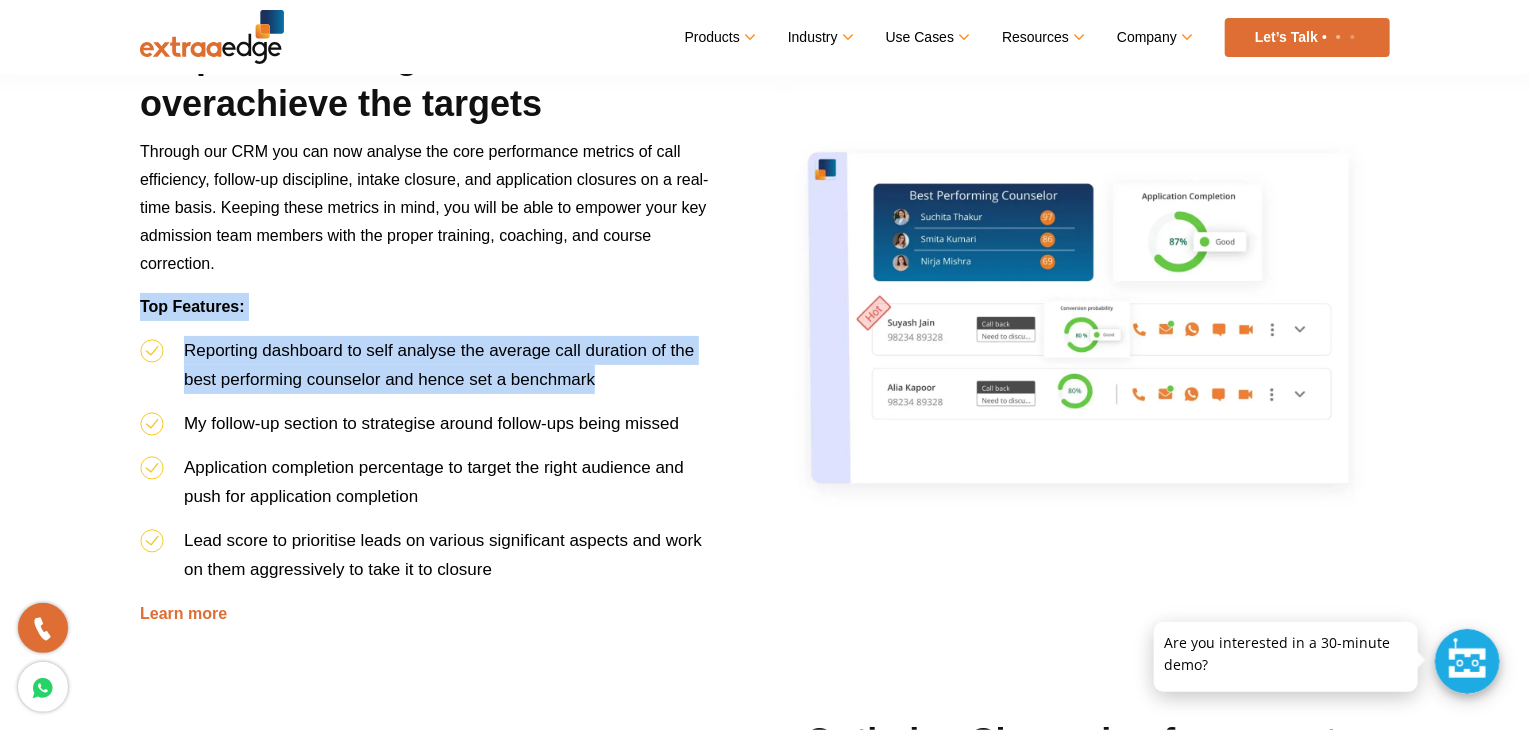 click on "Top Features:" at bounding box center [432, 314] 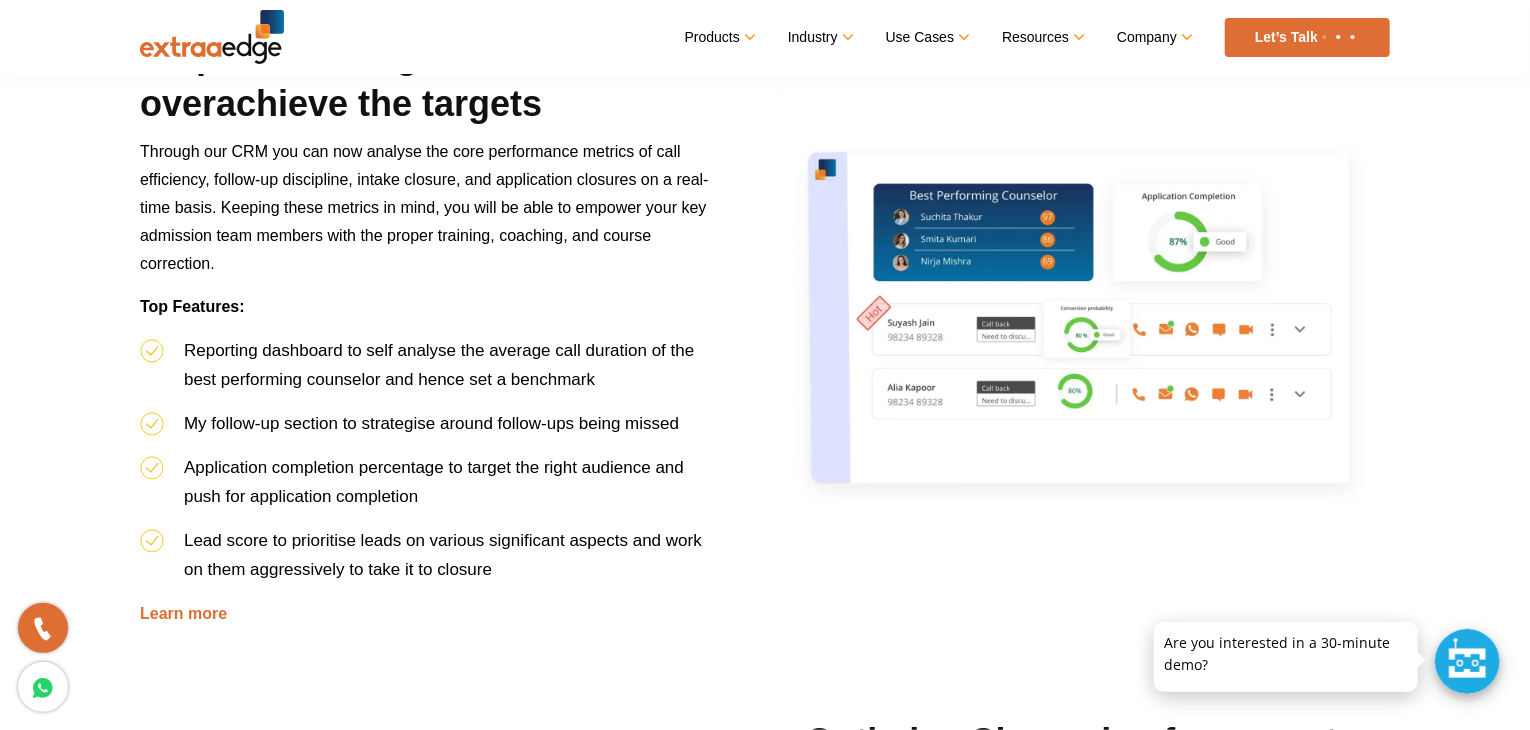 click on "Reporting dashboard to self analyse the average call duration of the best performing counselor and hence set a benchmark" at bounding box center [432, 372] 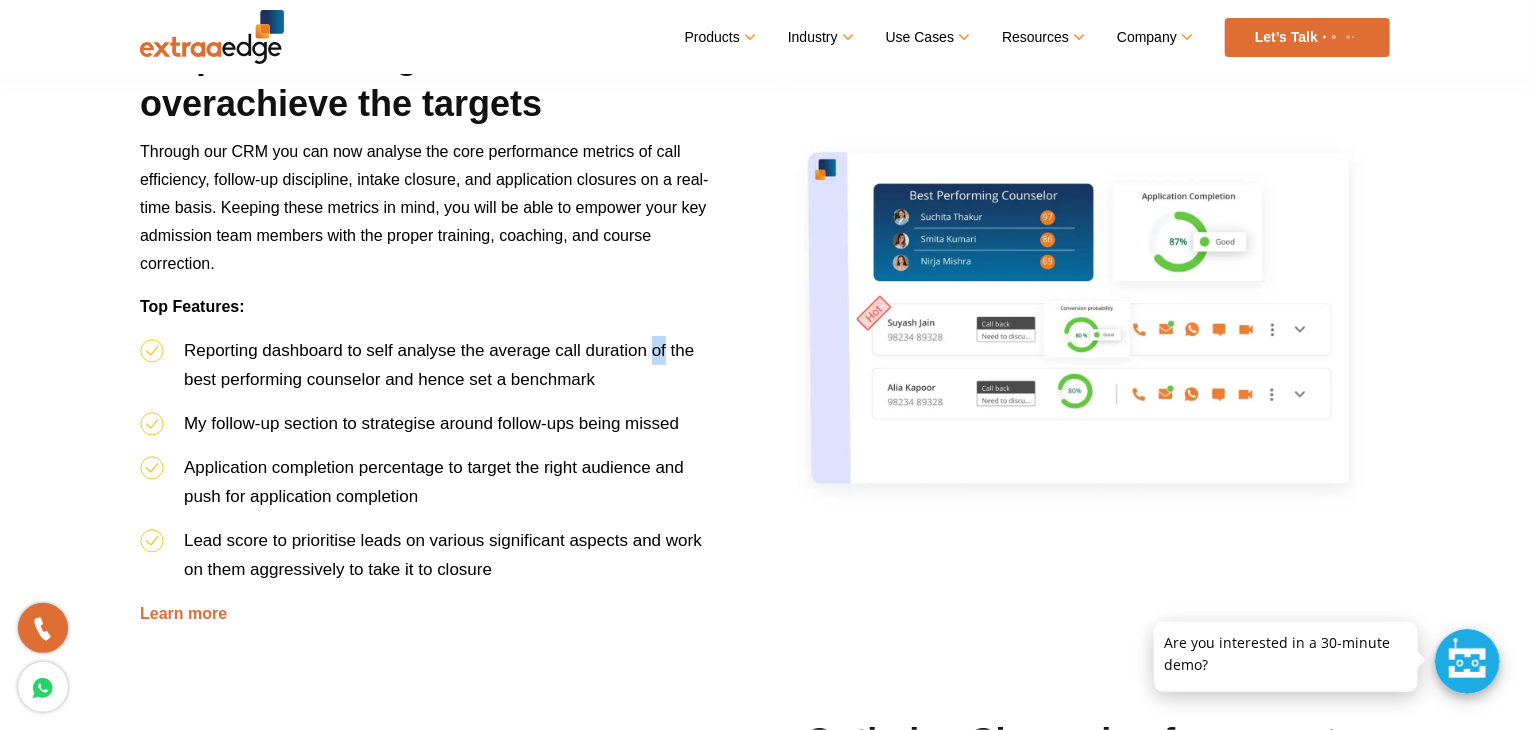 click on "Reporting dashboard to self analyse the average call duration of the best performing counselor and hence set a benchmark" at bounding box center (432, 372) 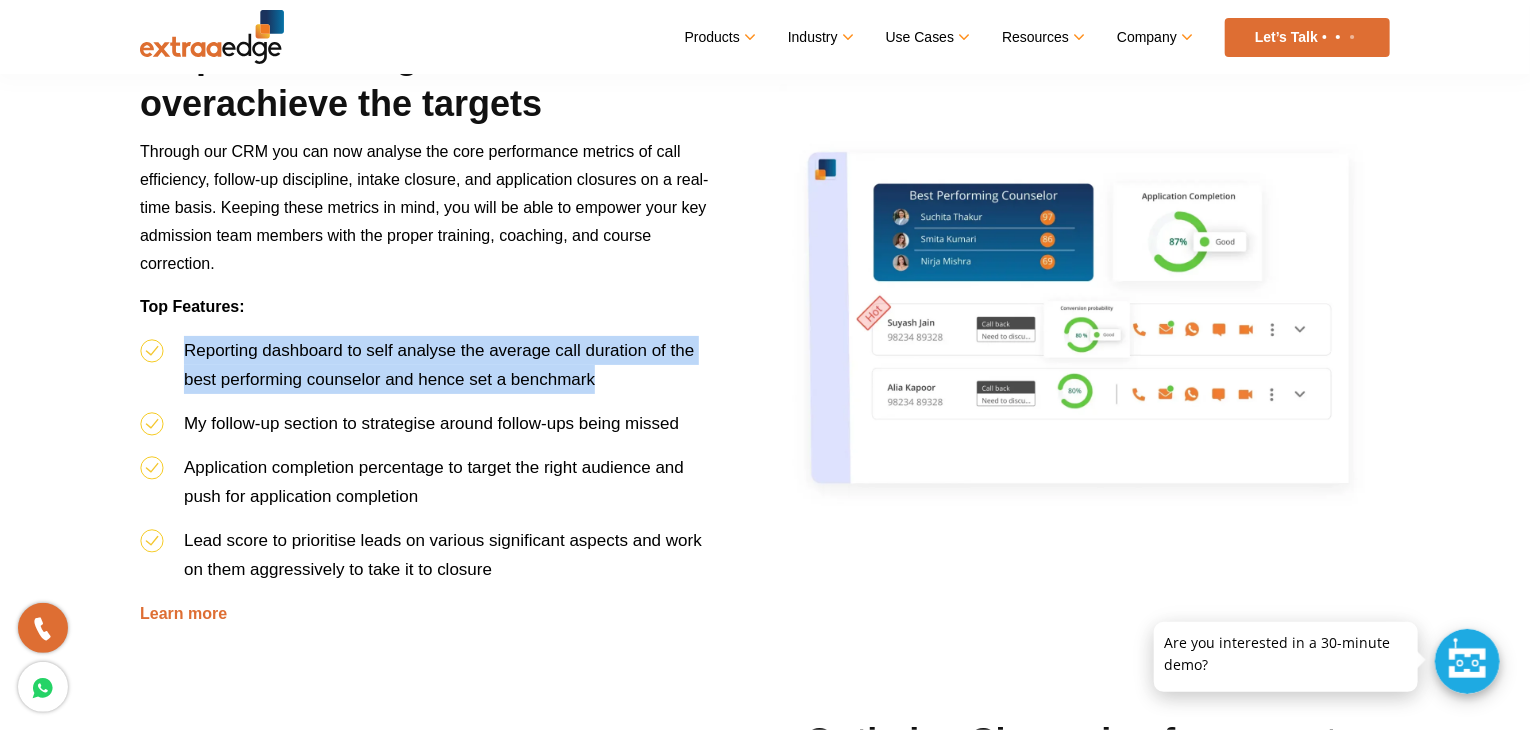 click on "Reporting dashboard to self analyse the average call duration of the best performing counselor and hence set a benchmark" at bounding box center [432, 372] 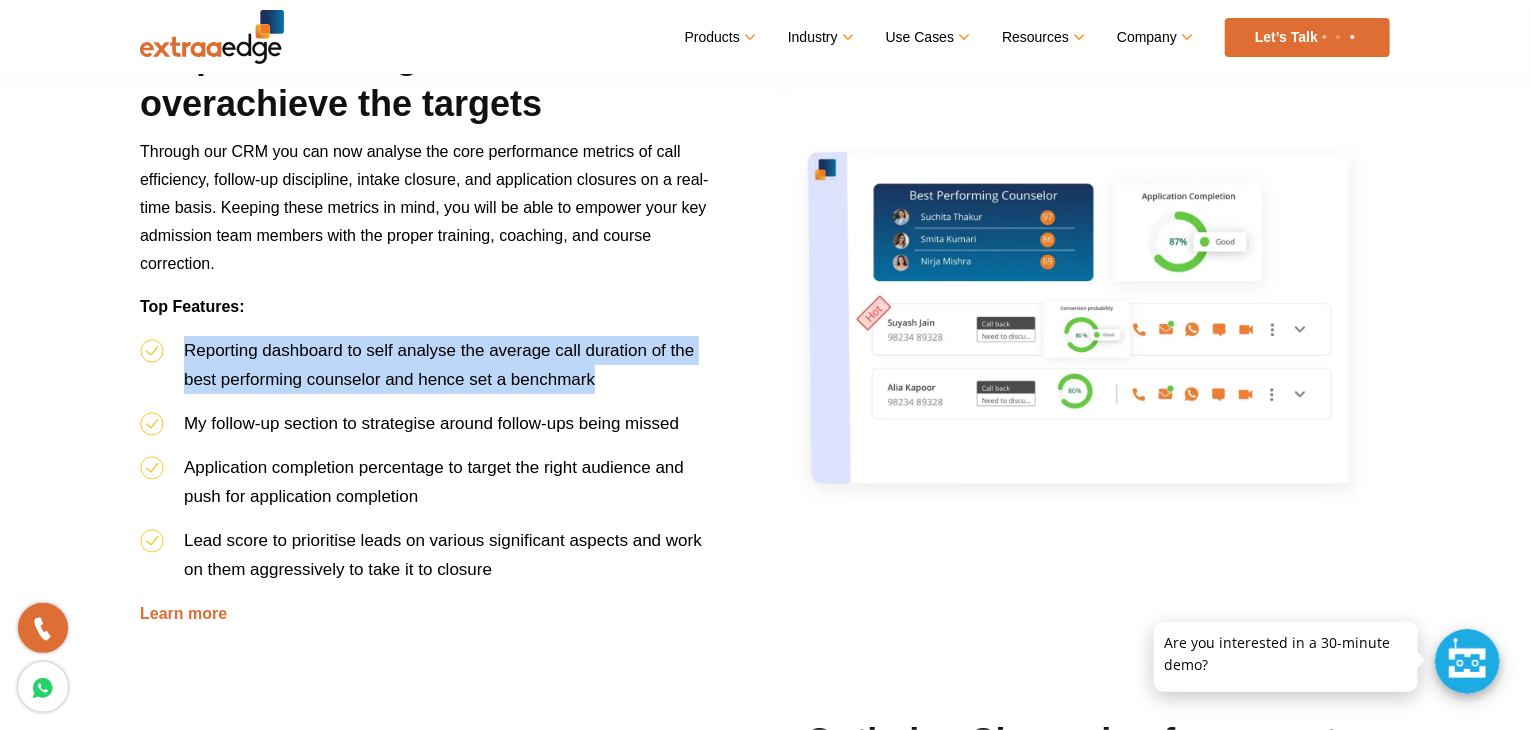 click on "Reporting dashboard to self analyse the average call duration of the best performing counselor and hence set a benchmark" at bounding box center (432, 372) 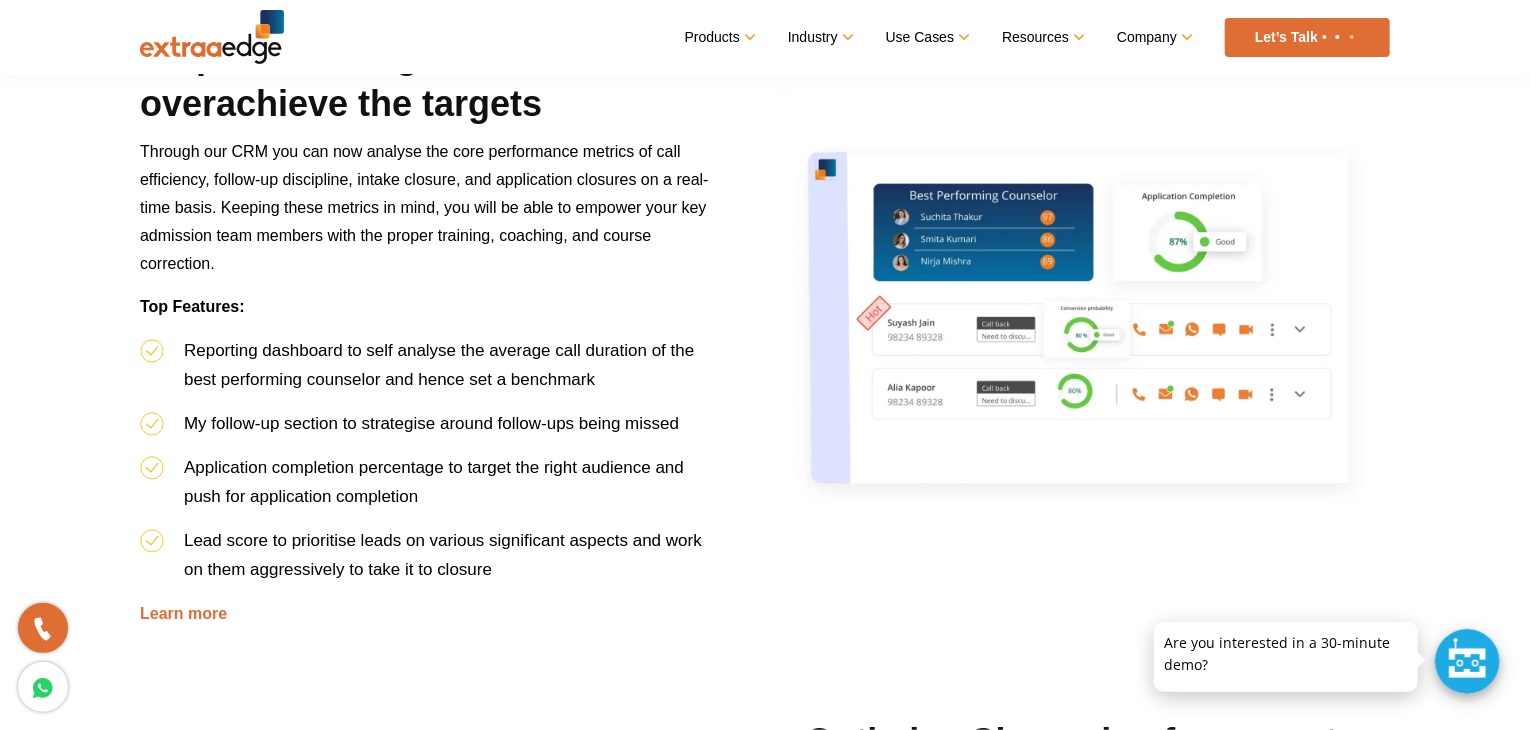 click on "Reporting dashboard to self analyse the average call duration of the best performing counselor and hence set a benchmark" at bounding box center [432, 372] 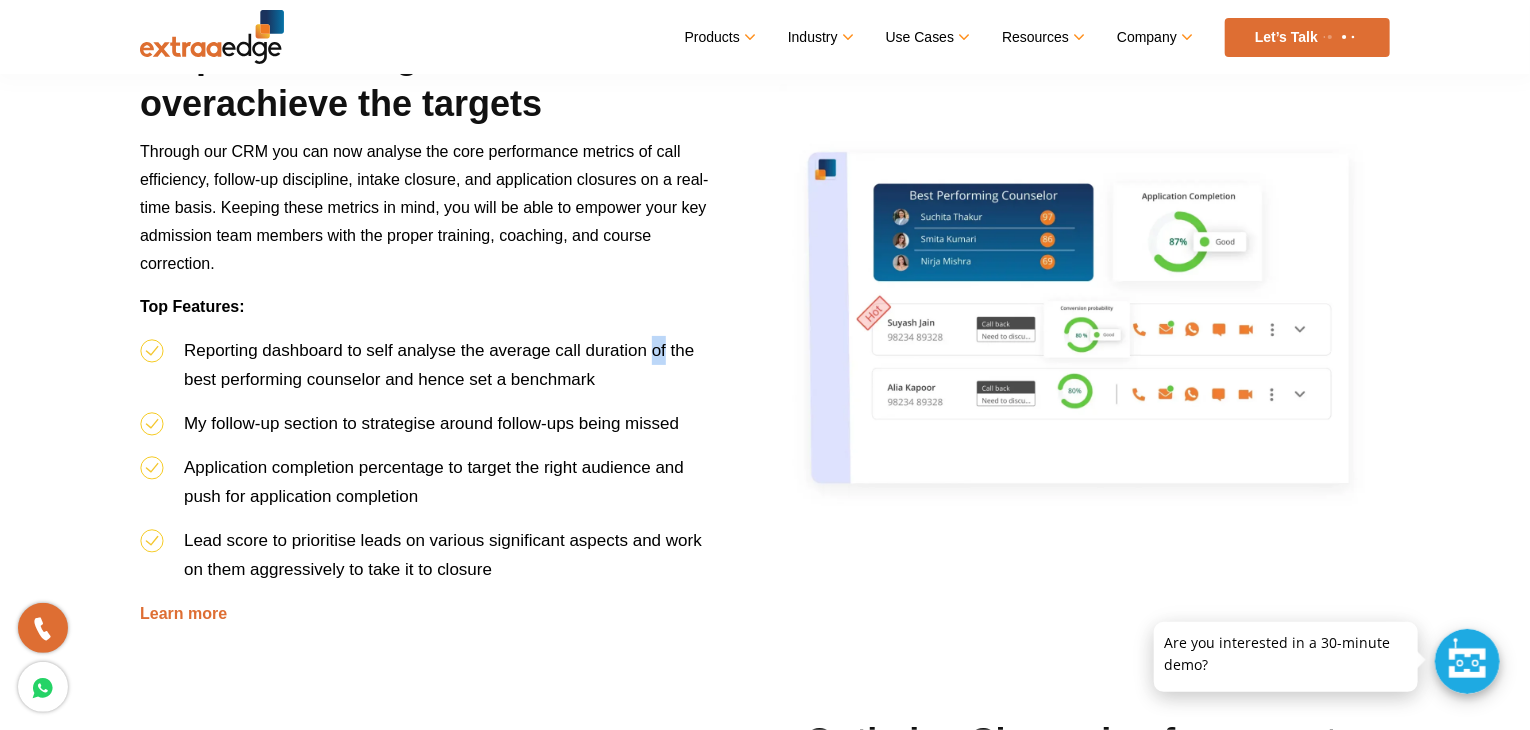 click on "Reporting dashboard to self analyse the average call duration of the best performing counselor and hence set a benchmark" at bounding box center [432, 372] 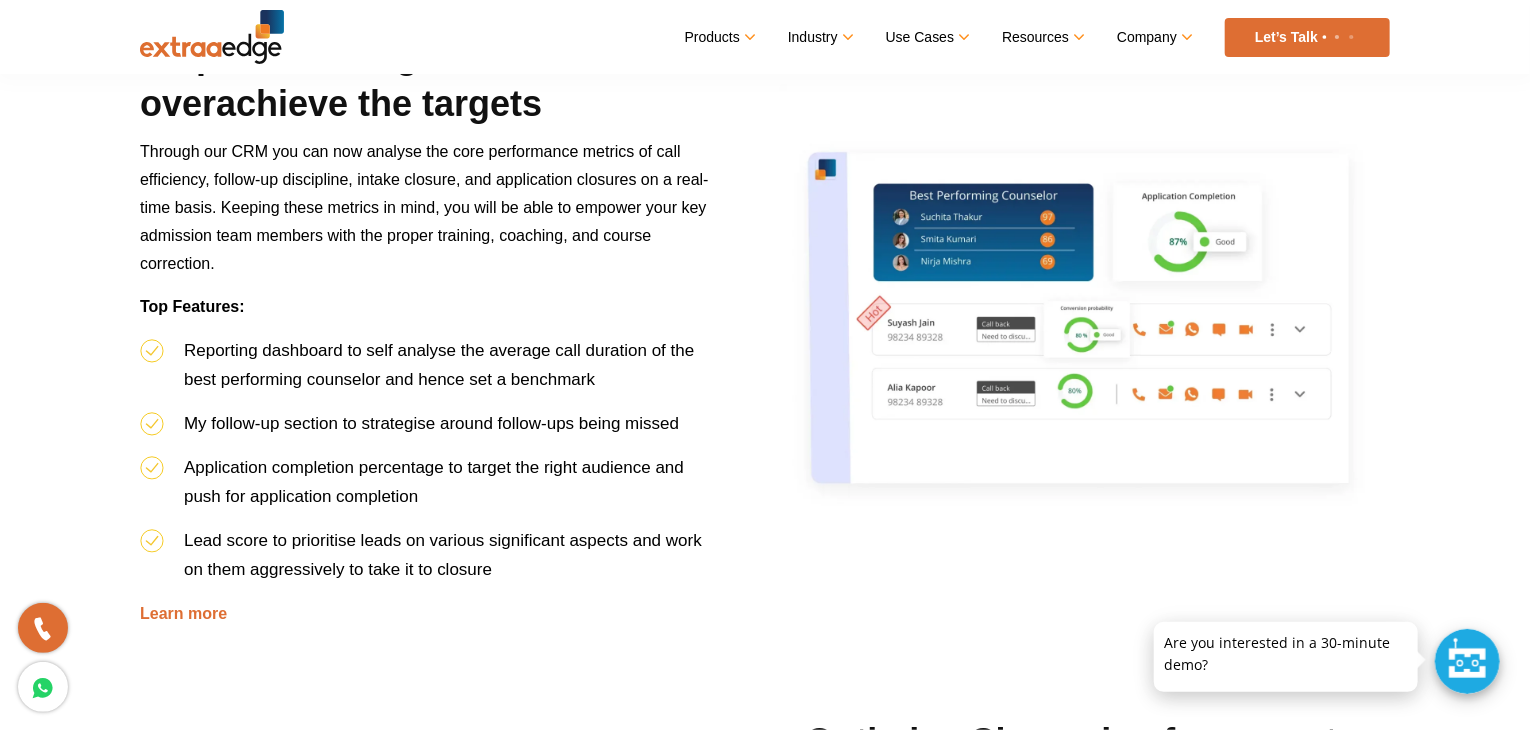 click on "Reporting dashboard to self analyse the average call duration of the best performing counselor and hence set a benchmark" at bounding box center (432, 372) 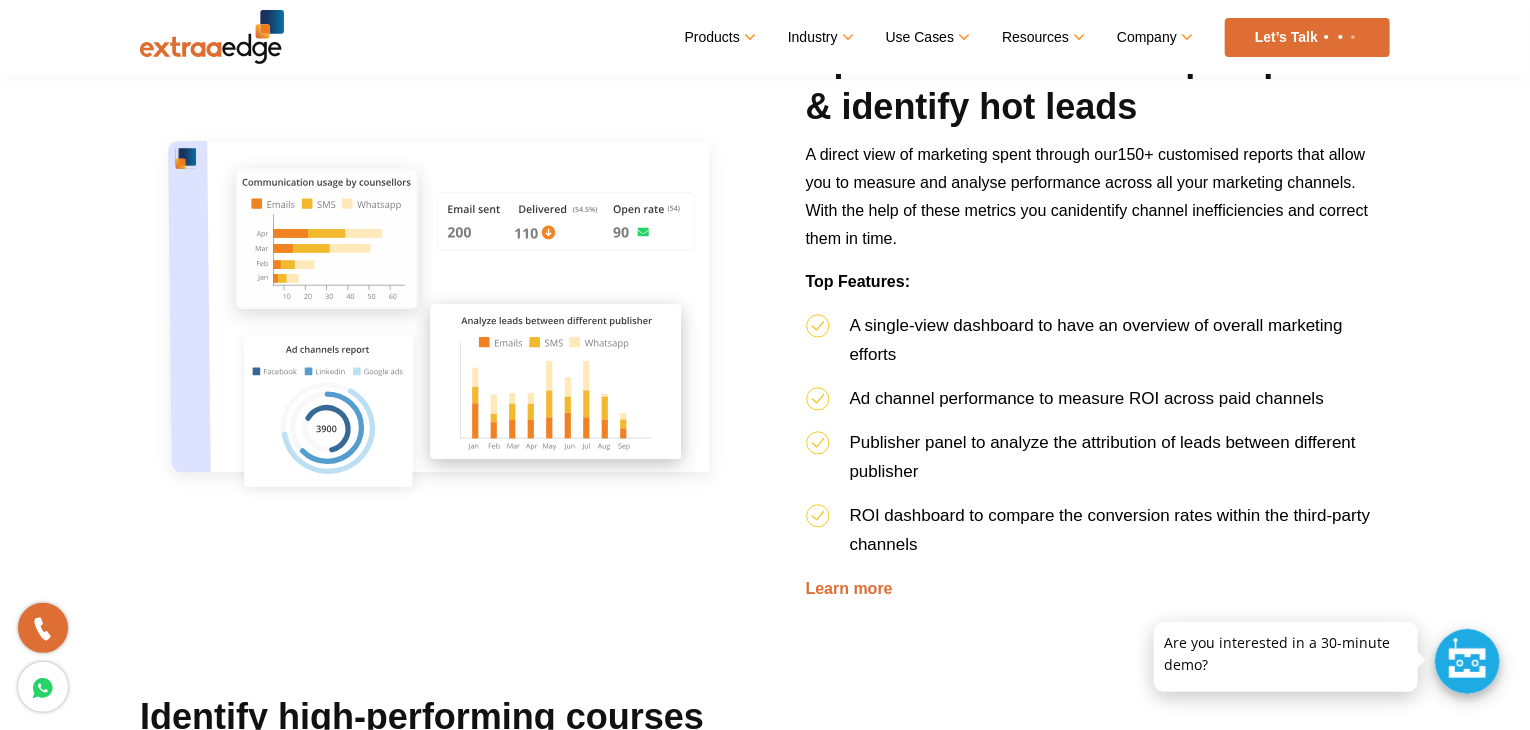 scroll, scrollTop: 1700, scrollLeft: 0, axis: vertical 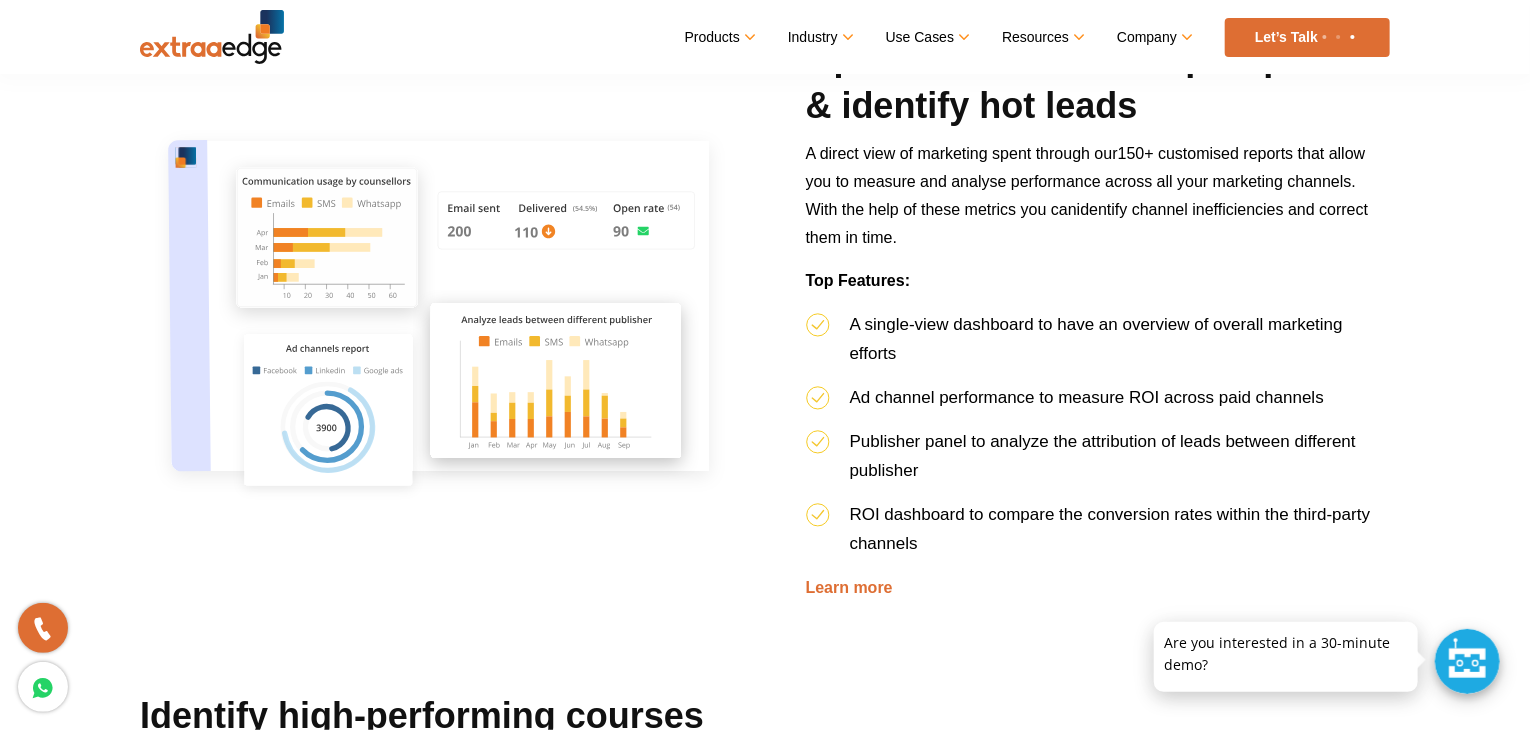 click on "A direct view of marketing spent through our  150+ customised reports that allow you to measure and analyse performance across all your marketing channels. With the help of these metrics you can  identify channel inefficiencies and correct them in time." at bounding box center (1098, 203) 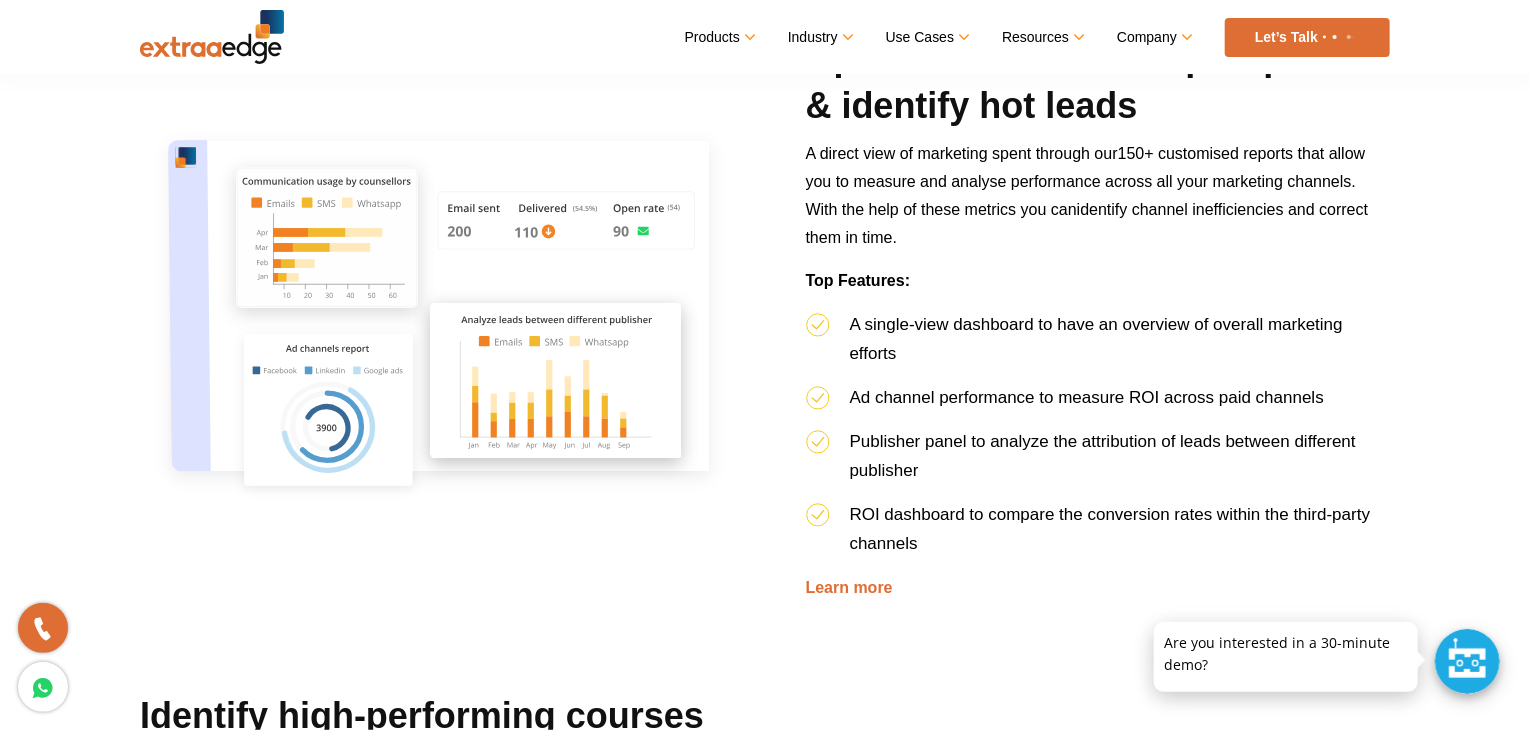 click on "A direct view of marketing spent through our  150+ customised reports that allow you to measure and analyse performance across all your marketing channels. With the help of these metrics you can  identify channel inefficiencies and correct them in time." at bounding box center [1098, 203] 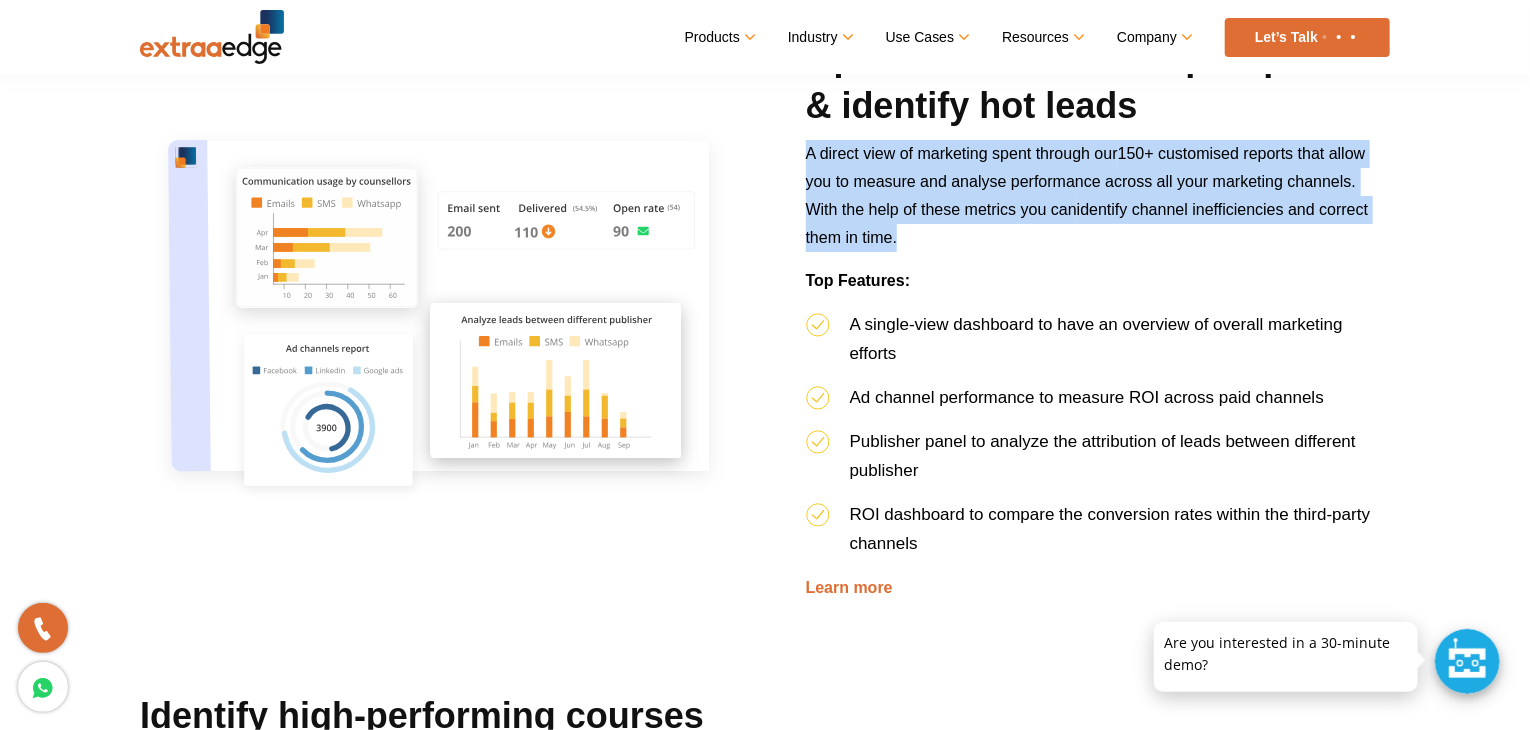 click on "A direct view of marketing spent through our  150+ customised reports that allow you to measure and analyse performance across all your marketing channels. With the help of these metrics you can  identify channel inefficiencies and correct them in time." at bounding box center (1098, 203) 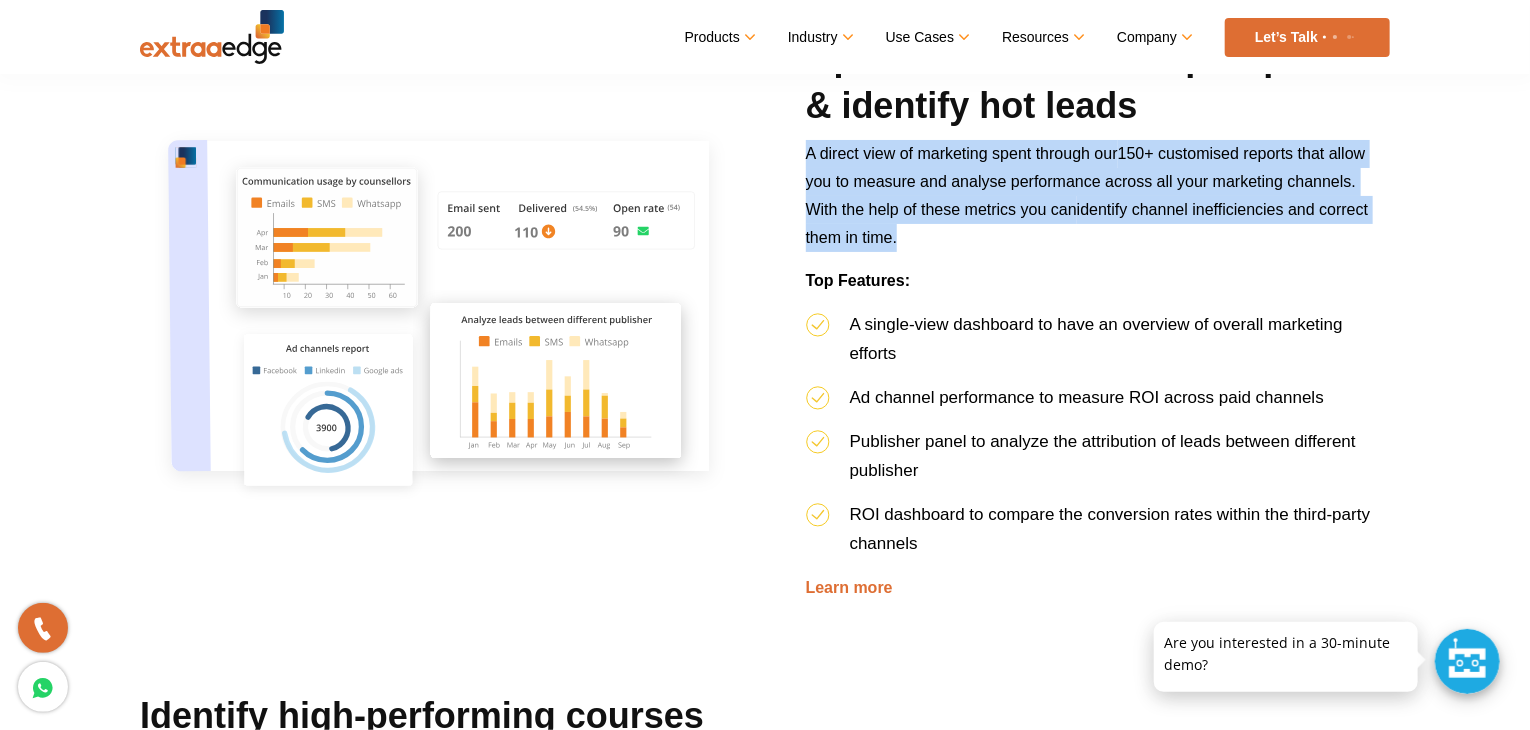 click on "A direct view of marketing spent through our  150+ customised reports that allow you to measure and analyse performance across all your marketing channels. With the help of these metrics you can  identify channel inefficiencies and correct them in time." at bounding box center (1098, 203) 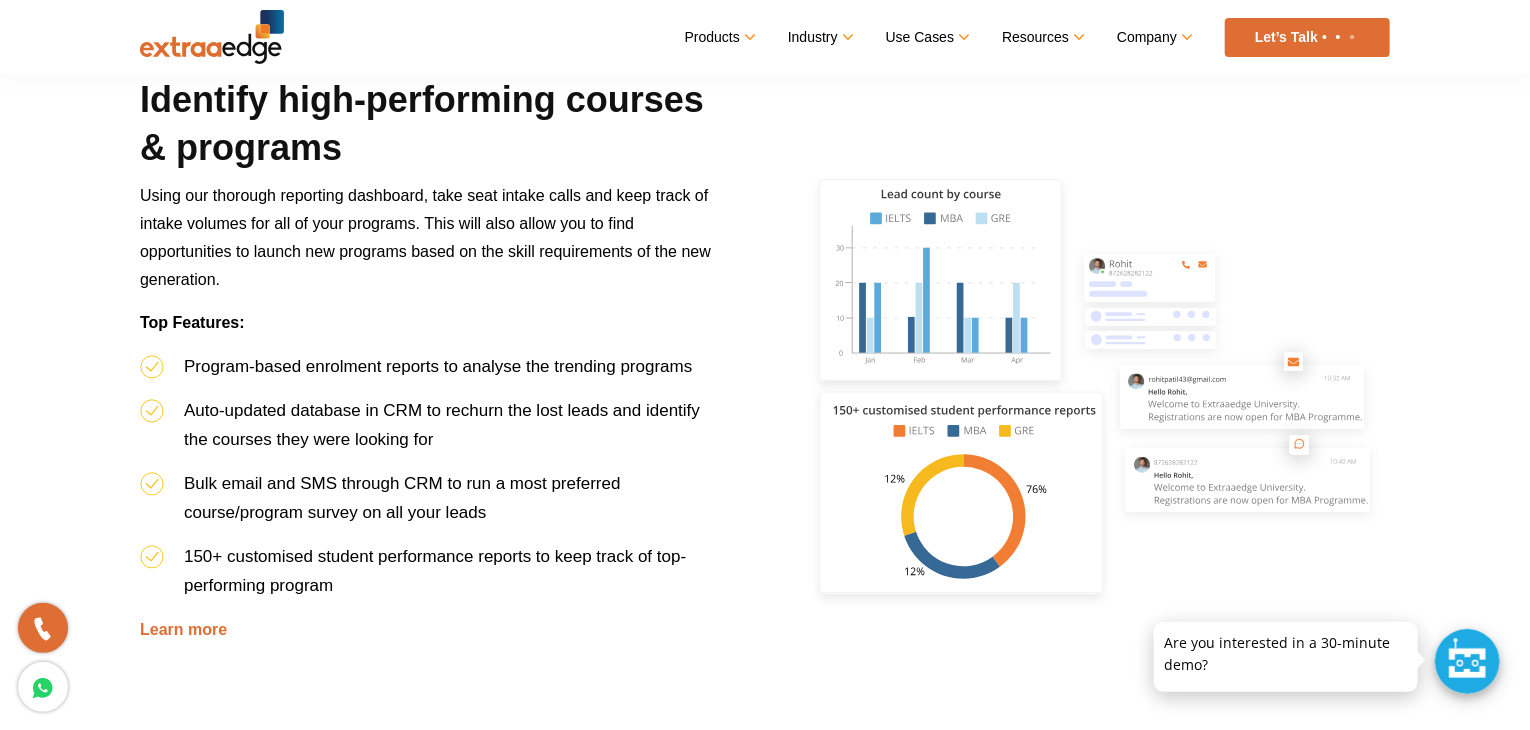 scroll, scrollTop: 2320, scrollLeft: 0, axis: vertical 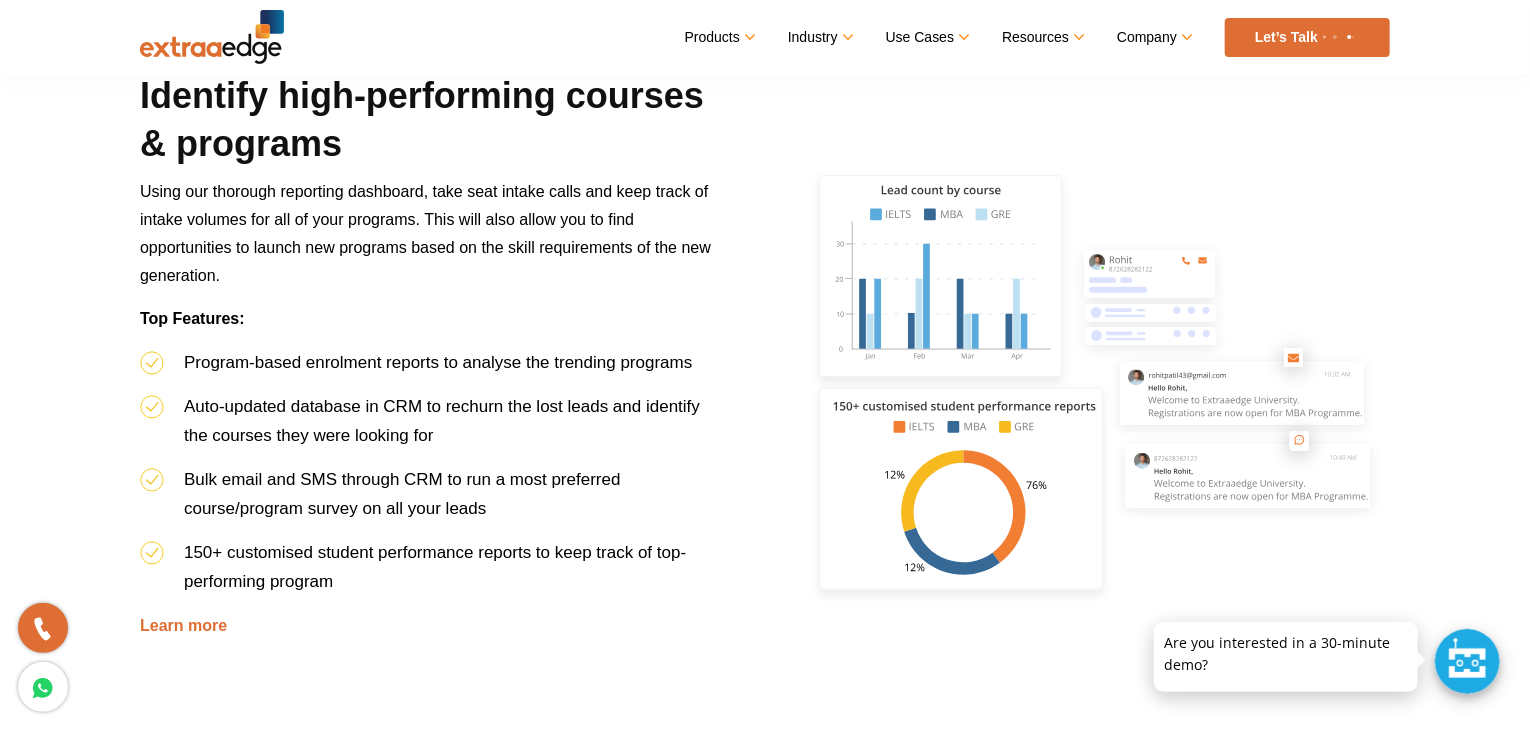 click on "Top Features:" at bounding box center (432, 326) 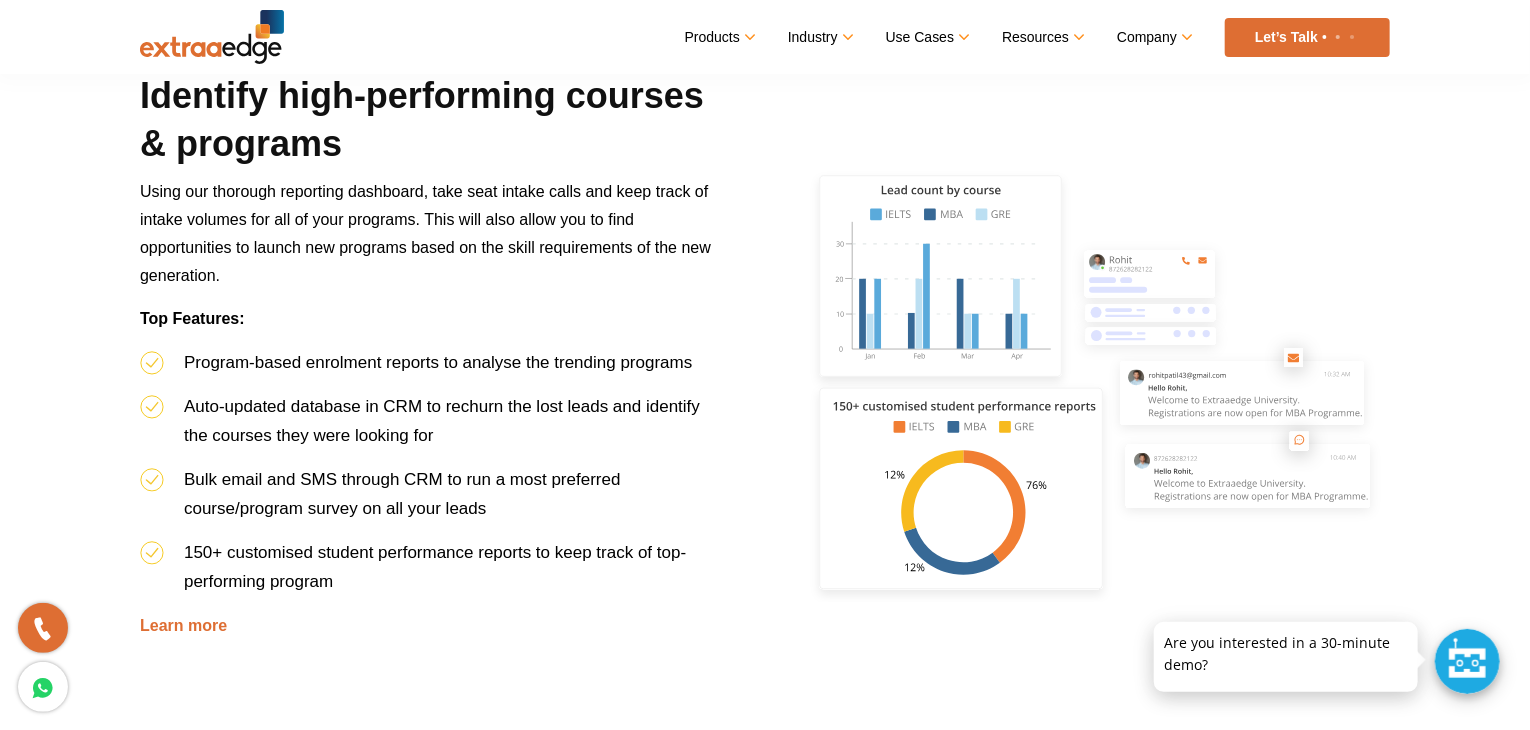 click on "Top Features:" at bounding box center (432, 326) 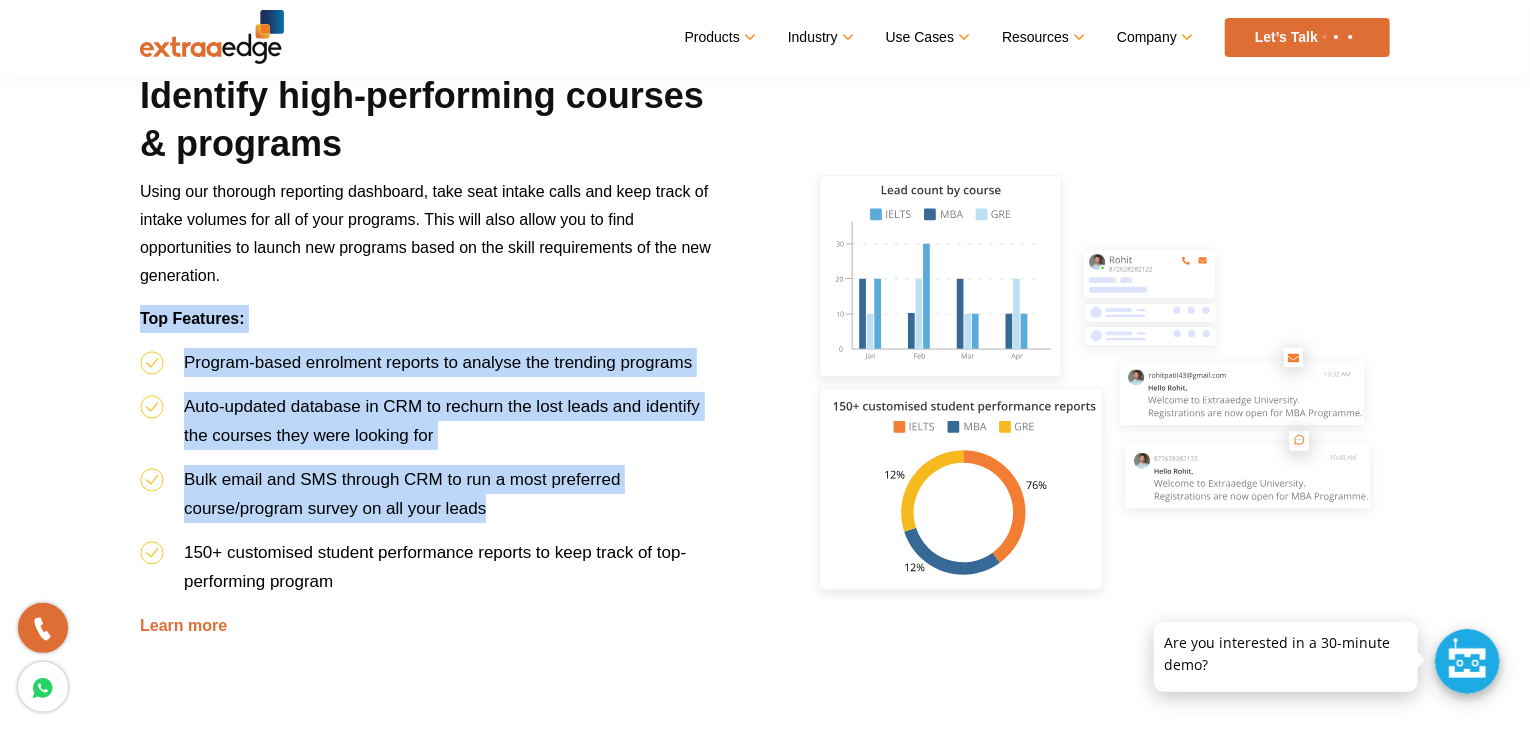 drag, startPoint x: 612, startPoint y: 341, endPoint x: 659, endPoint y: 532, distance: 196.69774 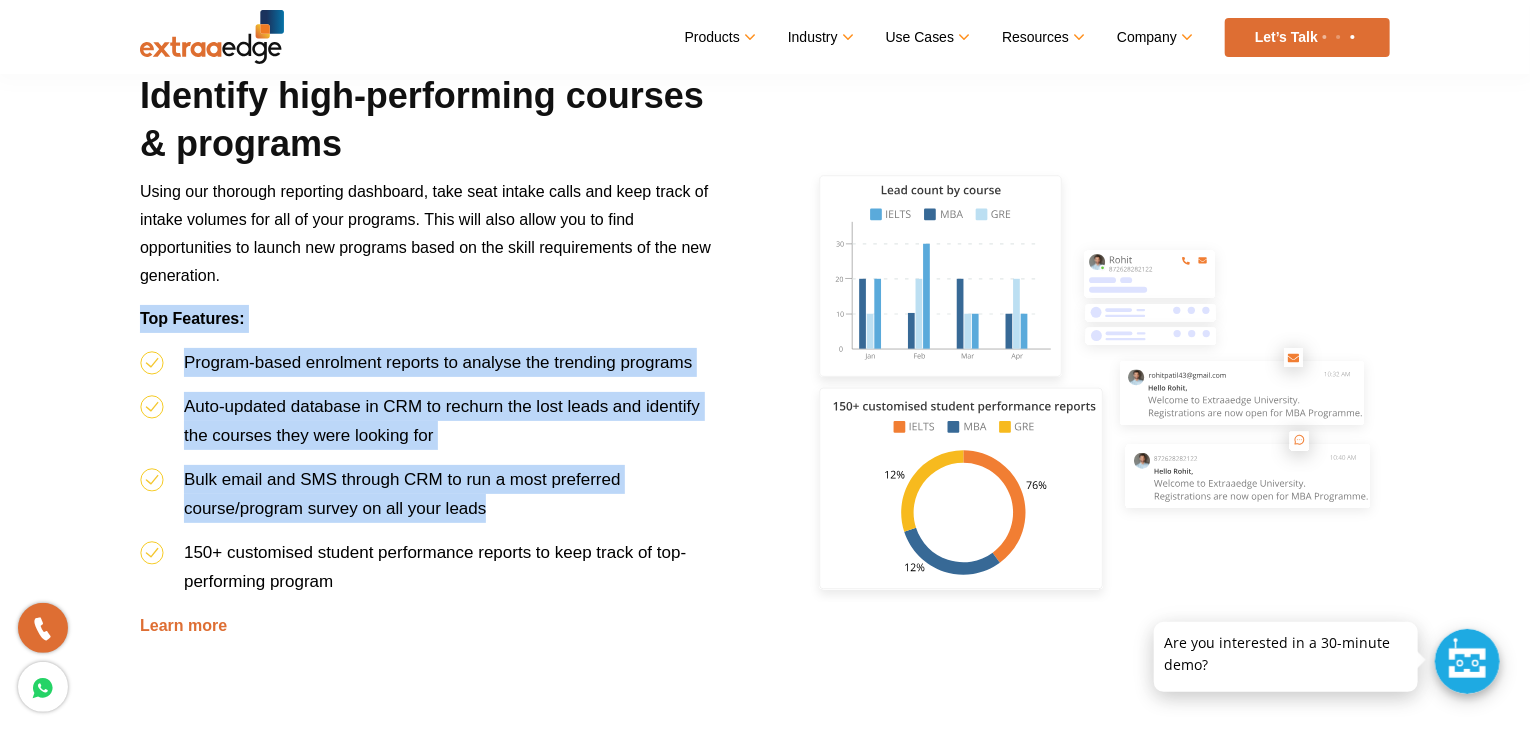click on "Identify high-performing courses & programs
Using our thorough reporting dashboard, take seat intake calls and keep track of intake volumes for all of your programs. This will also allow you to find opportunities to launch new programs based on the skill requirements of the new generation.
Top Features:
Program-based enrolment reports to analyse the trending programs
Auto-updated database in CRM to rechurn the lost leads and identify the courses they were looking for
Bulk email and SMS through CRM to run a most preferred course/program survey on all your leads
150+ customised student performance reports to keep track of top-performing program
Learn more" at bounding box center (432, 356) 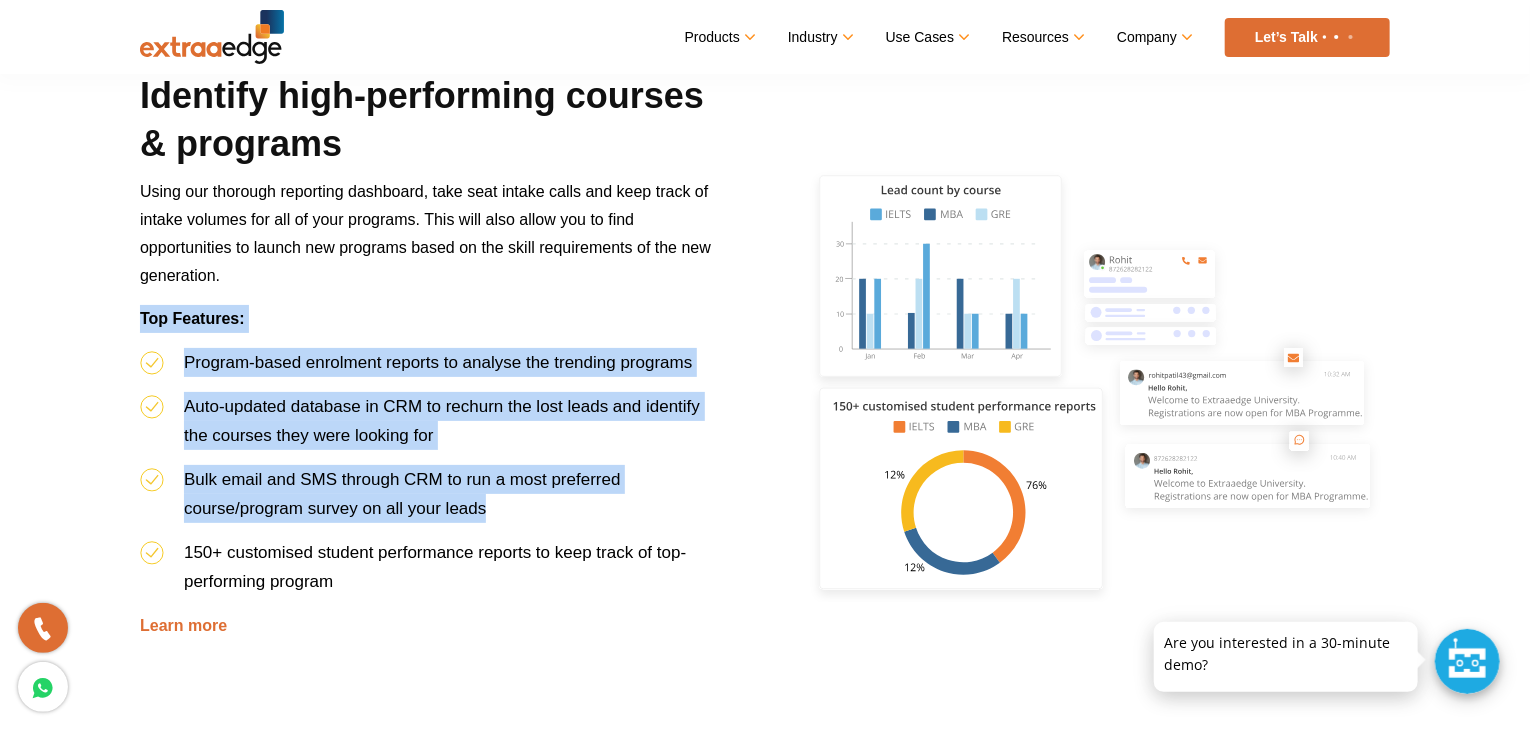click on "Bulk email and SMS through CRM to run a most preferred course/program survey on all your leads" at bounding box center [432, 501] 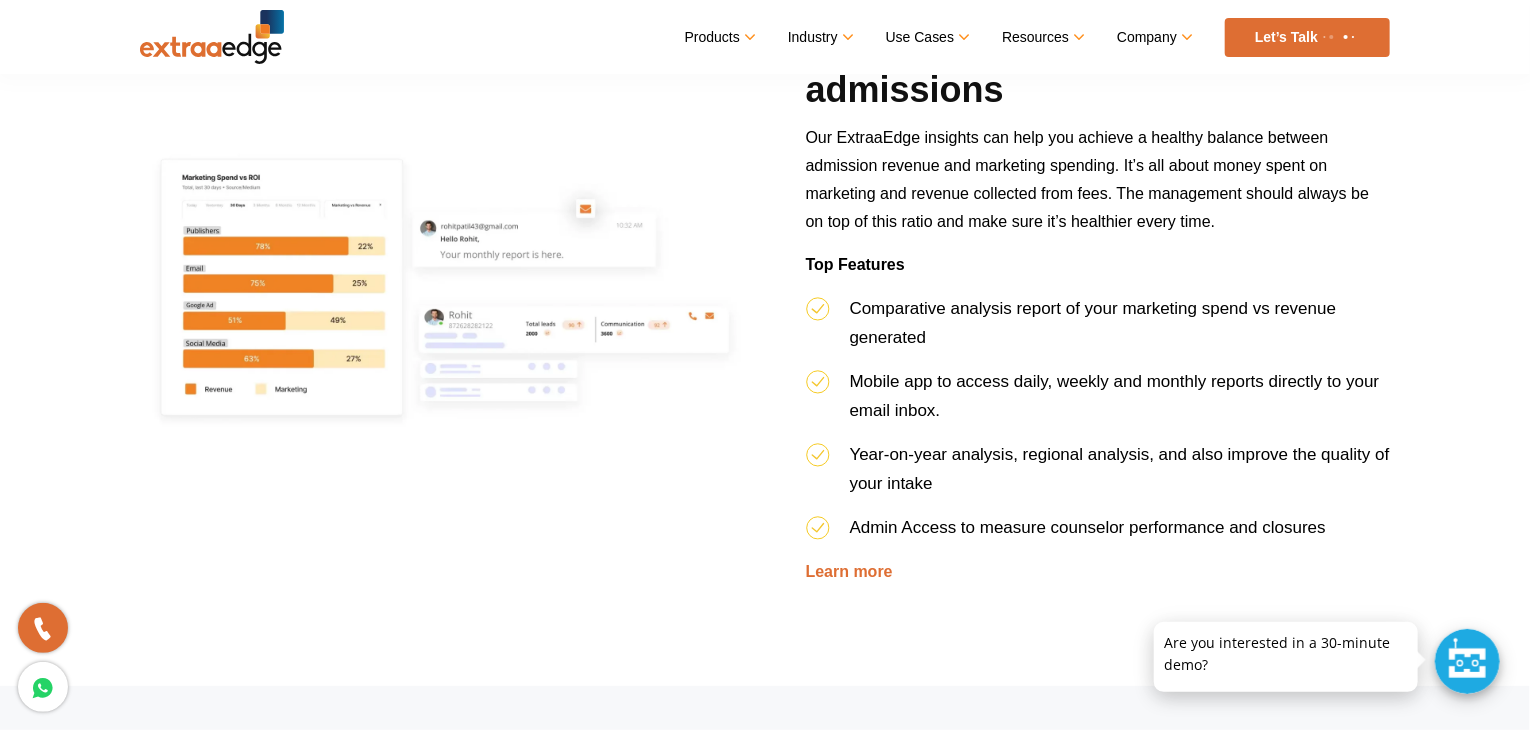 scroll, scrollTop: 3144, scrollLeft: 0, axis: vertical 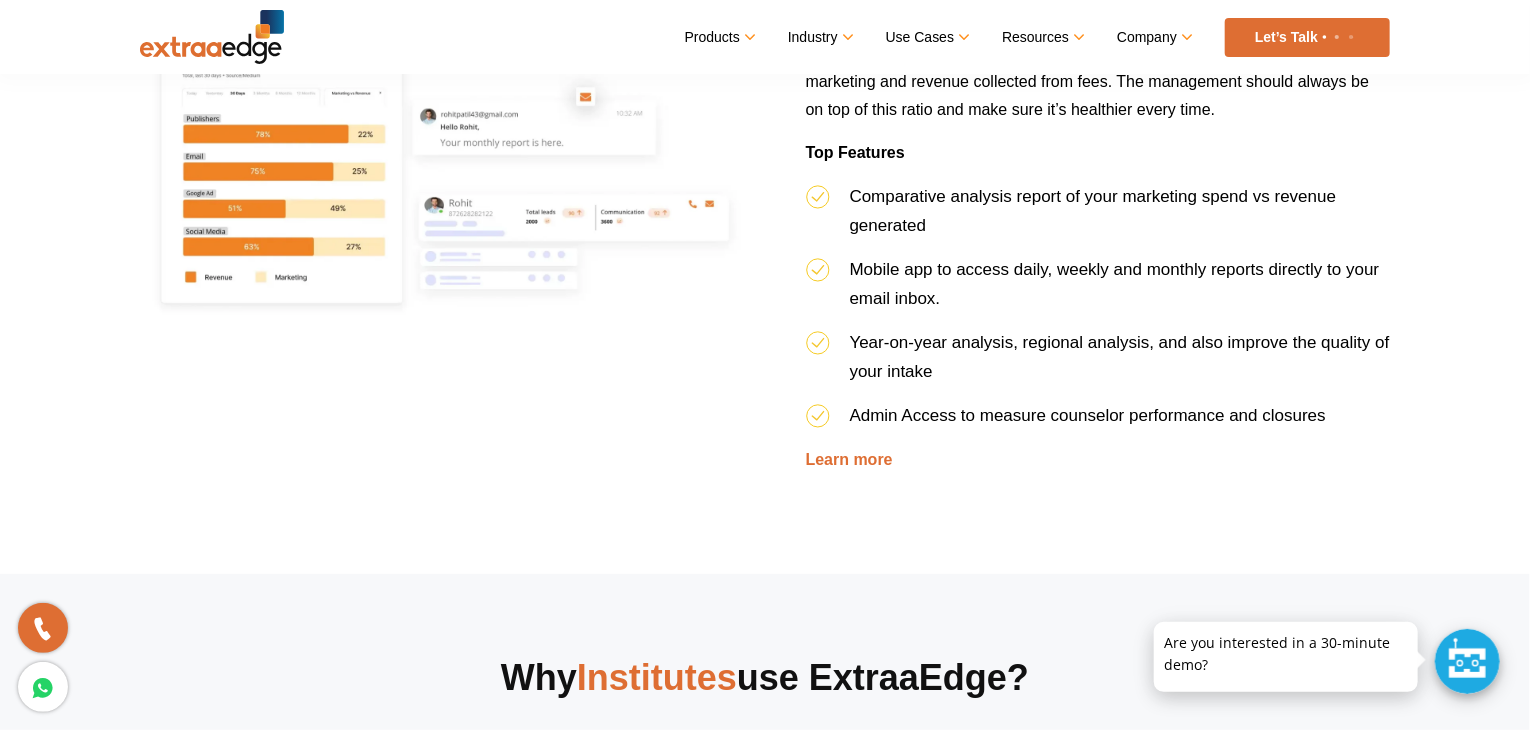 click on "Year-on-year analysis, regional analysis, and also improve the quality of your intake" at bounding box center [1098, 364] 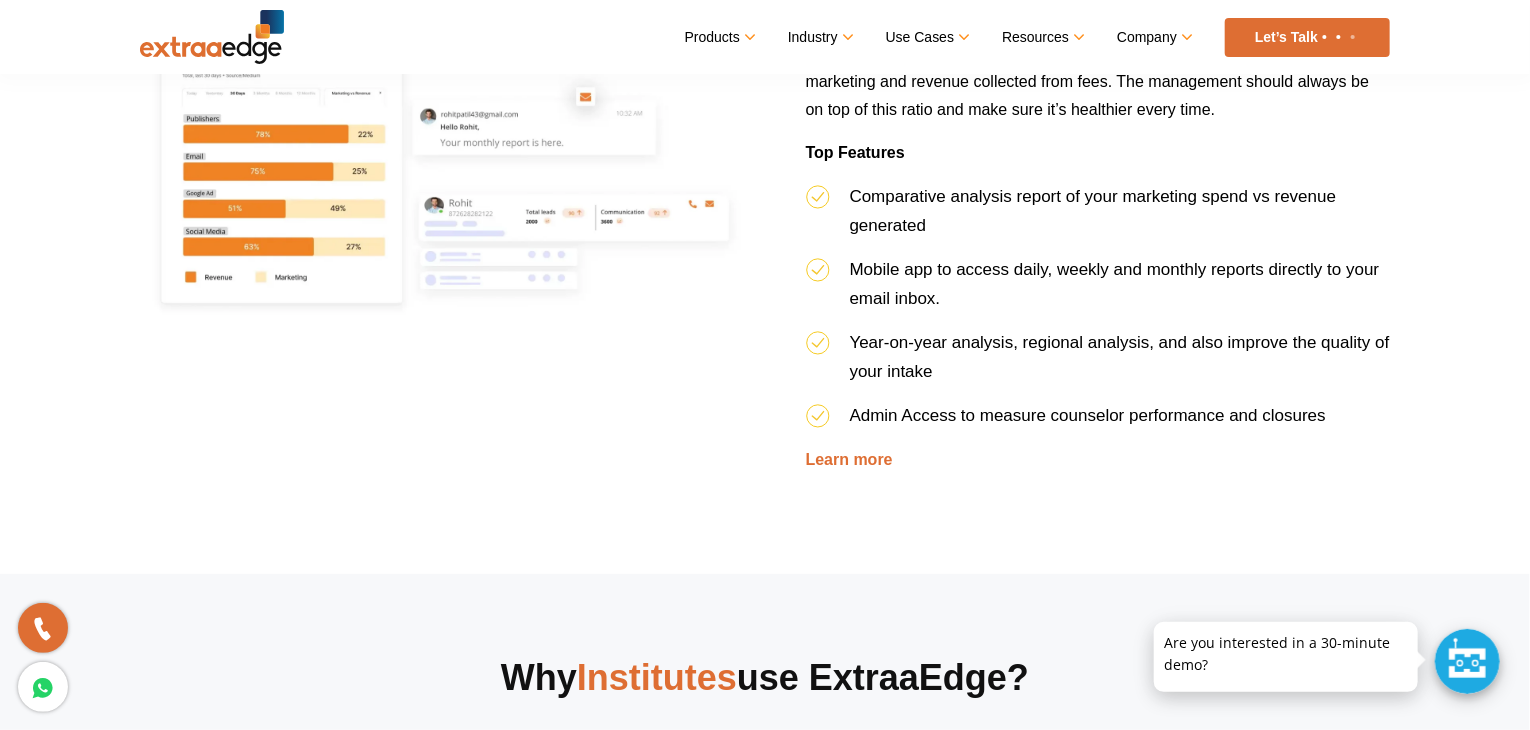 click on "Year-on-year analysis, regional analysis, and also improve the quality of your intake" at bounding box center [1098, 364] 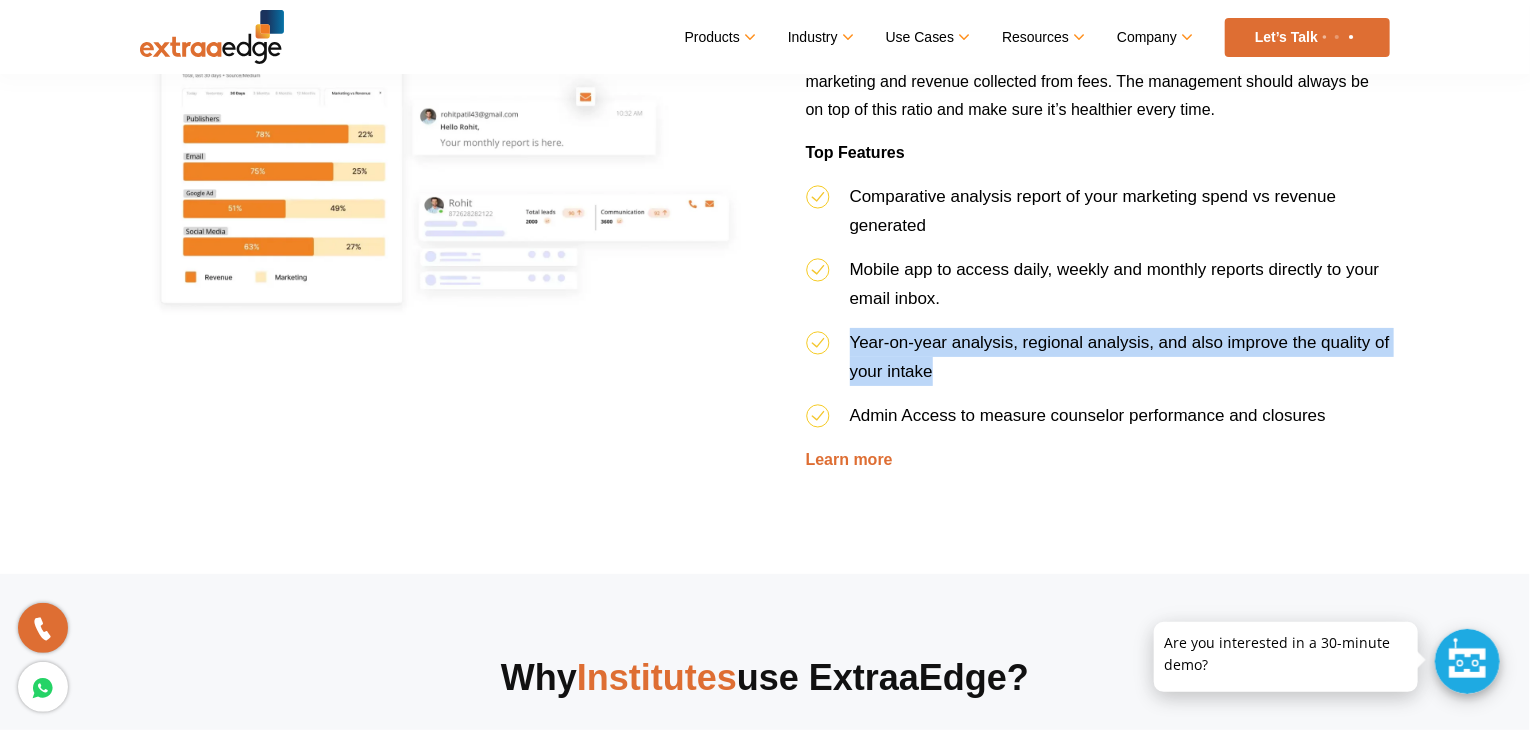click on "Year-on-year analysis, regional analysis, and also improve the quality of your intake" at bounding box center [1098, 364] 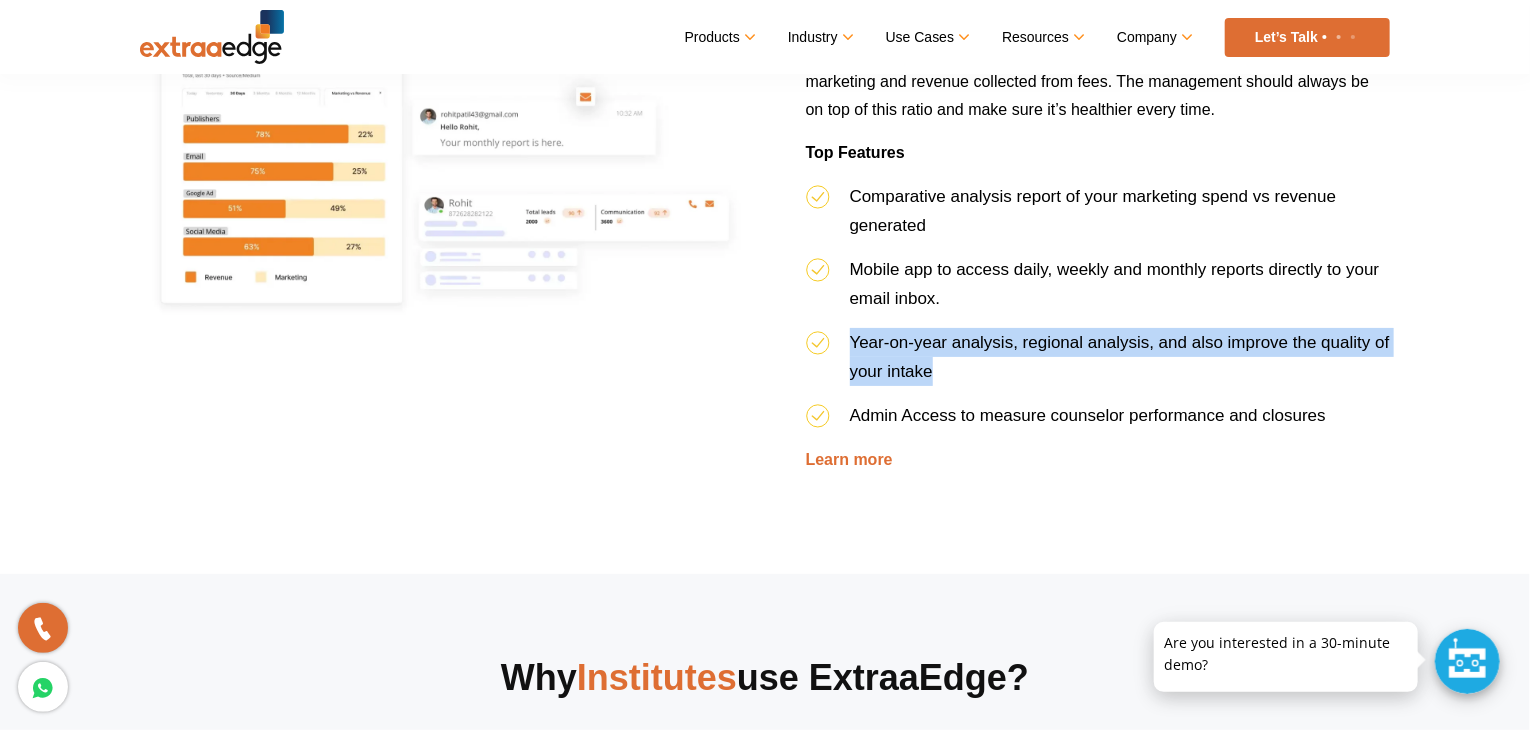 click on "Year-on-year analysis, regional analysis, and also improve the quality of your intake" at bounding box center [1098, 364] 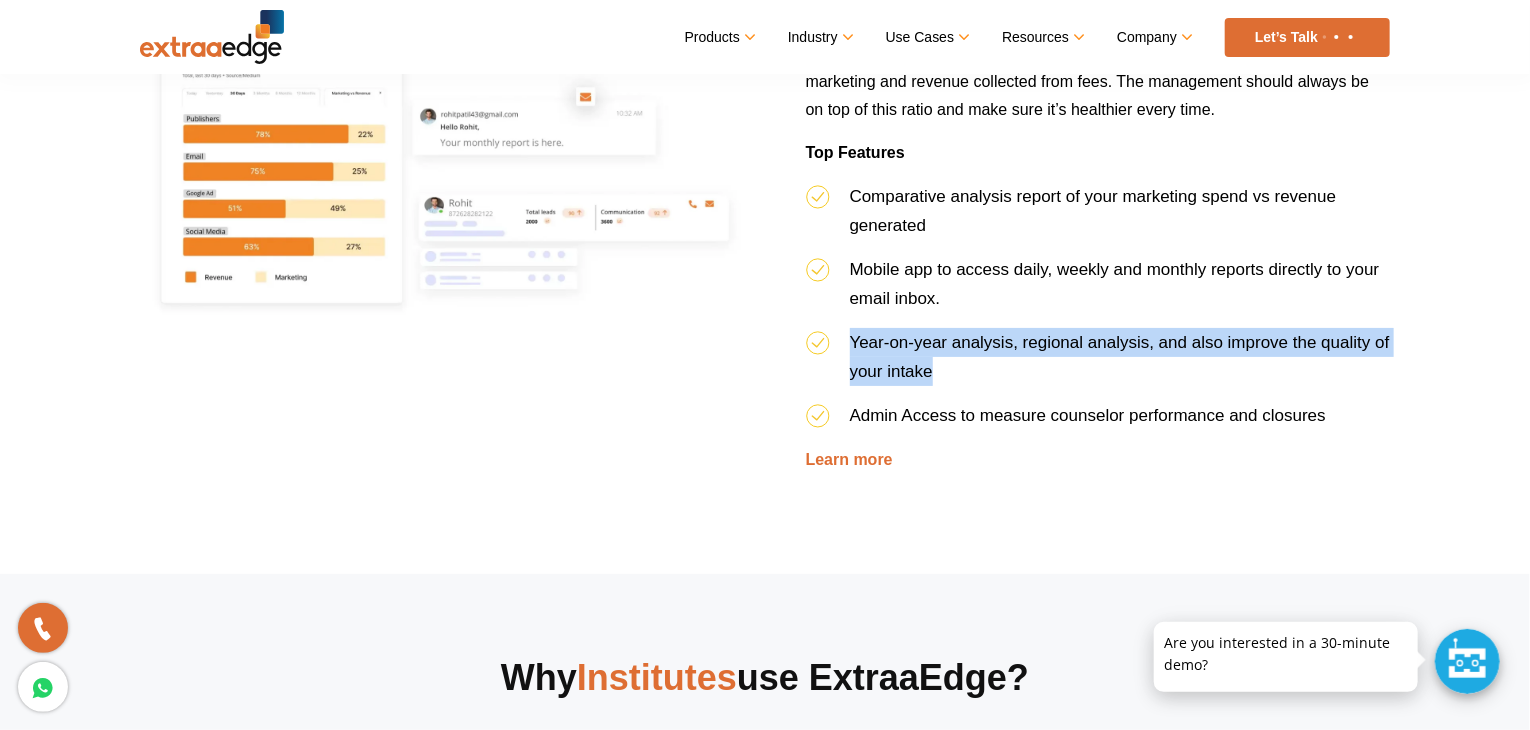 click on "Year-on-year analysis, regional analysis, and also improve the quality of your intake" at bounding box center (1098, 364) 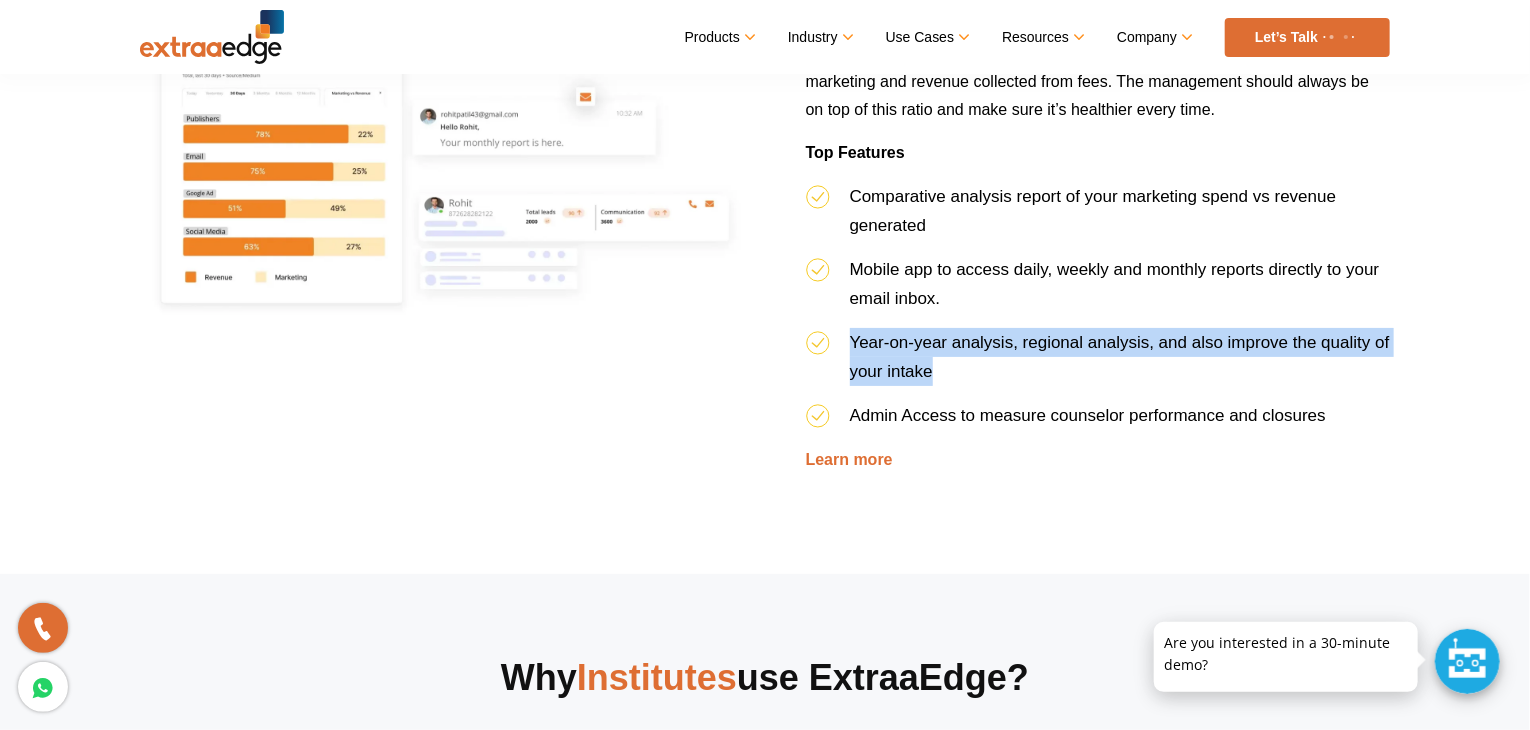 scroll, scrollTop: 3556, scrollLeft: 0, axis: vertical 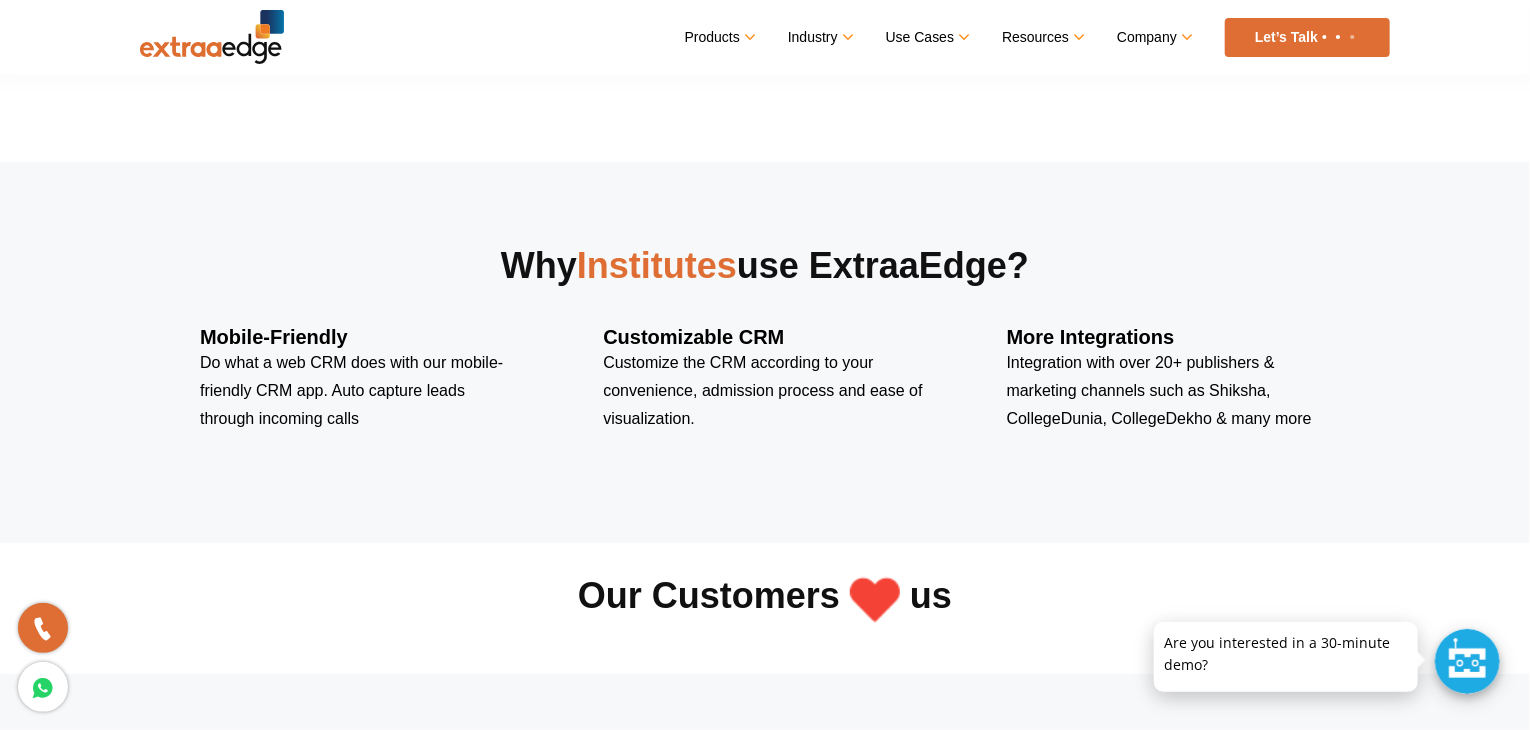 click on "Customizable CRM
Customize the CRM according to your convenience, admission process and ease of visualization." at bounding box center [764, 379] 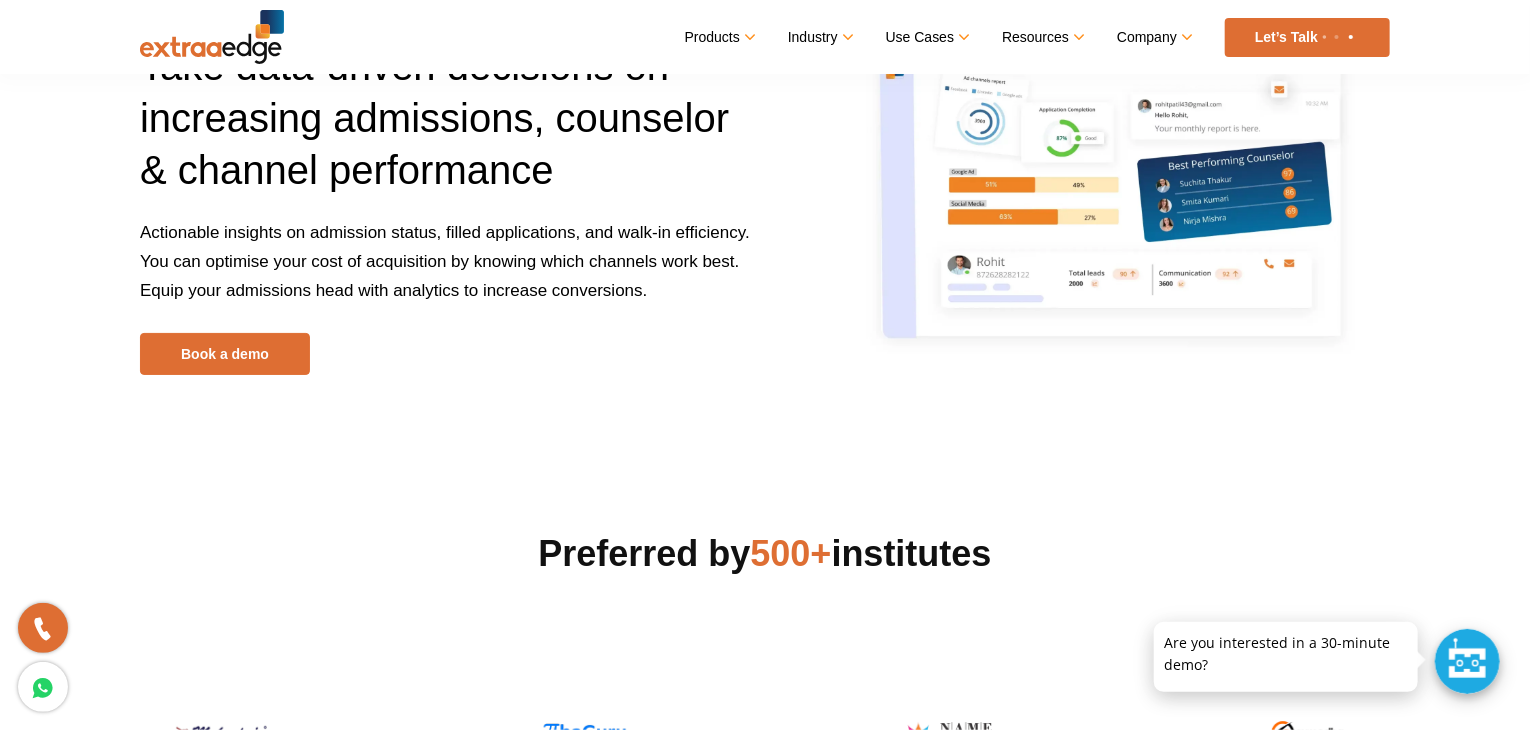 scroll, scrollTop: 0, scrollLeft: 0, axis: both 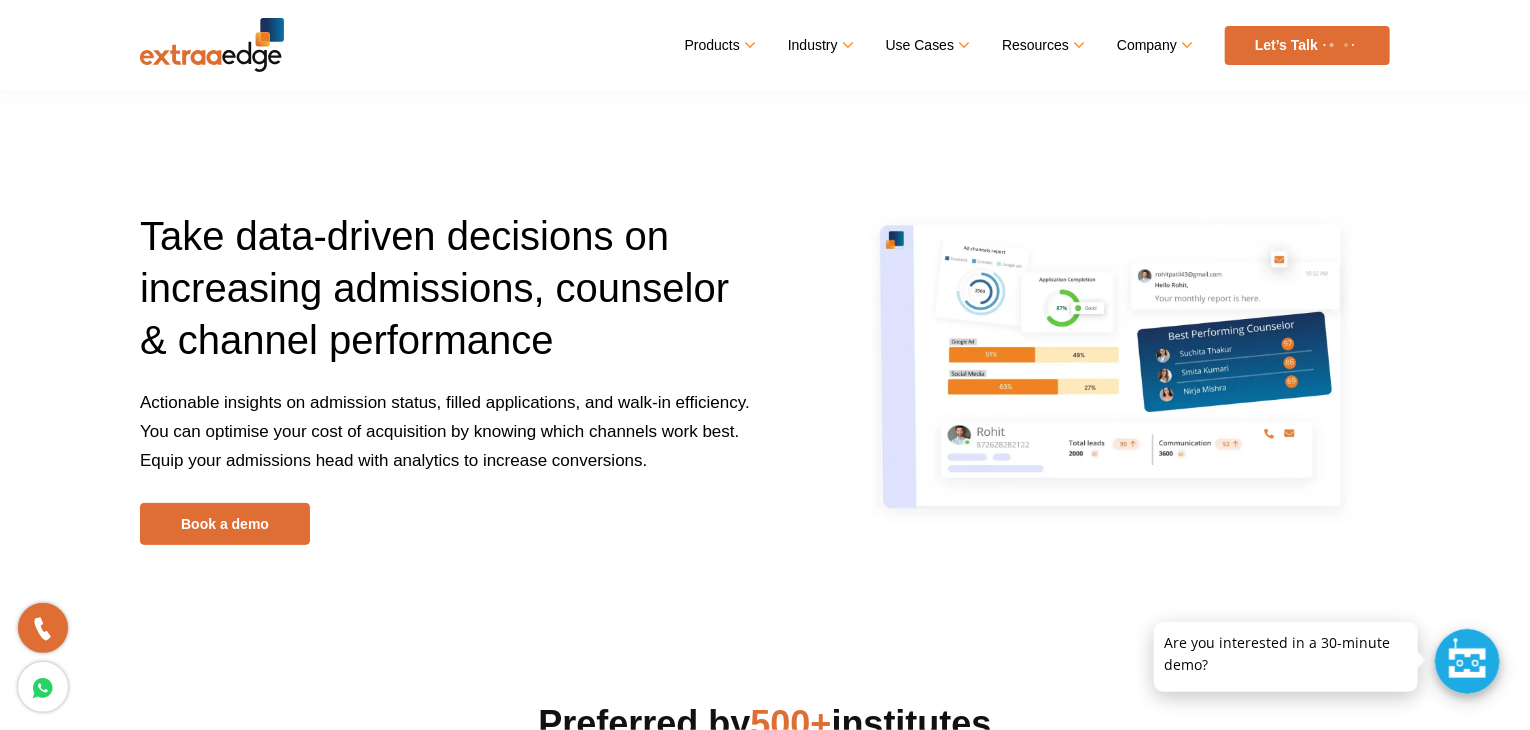 click on "Menu
Close
Products
Education CRM
Streamline your entire admissions process on a single platform
Education Chatbot
Stay on top of your admissions queries 24/7" at bounding box center (765, 45) 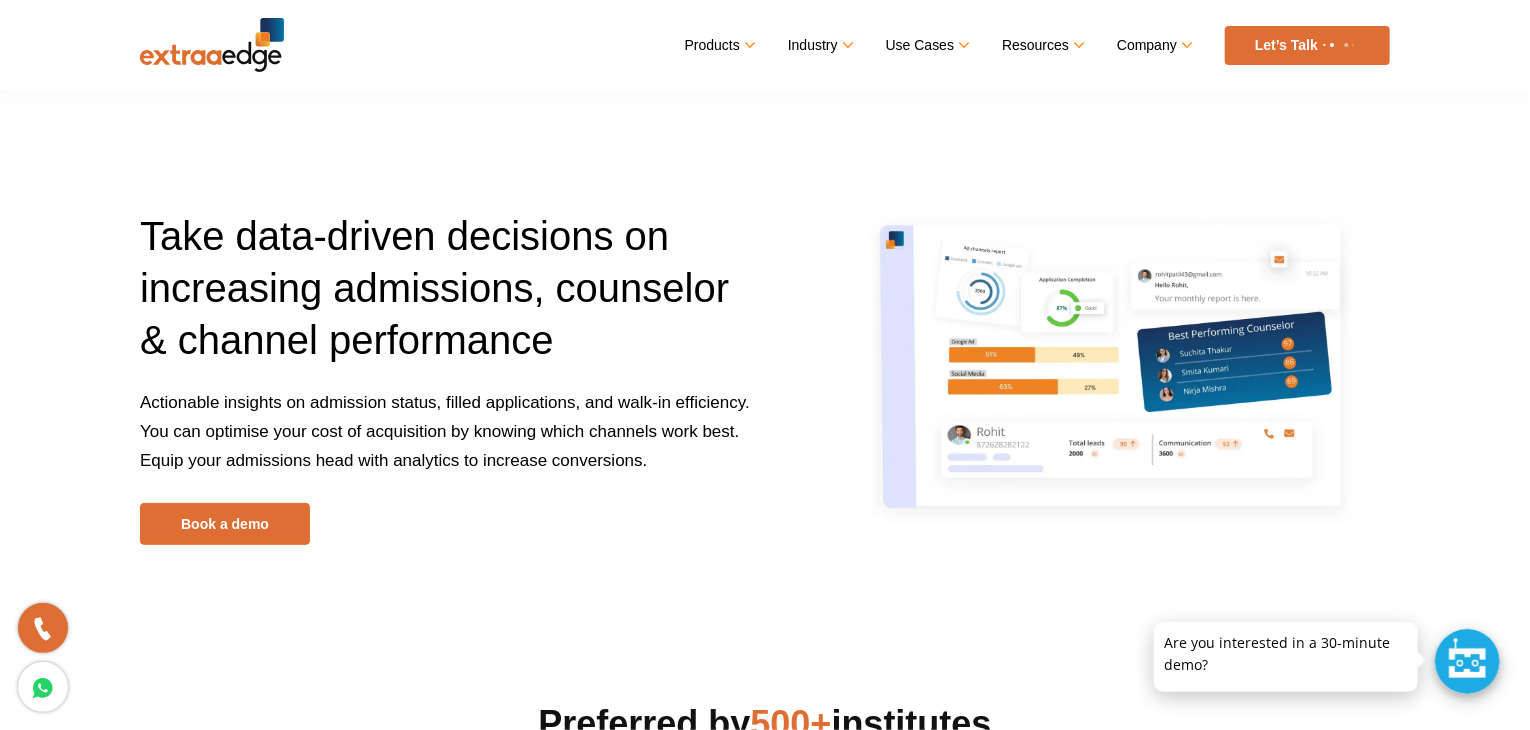 click on "Take data-driven decisions on increasing admissions, counselor & channel performance
Actionable insights on admission status, filled applications, and walk-in efficiency. You can optimise your cost of acquisition by knowing which channels work best. Equip your admissions head with analytics to increase conversions.
Book a demo" at bounding box center (765, 307) 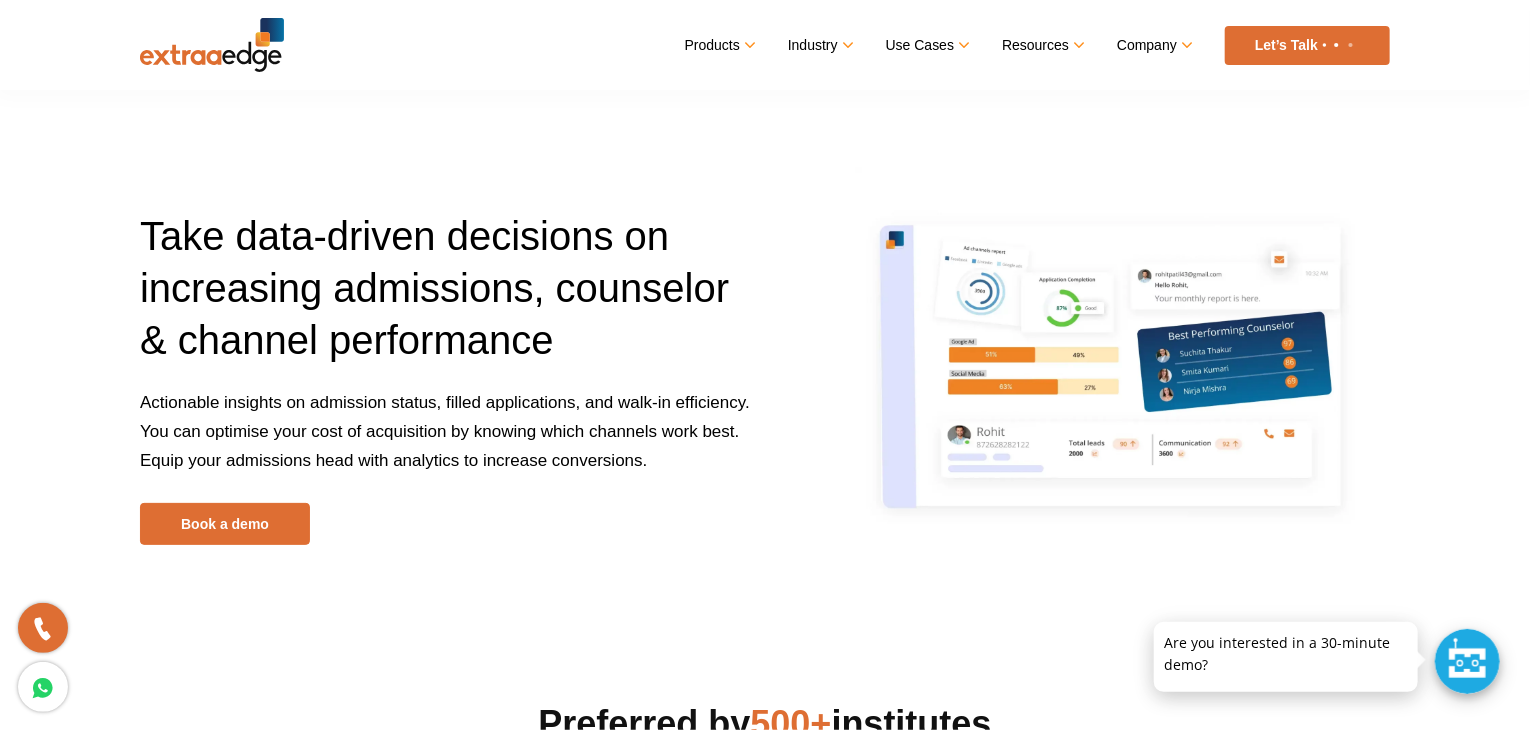 click on "Take data-driven decisions on increasing admissions, counselor & channel performance
Actionable insights on admission status, filled applications, and walk-in efficiency. You can optimise your cost of acquisition by knowing which channels work best. Equip your admissions head with analytics to increase conversions.
Book a demo" at bounding box center [765, 307] 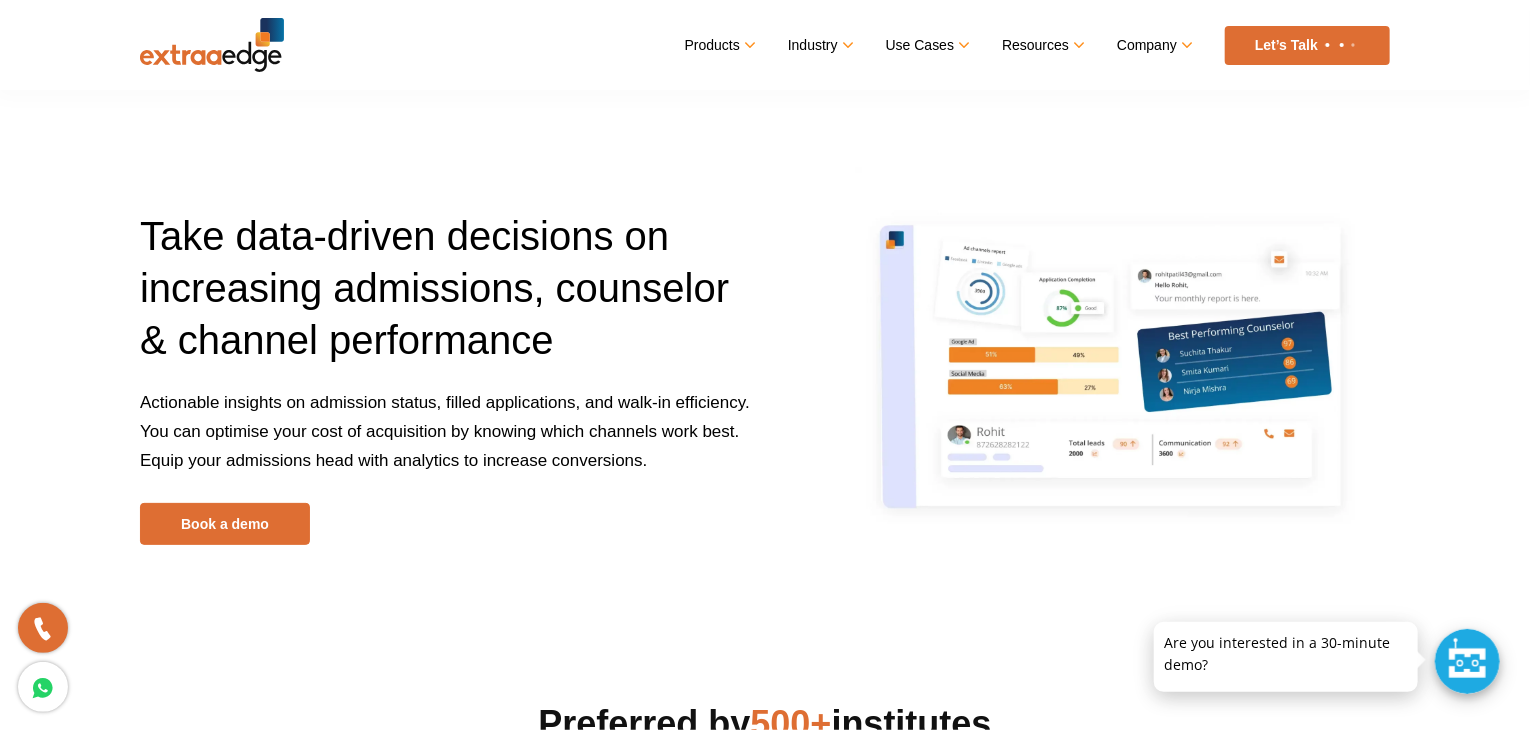 click on "Actionable insights on admission status, filled applications, and walk-in efficiency. You can optimise your cost of acquisition by knowing which channels work best. Equip your admissions head with analytics to increase conversions." at bounding box center (445, 445) 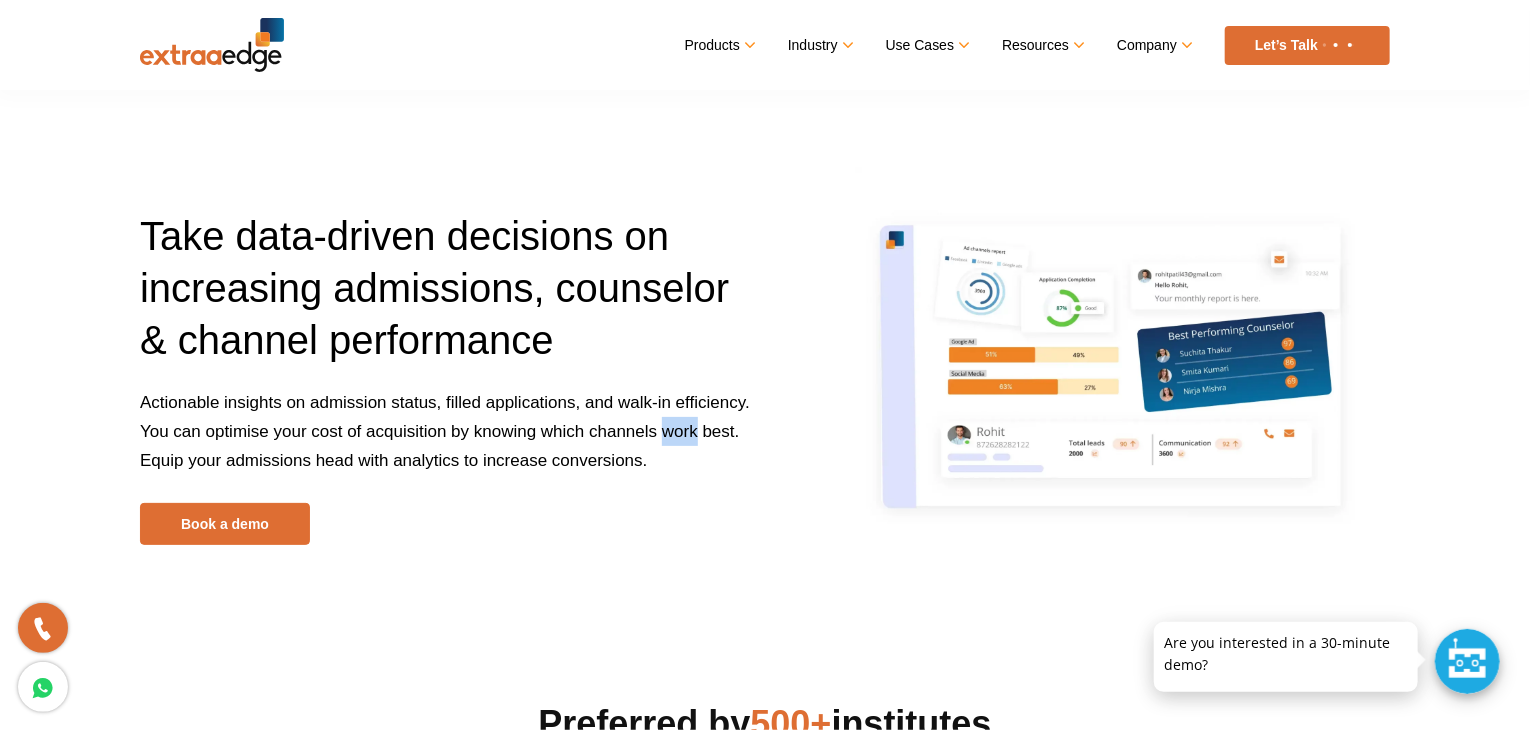 click on "Actionable insights on admission status, filled applications, and walk-in efficiency. You can optimise your cost of acquisition by knowing which channels work best. Equip your admissions head with analytics to increase conversions." at bounding box center [445, 445] 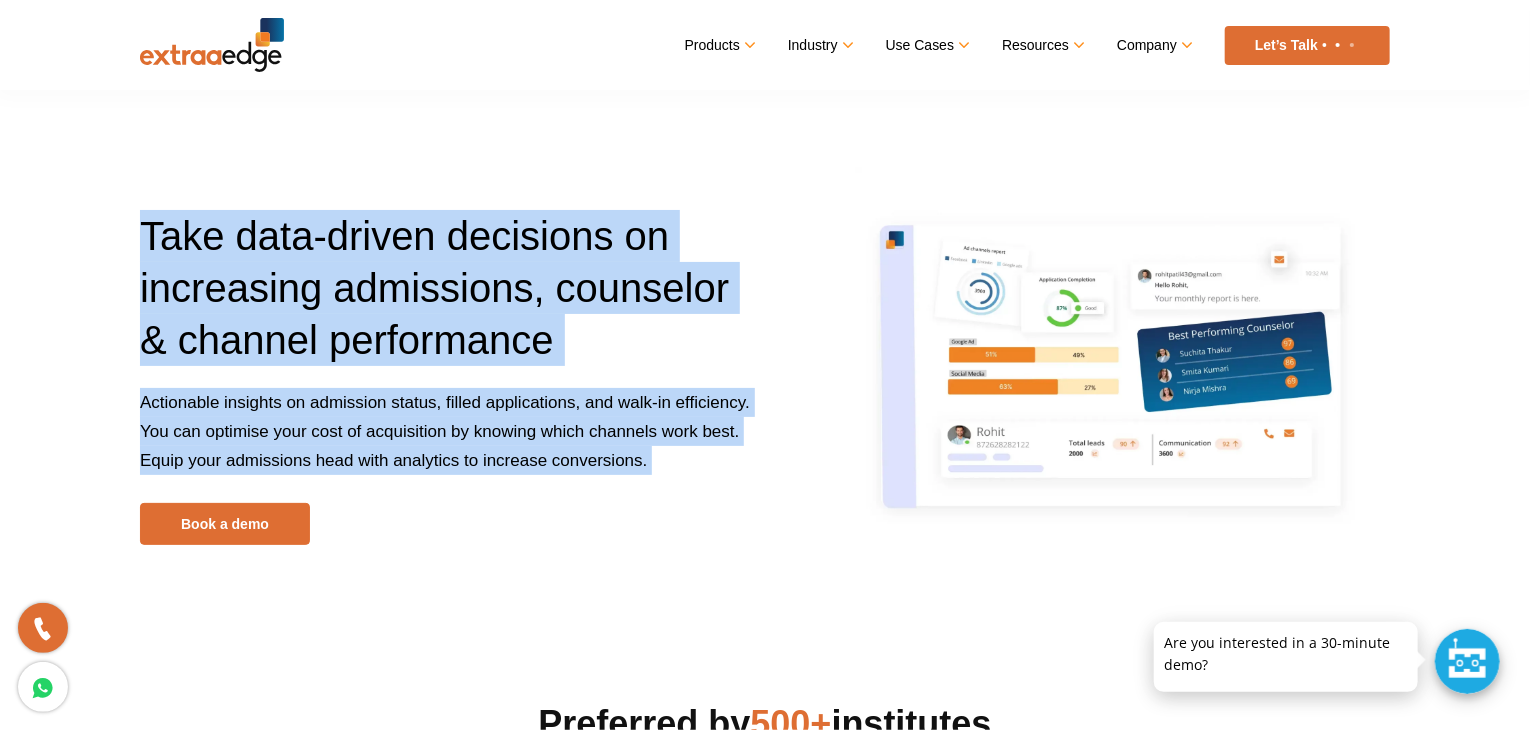 drag, startPoint x: 685, startPoint y: 444, endPoint x: 630, endPoint y: 334, distance: 122.98374 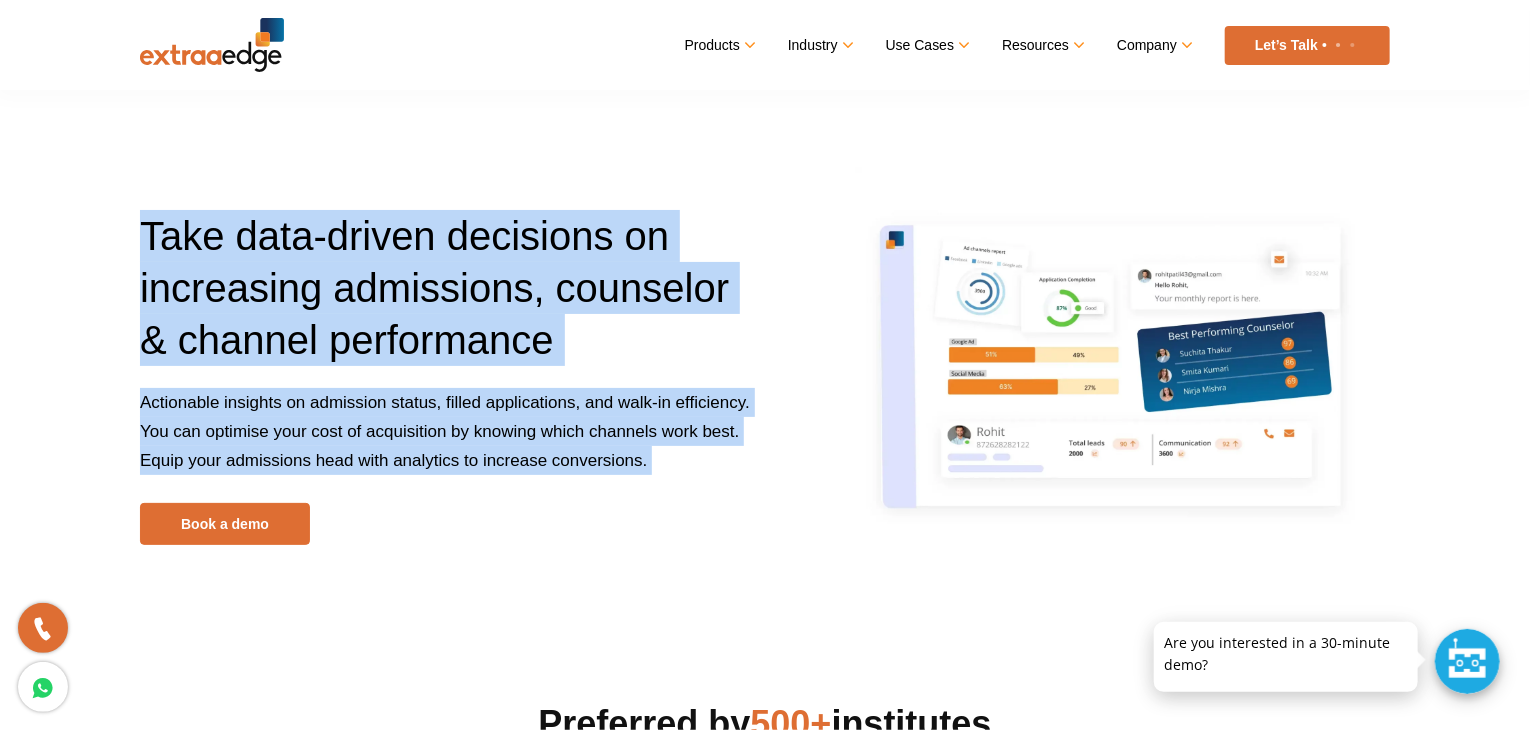 click on "Take data-driven decisions on increasing admissions, counselor & channel performance
Actionable insights on admission status, filled applications, and walk-in efficiency. You can optimise your cost of acquisition by knowing which channels work best. Equip your admissions head with analytics to increase conversions.
Book a demo" at bounding box center (445, 377) 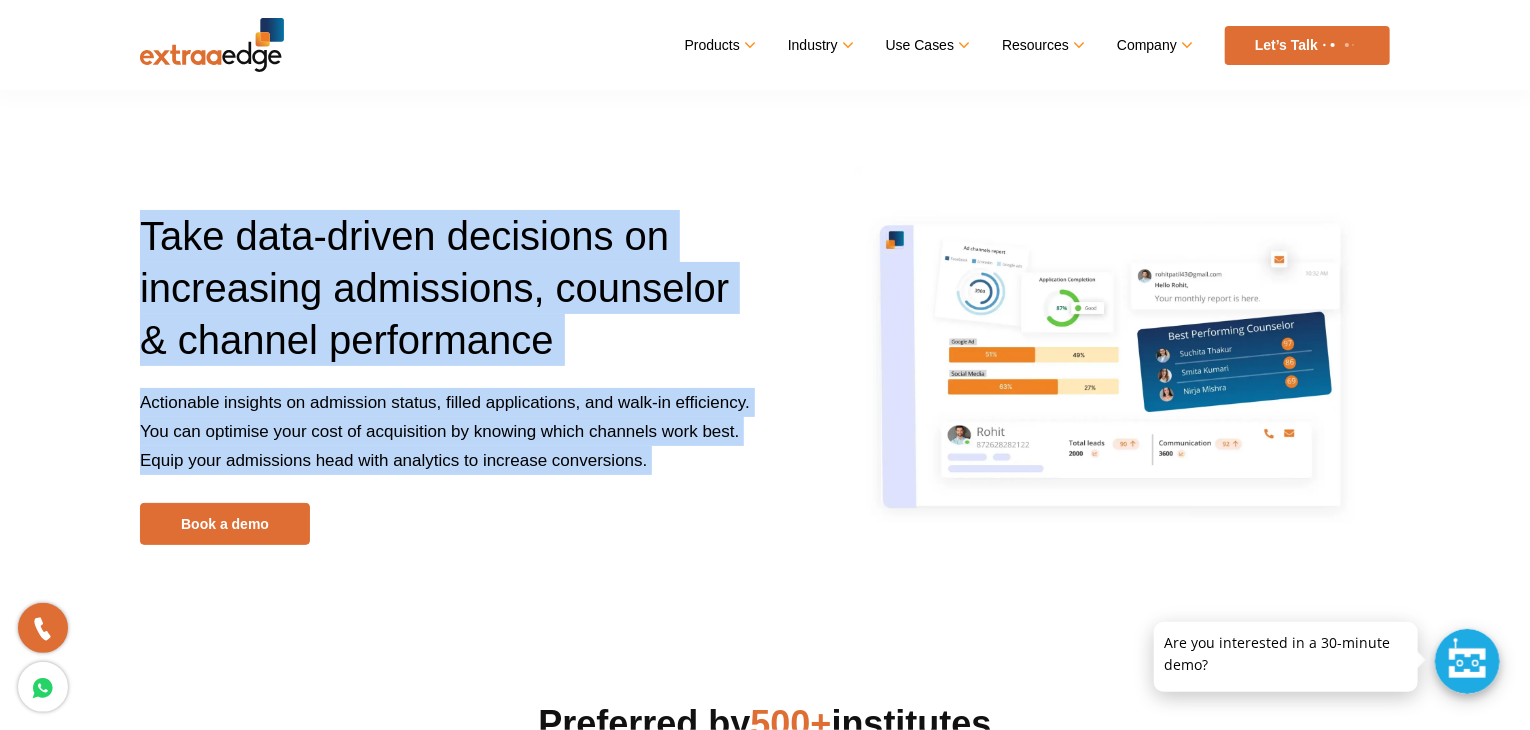click on "Take data-driven decisions on increasing admissions, counselor & channel performance" at bounding box center (445, 299) 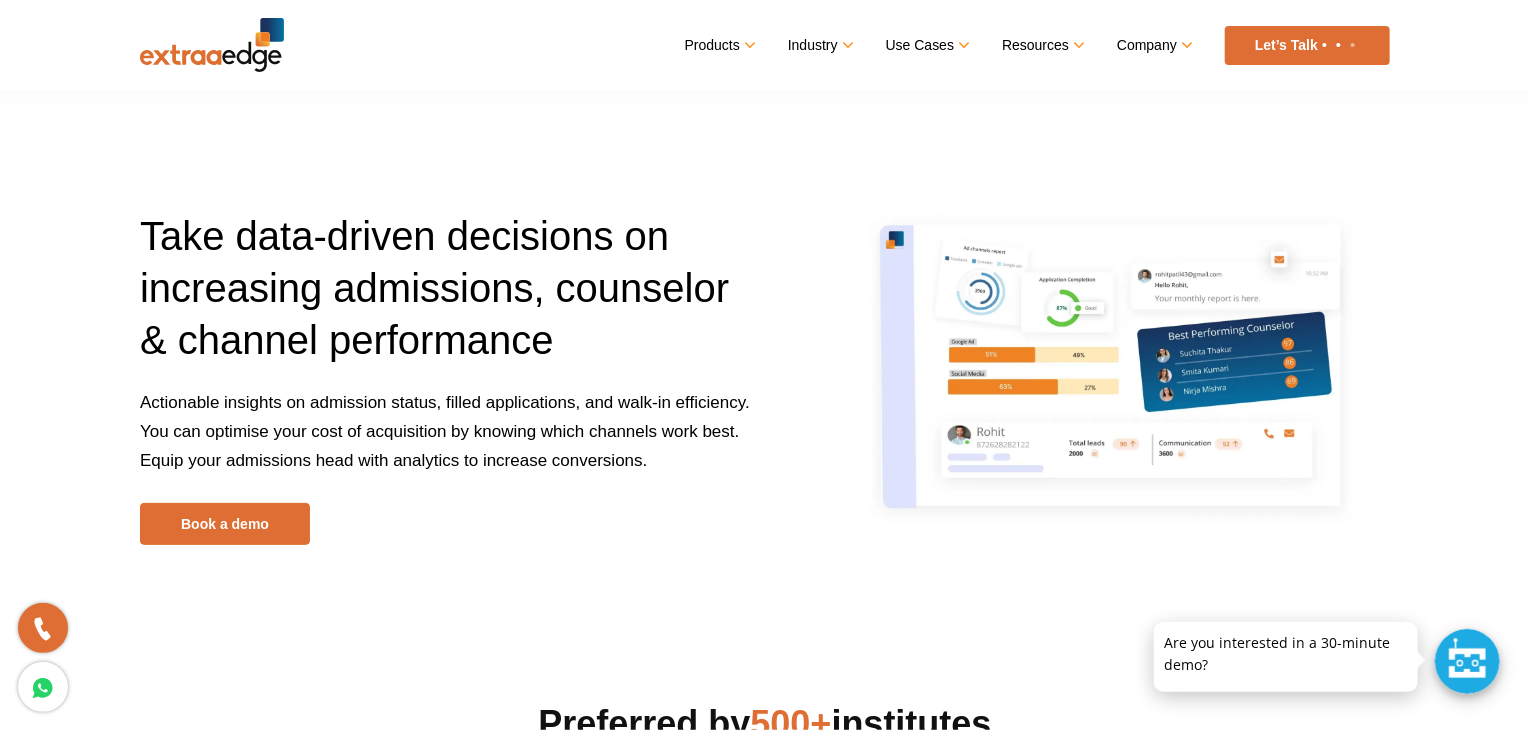 click on "Take data-driven decisions on increasing admissions, counselor & channel performance" at bounding box center (445, 299) 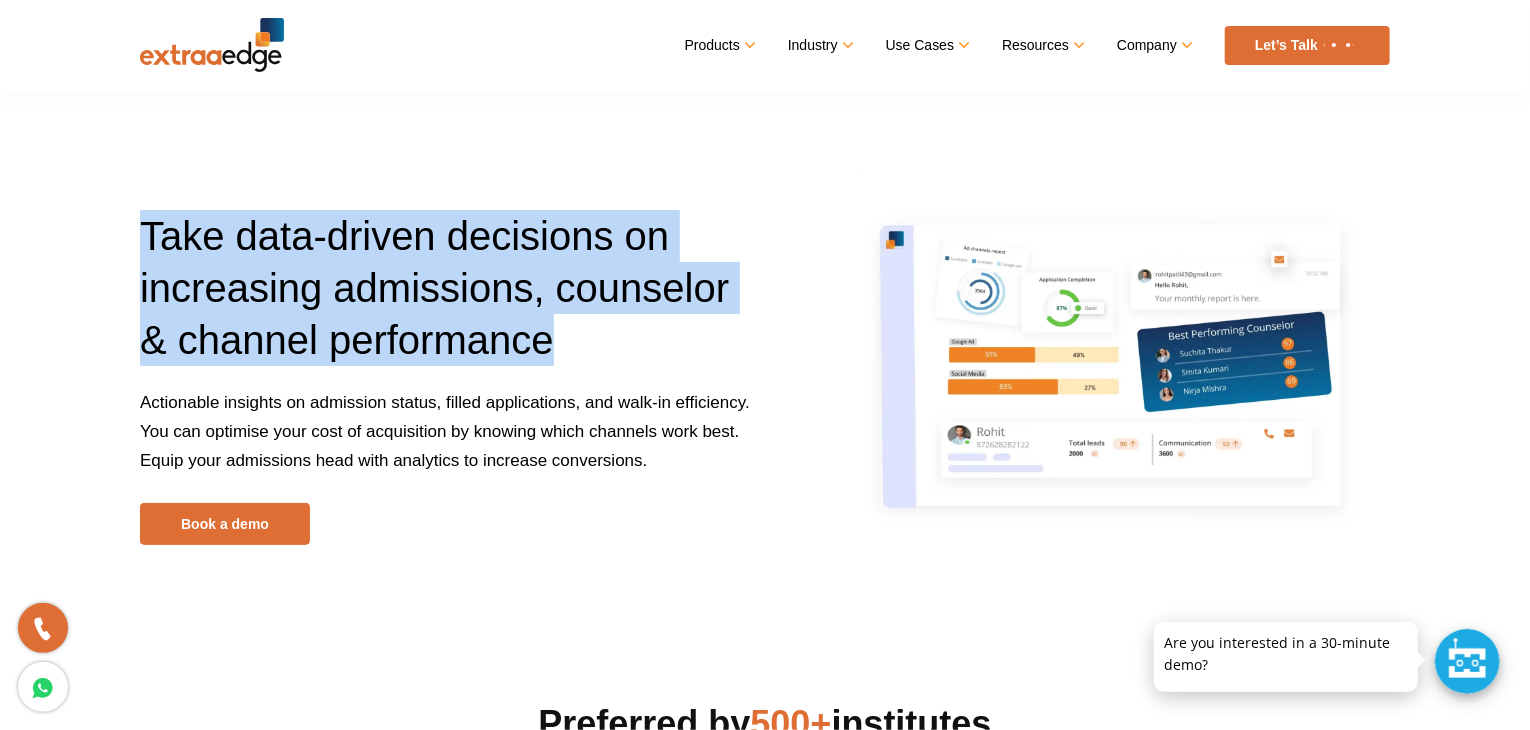 click on "Take data-driven decisions on increasing admissions, counselor & channel performance" at bounding box center (445, 299) 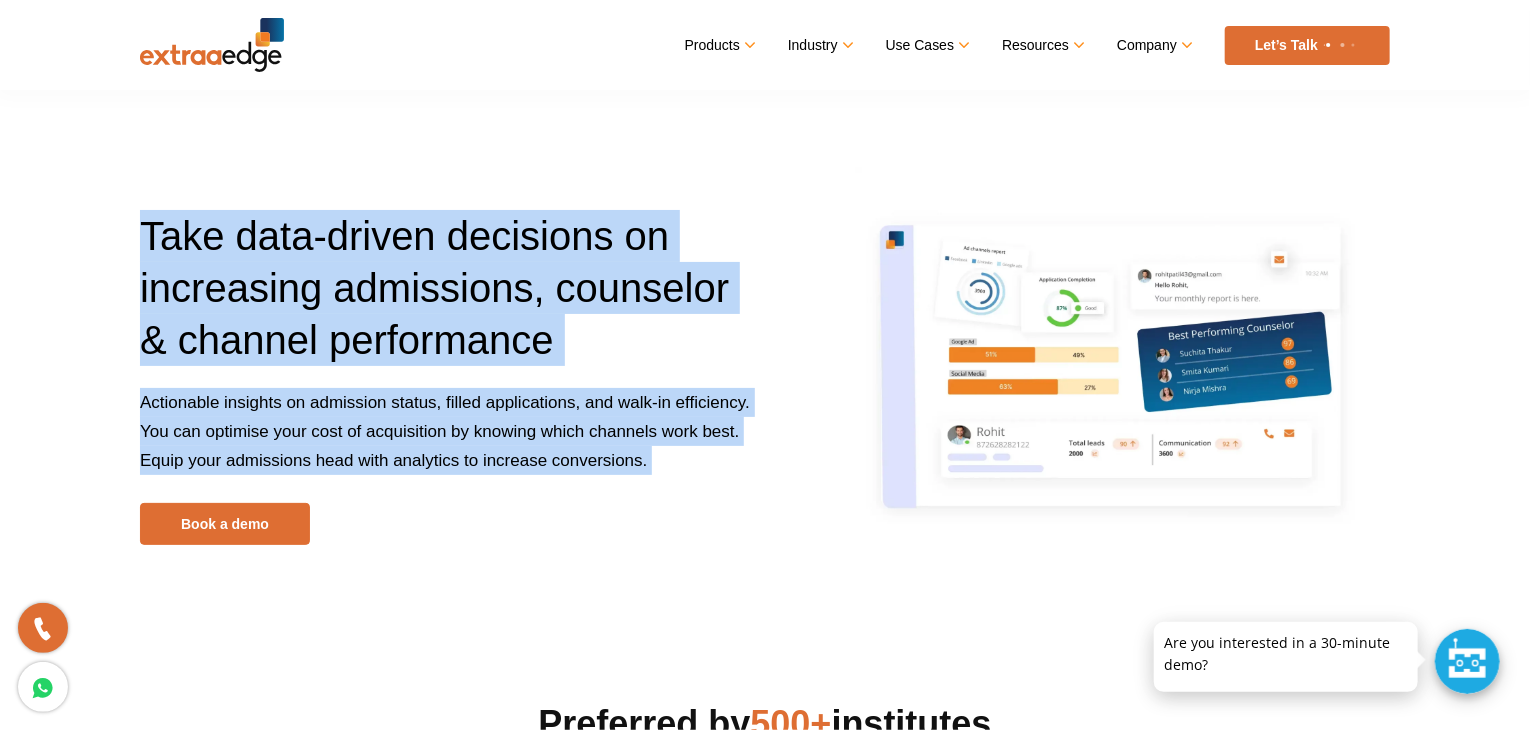 drag, startPoint x: 630, startPoint y: 334, endPoint x: 682, endPoint y: 461, distance: 137.23338 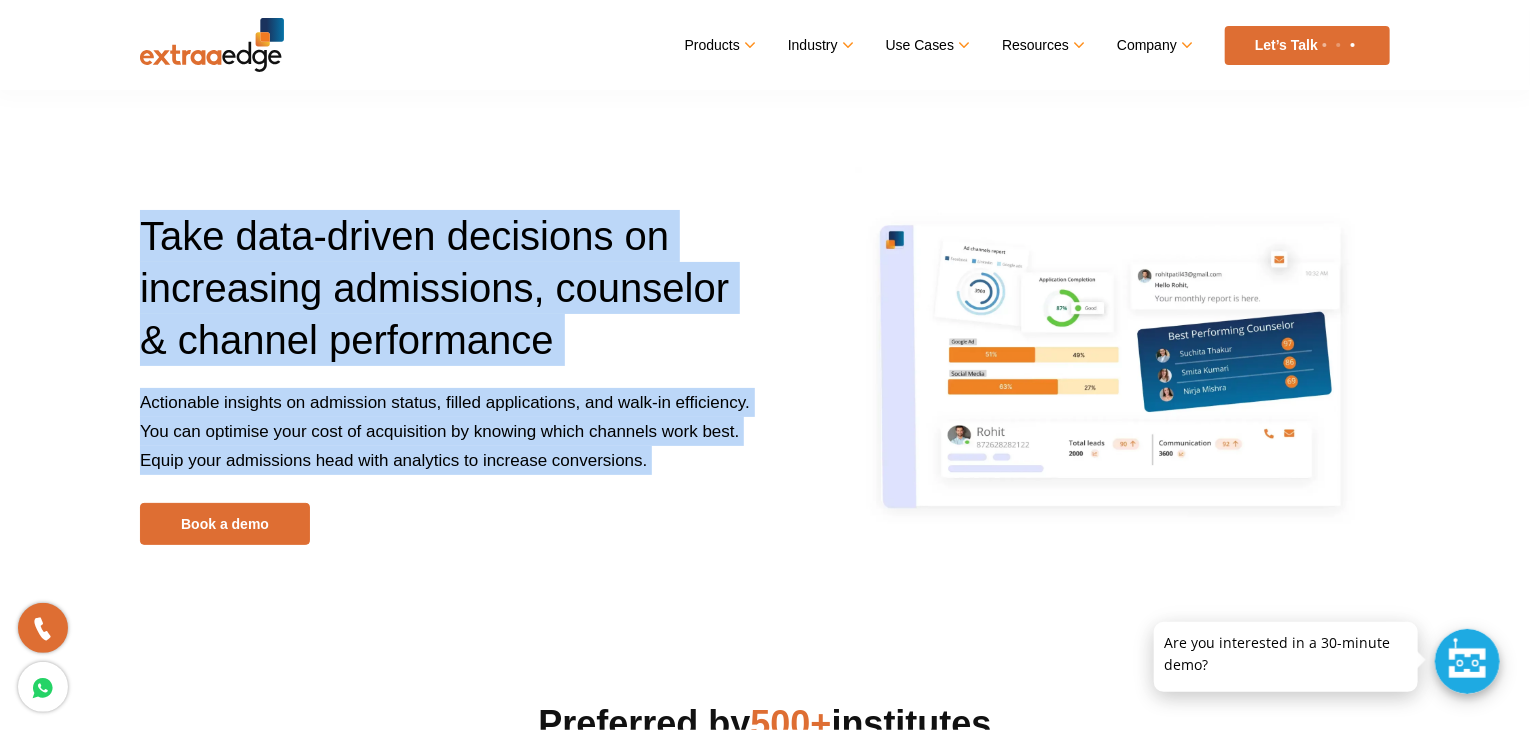 click on "Take data-driven decisions on increasing admissions, counselor & channel performance
Actionable insights on admission status, filled applications, and walk-in efficiency. You can optimise your cost of acquisition by knowing which channels work best. Equip your admissions head with analytics to increase conversions.
Book a demo" at bounding box center [445, 377] 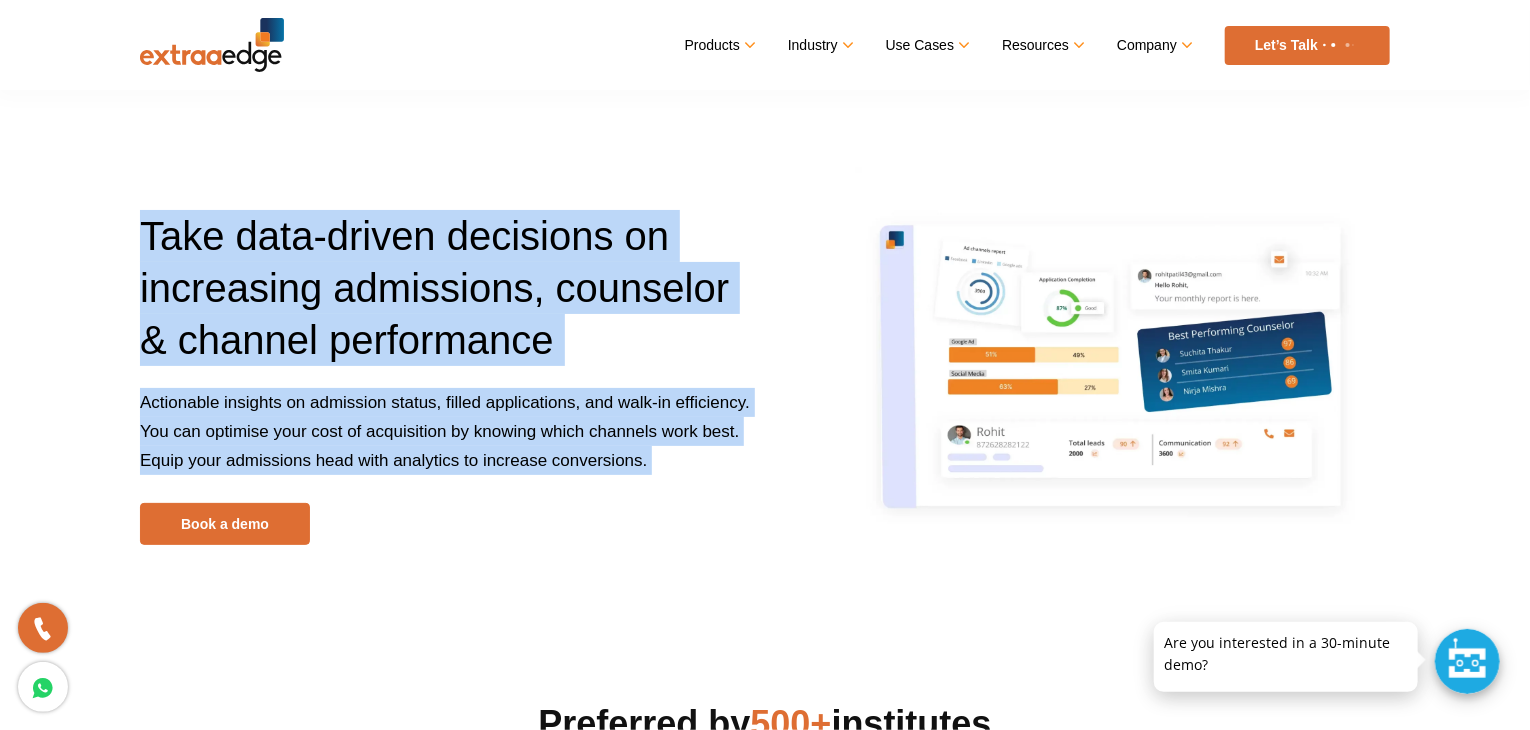 click on "Actionable insights on admission status, filled applications, and walk-in efficiency. You can optimise your cost of acquisition by knowing which channels work best. Equip your admissions head with analytics to increase conversions." at bounding box center [445, 445] 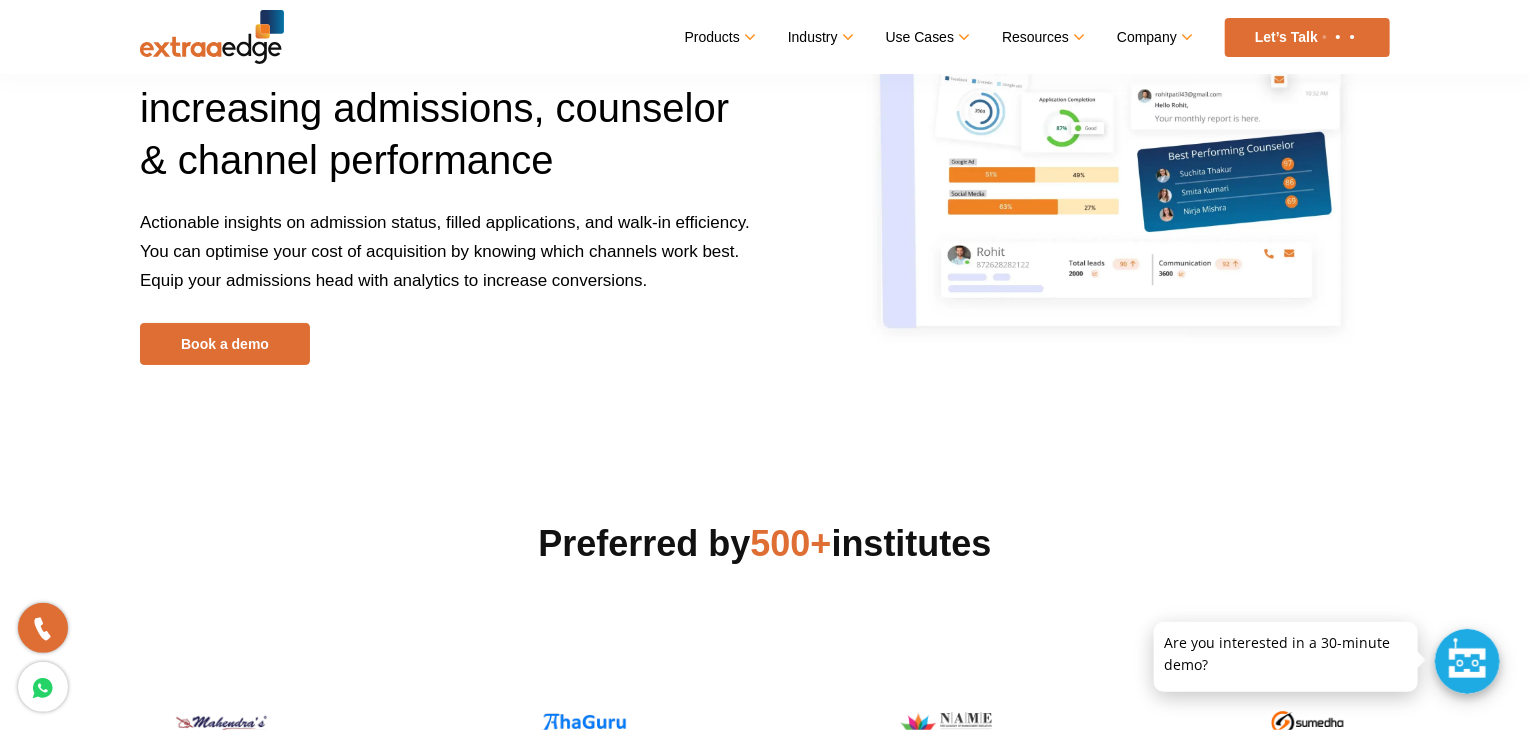 scroll, scrollTop: 176, scrollLeft: 0, axis: vertical 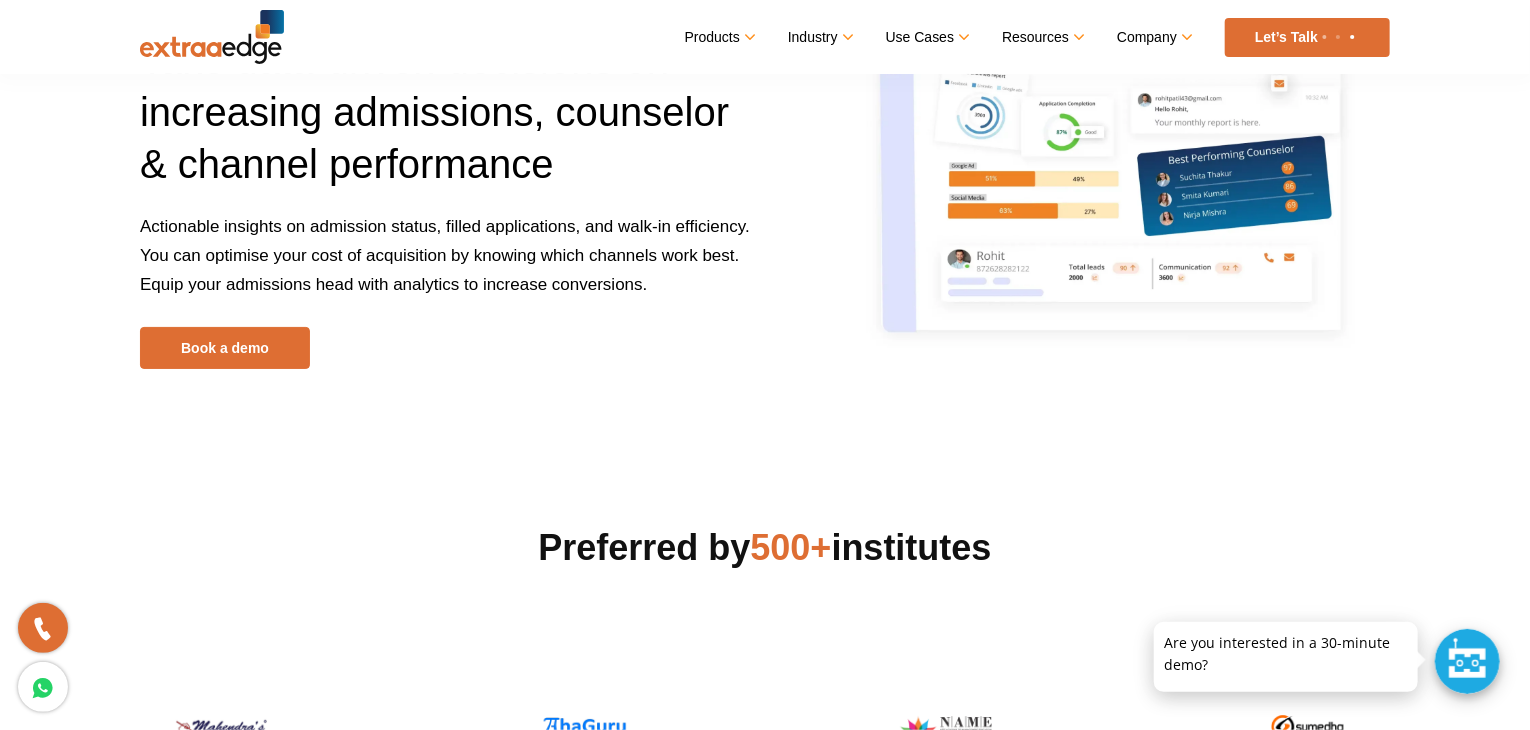 click on "Preferred by  500+  institutes" at bounding box center [765, 600] 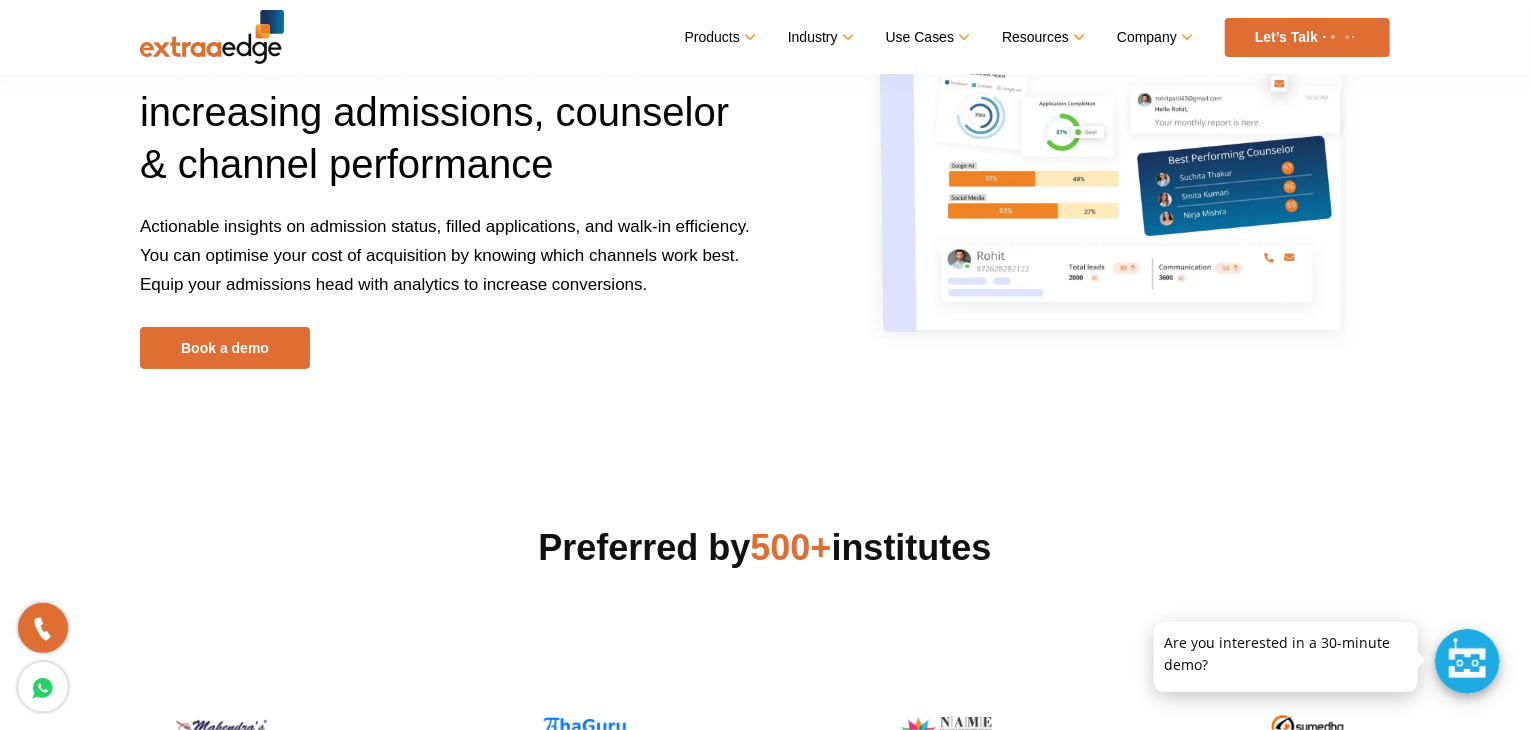 click on "Preferred by  500+  institutes" at bounding box center (765, 600) 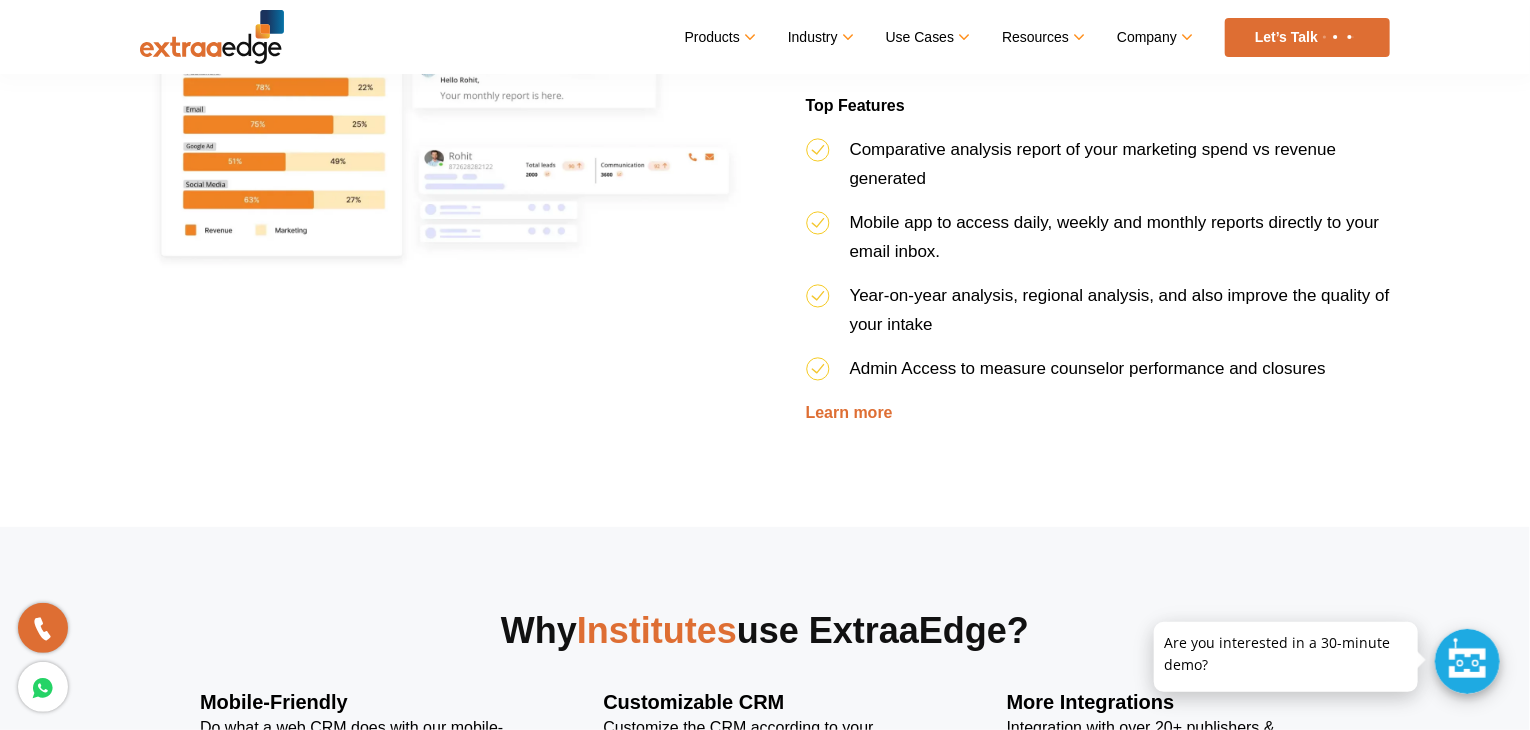 scroll, scrollTop: 3287, scrollLeft: 0, axis: vertical 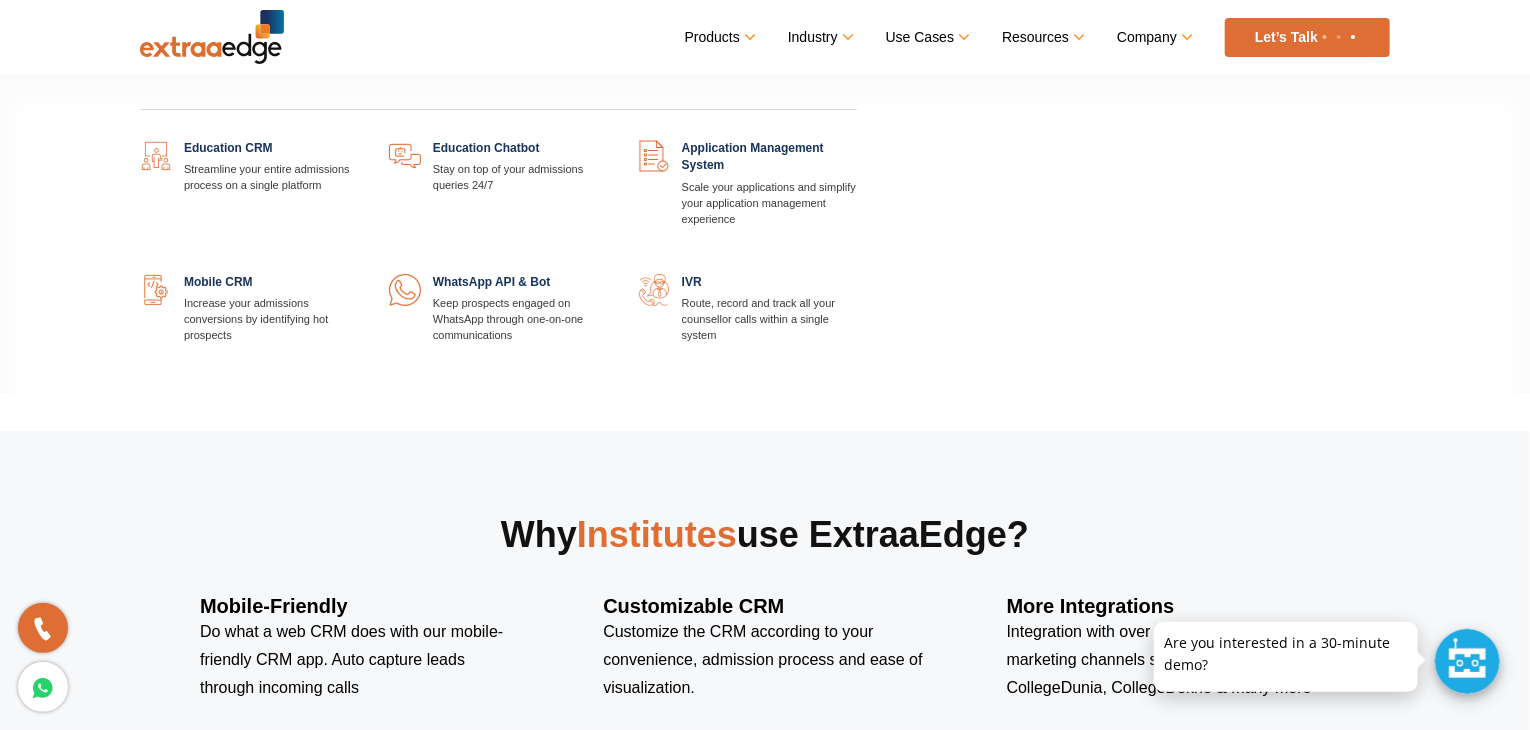 click at bounding box center [608, 274] 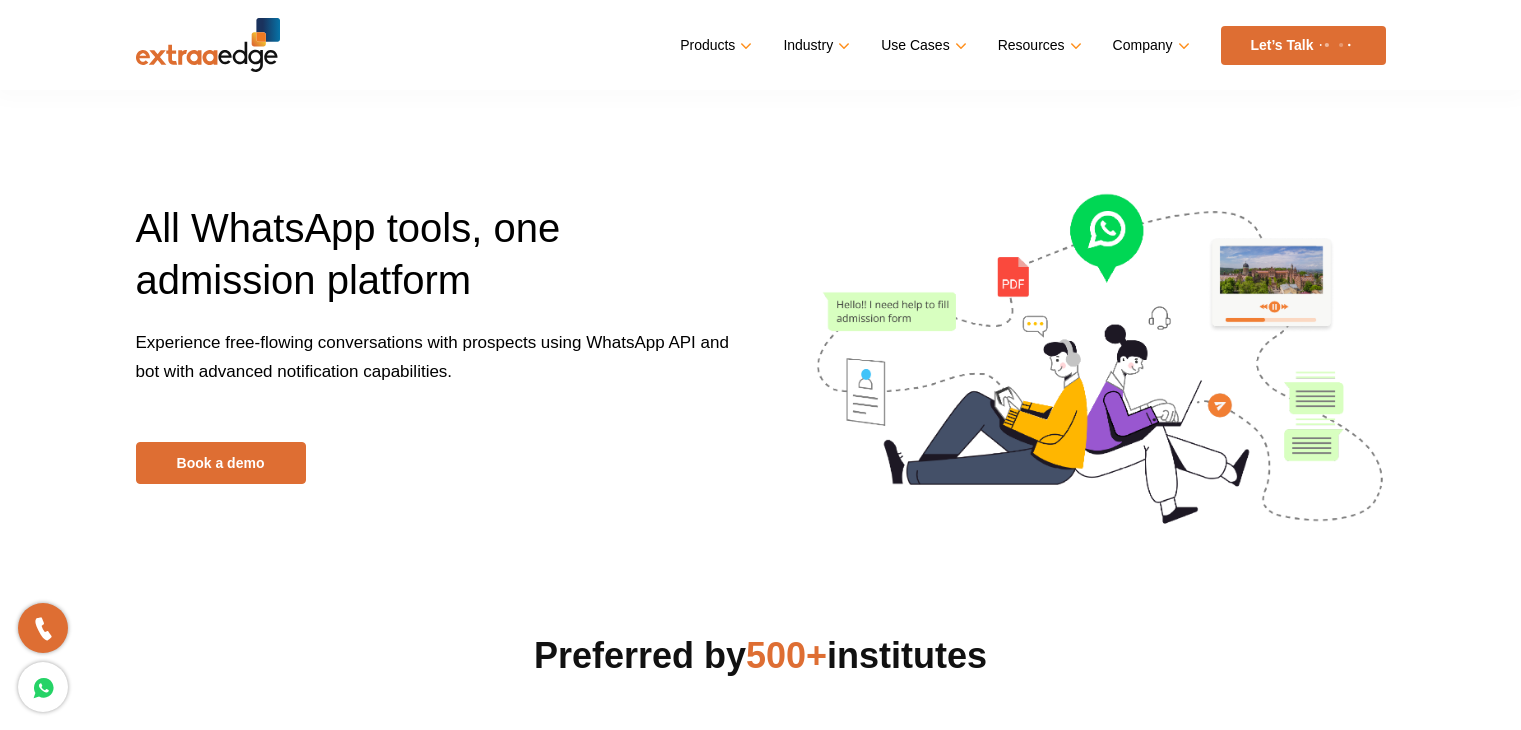 scroll, scrollTop: 0, scrollLeft: 0, axis: both 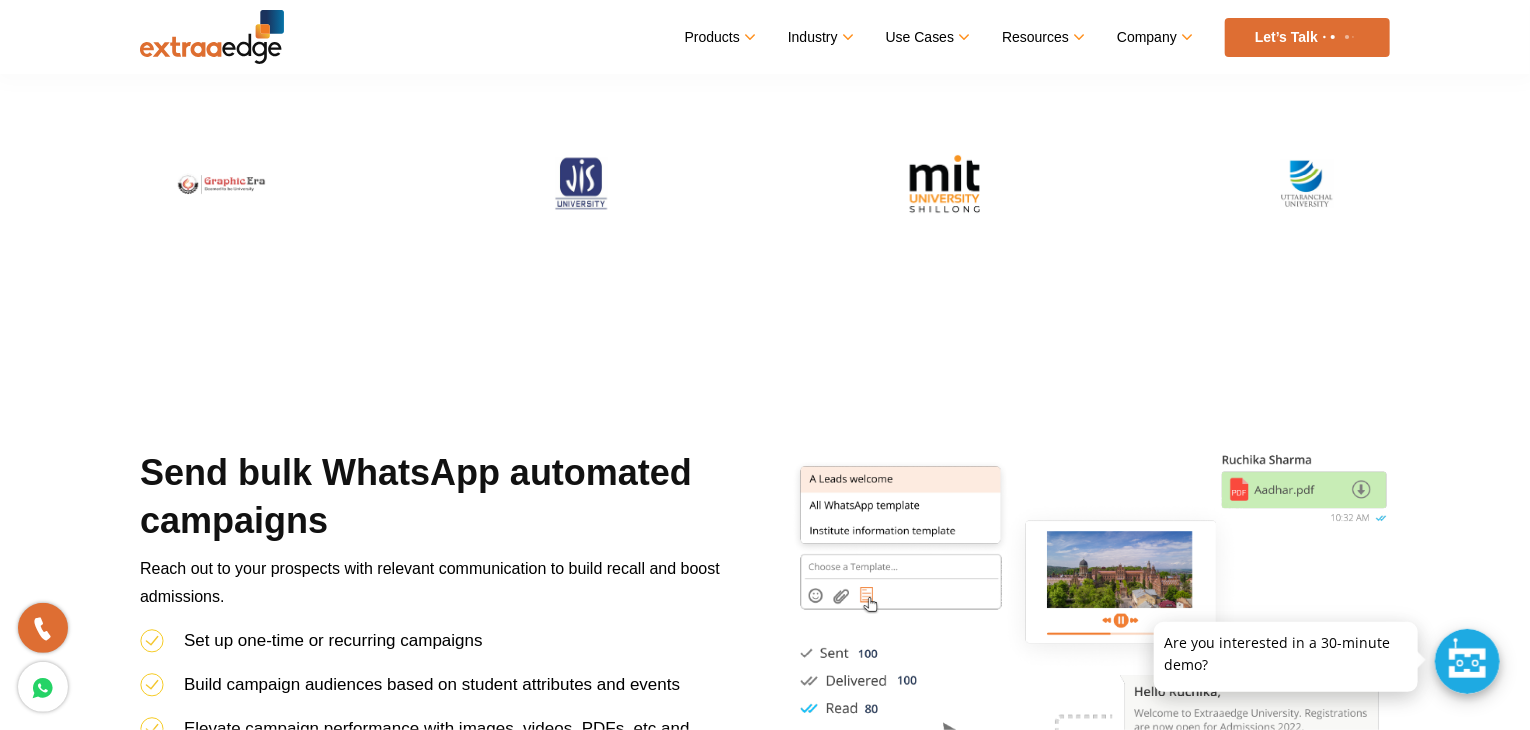 click at bounding box center [945, 184] 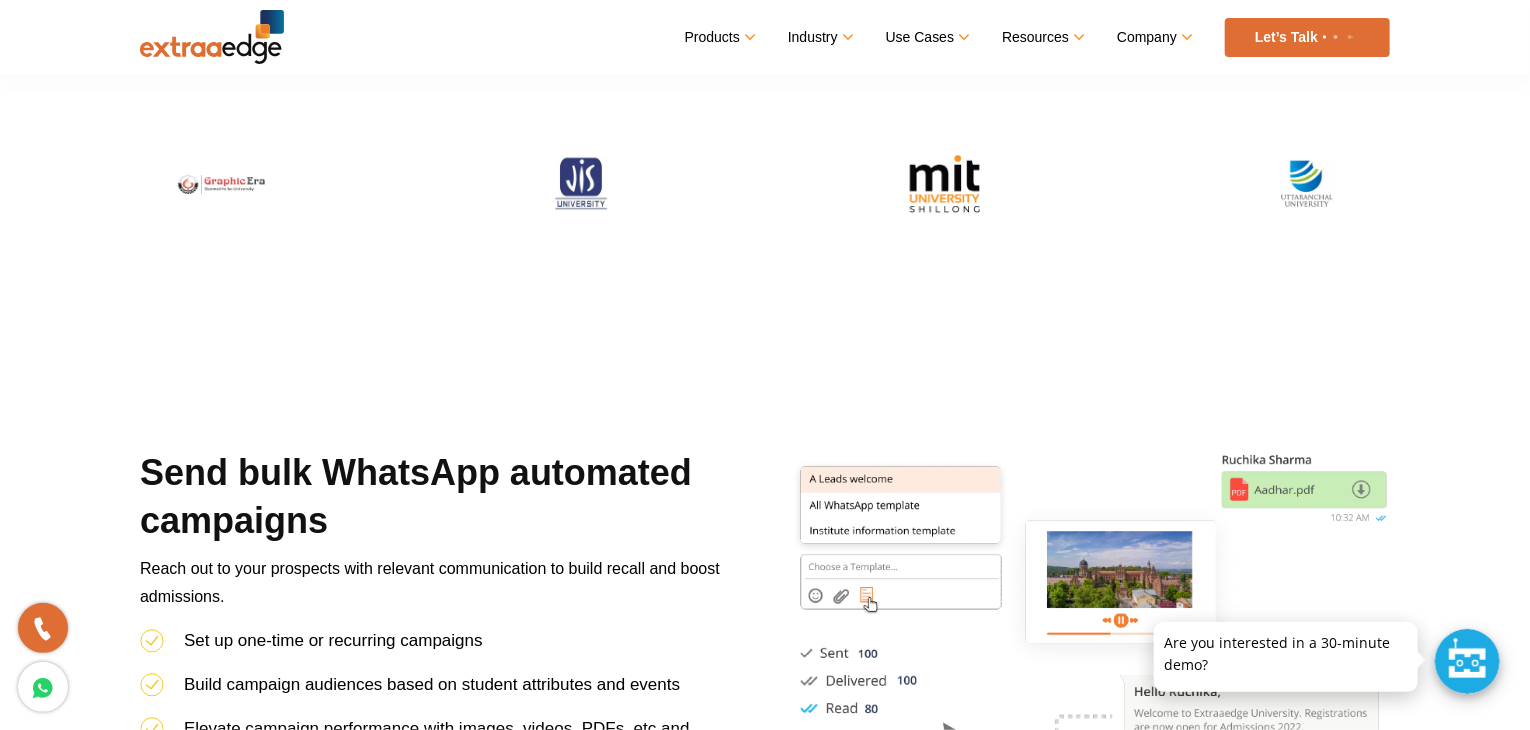 drag, startPoint x: 969, startPoint y: 185, endPoint x: 902, endPoint y: 223, distance: 77.02597 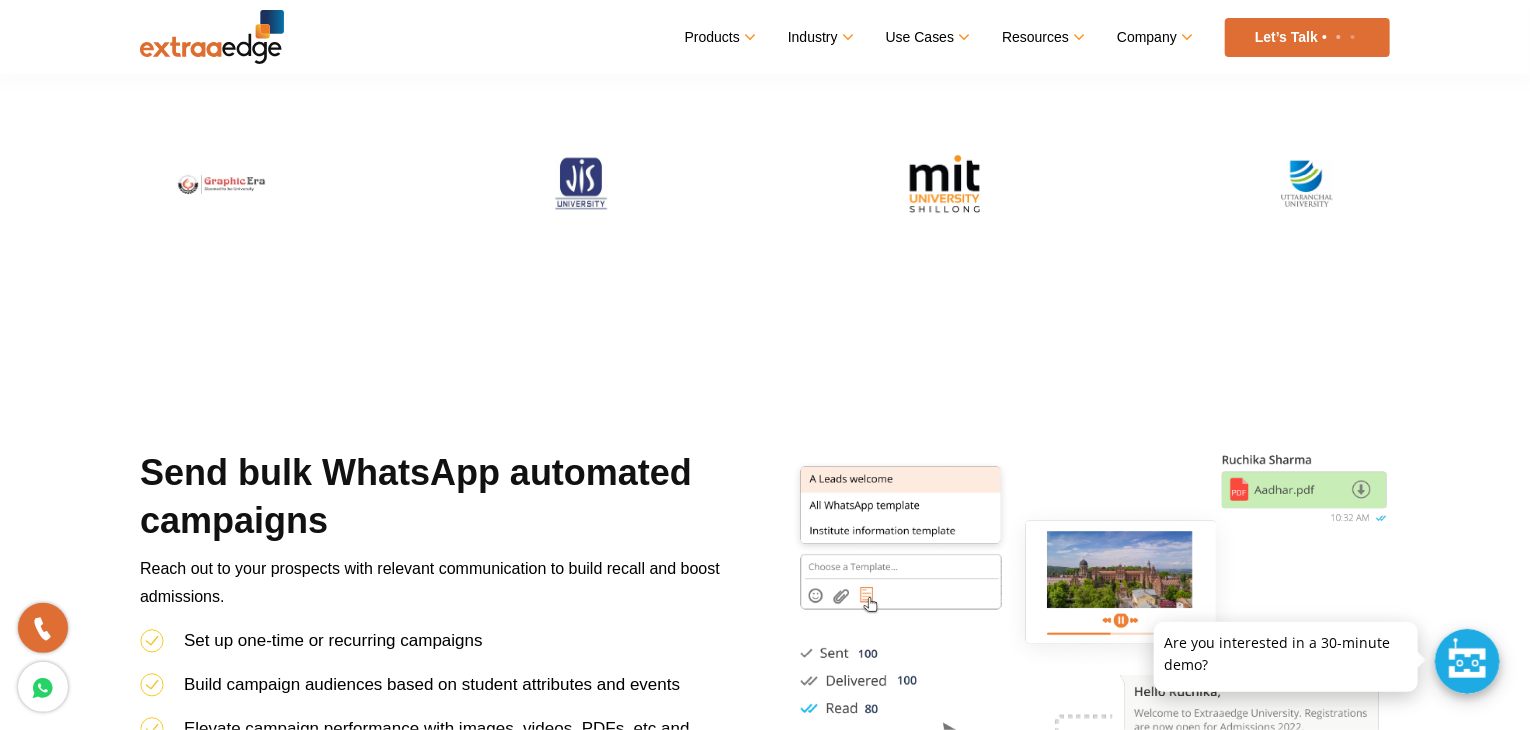 click on "Menu
Close
Products
Education CRM
Streamline your entire admissions process on a single platform
Education Chatbot
Application Management System" at bounding box center (765, 2857) 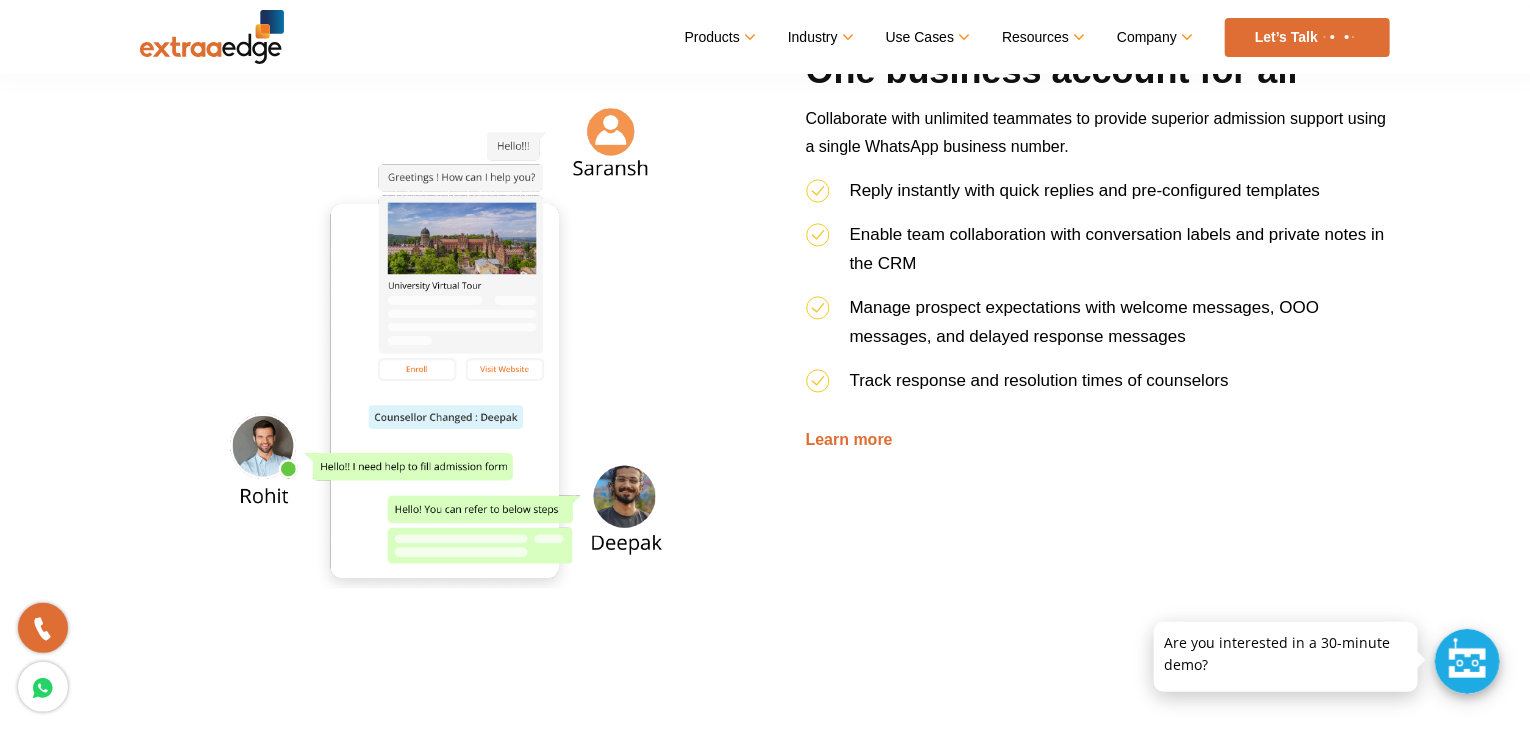 scroll, scrollTop: 1632, scrollLeft: 0, axis: vertical 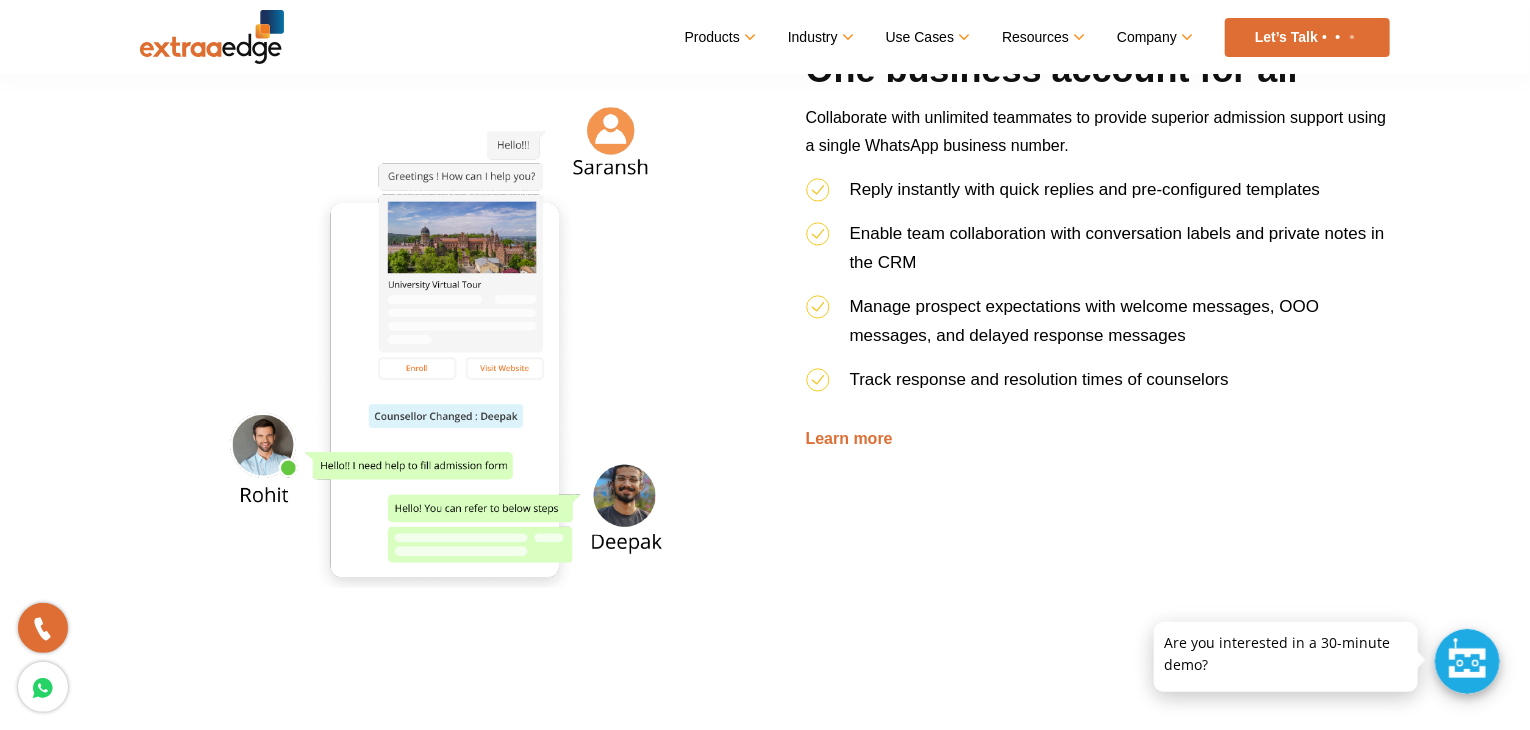 click on "Enable team collaboration with conversation labels and private notes in the CRM" at bounding box center (1098, 255) 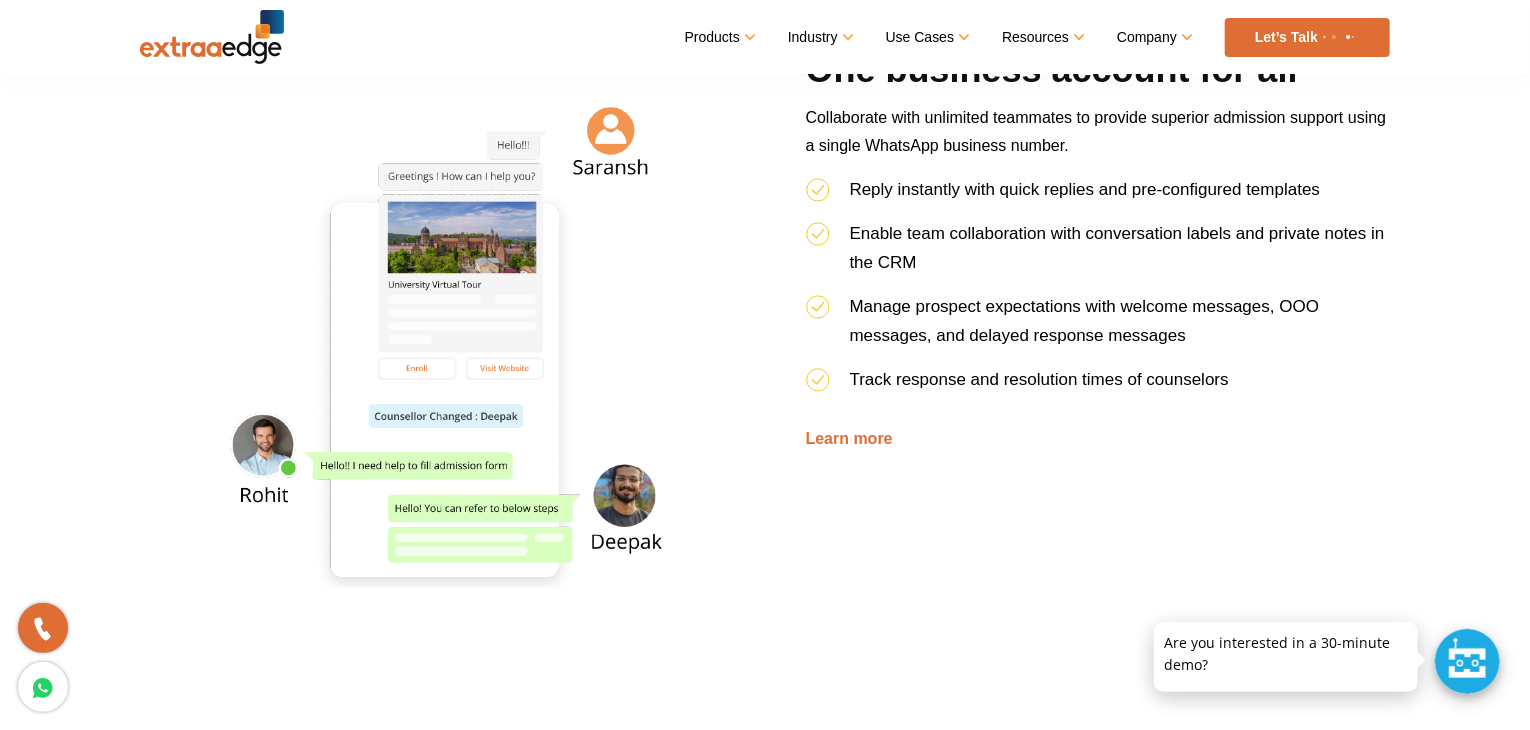click on "Enable team collaboration with conversation labels and private notes in the CRM" at bounding box center (1098, 255) 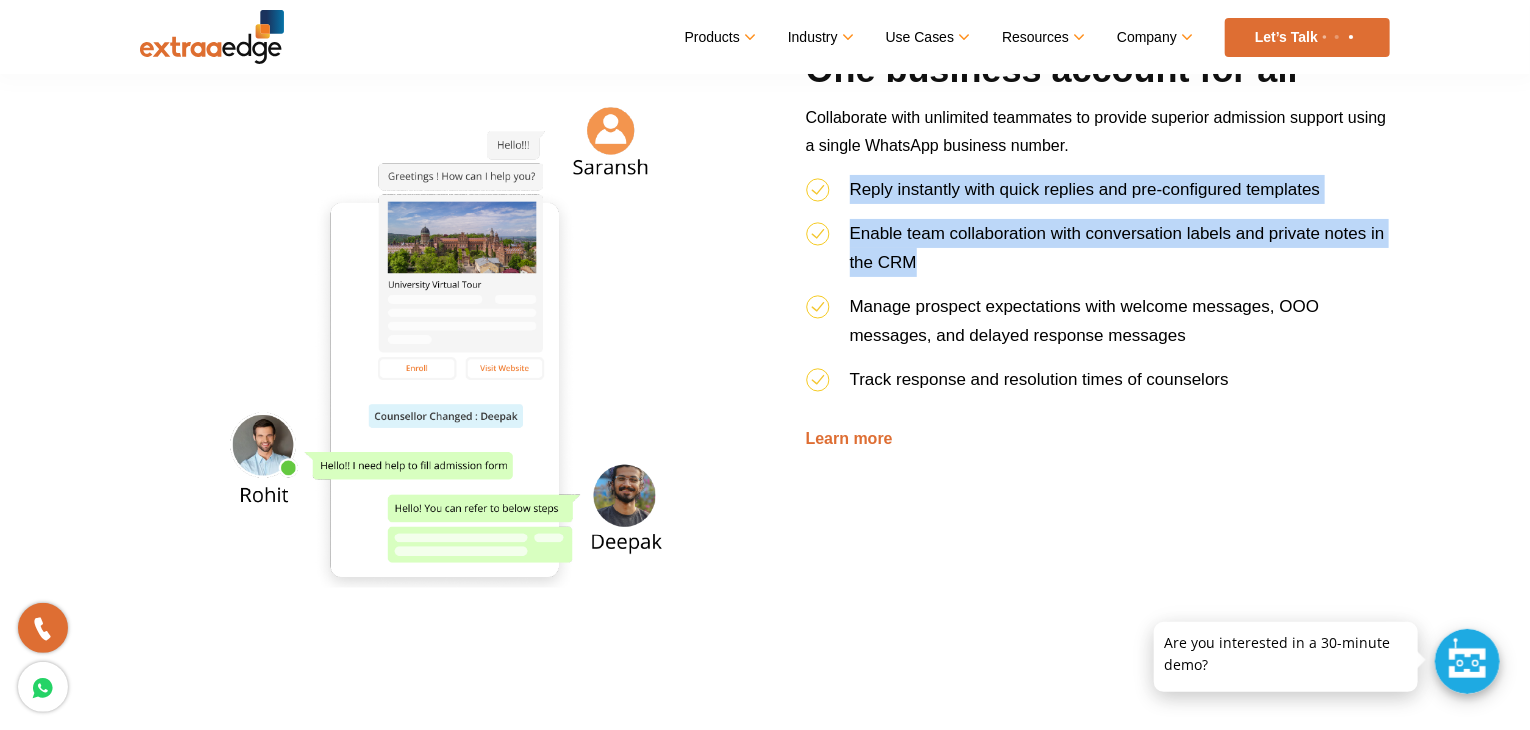 drag, startPoint x: 1058, startPoint y: 255, endPoint x: 1037, endPoint y: 193, distance: 65.459915 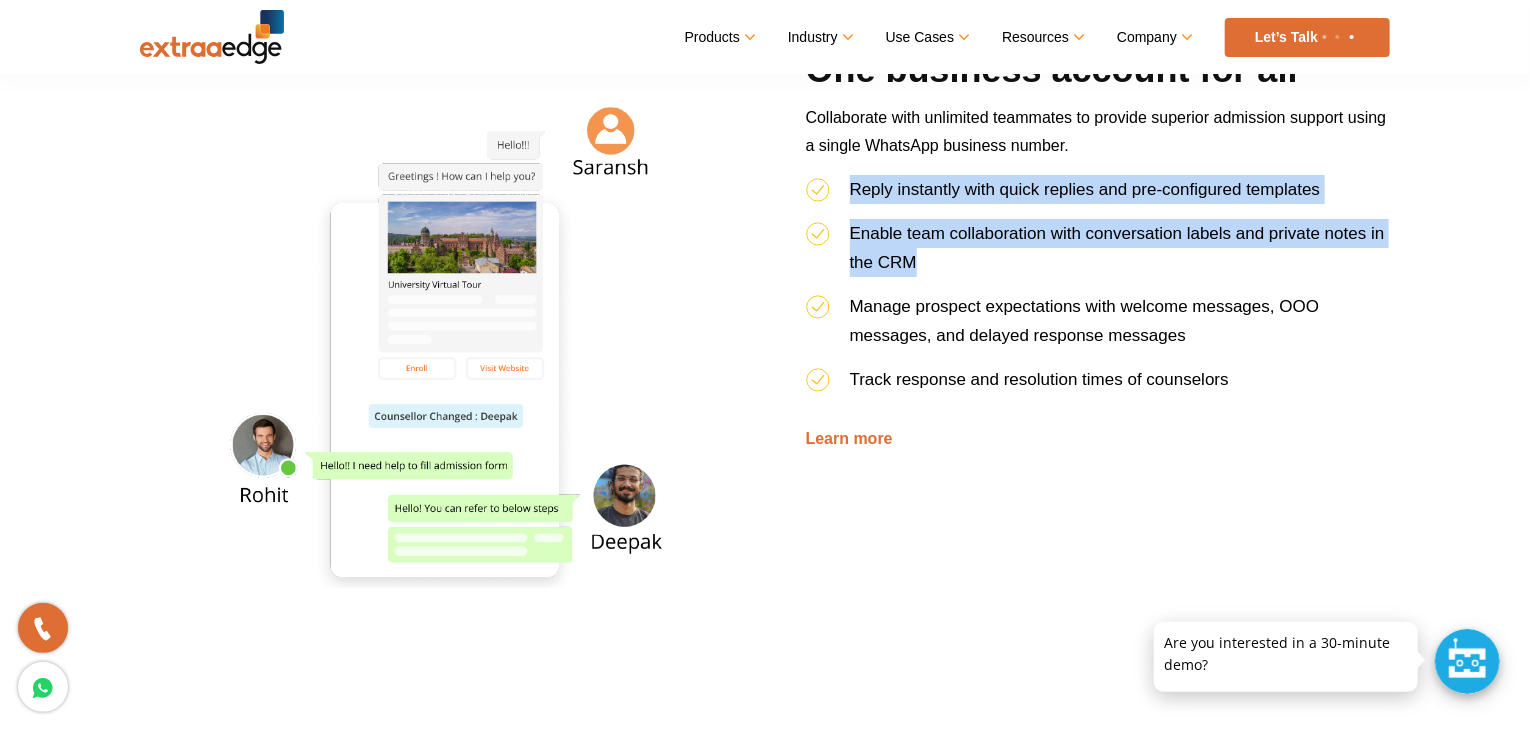 click on "Reply instantly with quick replies and pre-configured templates
Enable team collaboration with conversation labels and private notes in the CRM
Manage prospect expectations with welcome messages, OOO messages, and delayed response messages
Track response and resolution times of counselors" at bounding box center [1098, 292] 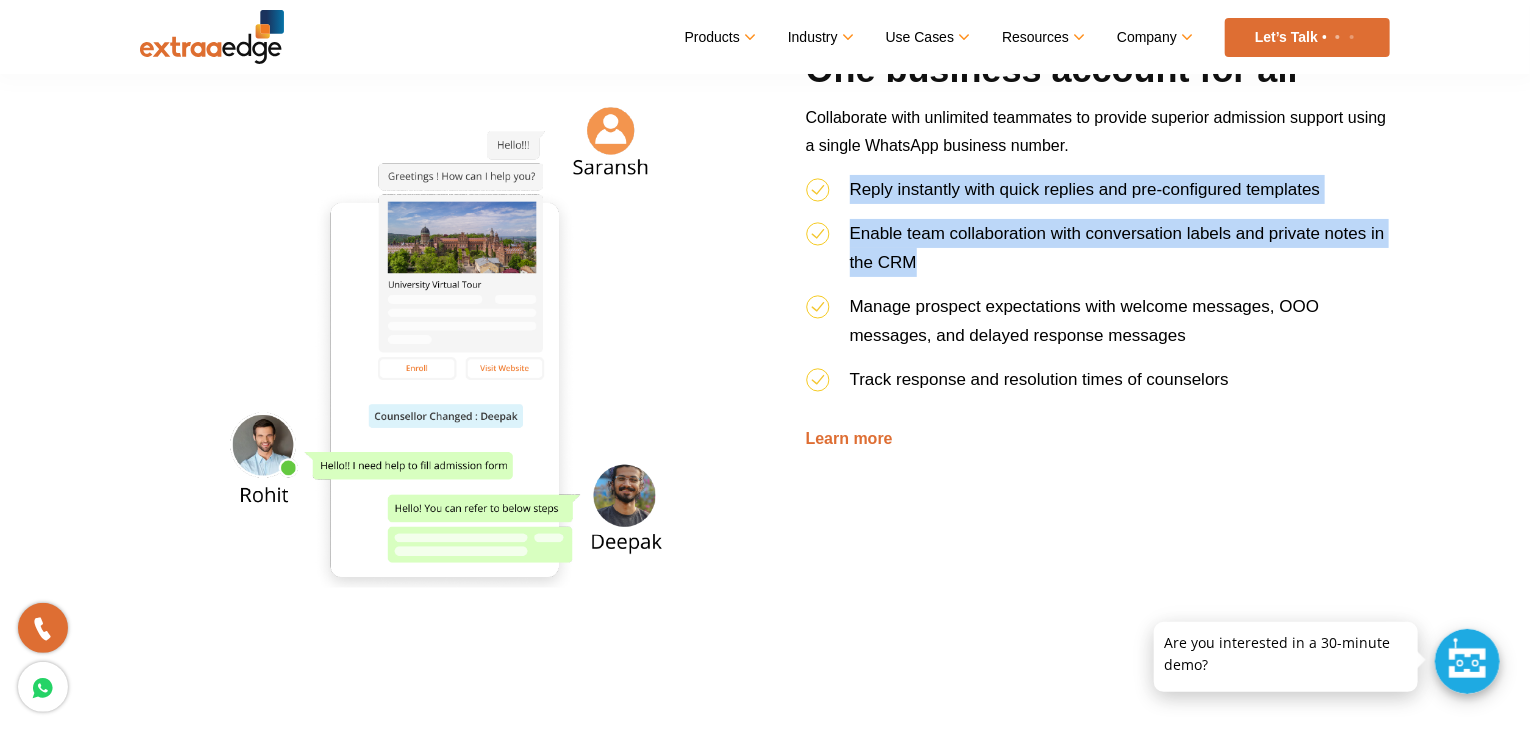 click on "Reply instantly with quick replies and pre-configured templates" at bounding box center (1085, 189) 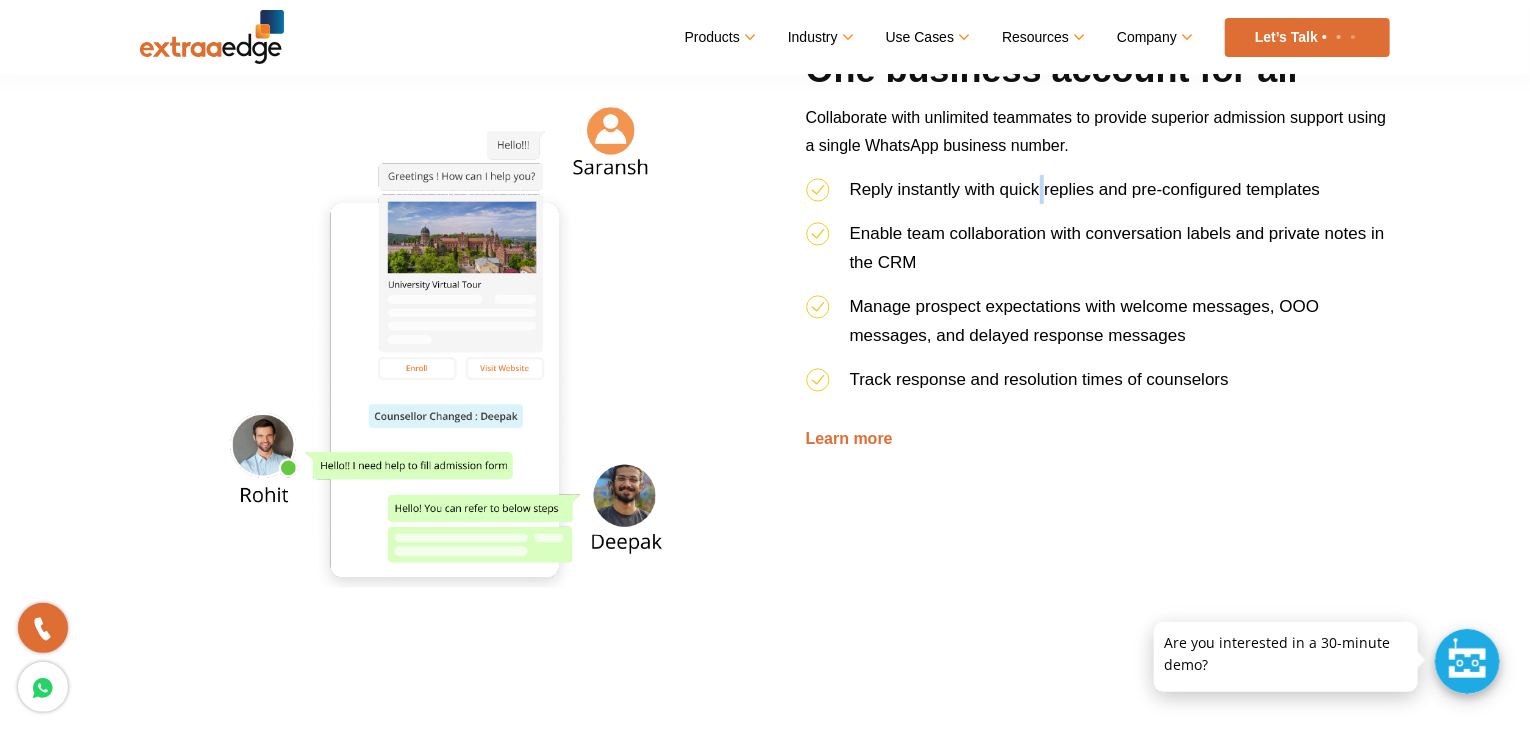click on "Reply instantly with quick replies and pre-configured templates" at bounding box center [1085, 189] 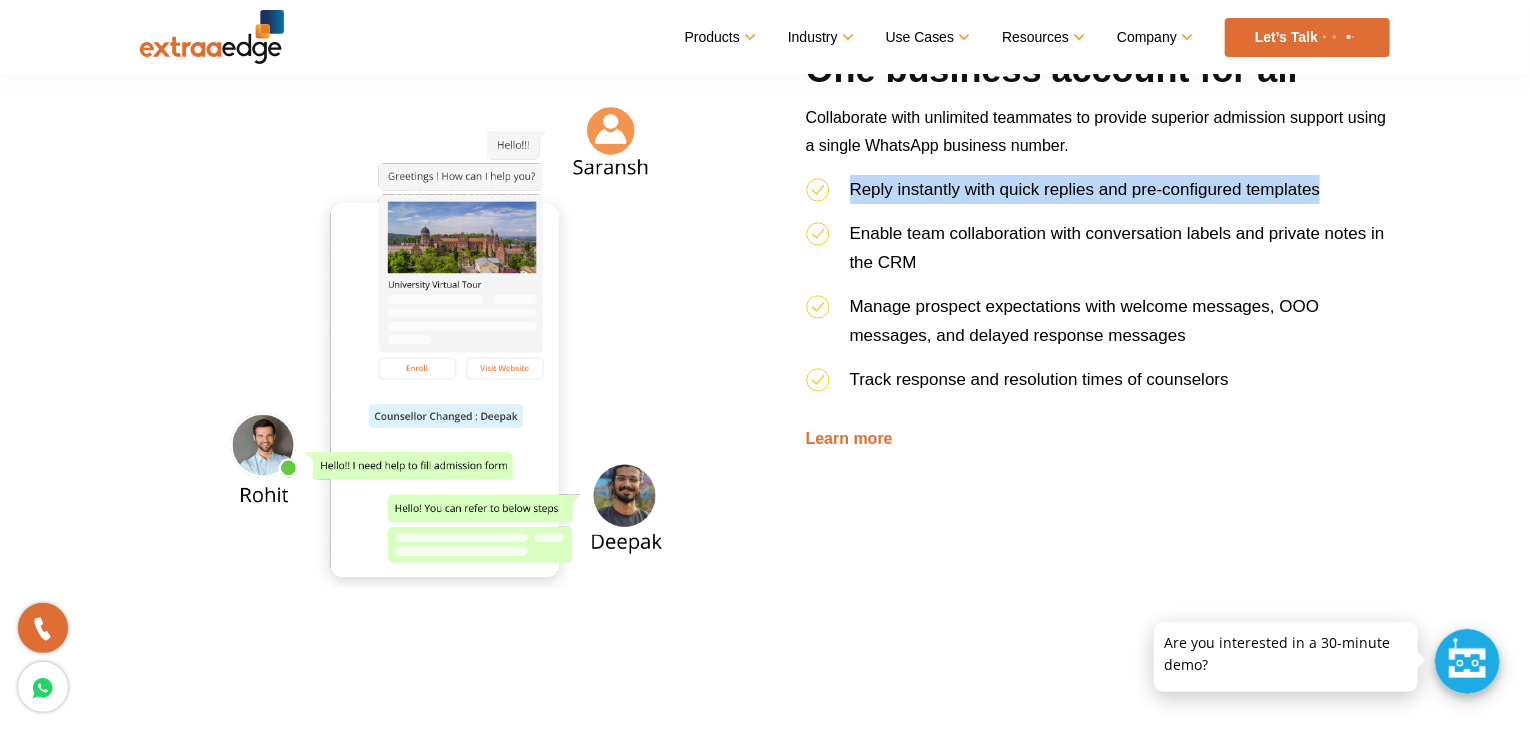 click on "Reply instantly with quick replies and pre-configured templates" at bounding box center (1085, 189) 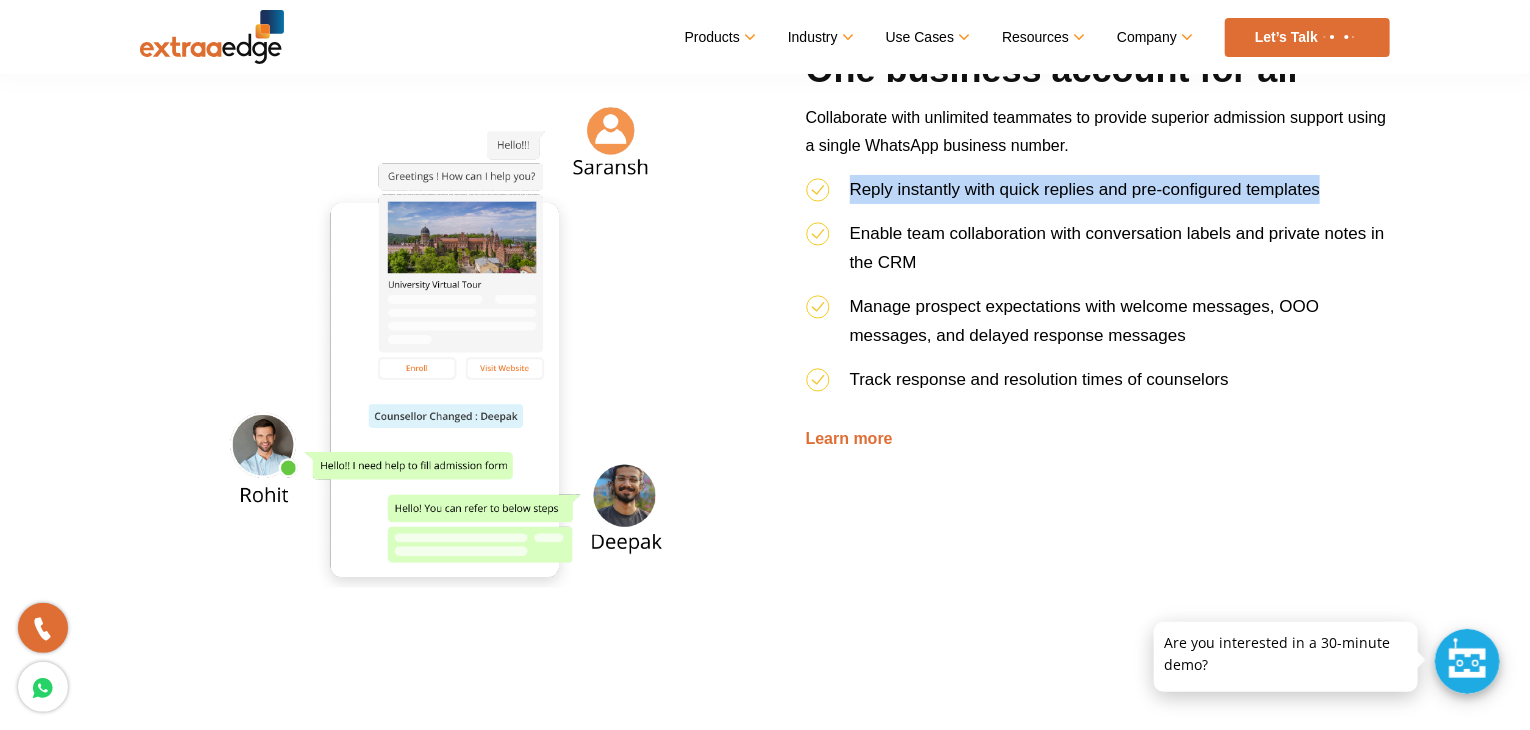 drag, startPoint x: 1037, startPoint y: 193, endPoint x: 1064, endPoint y: 216, distance: 35.468296 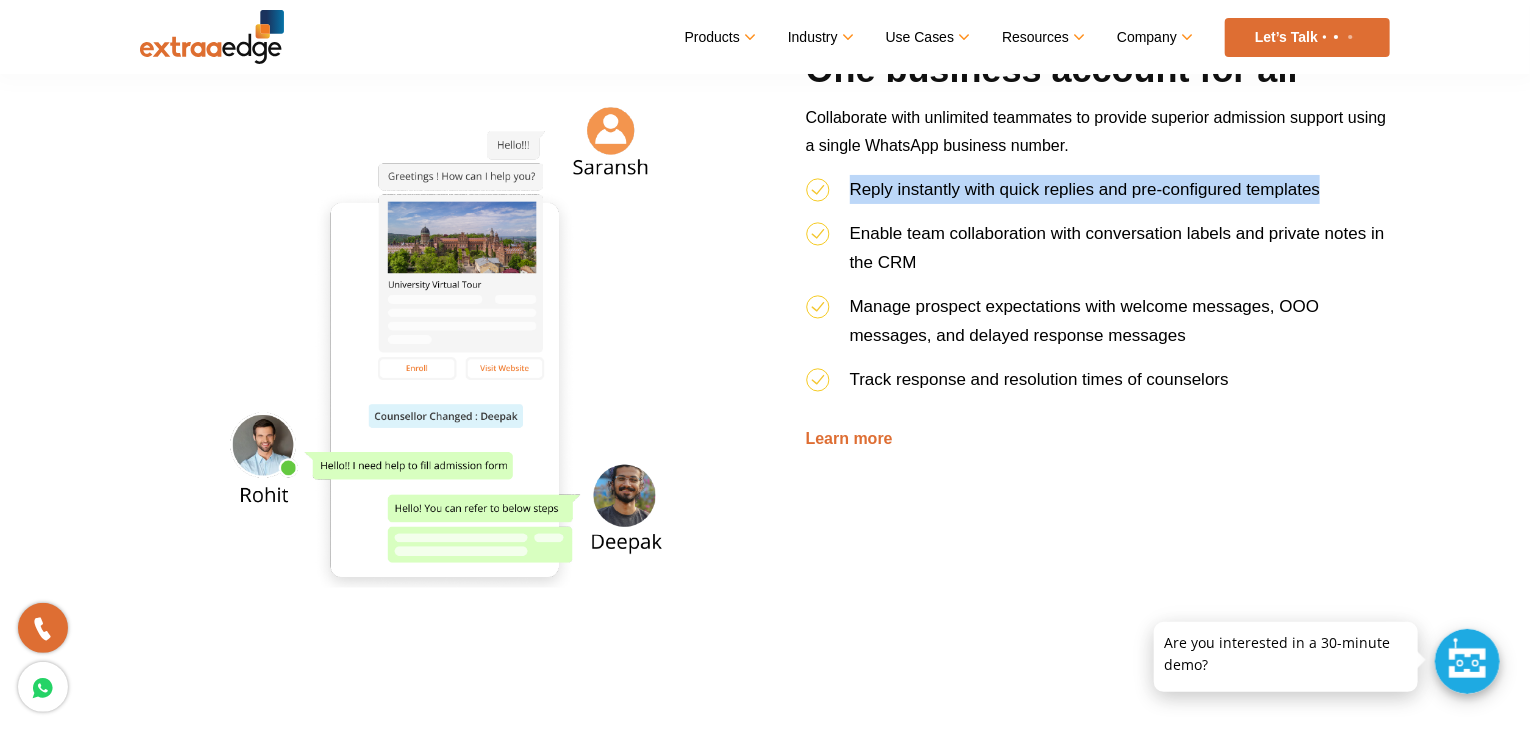 click on "Reply instantly with quick replies and pre-configured templates" at bounding box center [1098, 197] 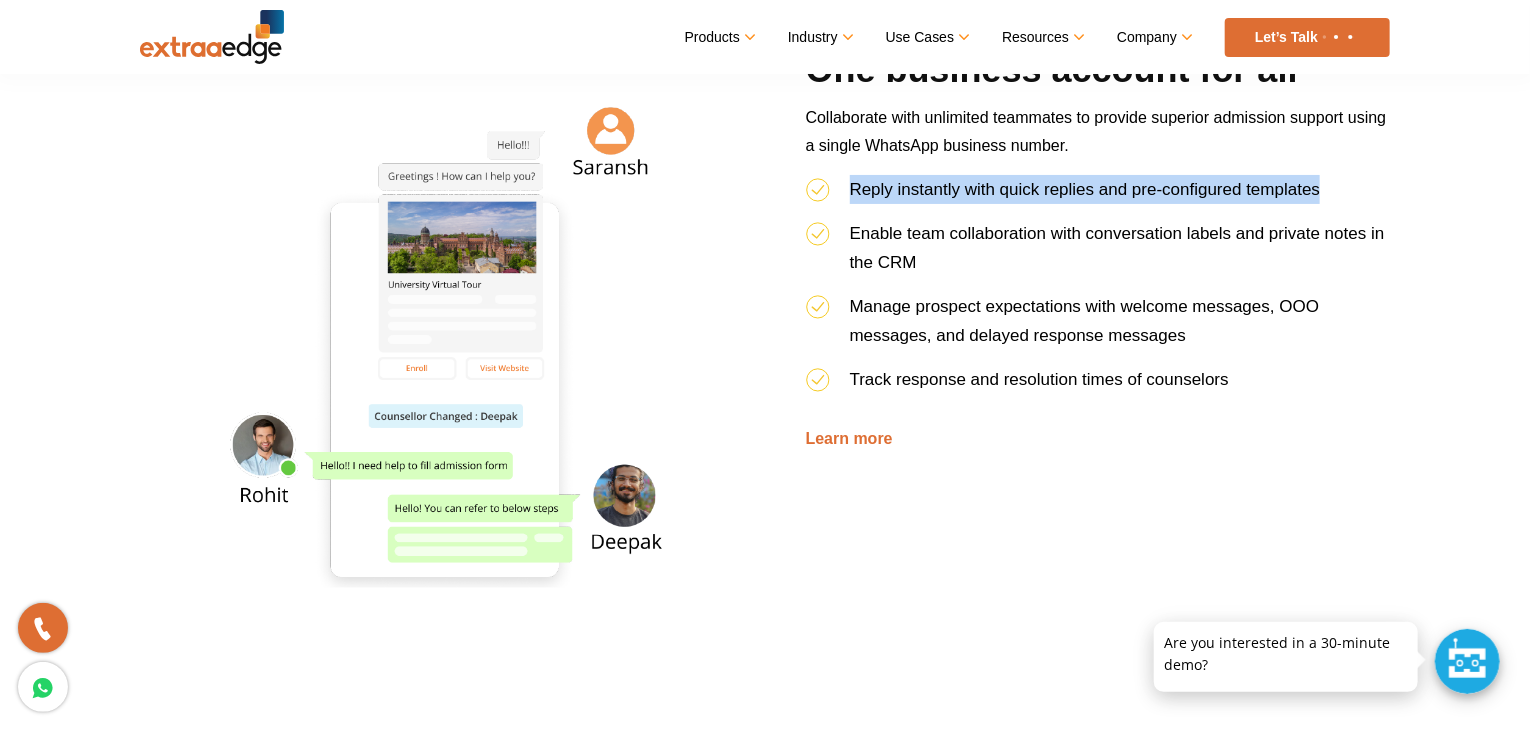 click on "Reply instantly with quick replies and pre-configured templates" at bounding box center (1098, 197) 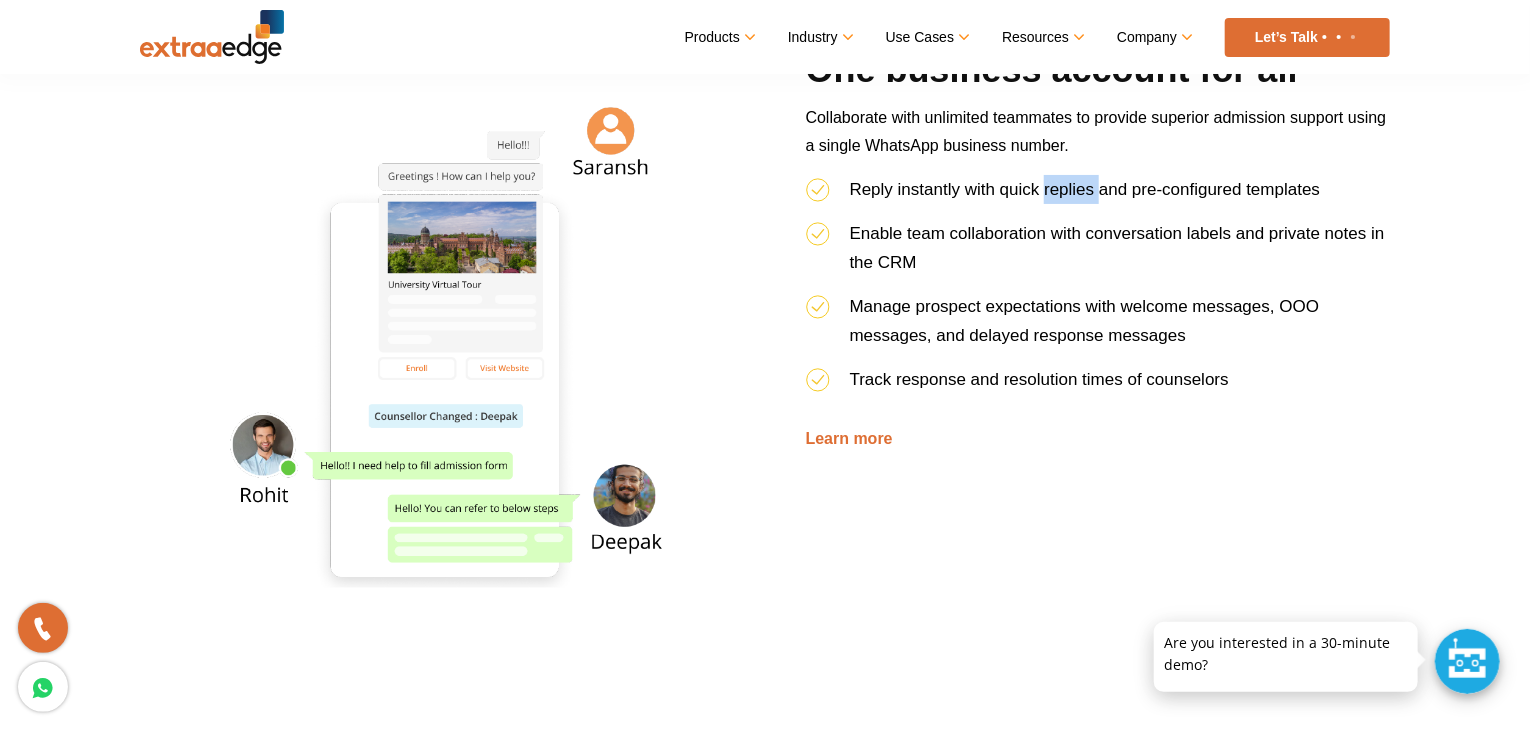 click on "Reply instantly with quick replies and pre-configured templates" at bounding box center [1098, 197] 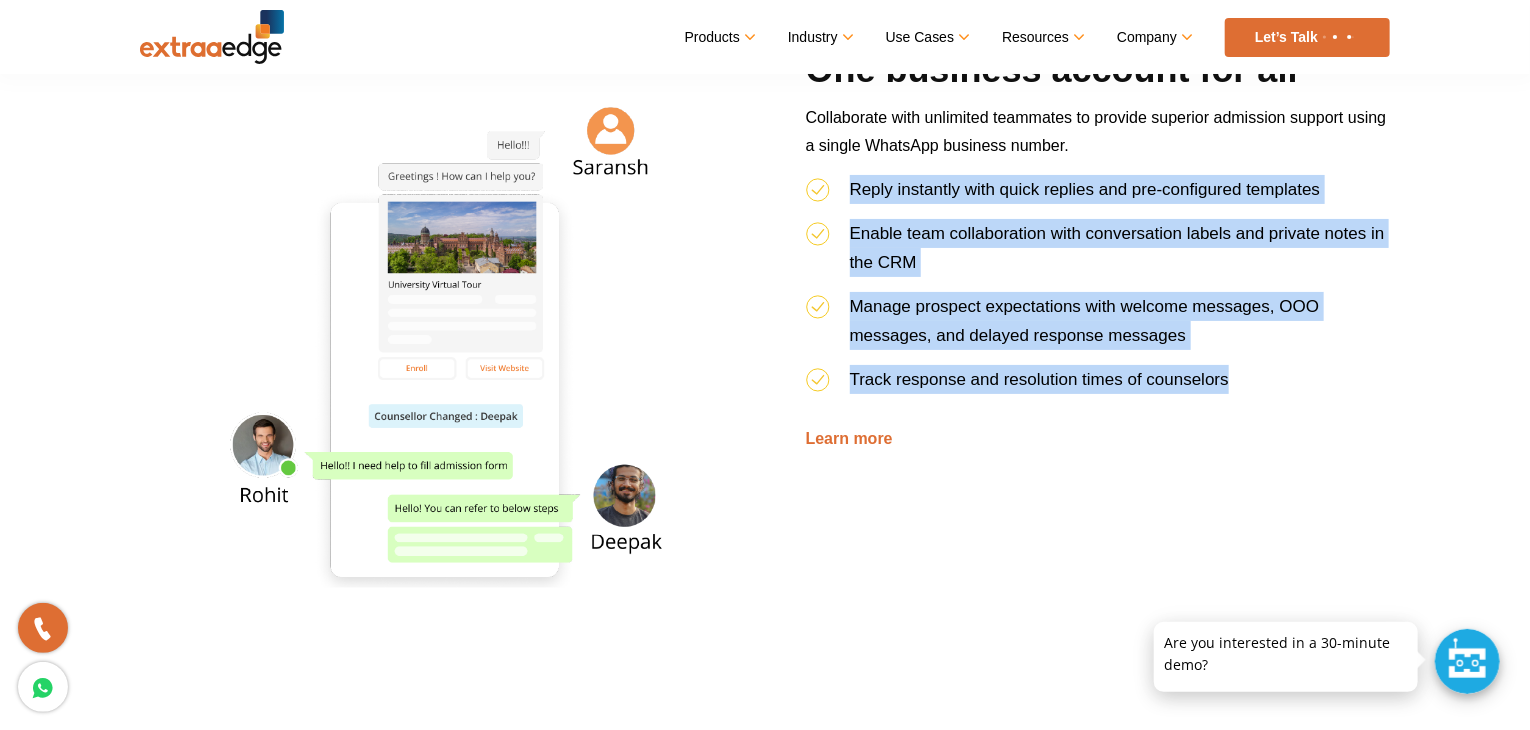 drag, startPoint x: 1064, startPoint y: 216, endPoint x: 1076, endPoint y: 387, distance: 171.42053 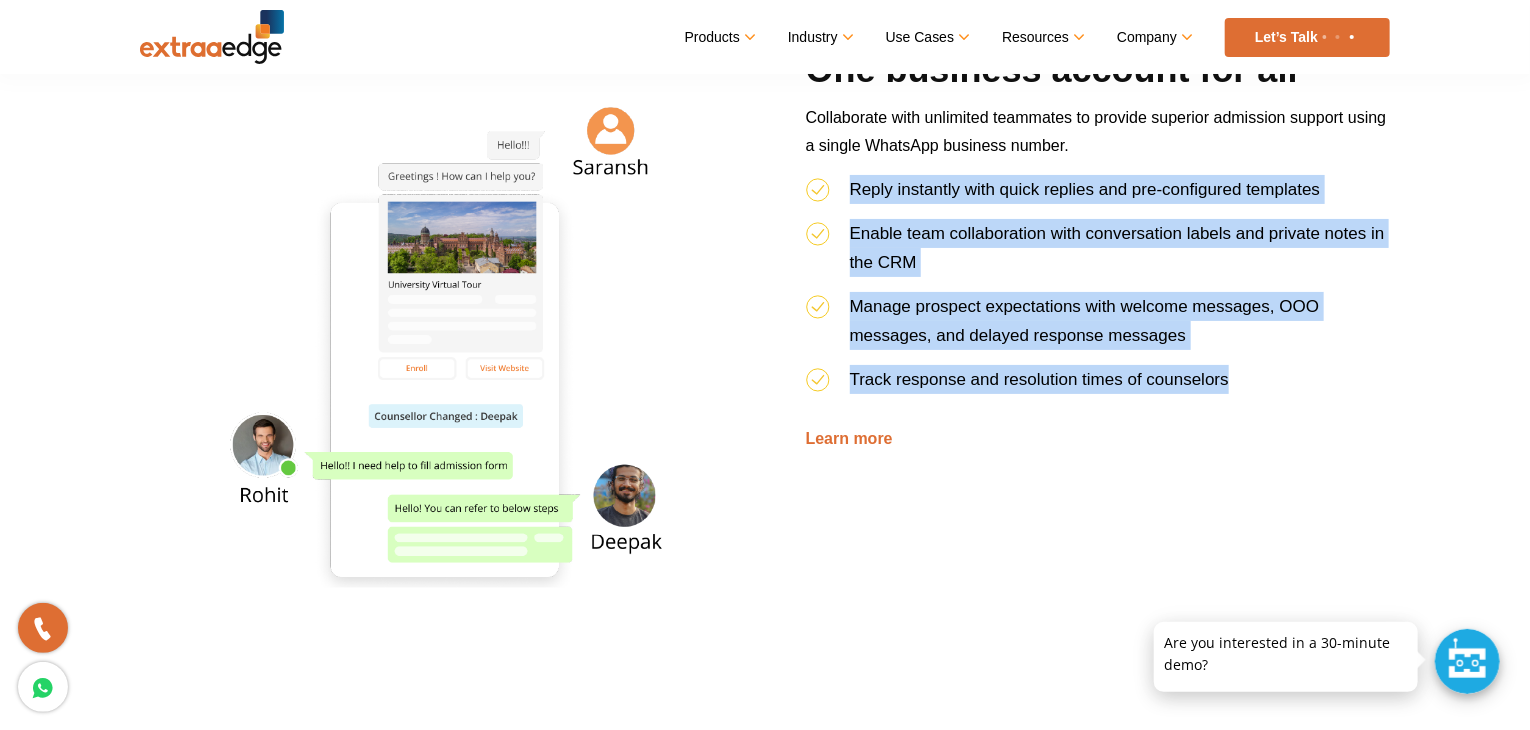 click on "Reply instantly with quick replies and pre-configured templates
Enable team collaboration with conversation labels and private notes in the CRM
Manage prospect expectations with welcome messages, OOO messages, and delayed response messages
Track response and resolution times of counselors" at bounding box center [1098, 292] 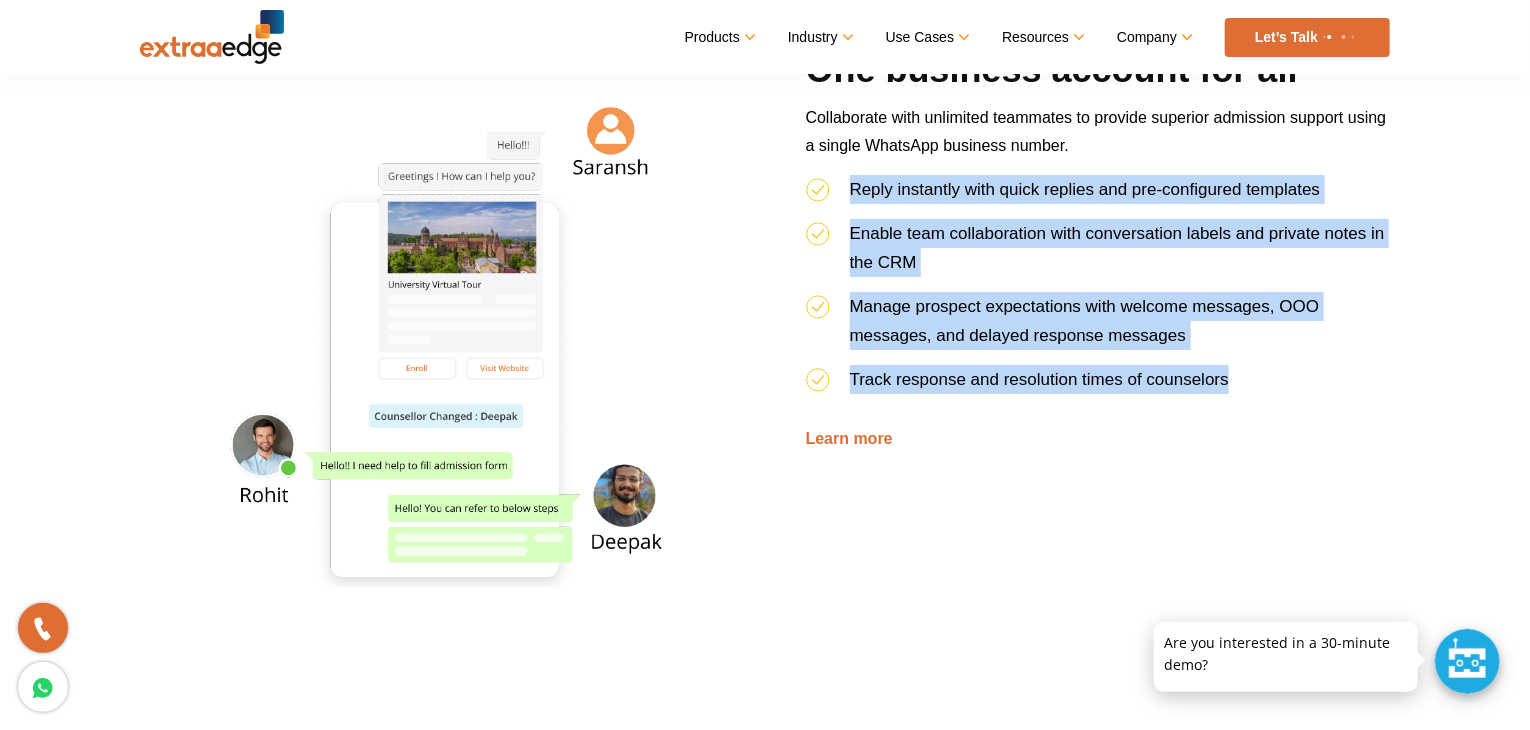 click on "Track response and resolution times of counselors" at bounding box center [1039, 379] 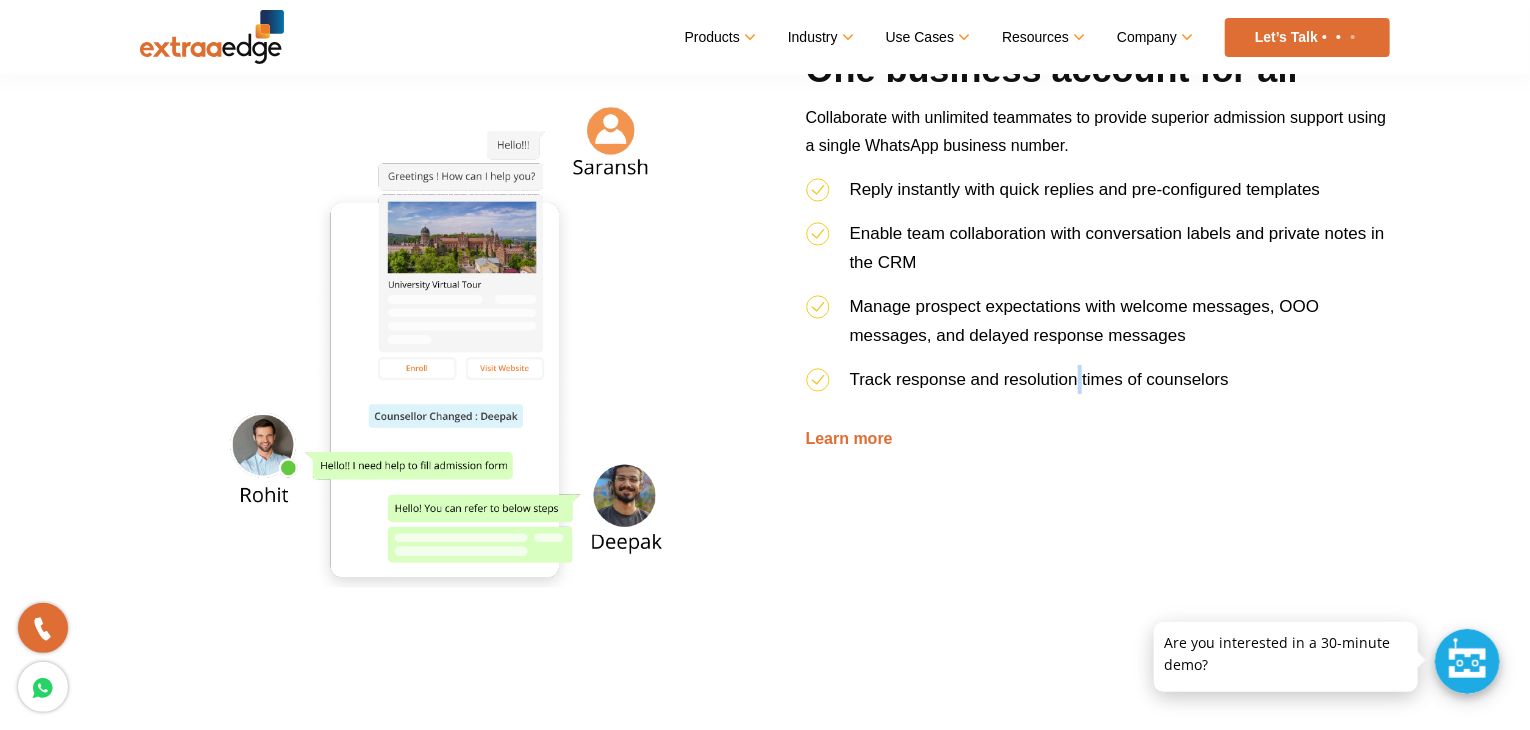 click on "Track response and resolution times of counselors" at bounding box center [1039, 379] 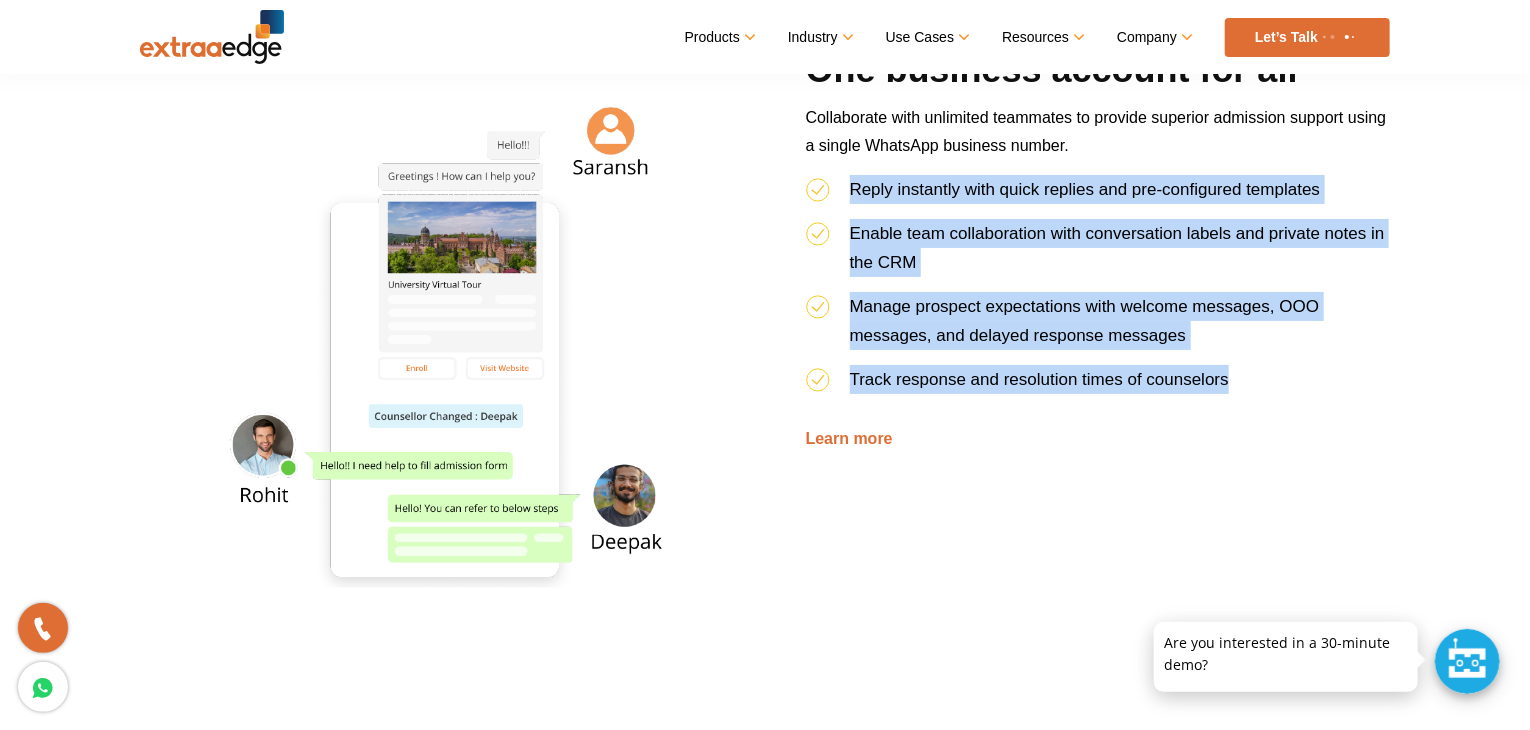 drag, startPoint x: 1076, startPoint y: 387, endPoint x: 1131, endPoint y: 181, distance: 213.21585 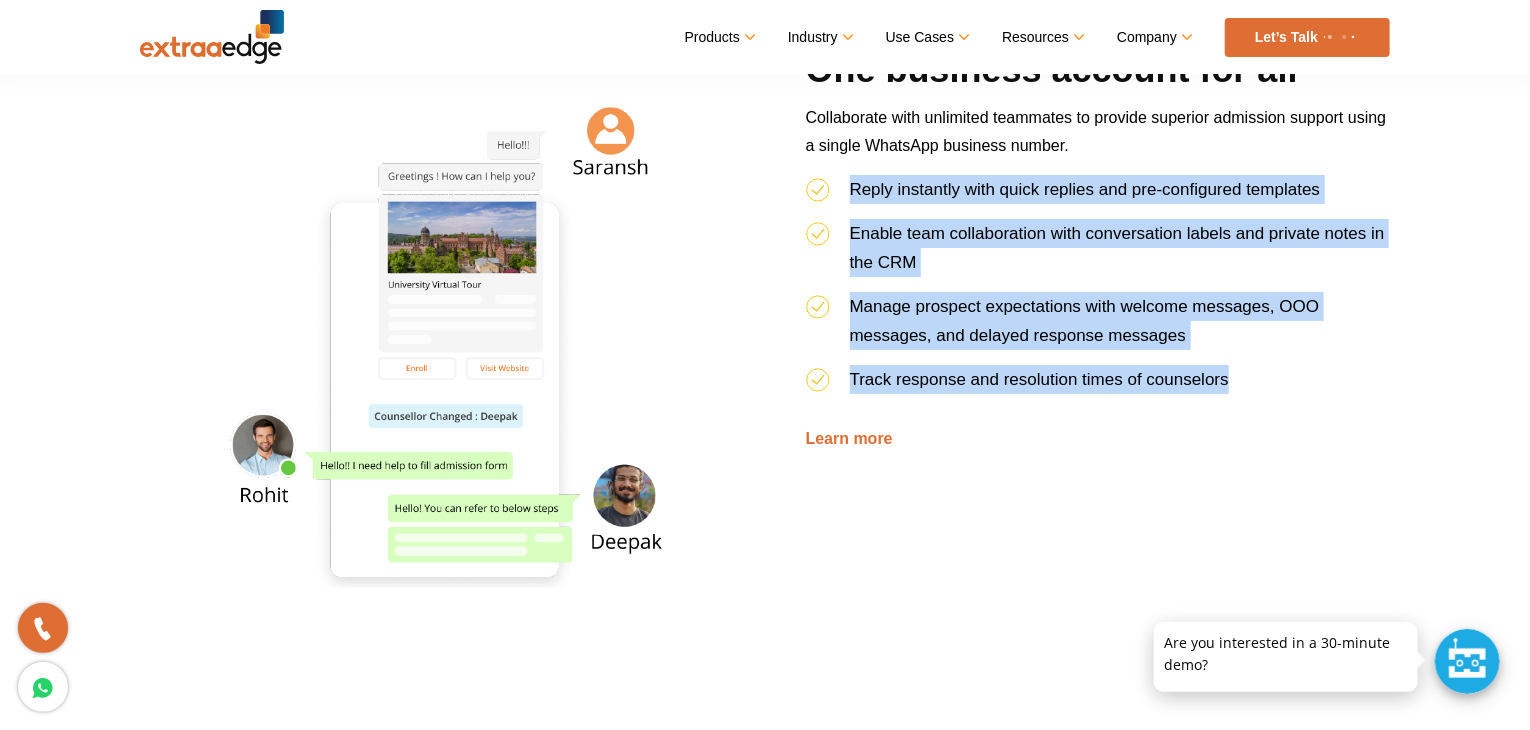 click on "Reply instantly with quick replies and pre-configured templates
Enable team collaboration with conversation labels and private notes in the CRM
Manage prospect expectations with welcome messages, OOO messages, and delayed response messages
Track response and resolution times of counselors" at bounding box center (1098, 292) 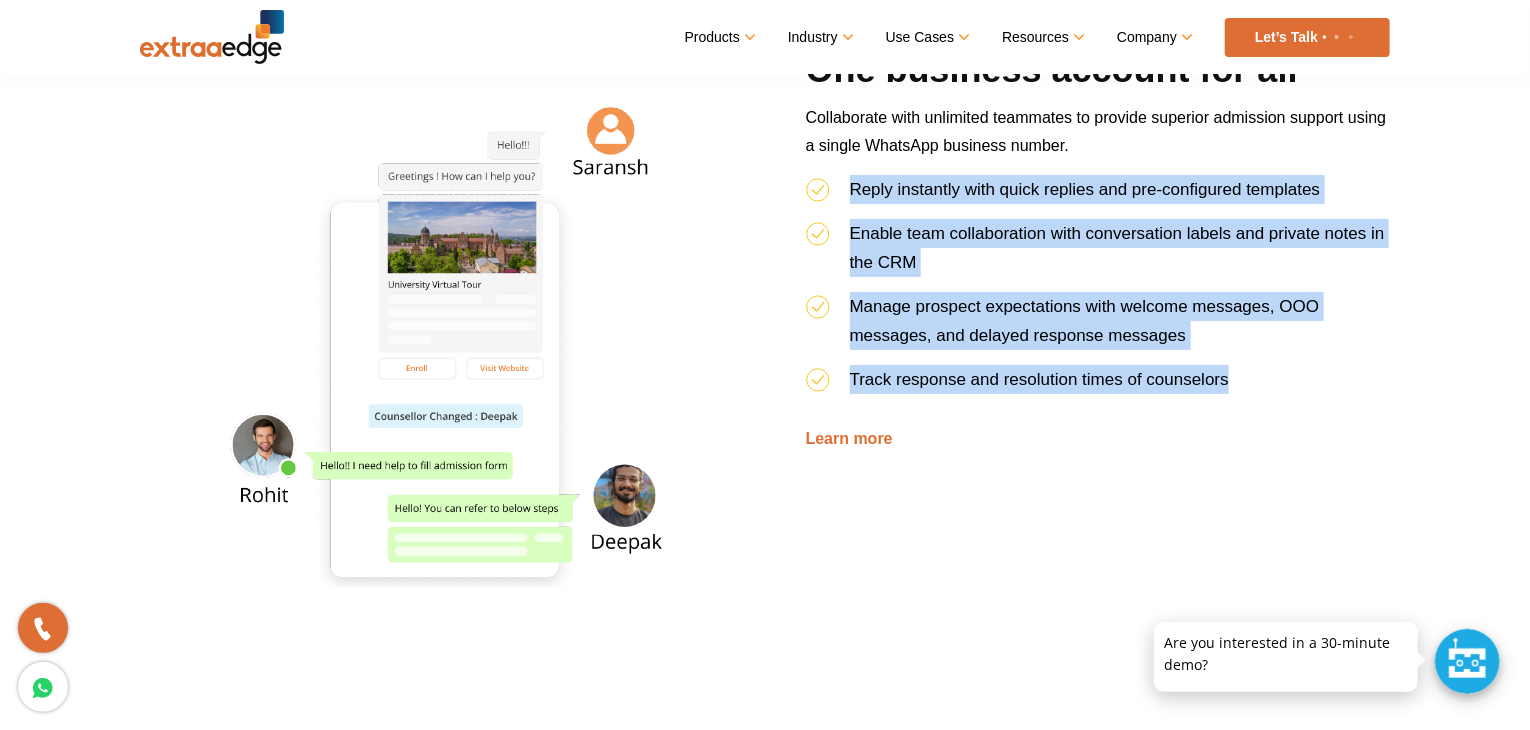 click on "Reply instantly with quick replies and pre-configured templates" at bounding box center (1085, 189) 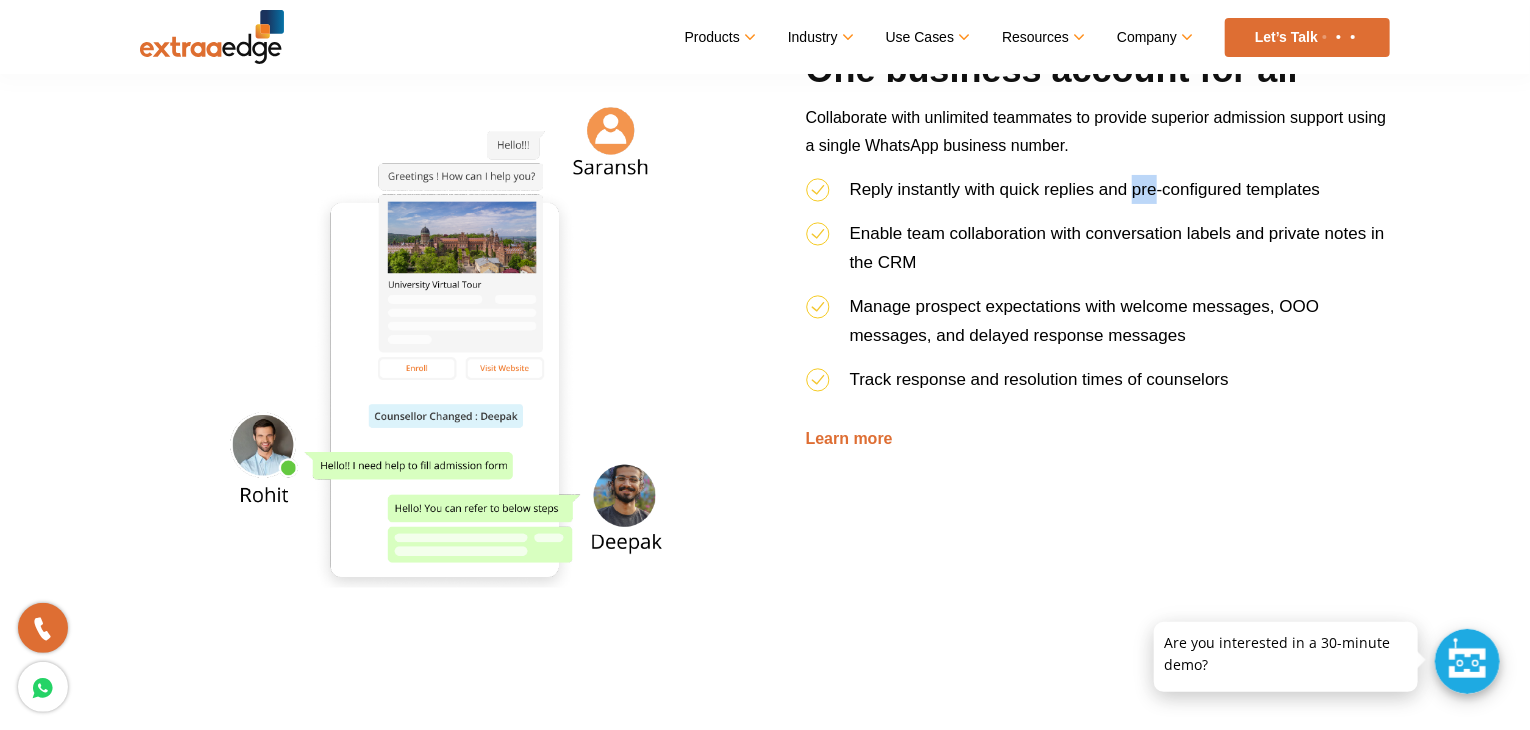 click on "Reply instantly with quick replies and pre-configured templates" at bounding box center [1085, 189] 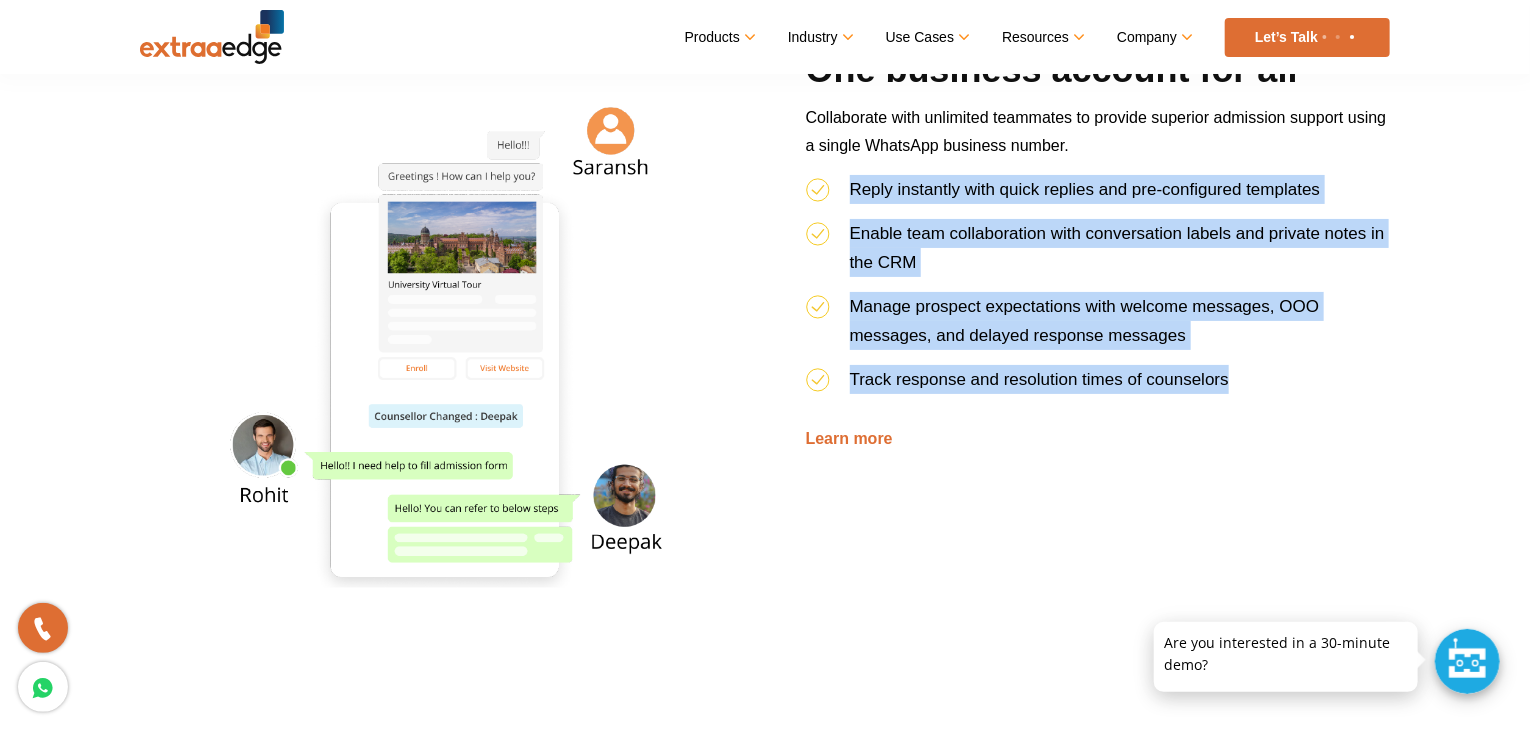 drag, startPoint x: 1131, startPoint y: 181, endPoint x: 1146, endPoint y: 382, distance: 201.55893 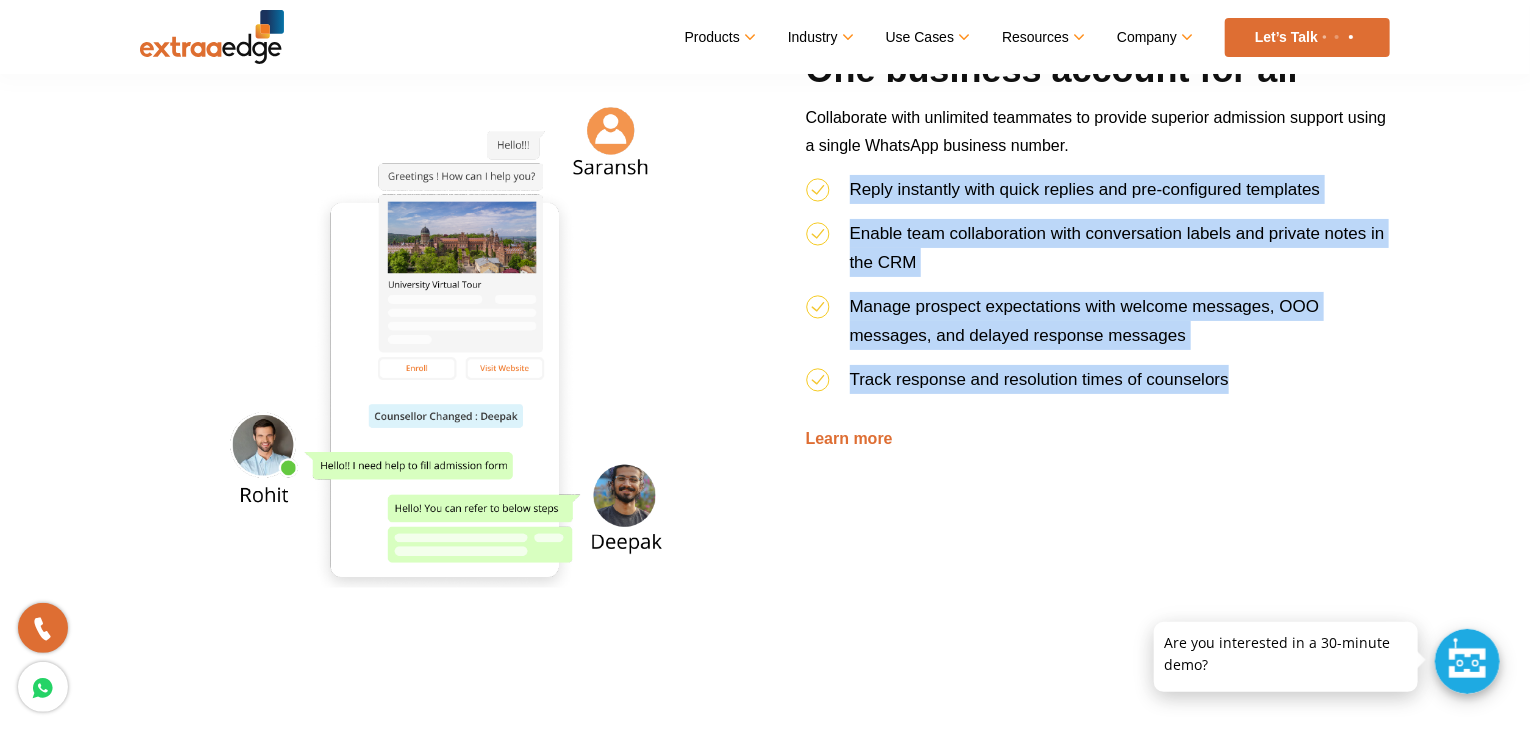 click on "Reply instantly with quick replies and pre-configured templates
Enable team collaboration with conversation labels and private notes in the CRM
Manage prospect expectations with welcome messages, OOO messages, and delayed response messages
Track response and resolution times of counselors" at bounding box center [1098, 292] 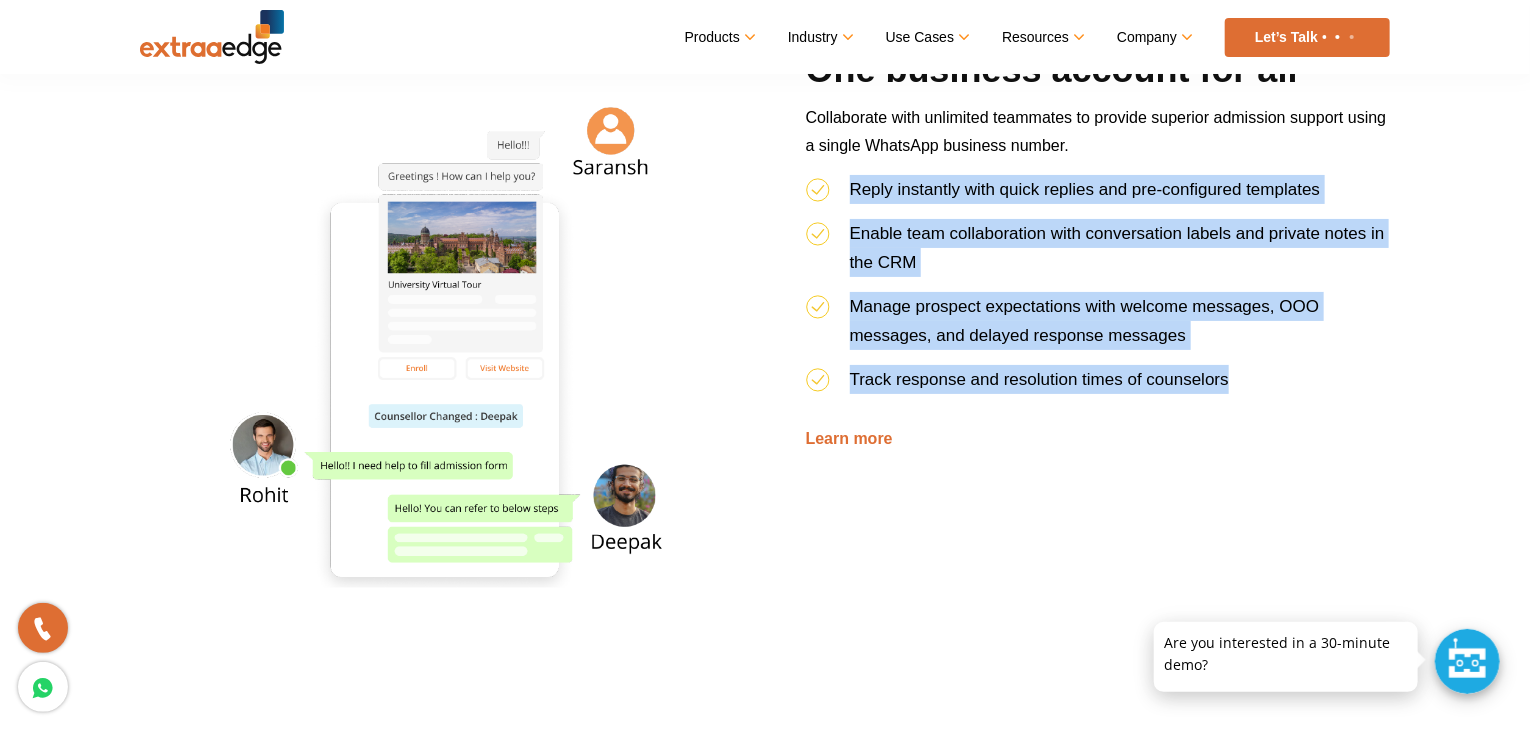 click on "Track response and resolution times of counselors" at bounding box center (1039, 379) 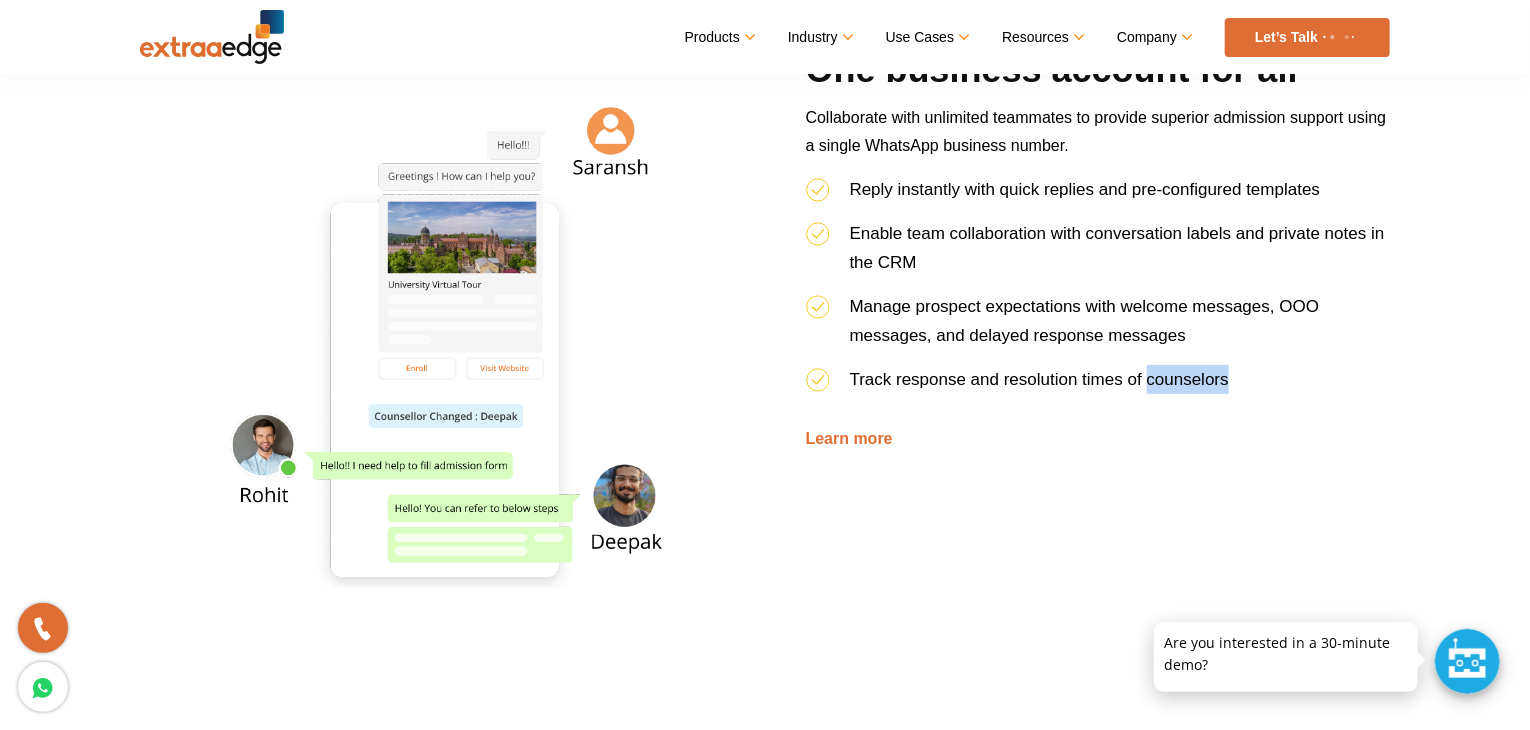 click on "Track response and resolution times of counselors" at bounding box center [1039, 379] 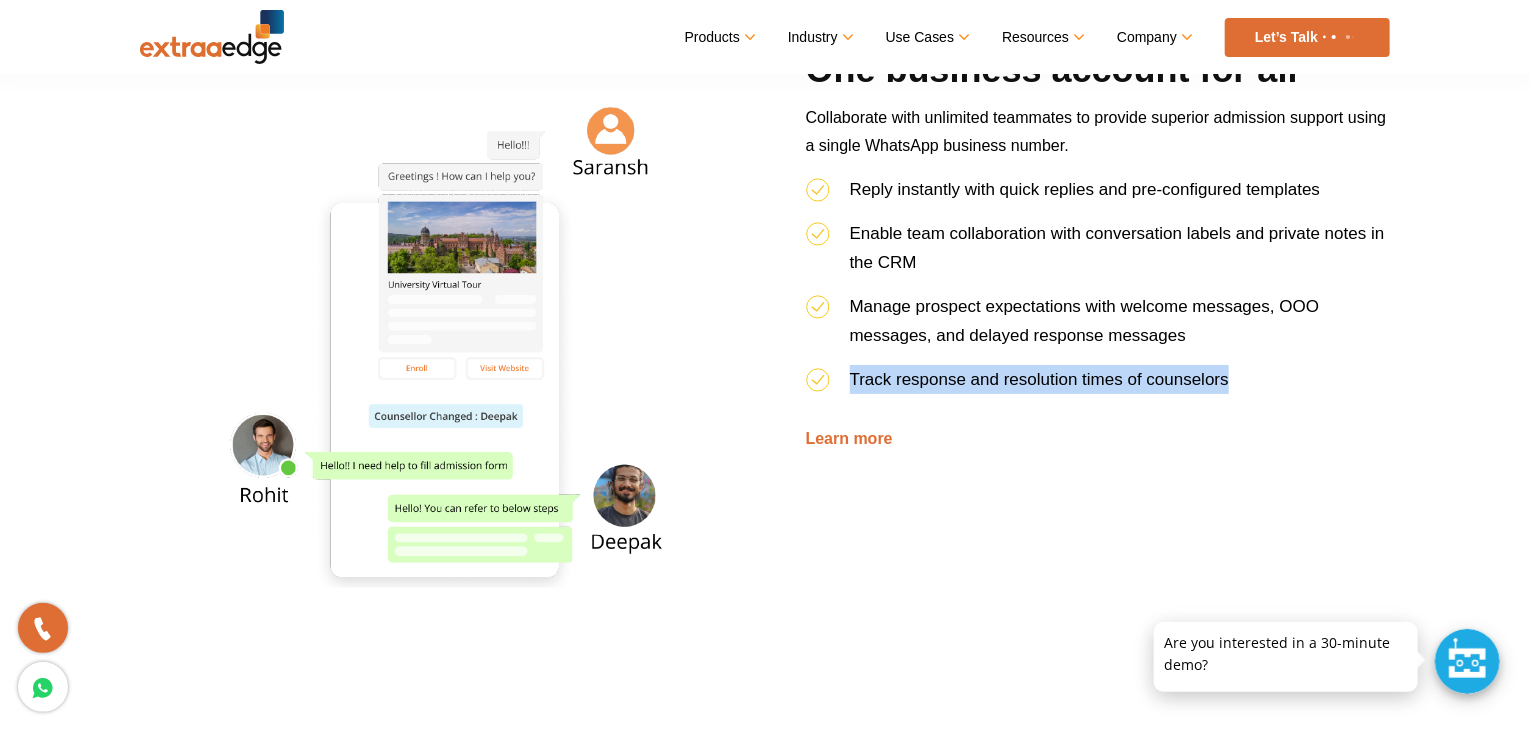 drag, startPoint x: 1146, startPoint y: 382, endPoint x: 1175, endPoint y: 403, distance: 35.805027 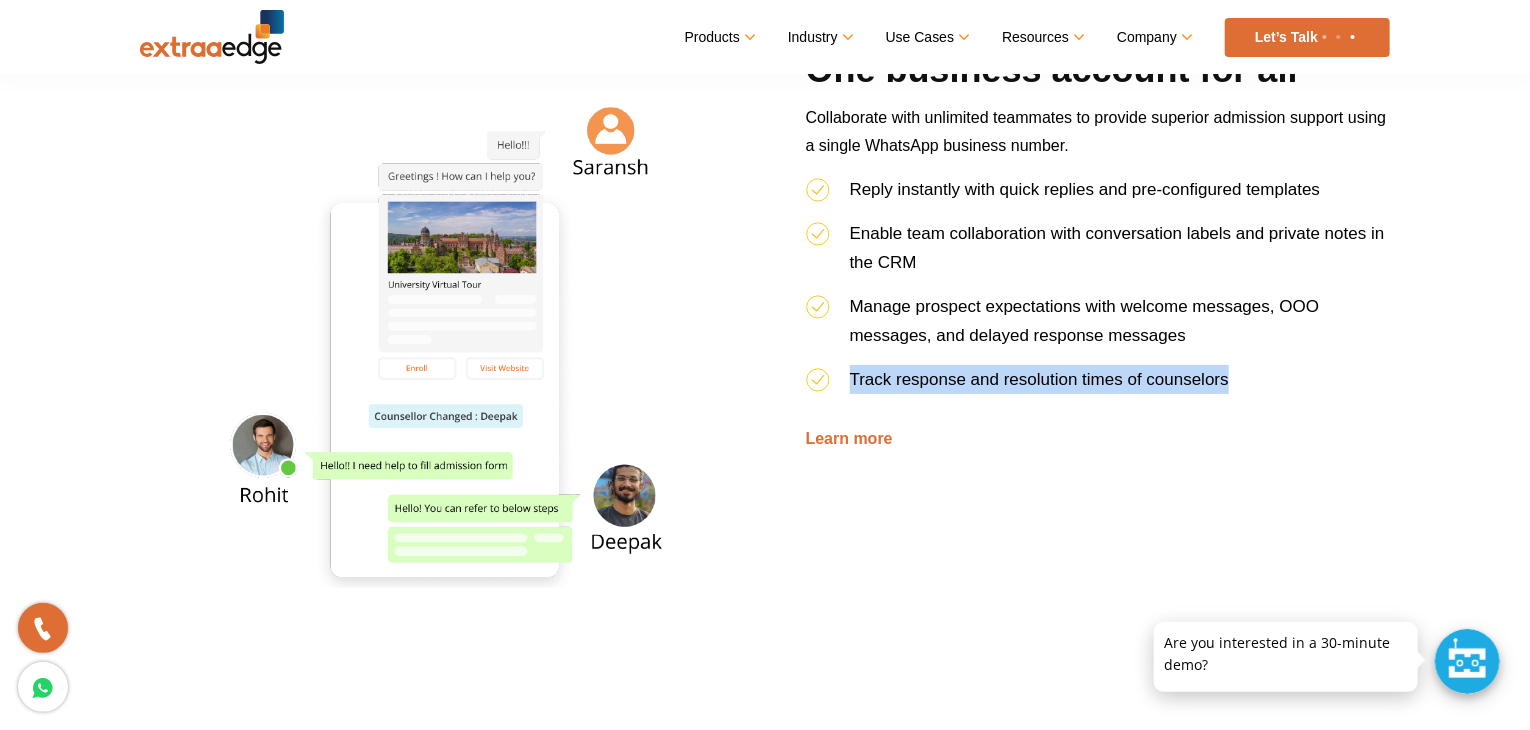 click on "Track response and resolution times of counselors" at bounding box center [1098, 387] 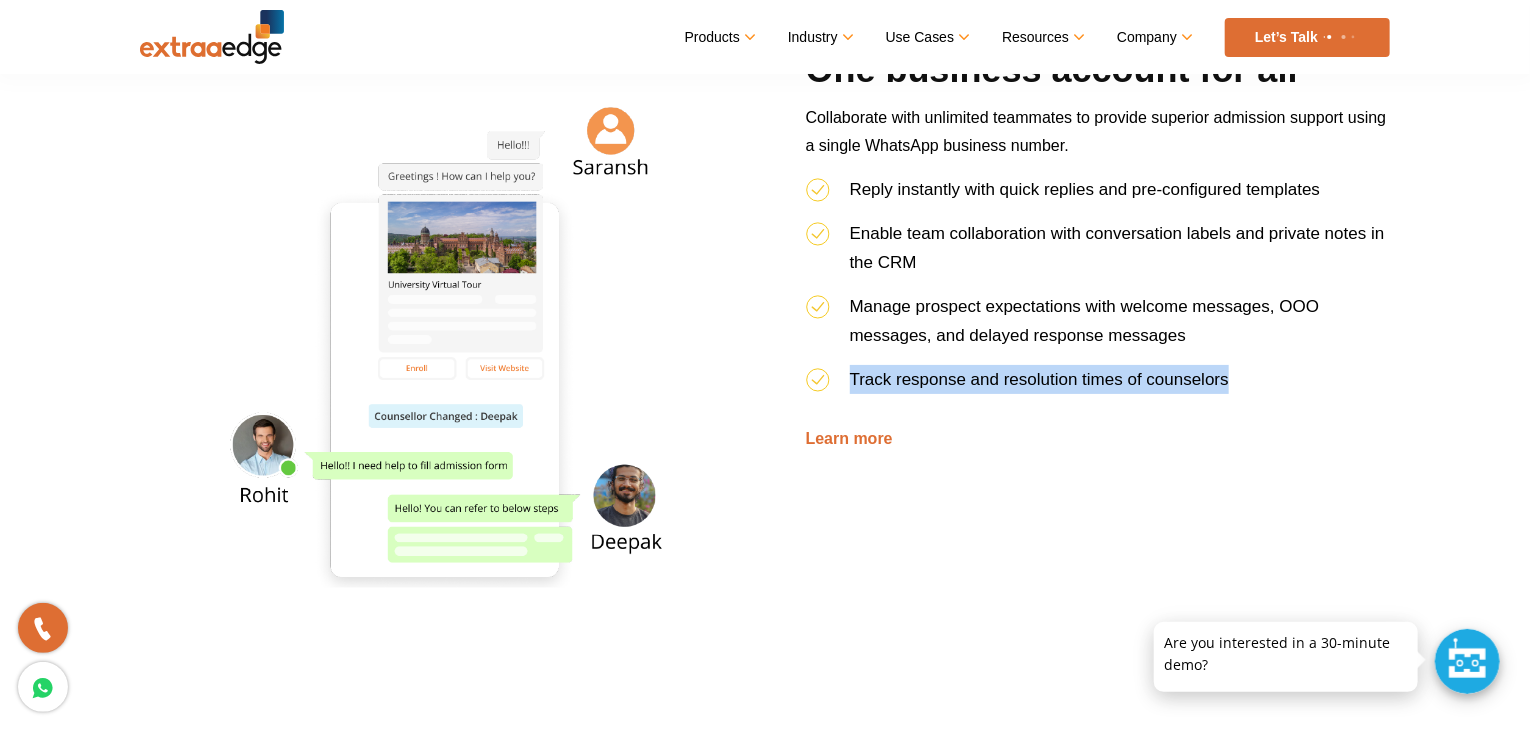 click on "Track response and resolution times of counselors" at bounding box center (1098, 387) 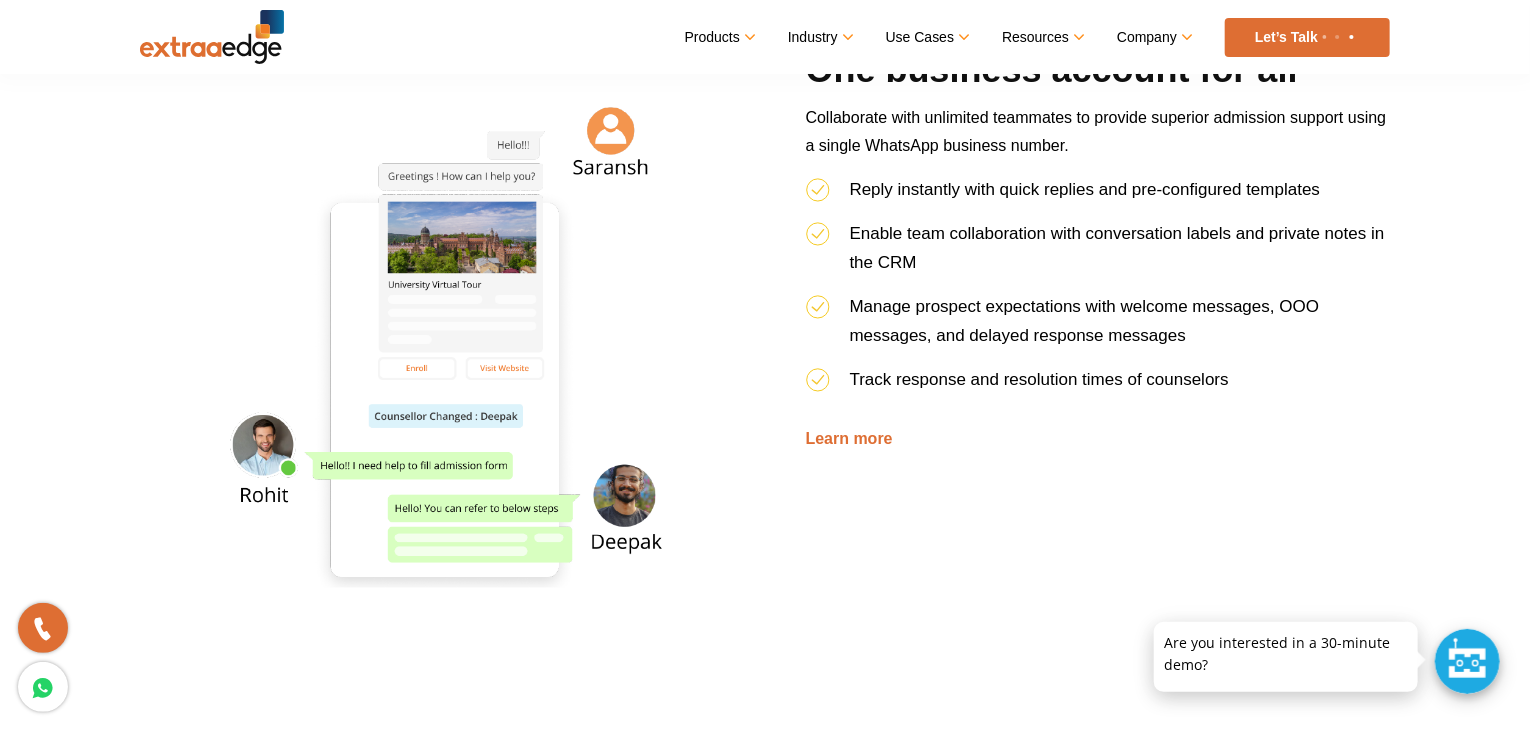 click on "Track response and resolution times of counselors" at bounding box center [1098, 387] 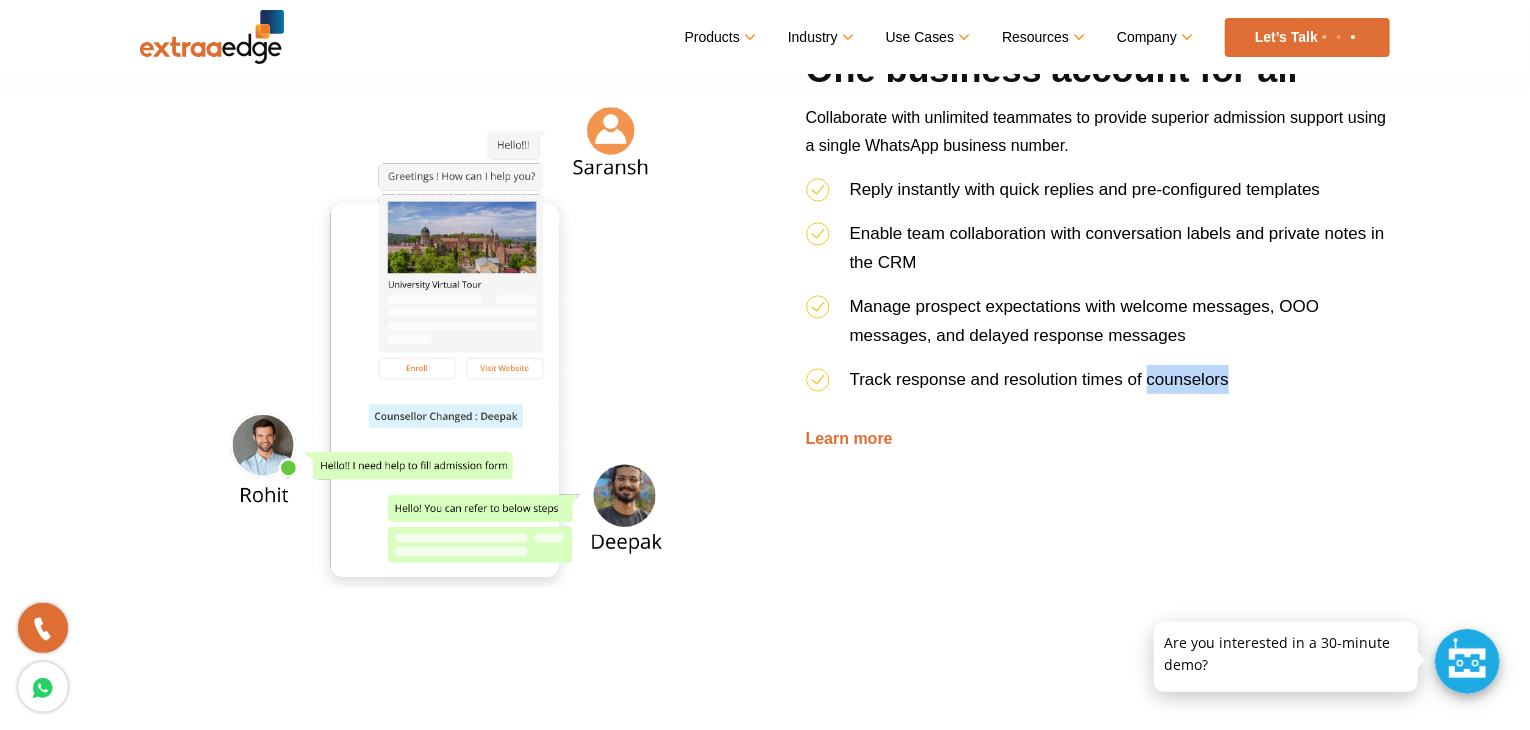 click on "Track response and resolution times of counselors" at bounding box center [1098, 387] 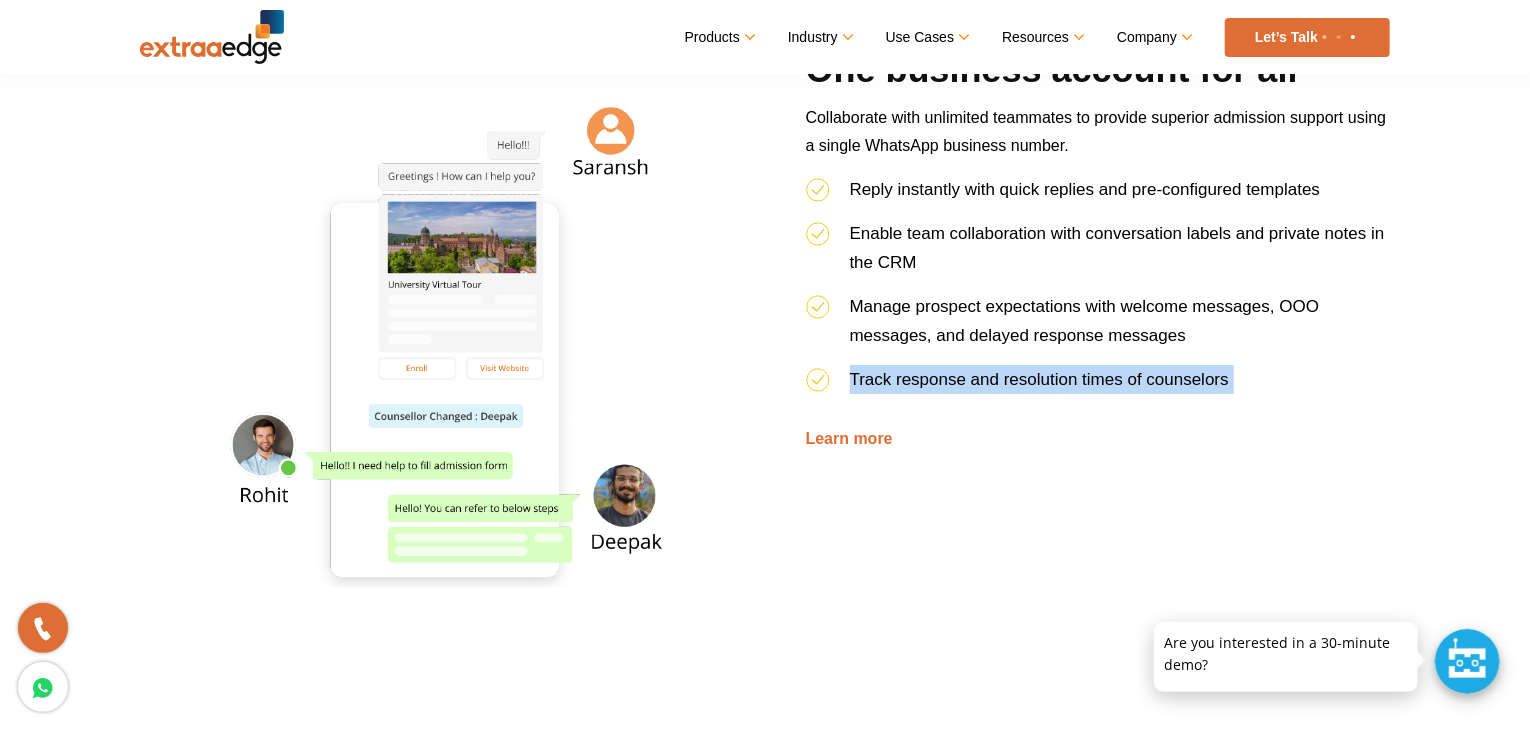 drag, startPoint x: 1175, startPoint y: 403, endPoint x: 1200, endPoint y: 408, distance: 25.495098 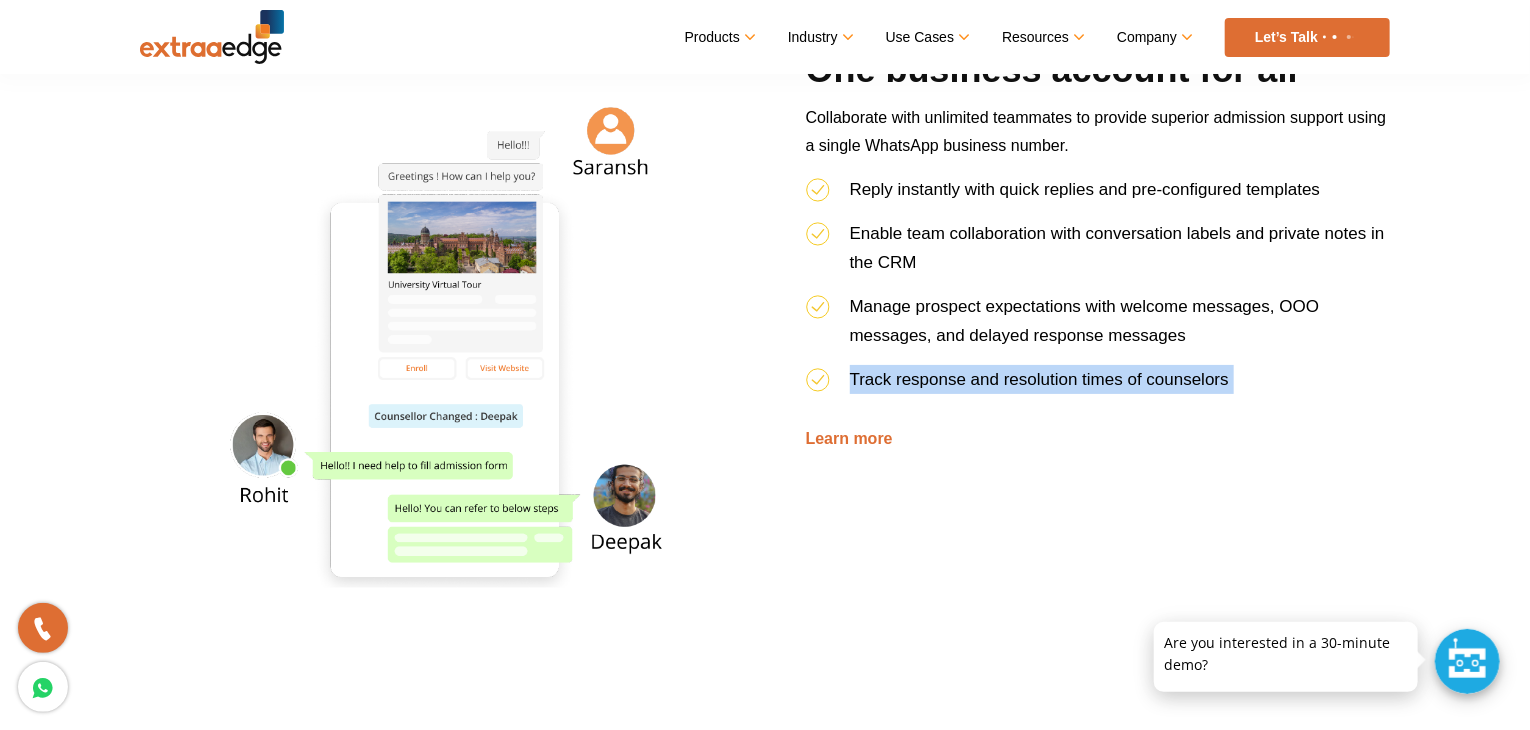 click on "Track response and resolution times of counselors" at bounding box center (1098, 387) 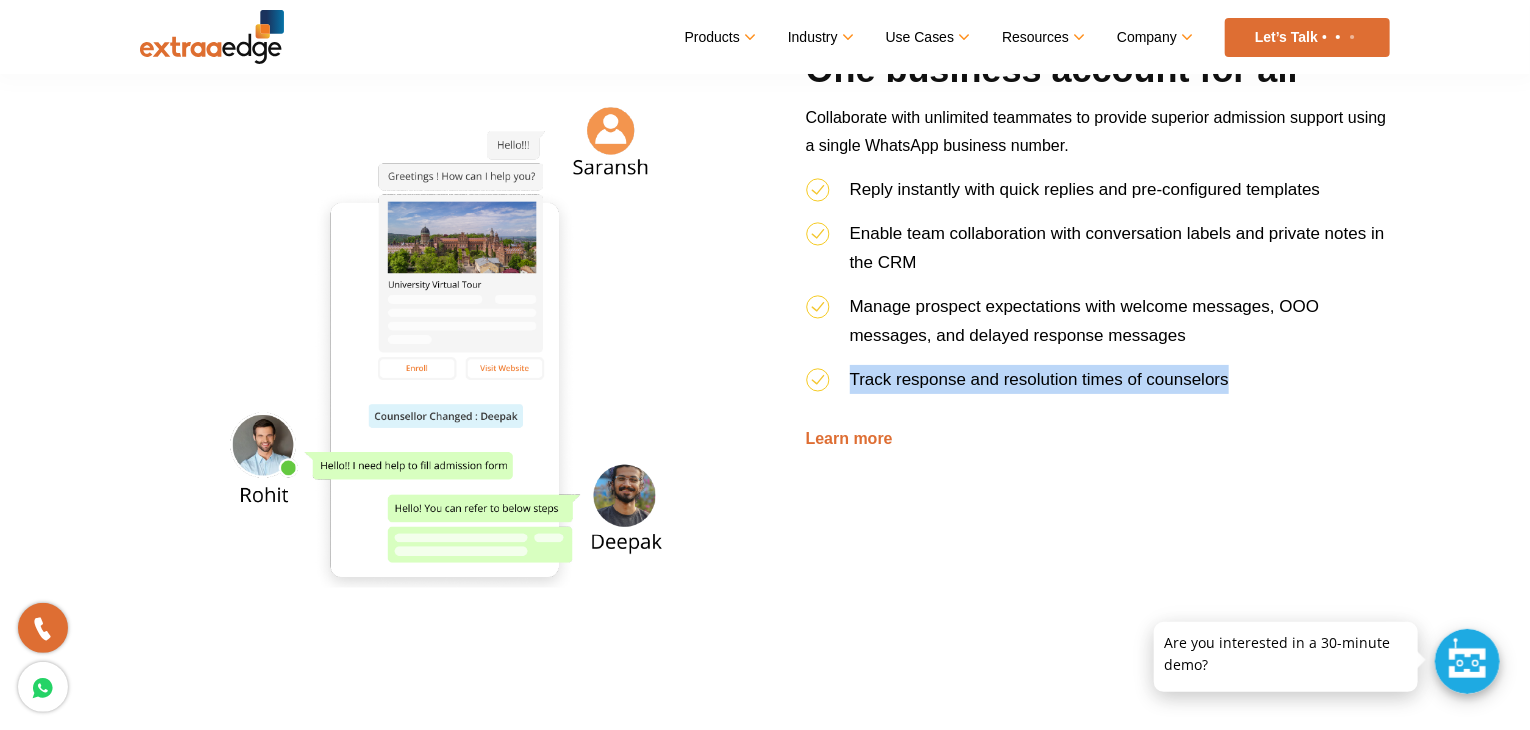 click on "Track response and resolution times of counselors" at bounding box center [1098, 387] 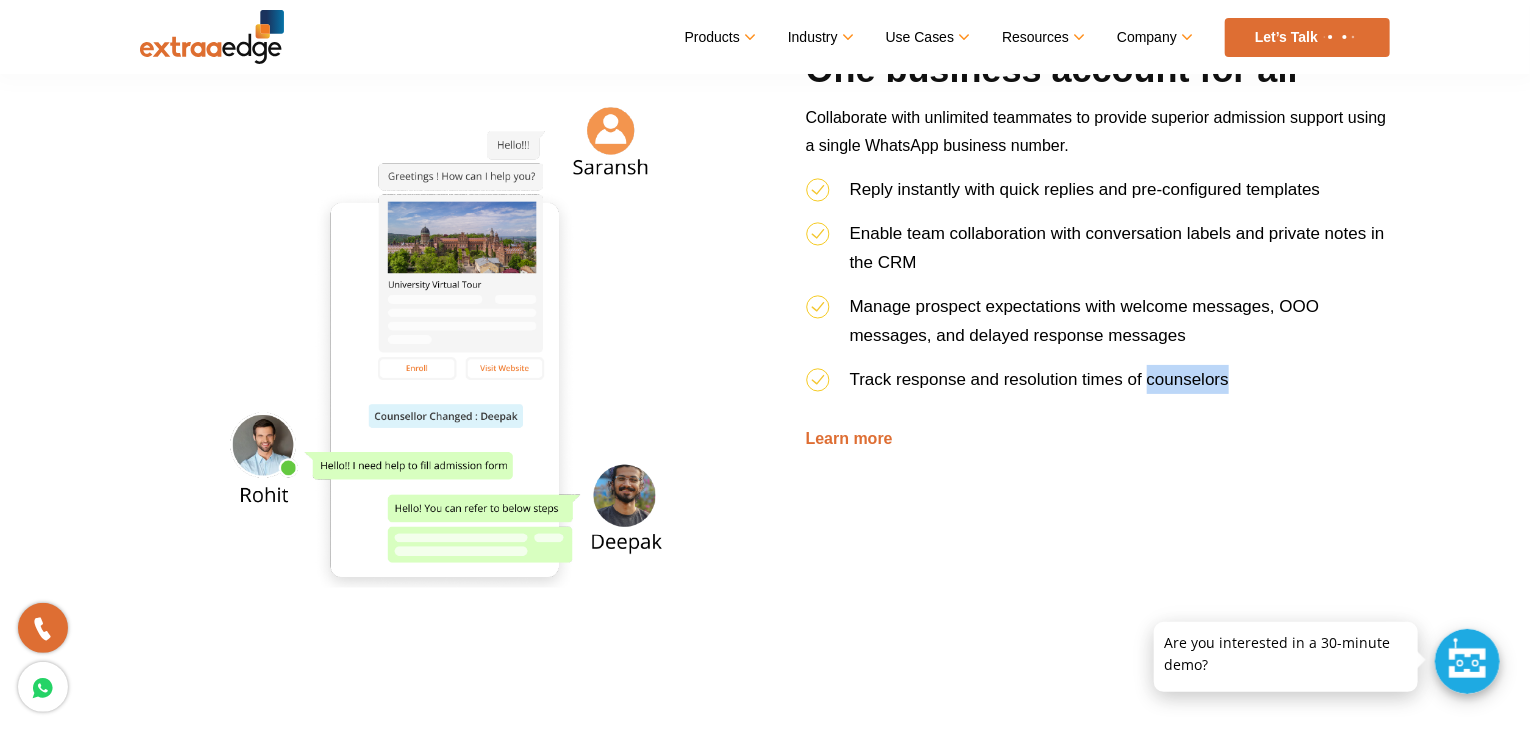 click on "Track response and resolution times of counselors" at bounding box center [1098, 387] 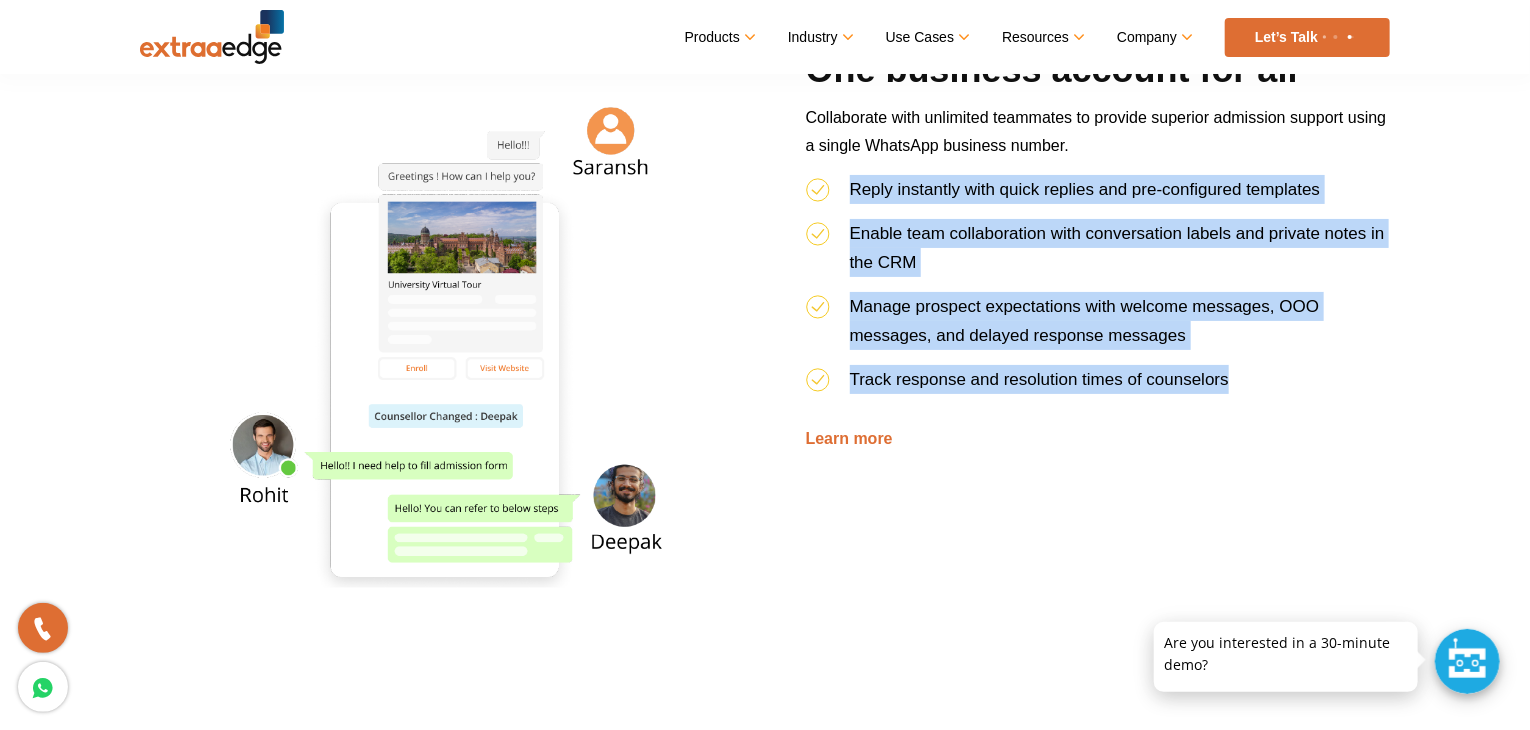 drag, startPoint x: 1200, startPoint y: 408, endPoint x: 1259, endPoint y: 189, distance: 226.80829 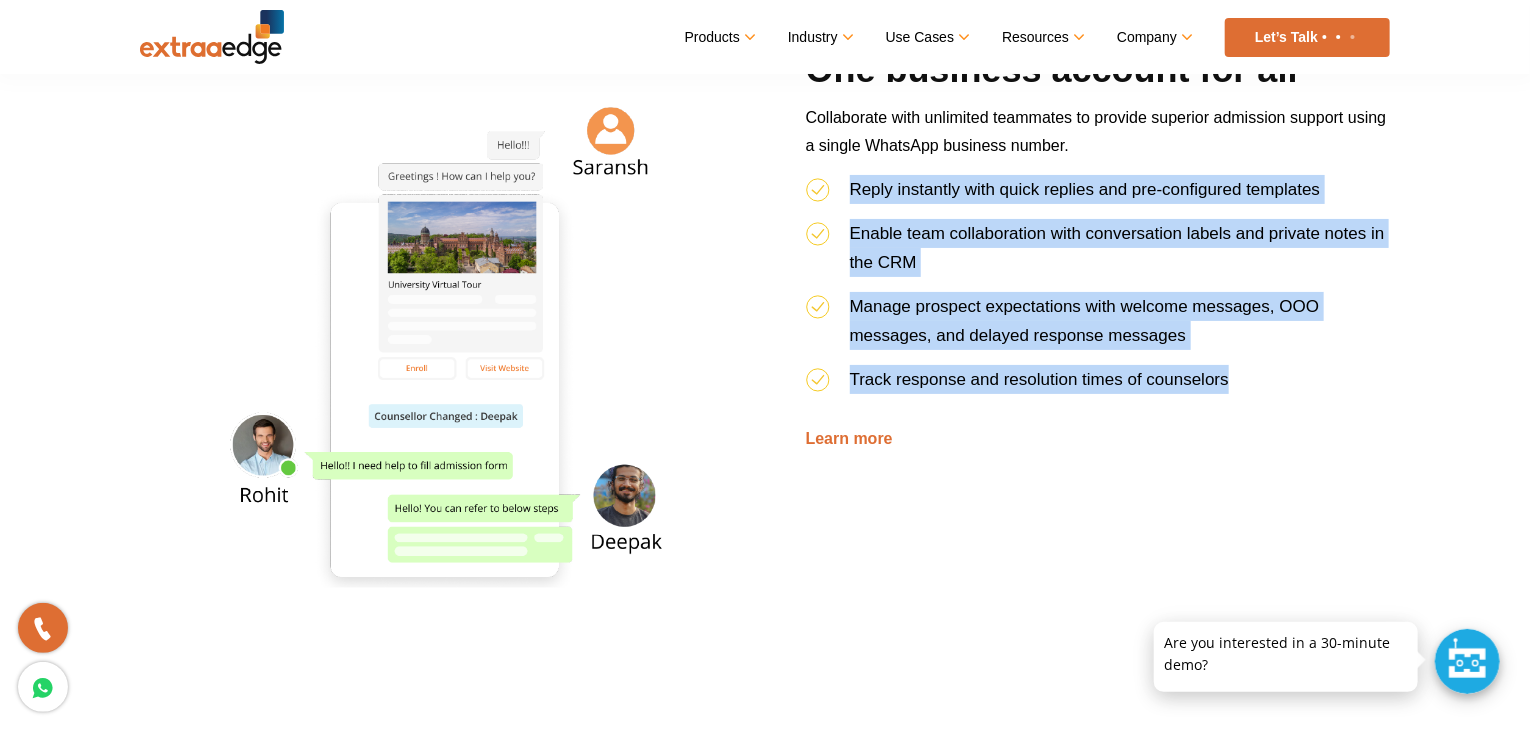 click on "Reply instantly with quick replies and pre-configured templates
Enable team collaboration with conversation labels and private notes in the CRM
Manage prospect expectations with welcome messages, OOO messages, and delayed response messages
Track response and resolution times of counselors" at bounding box center (1098, 292) 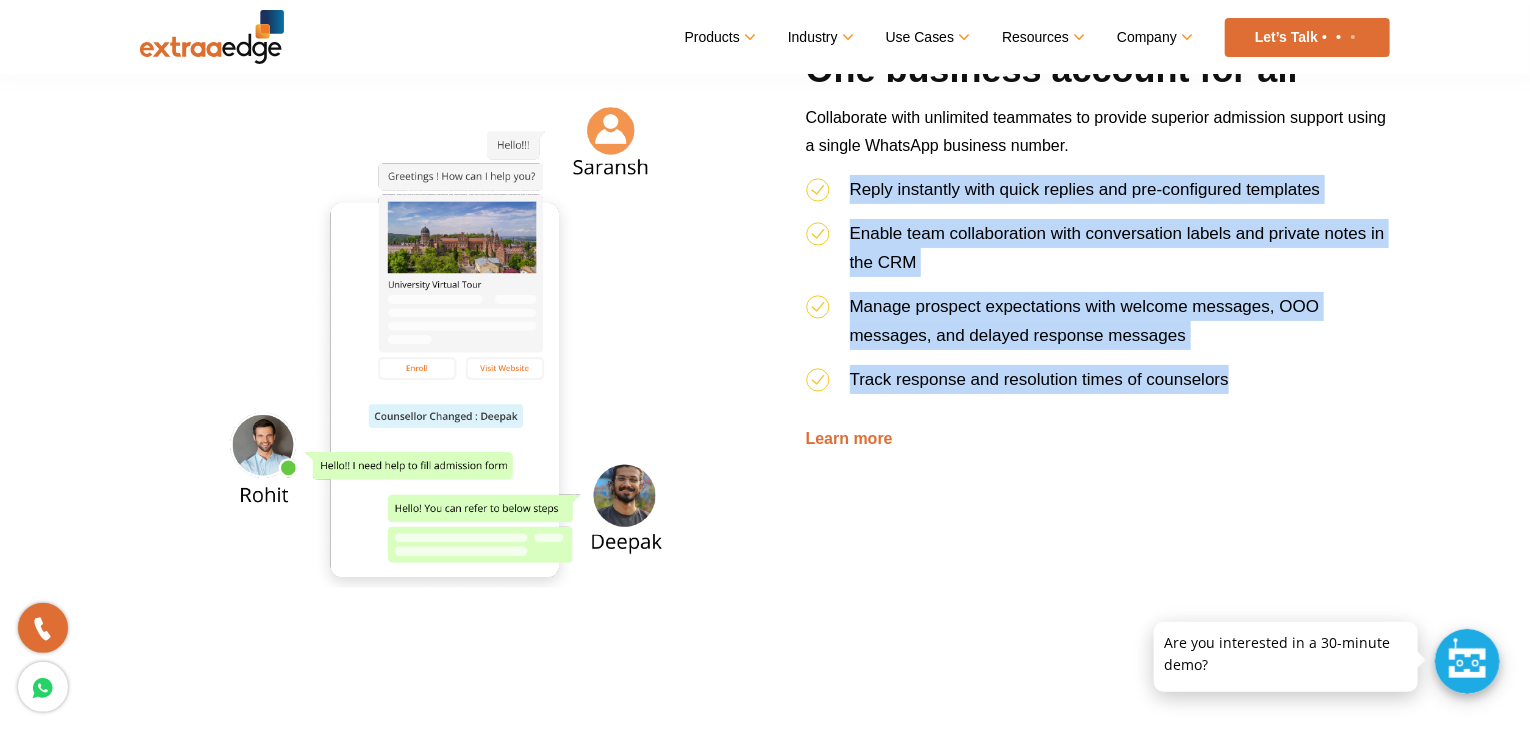 click on "Reply instantly with quick replies and pre-configured templates" at bounding box center (1085, 189) 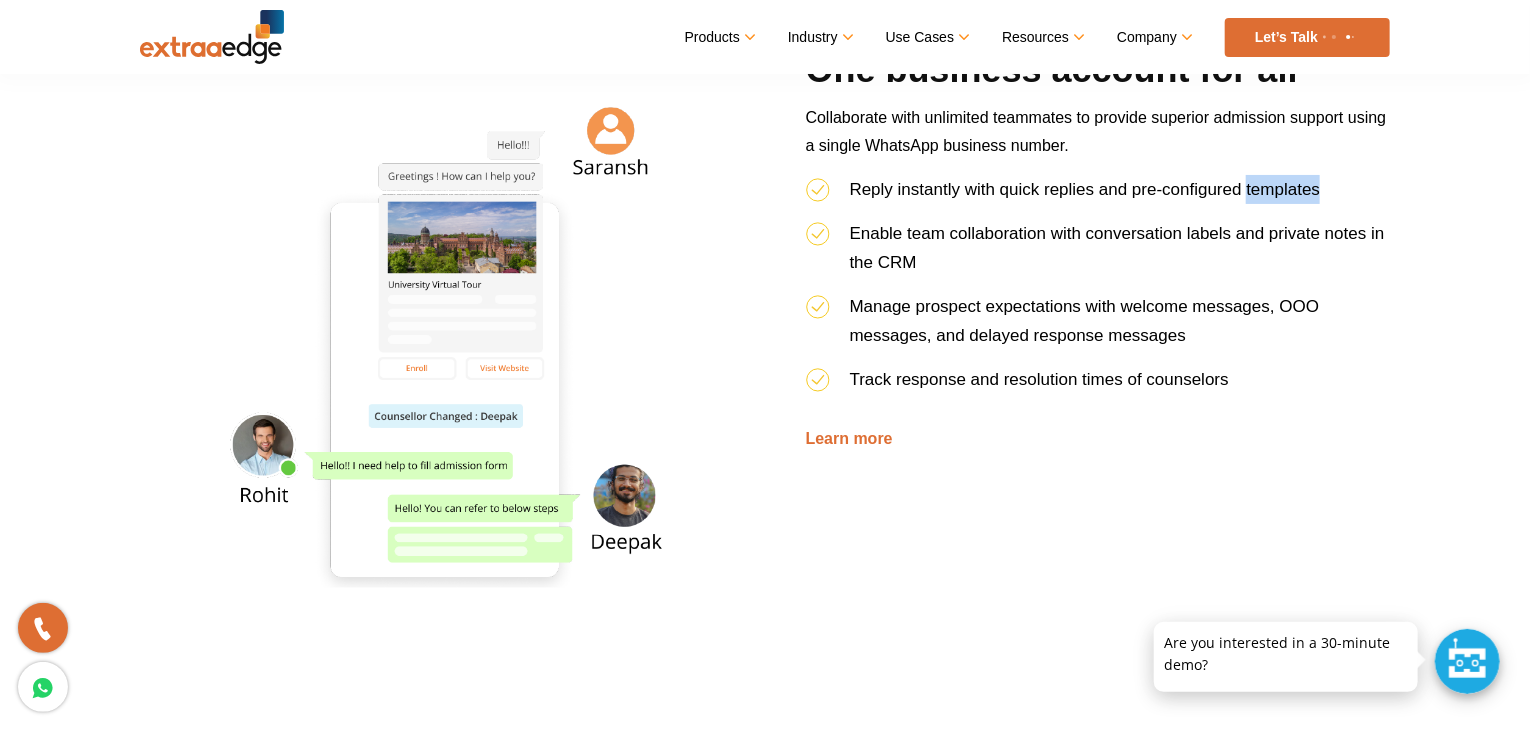 click on "Reply instantly with quick replies and pre-configured templates" at bounding box center [1085, 189] 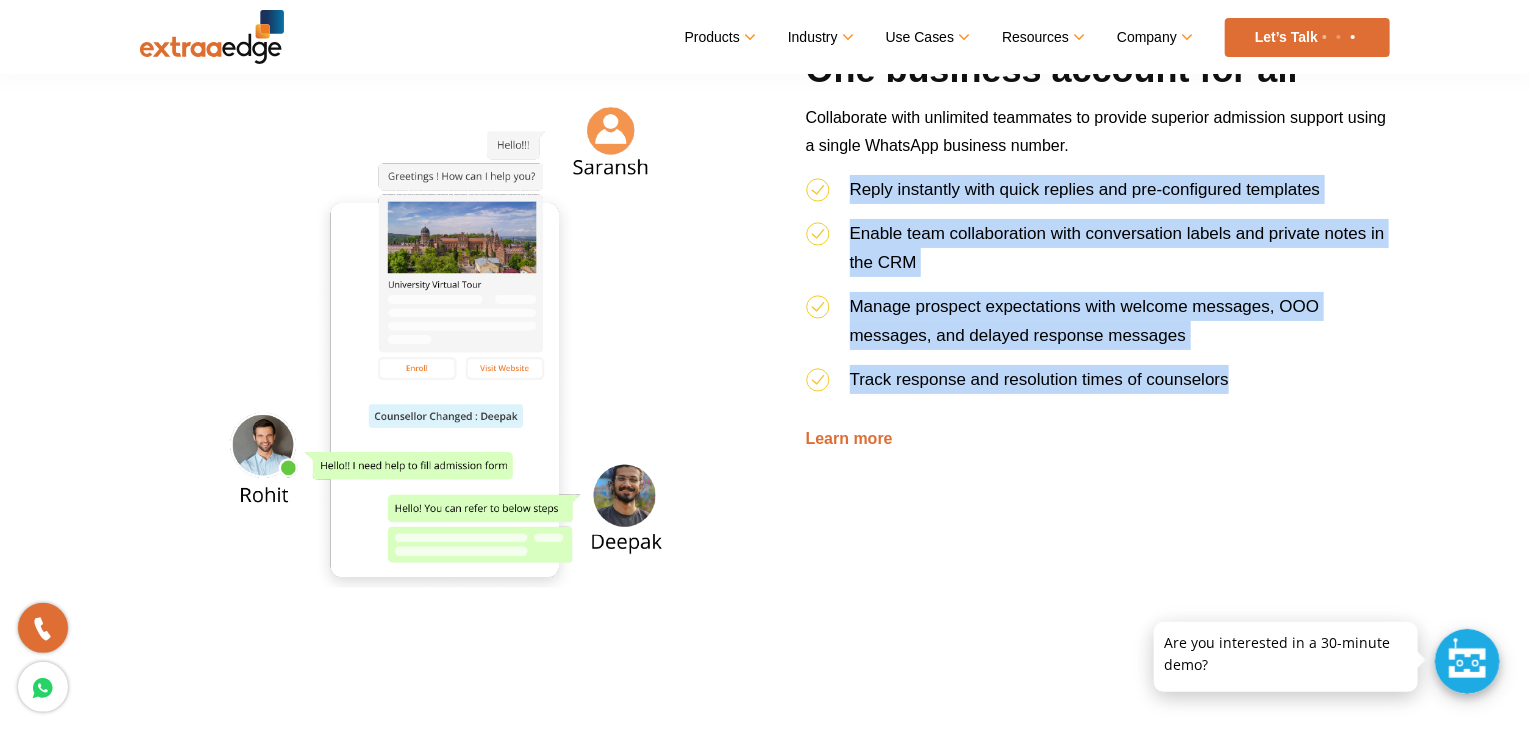 drag, startPoint x: 1259, startPoint y: 189, endPoint x: 1249, endPoint y: 379, distance: 190.26297 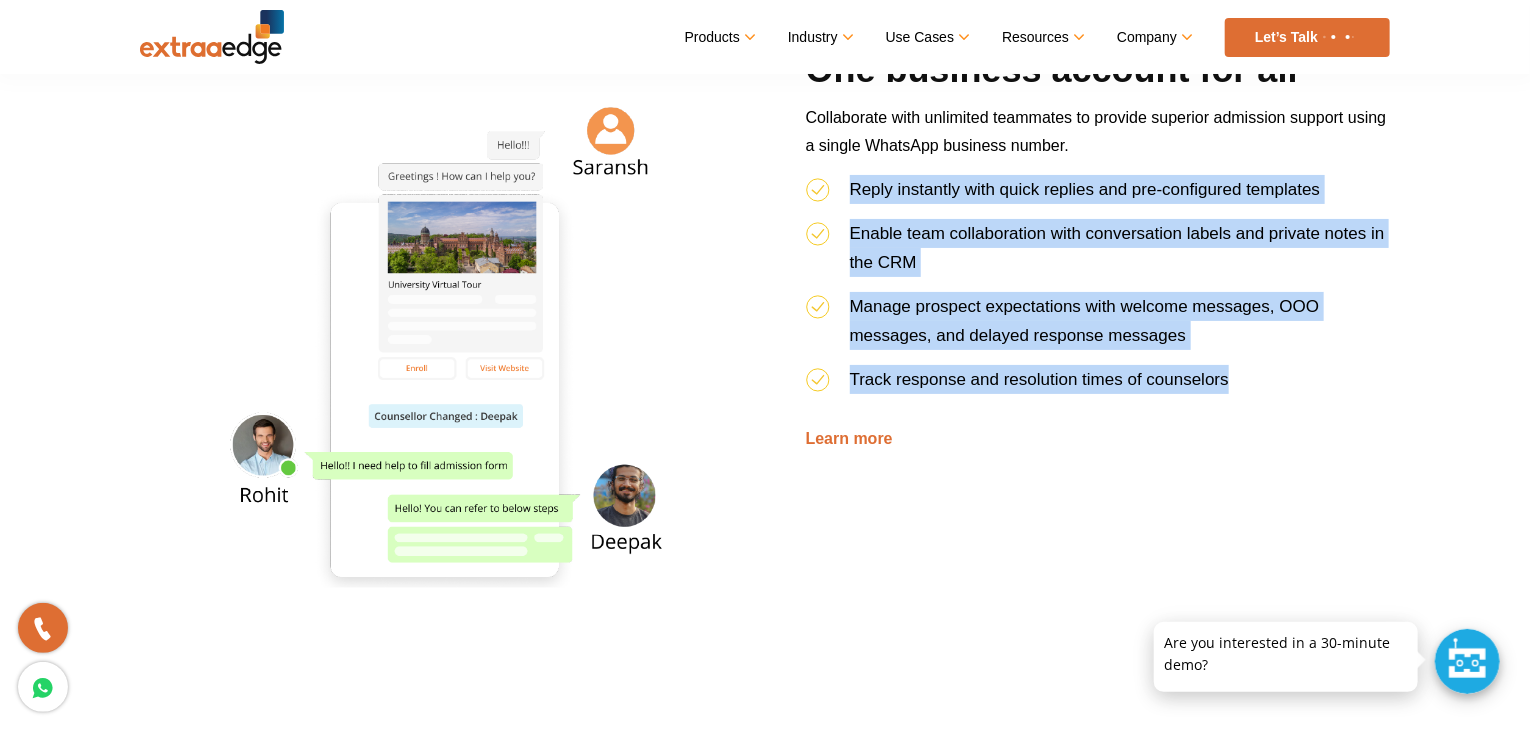 click on "Reply instantly with quick replies and pre-configured templates
Enable team collaboration with conversation labels and private notes in the CRM
Manage prospect expectations with welcome messages, OOO messages, and delayed response messages
Track response and resolution times of counselors" at bounding box center [1098, 292] 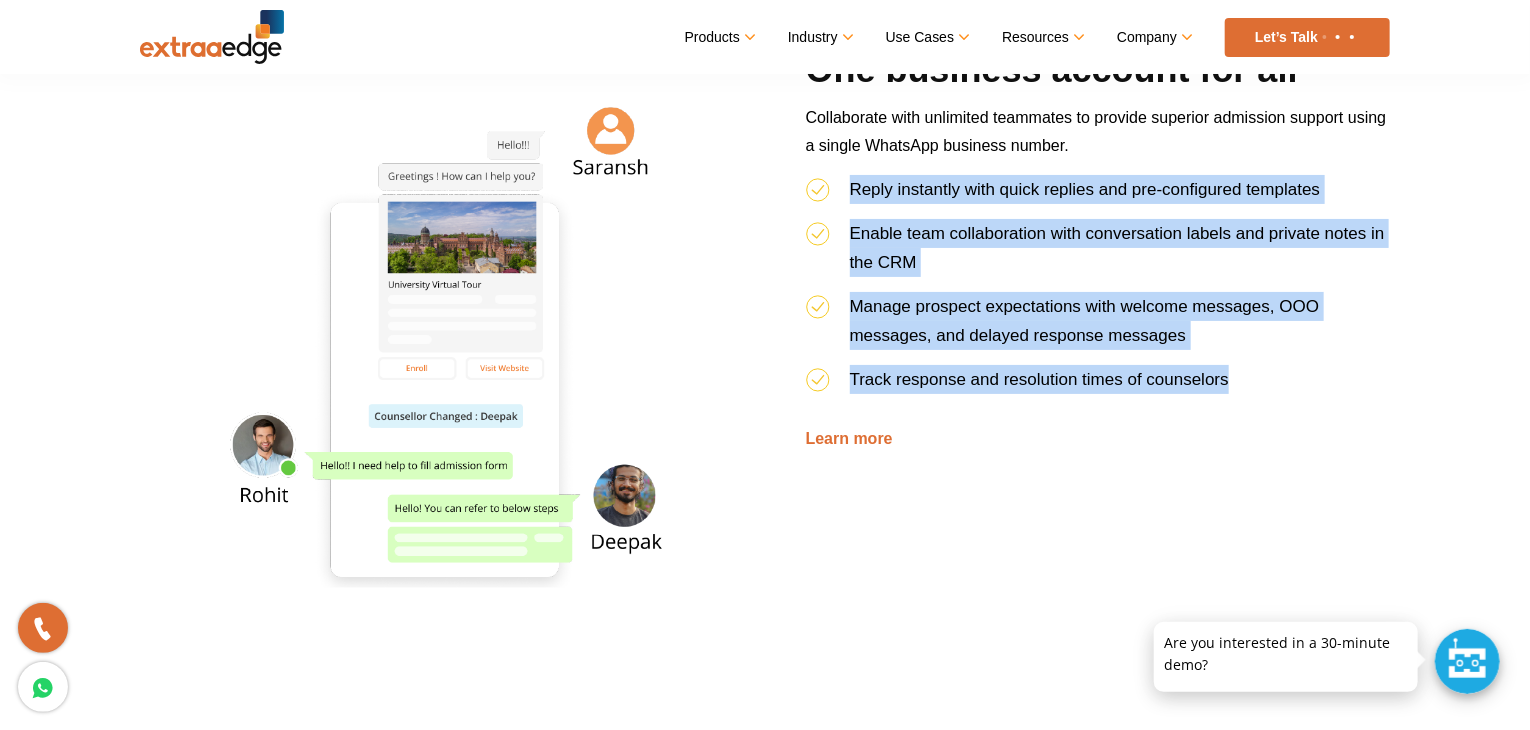 click on "Track response and resolution times of counselors" at bounding box center (1098, 387) 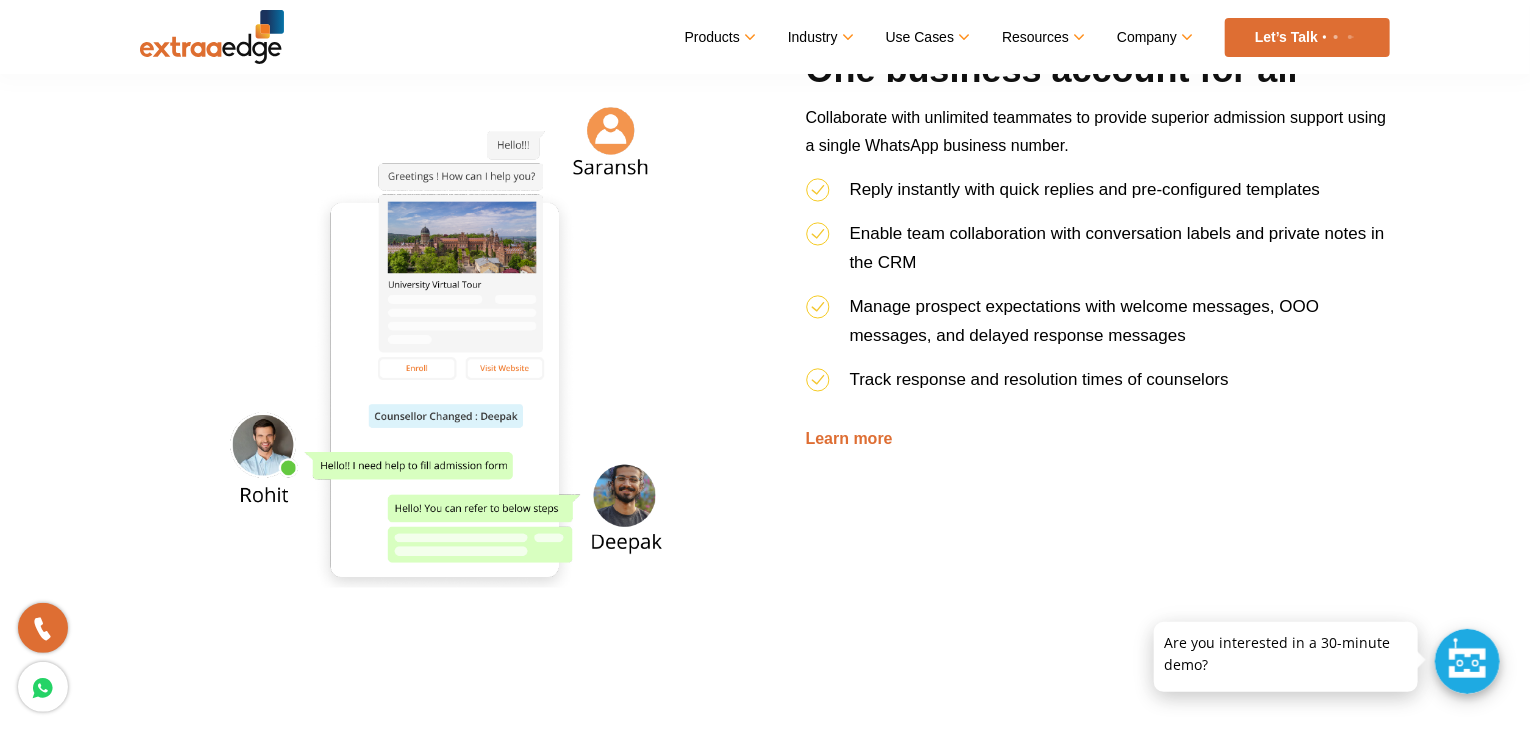 click on "Track response and resolution times of counselors" at bounding box center [1098, 387] 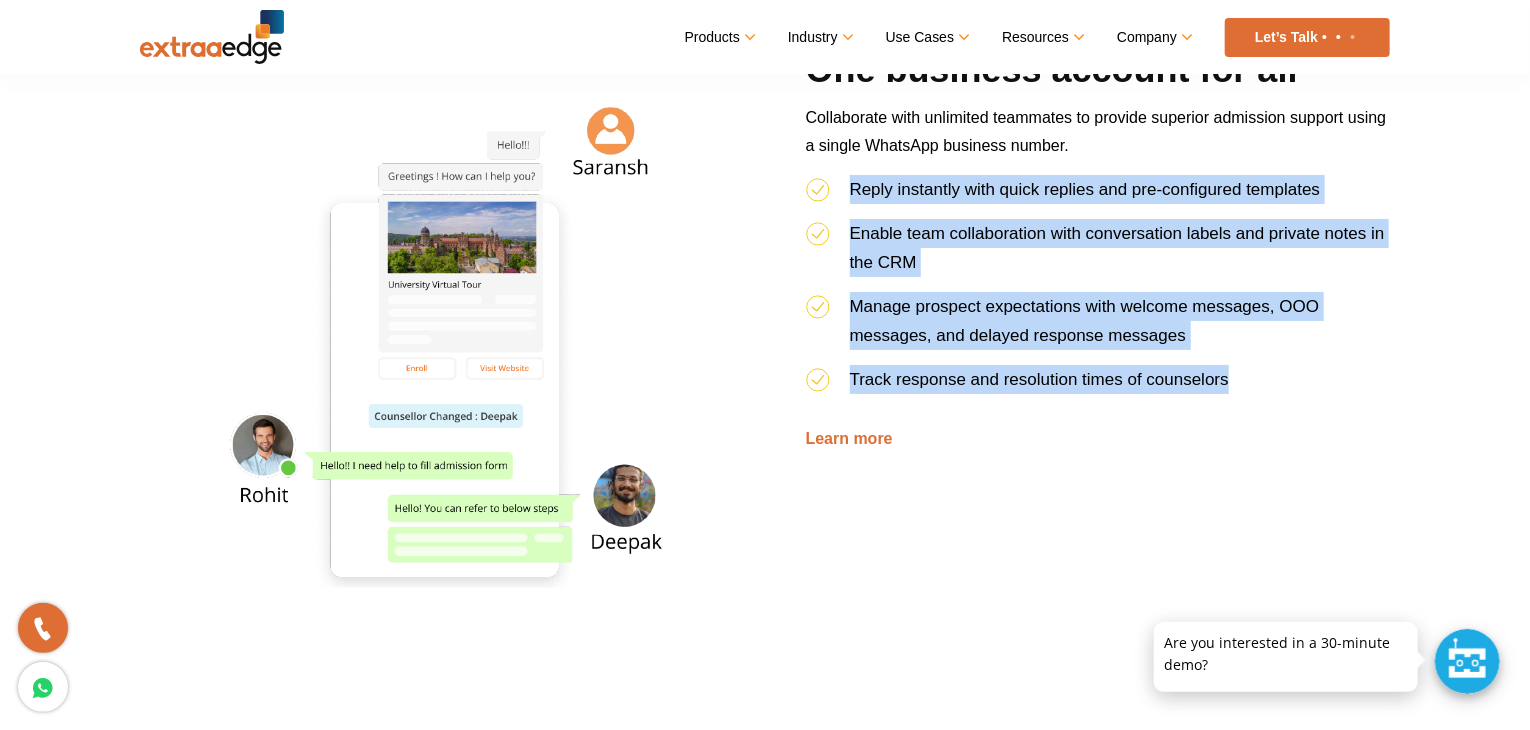 drag, startPoint x: 1249, startPoint y: 379, endPoint x: 1292, endPoint y: 192, distance: 191.88017 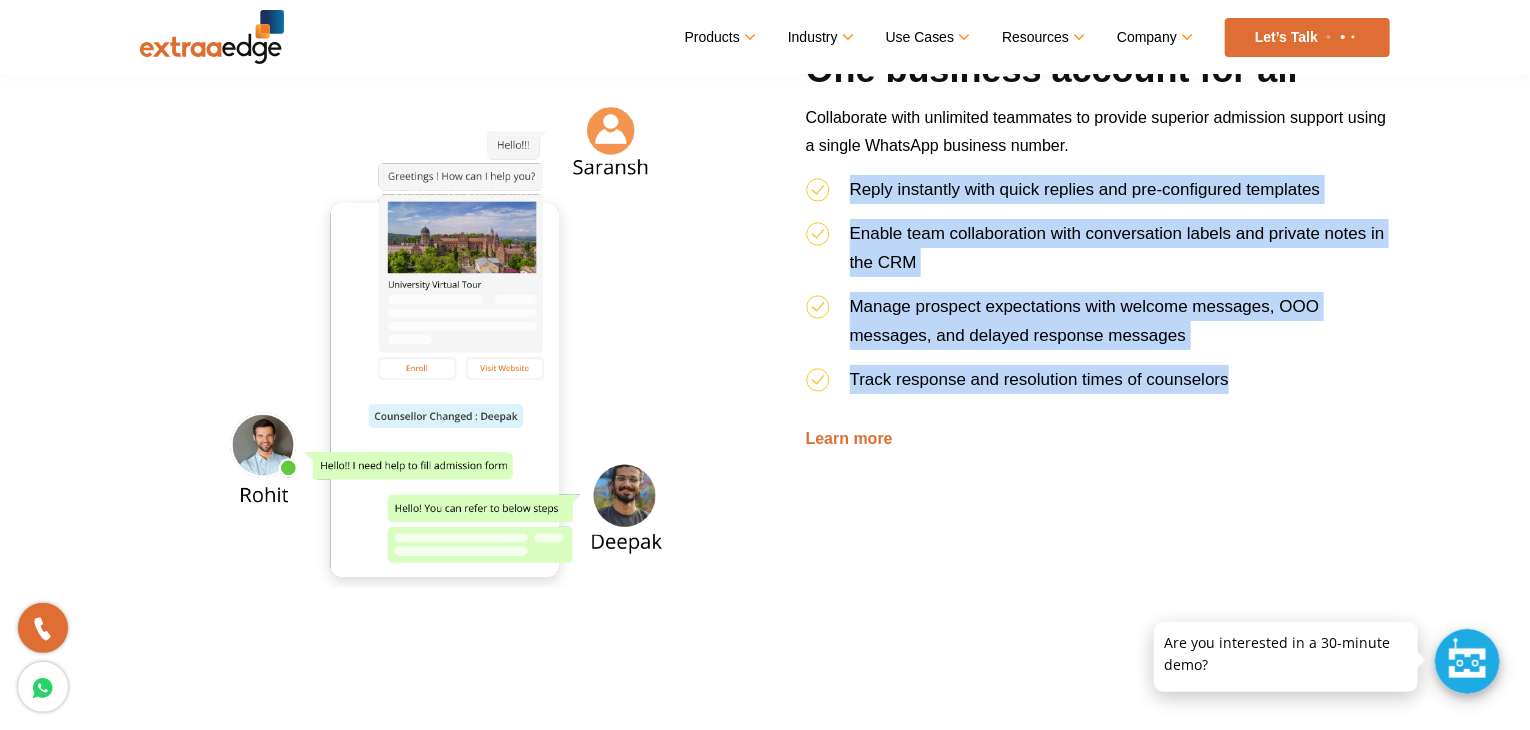 click on "Reply instantly with quick replies and pre-configured templates
Enable team collaboration with conversation labels and private notes in the CRM
Manage prospect expectations with welcome messages, OOO messages, and delayed response messages
Track response and resolution times of counselors" at bounding box center (1098, 292) 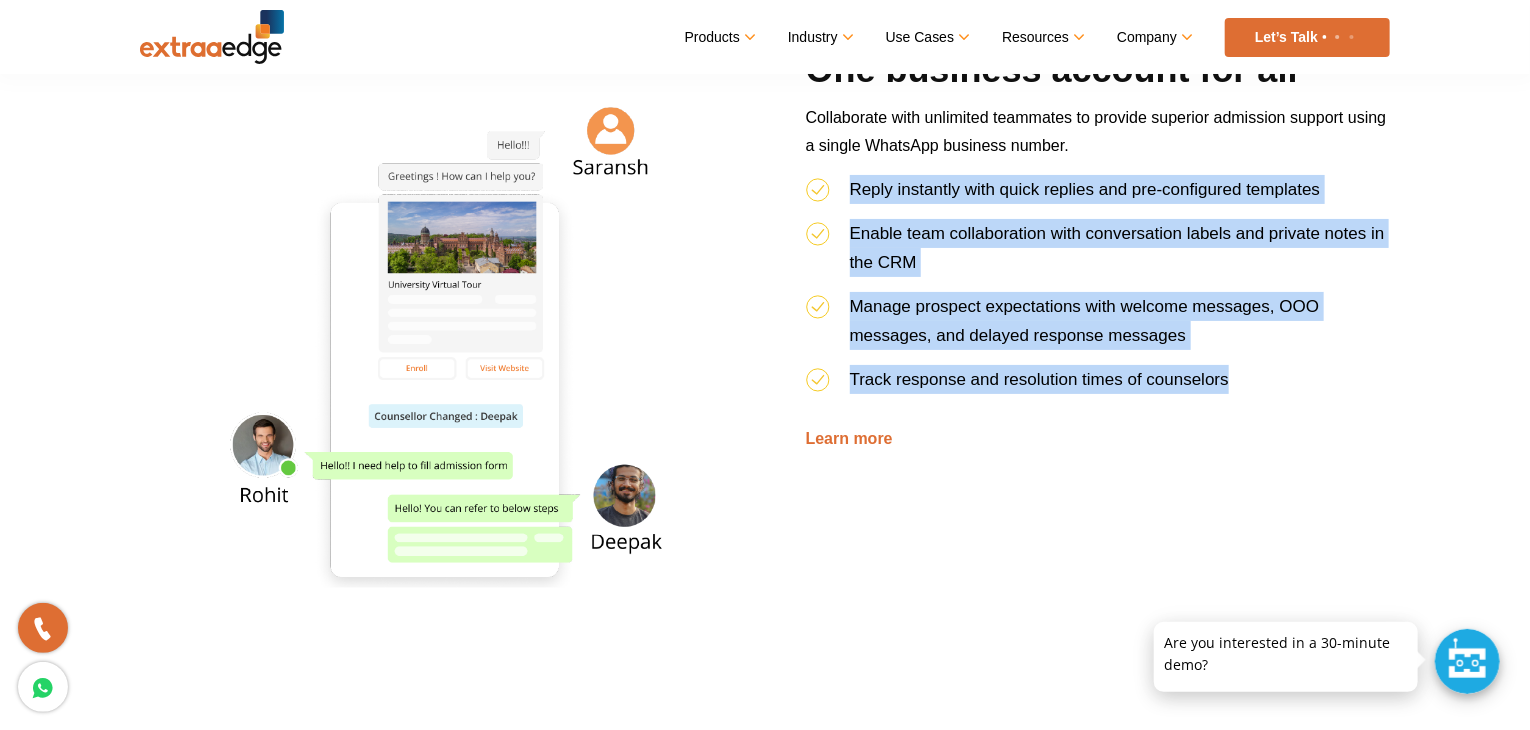 click on "Reply instantly with quick replies and pre-configured templates" at bounding box center (1085, 189) 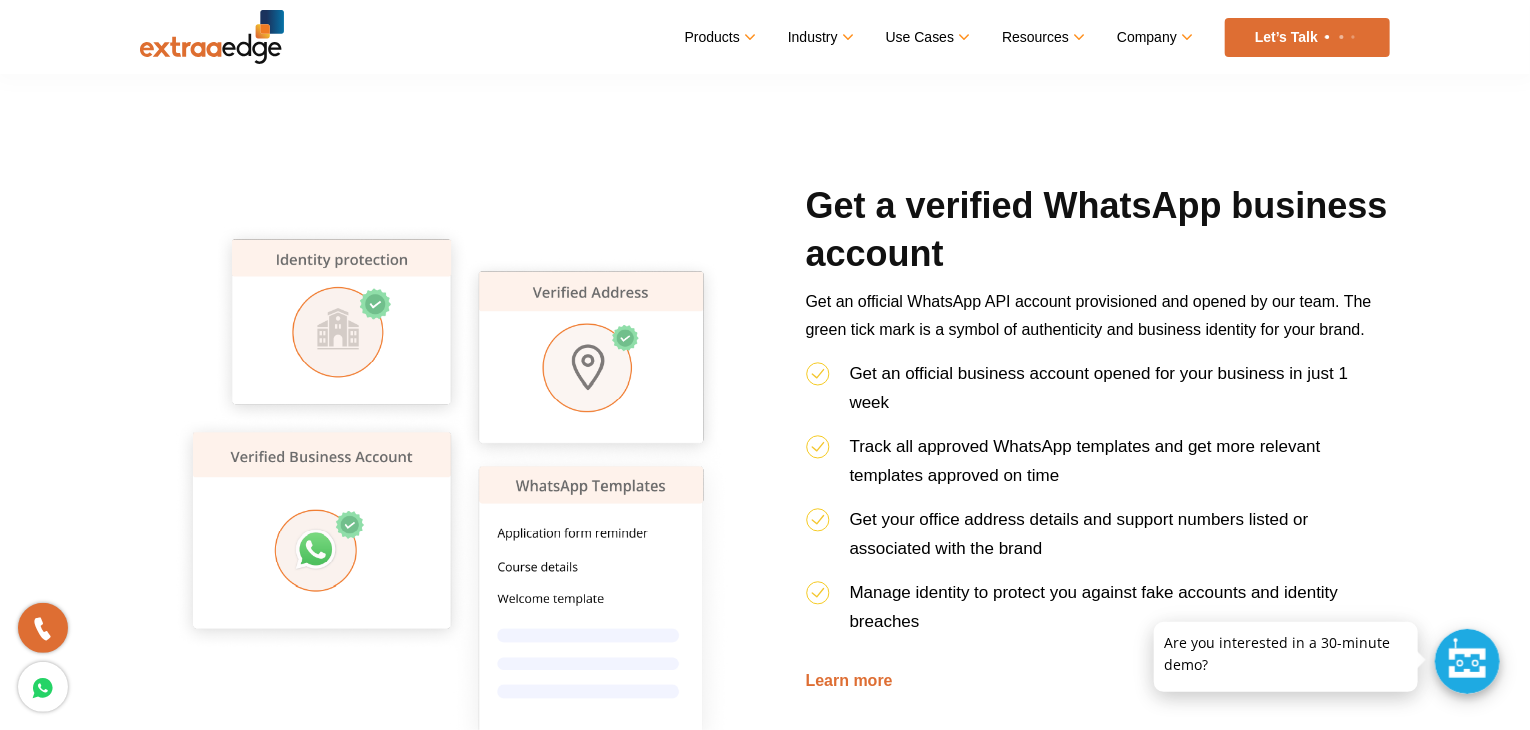 scroll, scrollTop: 2898, scrollLeft: 0, axis: vertical 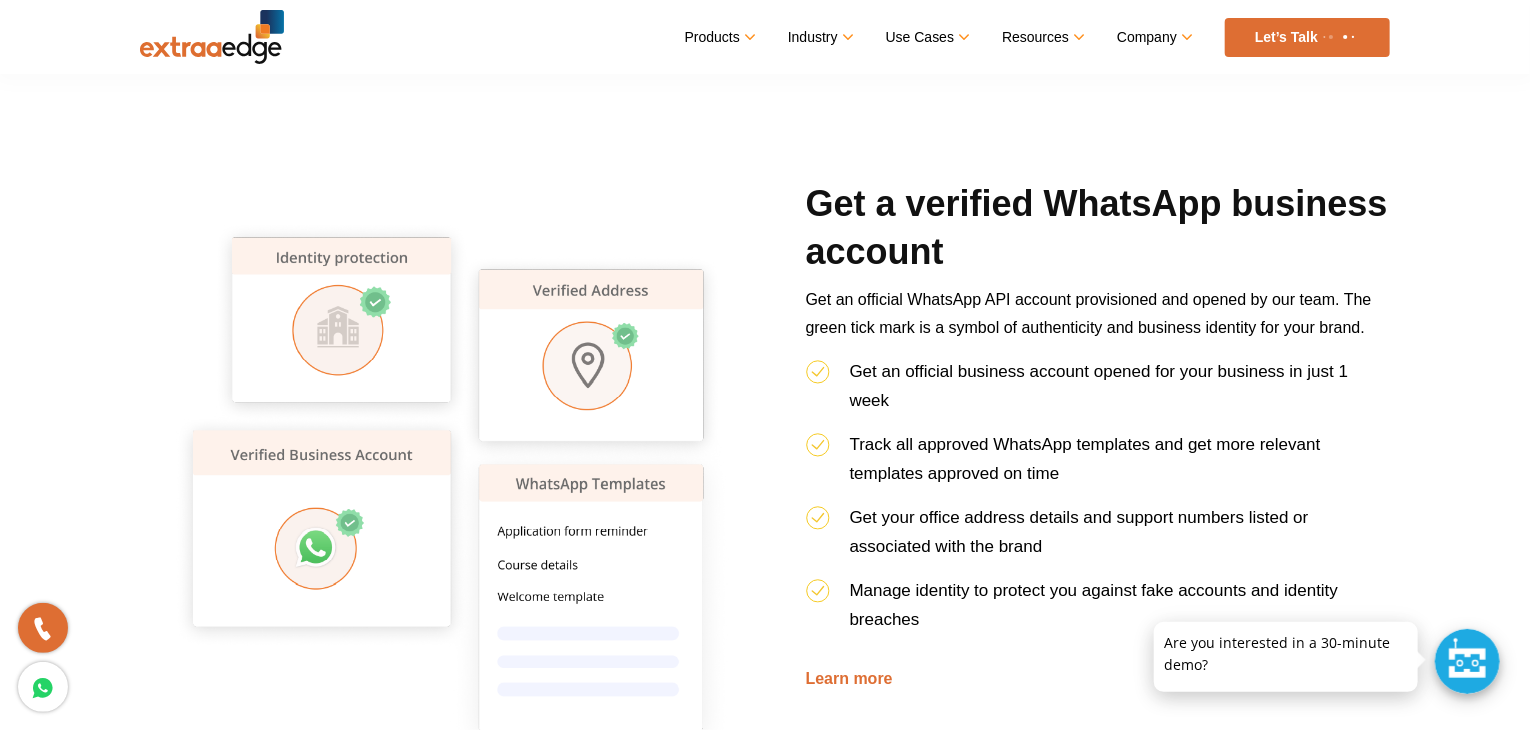 click on "Get an official WhatsApp API account provisioned and opened by our team. The green tick mark is a symbol of authenticity and business identity for your brand." at bounding box center [1098, 321] 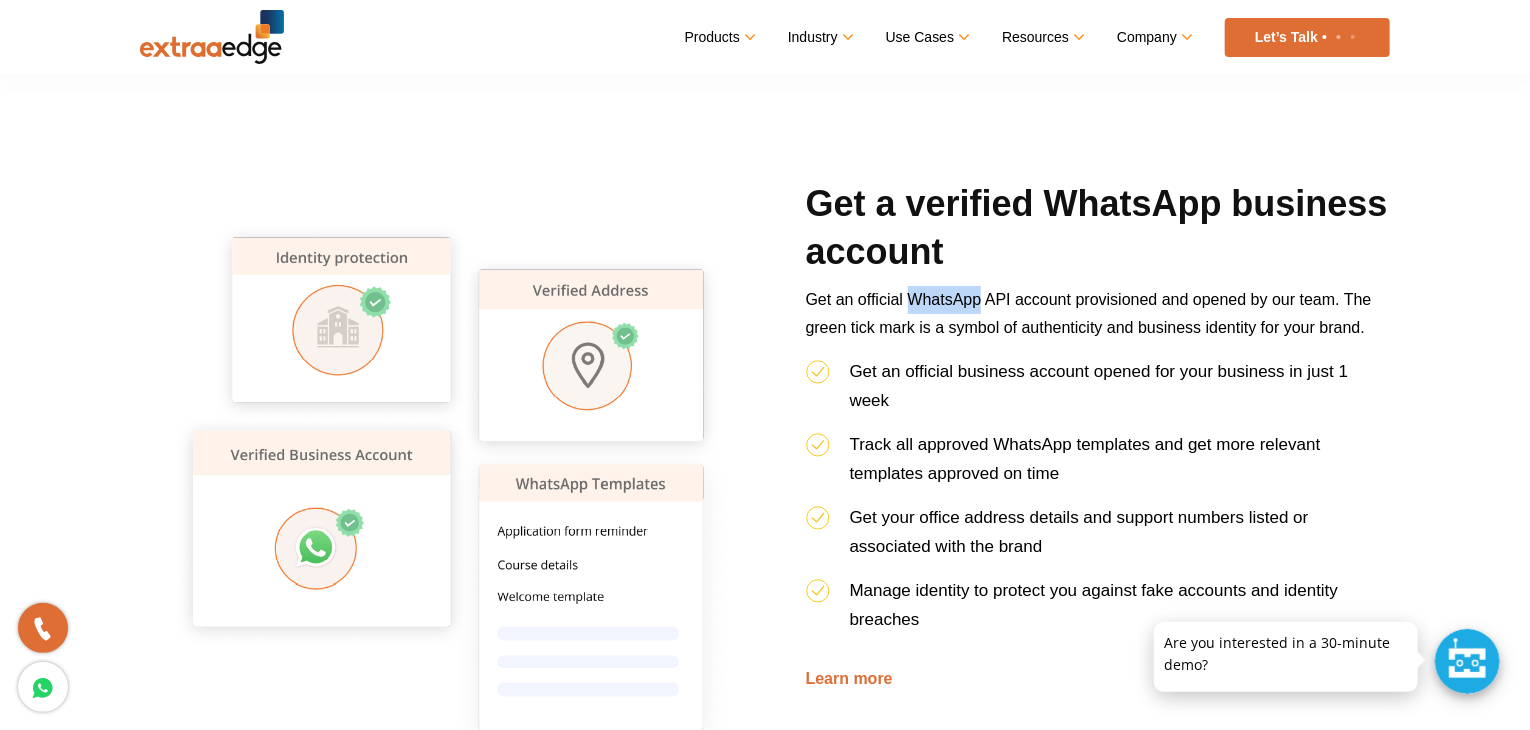 click on "Get an official WhatsApp API account provisioned and opened by our team. The green tick mark is a symbol of authenticity and business identity for your brand." at bounding box center (1098, 321) 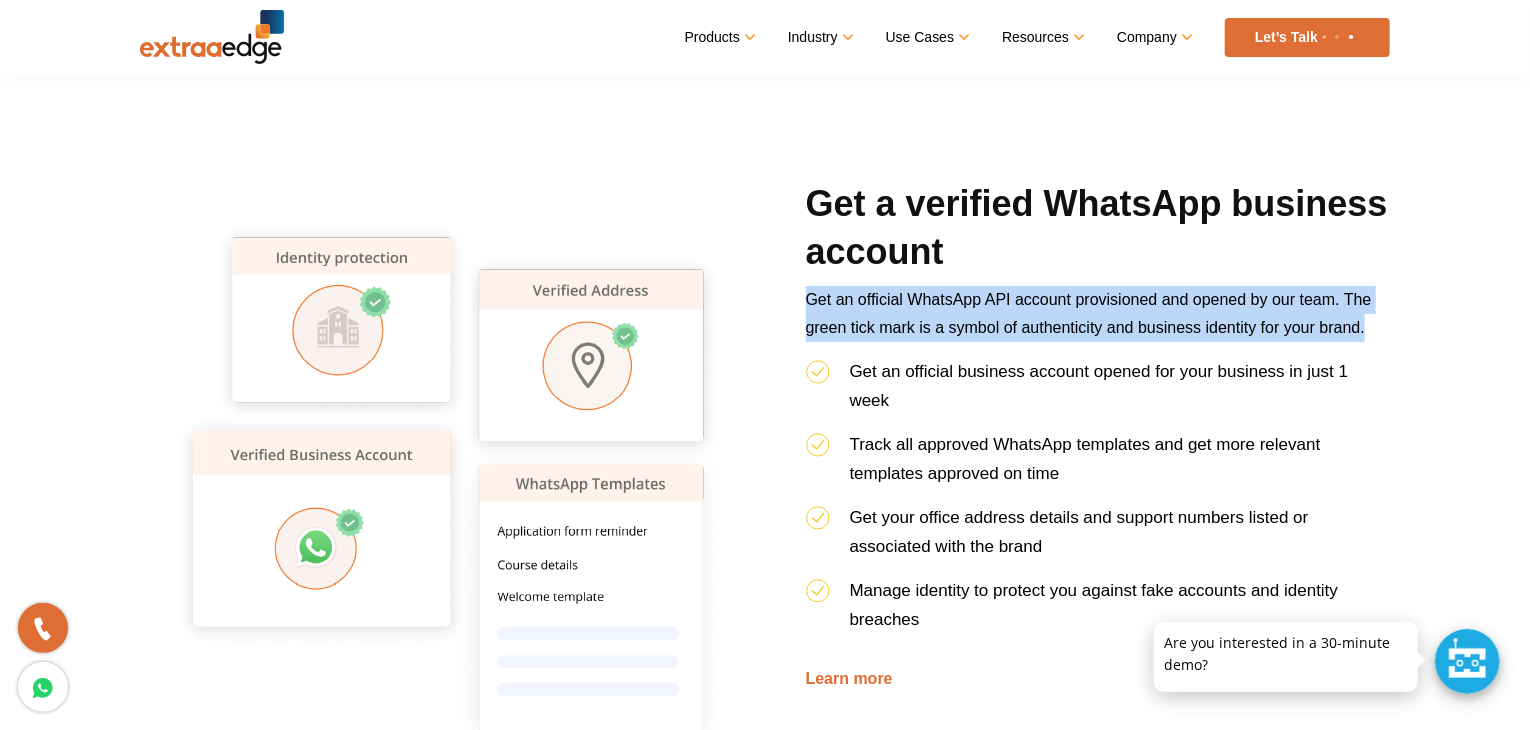 drag, startPoint x: 970, startPoint y: 298, endPoint x: 1205, endPoint y: 305, distance: 235.10423 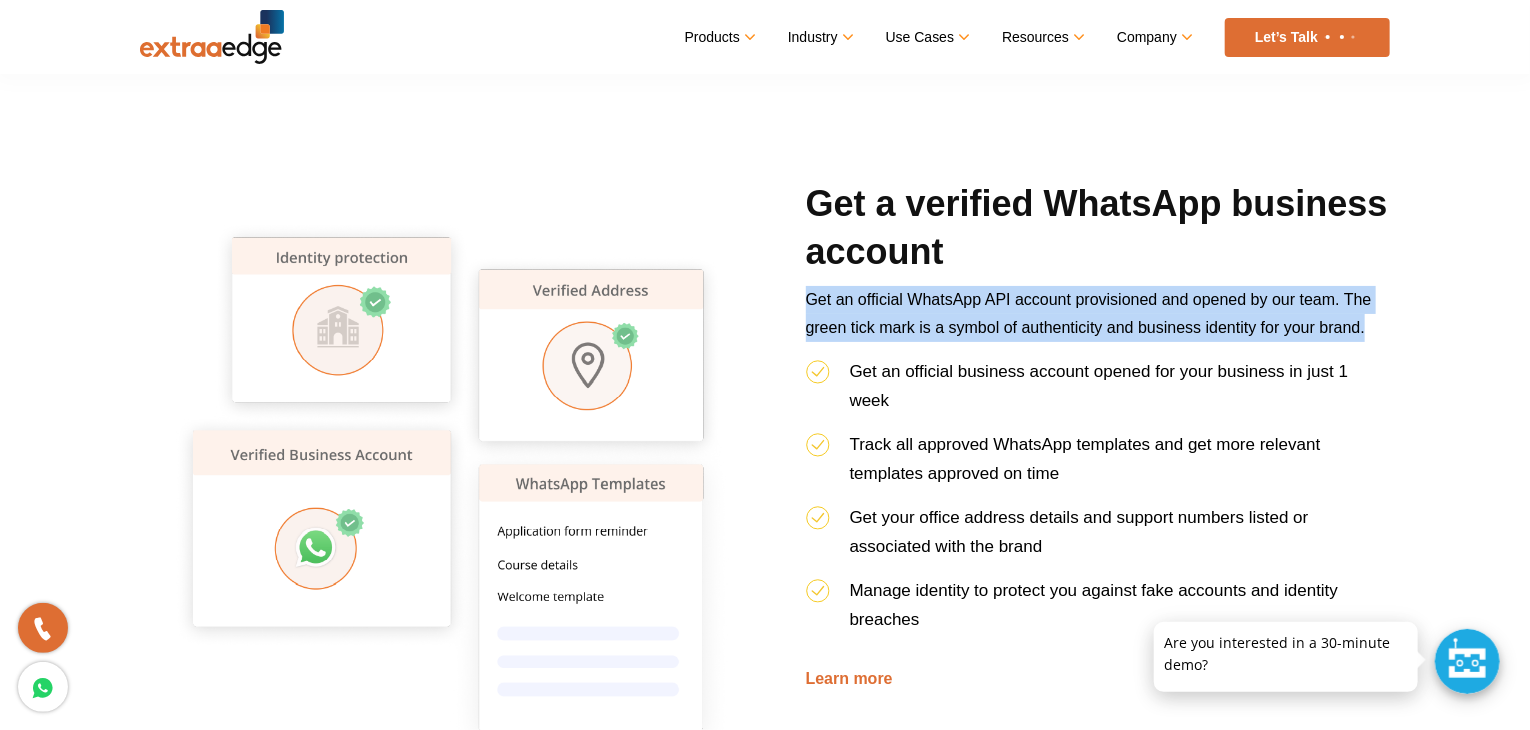 click on "Get an official WhatsApp API account provisioned and opened by our team. The green tick mark is a symbol of authenticity and business identity for your brand." at bounding box center (1098, 321) 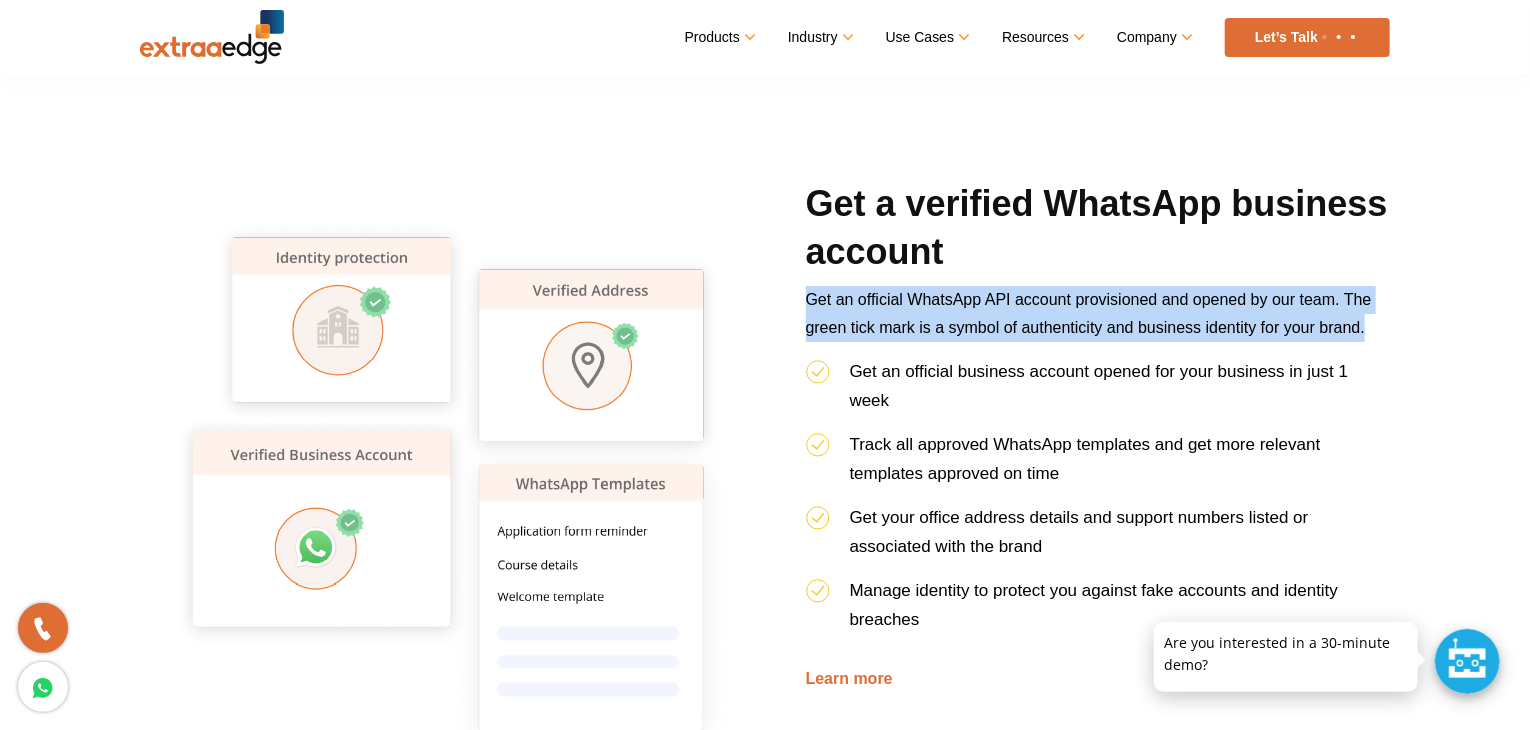 click on "Get an official WhatsApp API account provisioned and opened by our team. The green tick mark is a symbol of authenticity and business identity for your brand." at bounding box center [1098, 321] 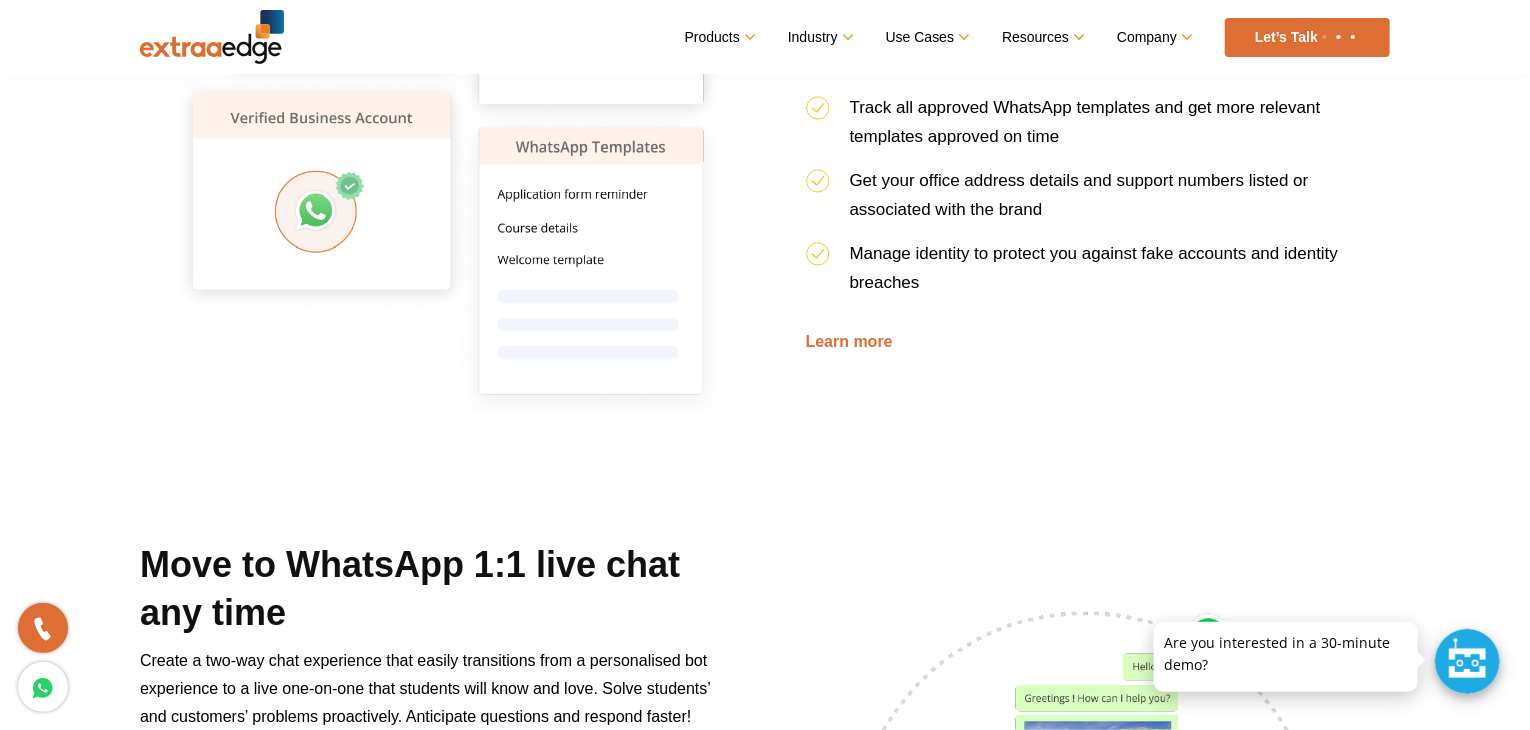 scroll, scrollTop: 3415, scrollLeft: 0, axis: vertical 